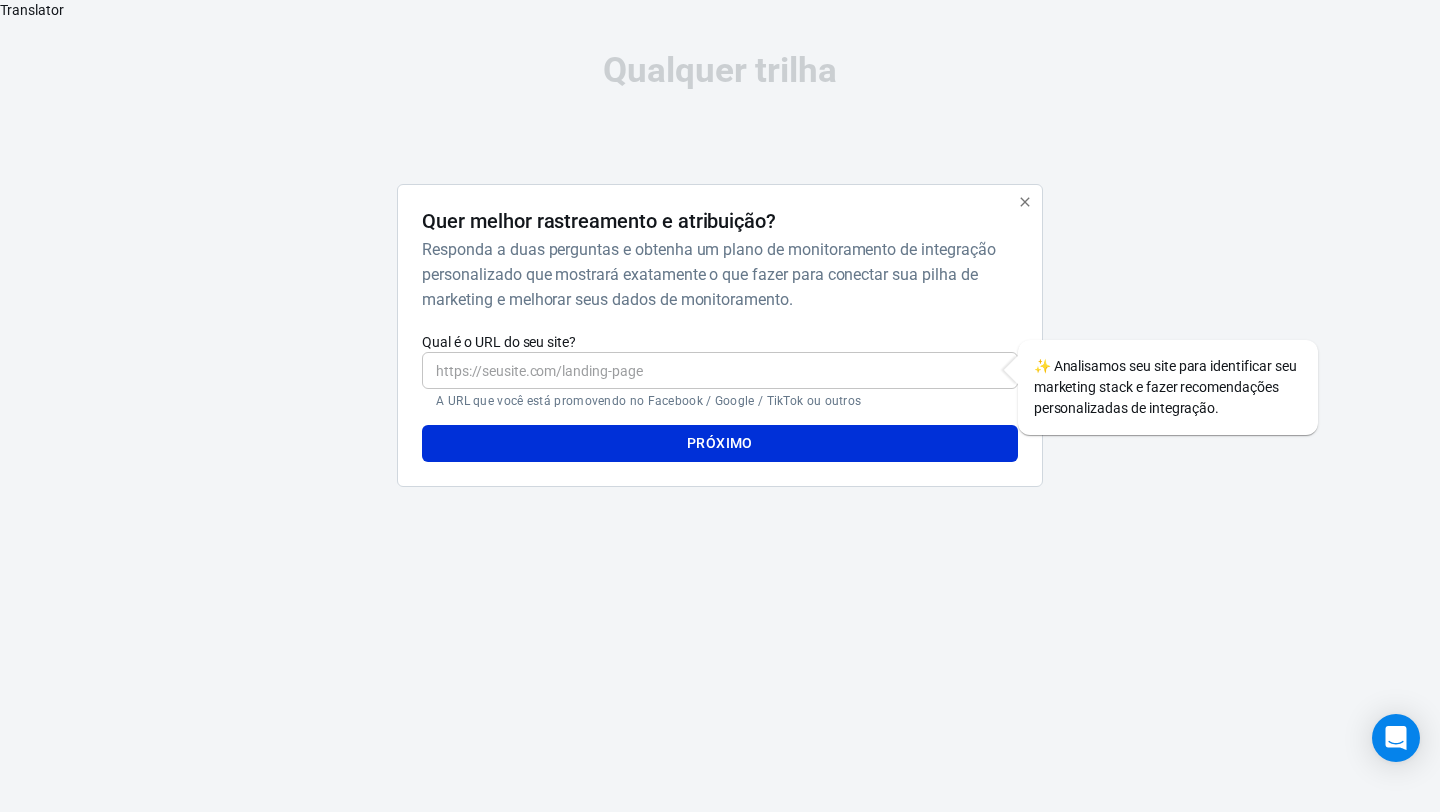 scroll, scrollTop: 0, scrollLeft: 0, axis: both 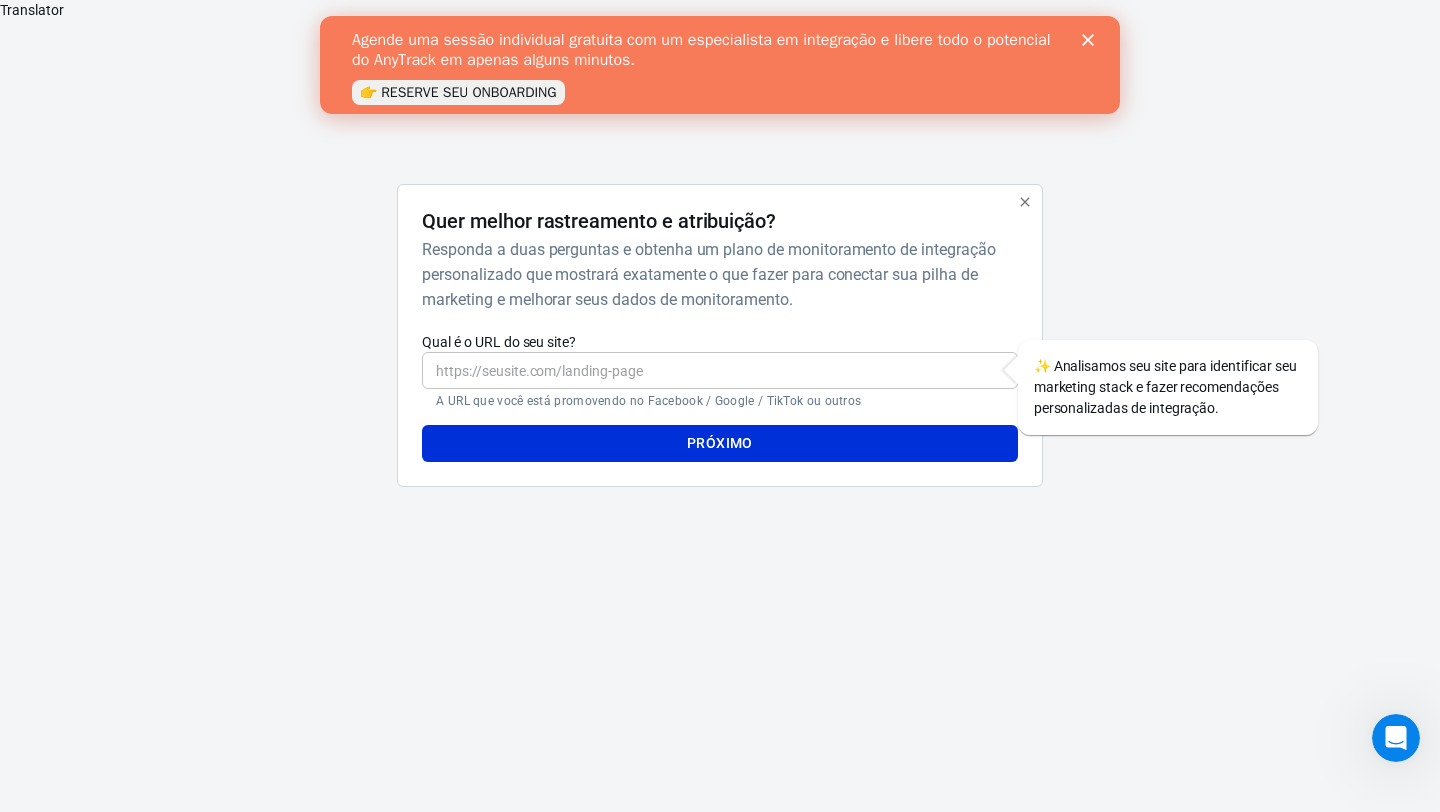 click on "​ A URL que você está promovendo no Facebook / Google / TikTok ou outros" at bounding box center (719, 380) 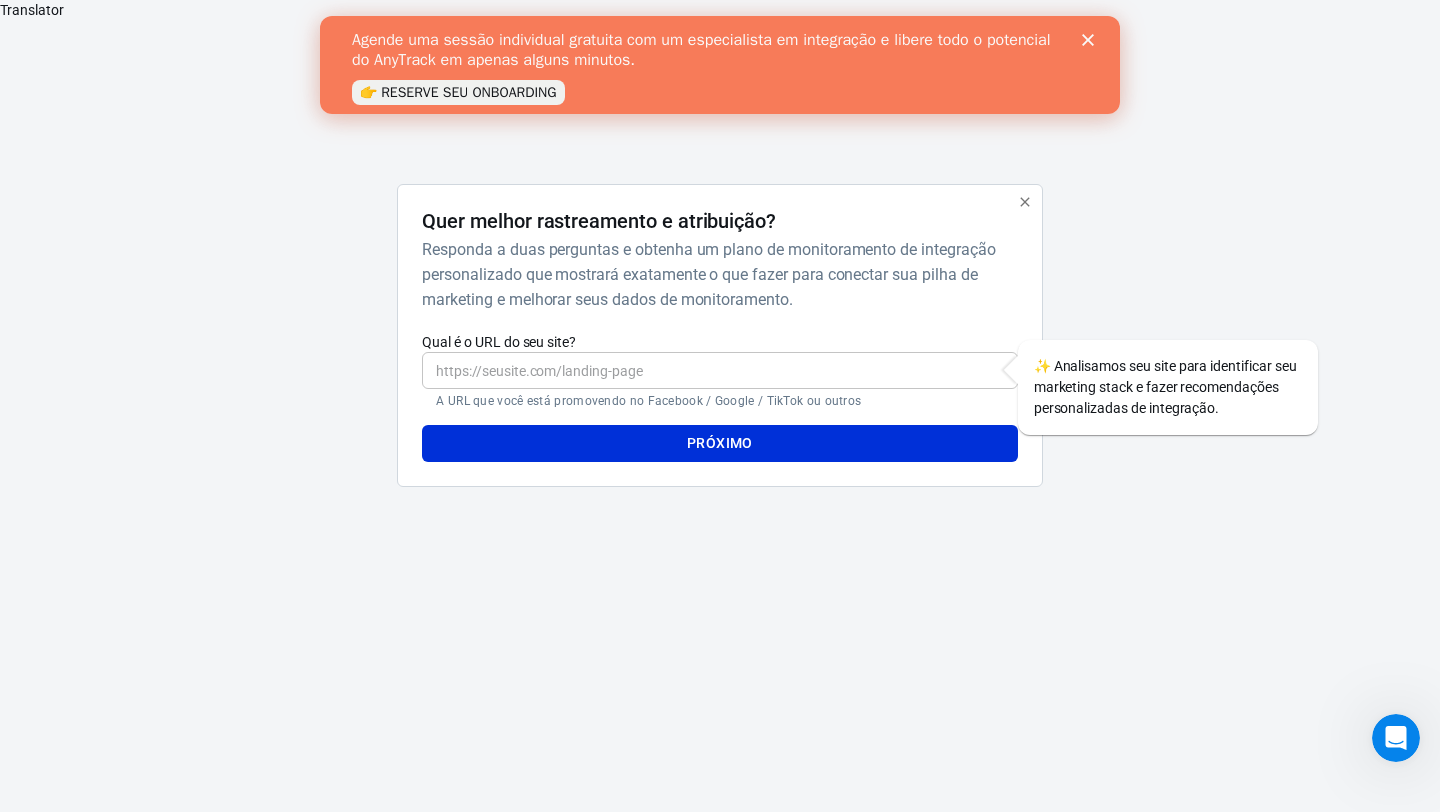 click on "Qual é o URL do seu site?" at bounding box center (719, 370) 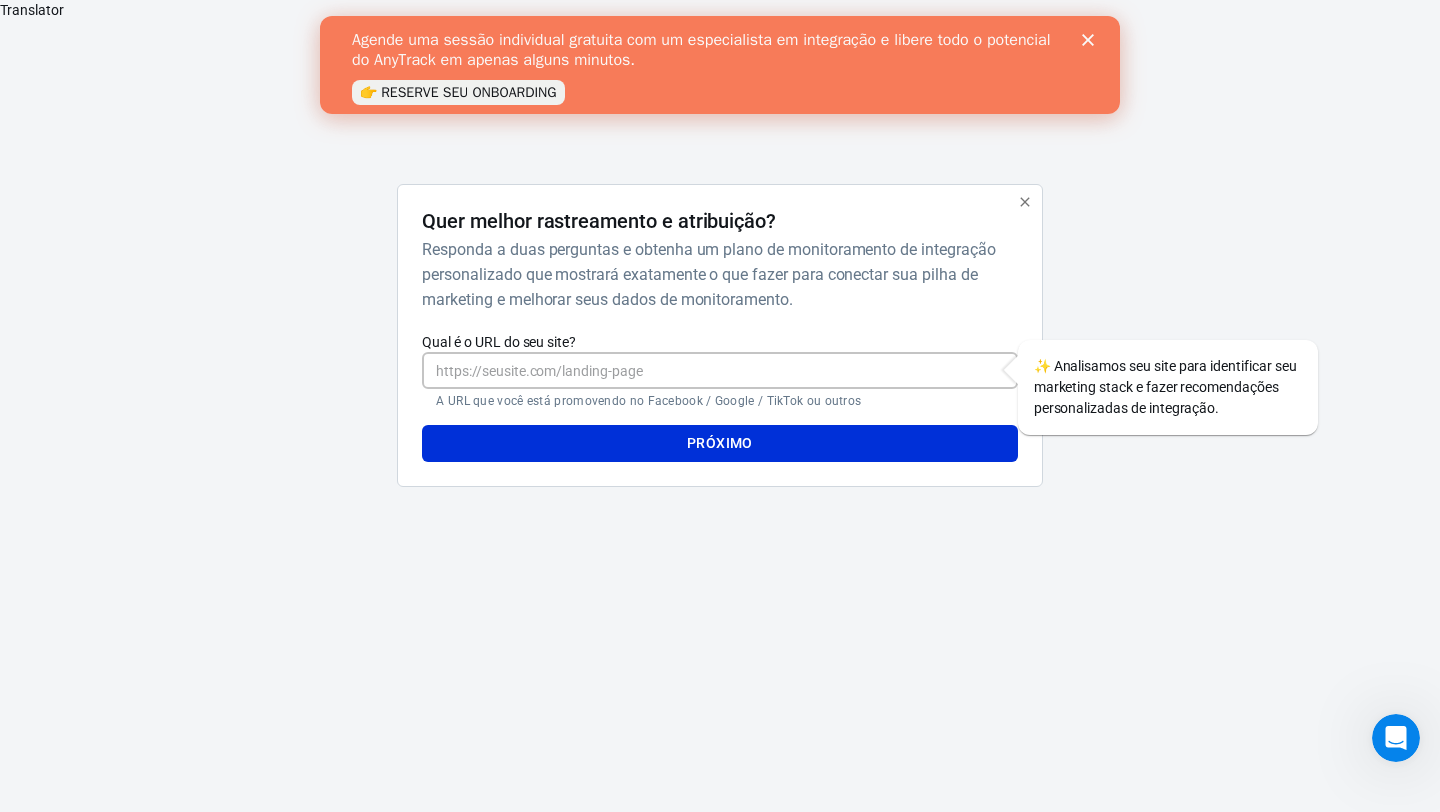 paste on "[URL][DOMAIN_NAME]" 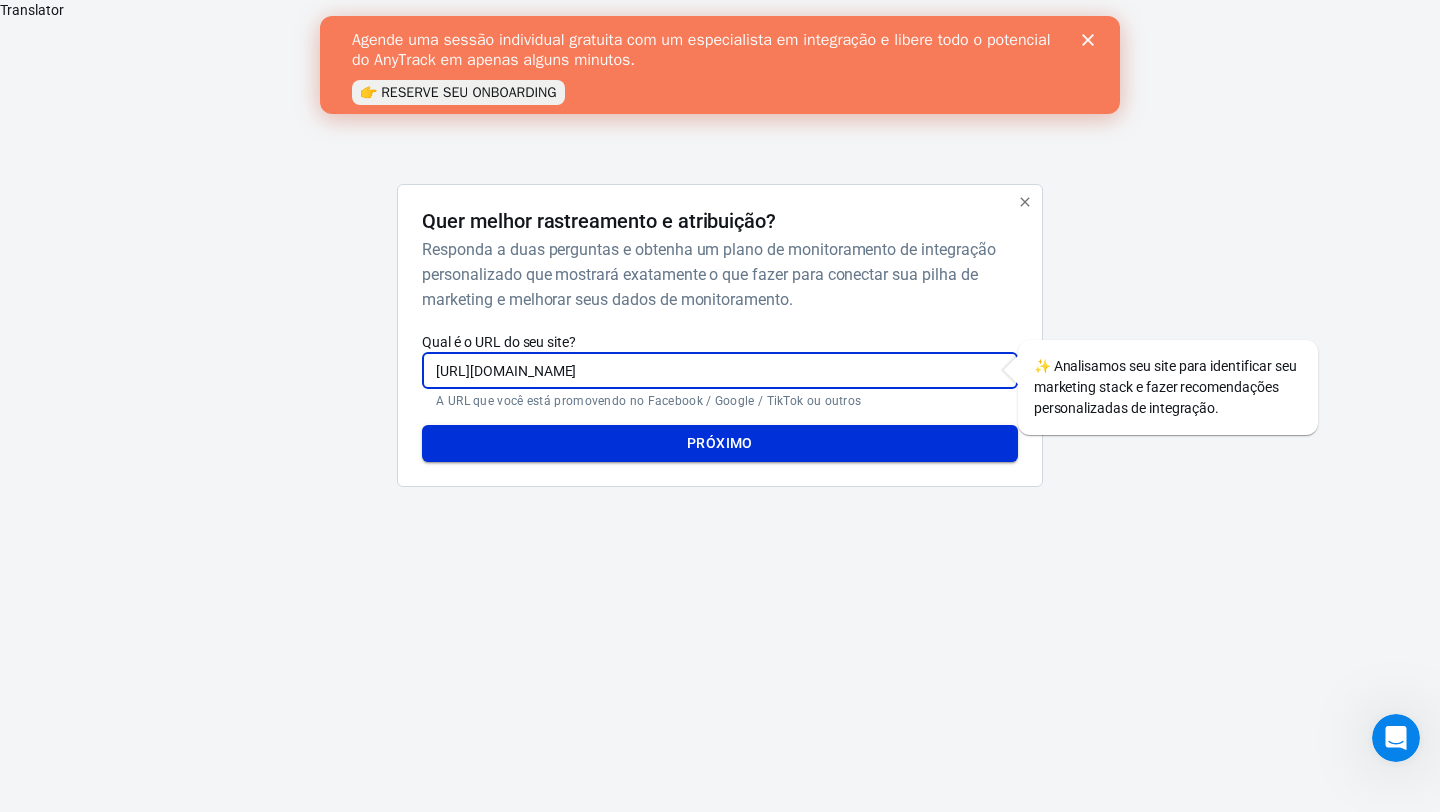 type on "[URL][DOMAIN_NAME]" 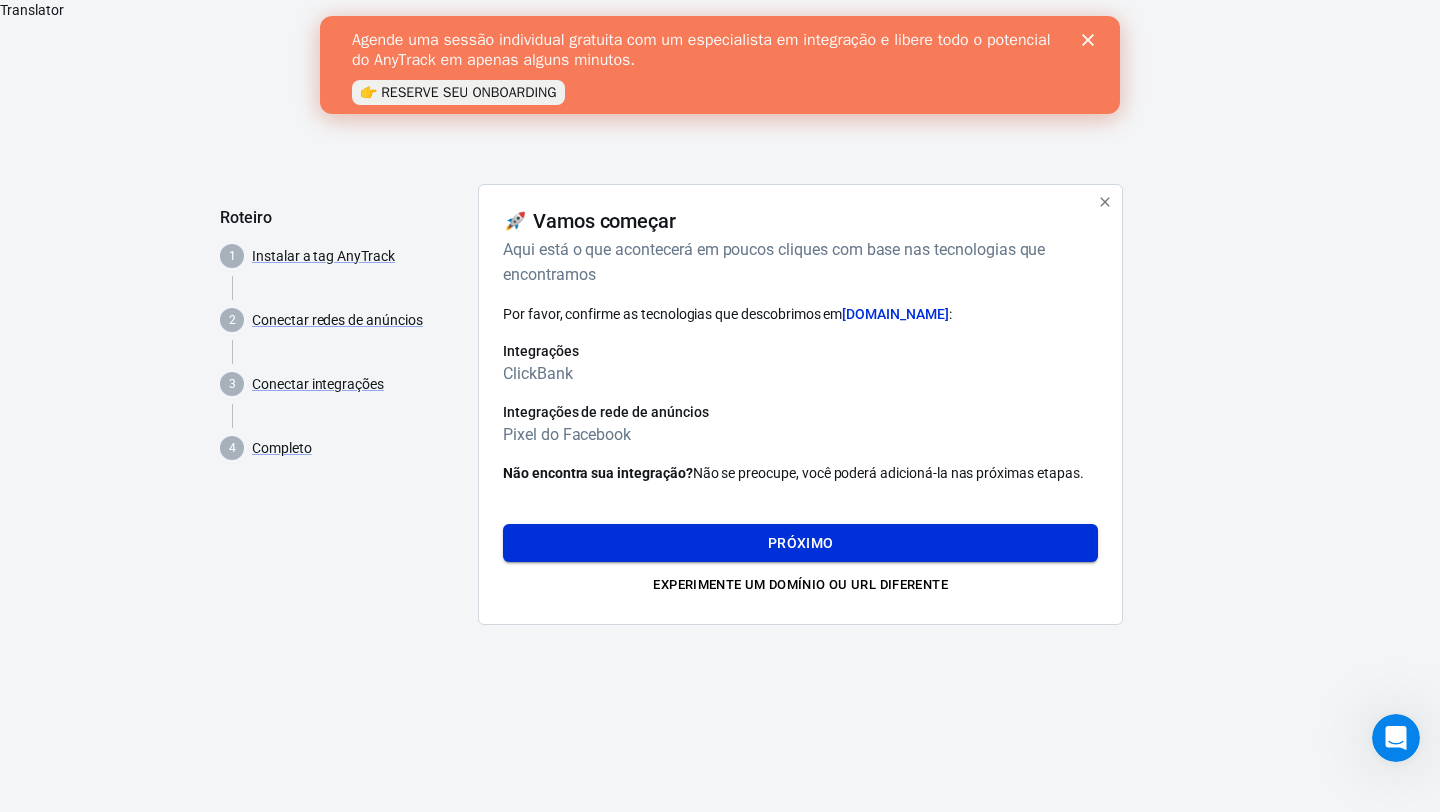 click on "Próximo" at bounding box center (800, 543) 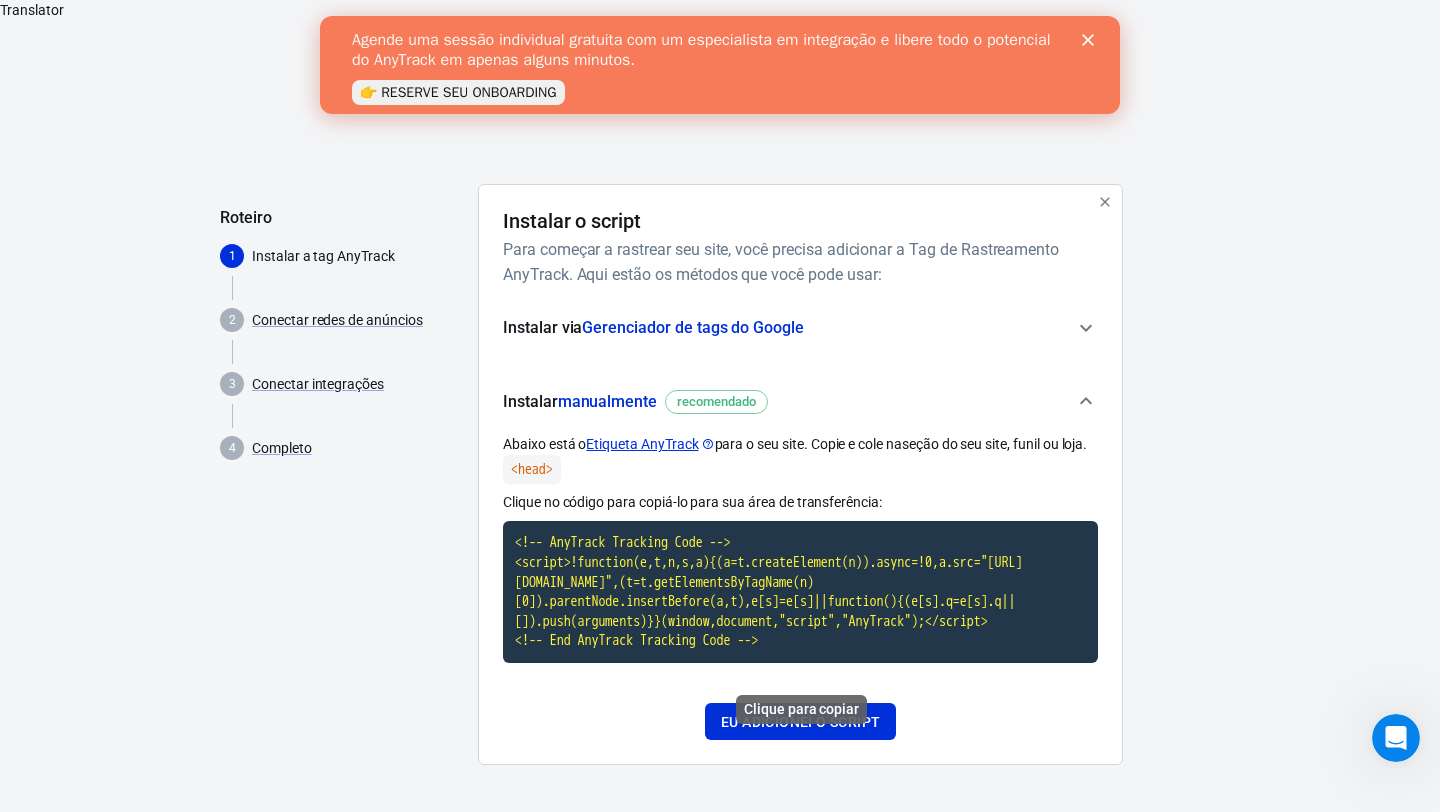 scroll, scrollTop: 20, scrollLeft: 0, axis: vertical 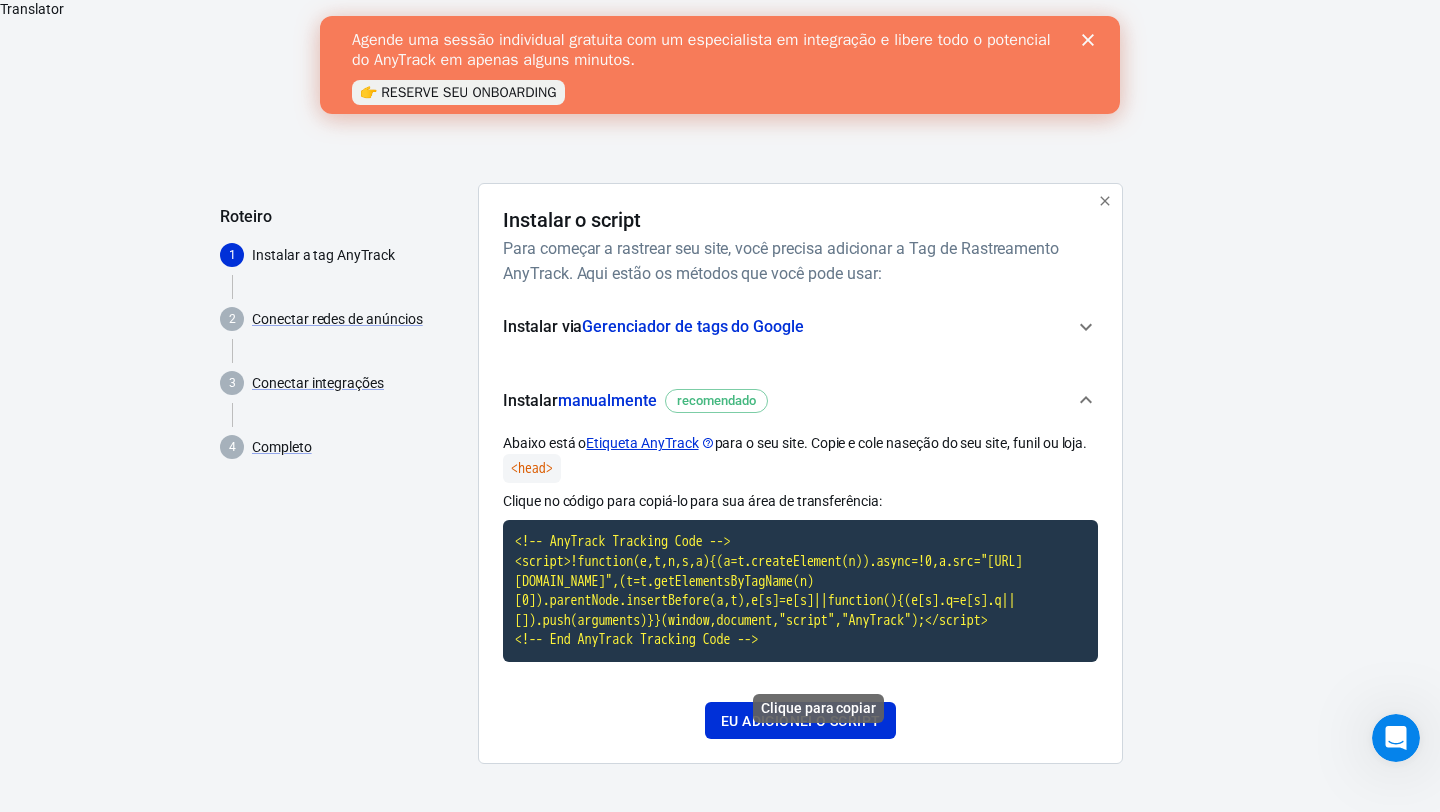 click on "<!-- AnyTrack Tracking Code -->
<script>!function(e,t,n,s,a){(a=t.createElement(n)).async=!0,a.src="[URL][DOMAIN_NAME]",(t=t.getElementsByTagName(n)[0]).parentNode.insertBefore(a,t),e[s]=e[s]||function(){(e[s].q=e[s].q||[]).push(arguments)}}(window,document,"script","AnyTrack");</script>
<!-- End AnyTrack Tracking Code -->" at bounding box center (800, 591) 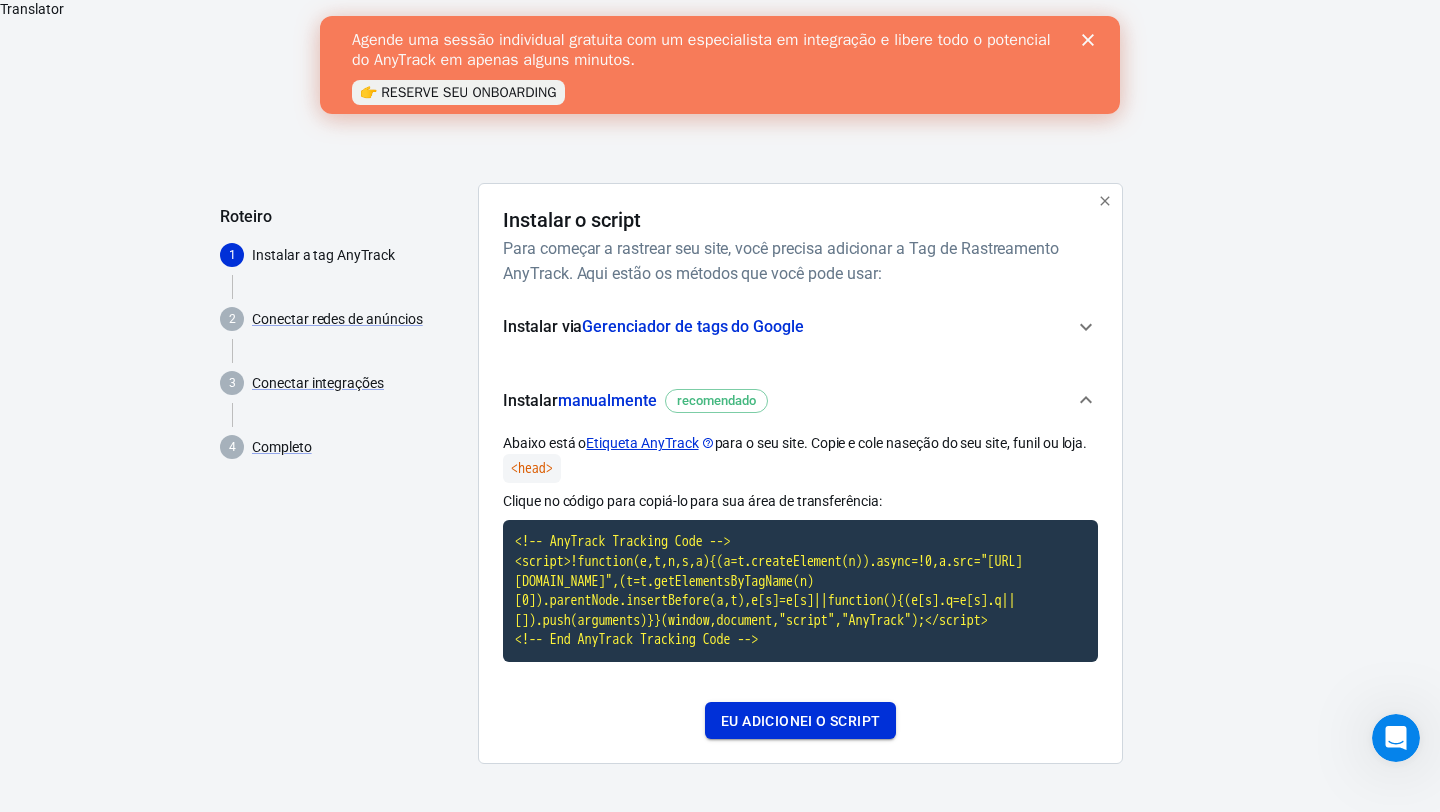 click on "Eu adicionei o script" at bounding box center [800, 721] 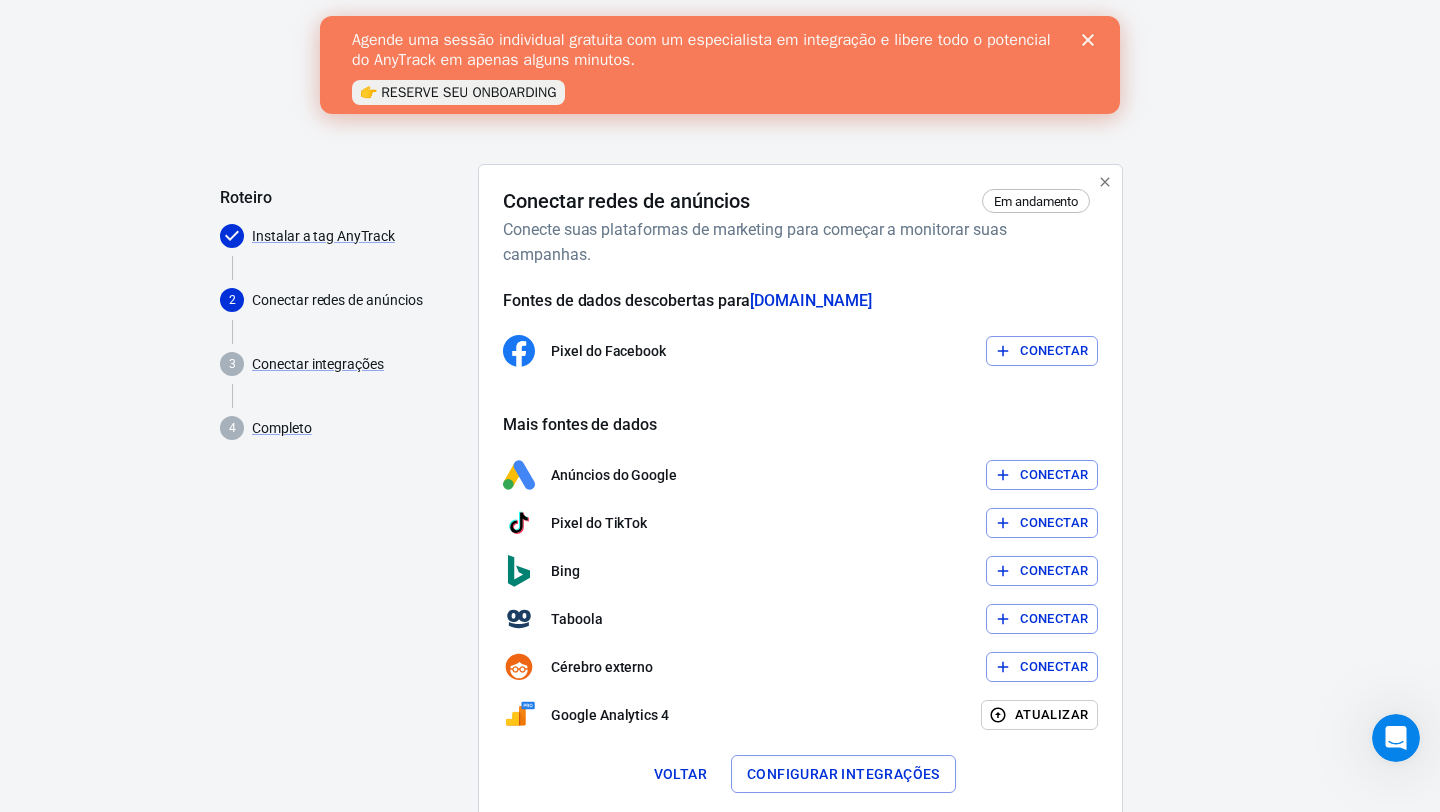 scroll, scrollTop: 53, scrollLeft: 0, axis: vertical 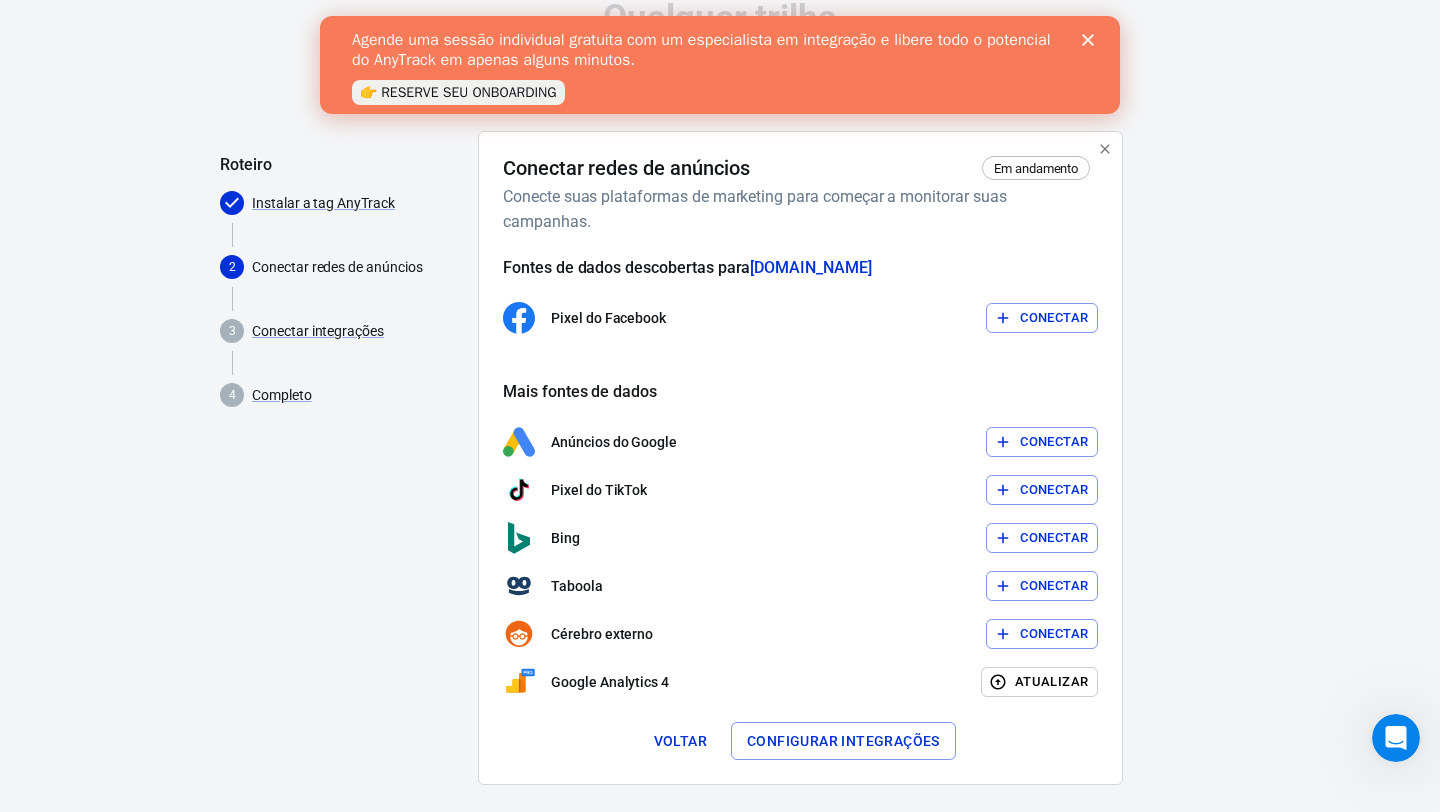 click on "Conectar" at bounding box center [1054, 317] 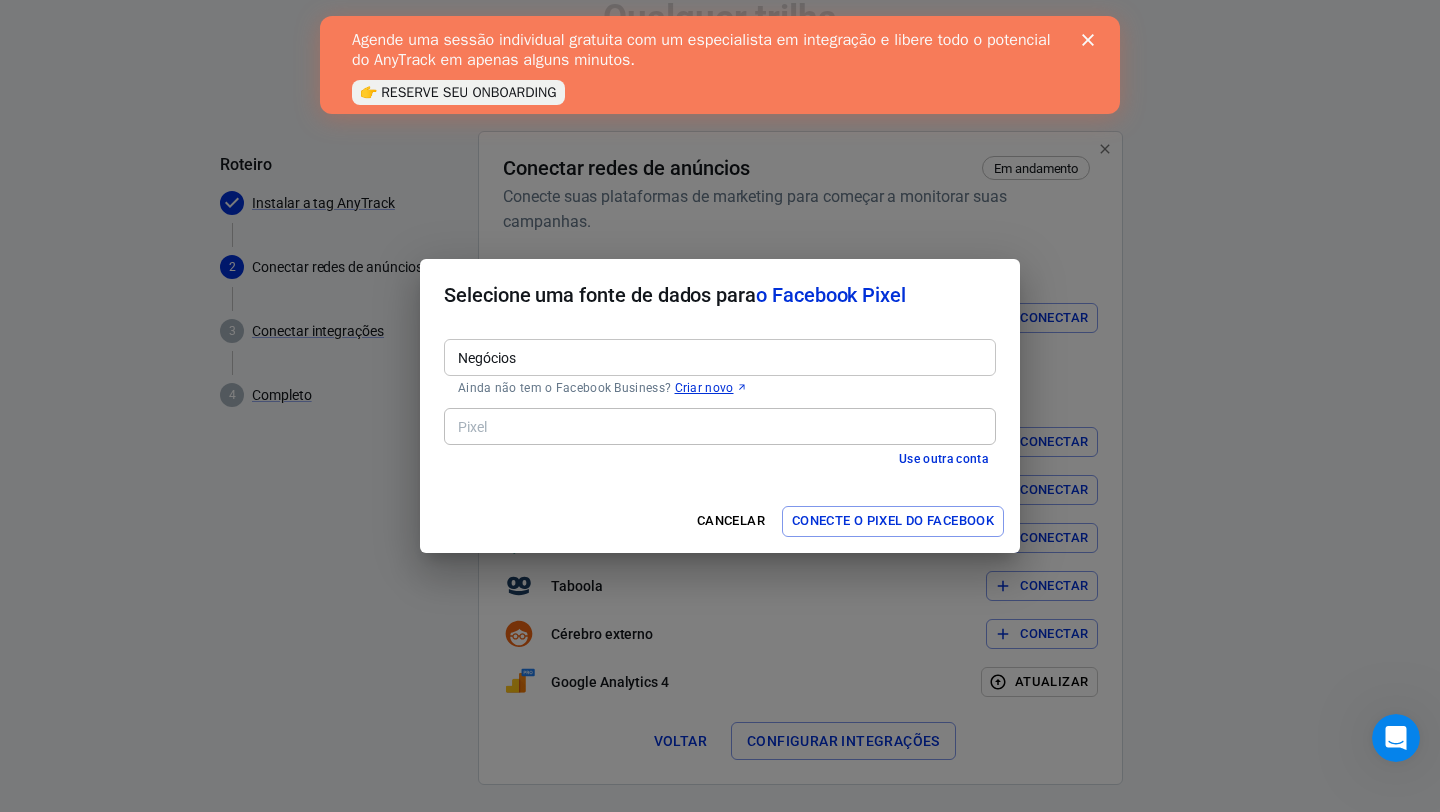 click on "Negócios" at bounding box center (718, 357) 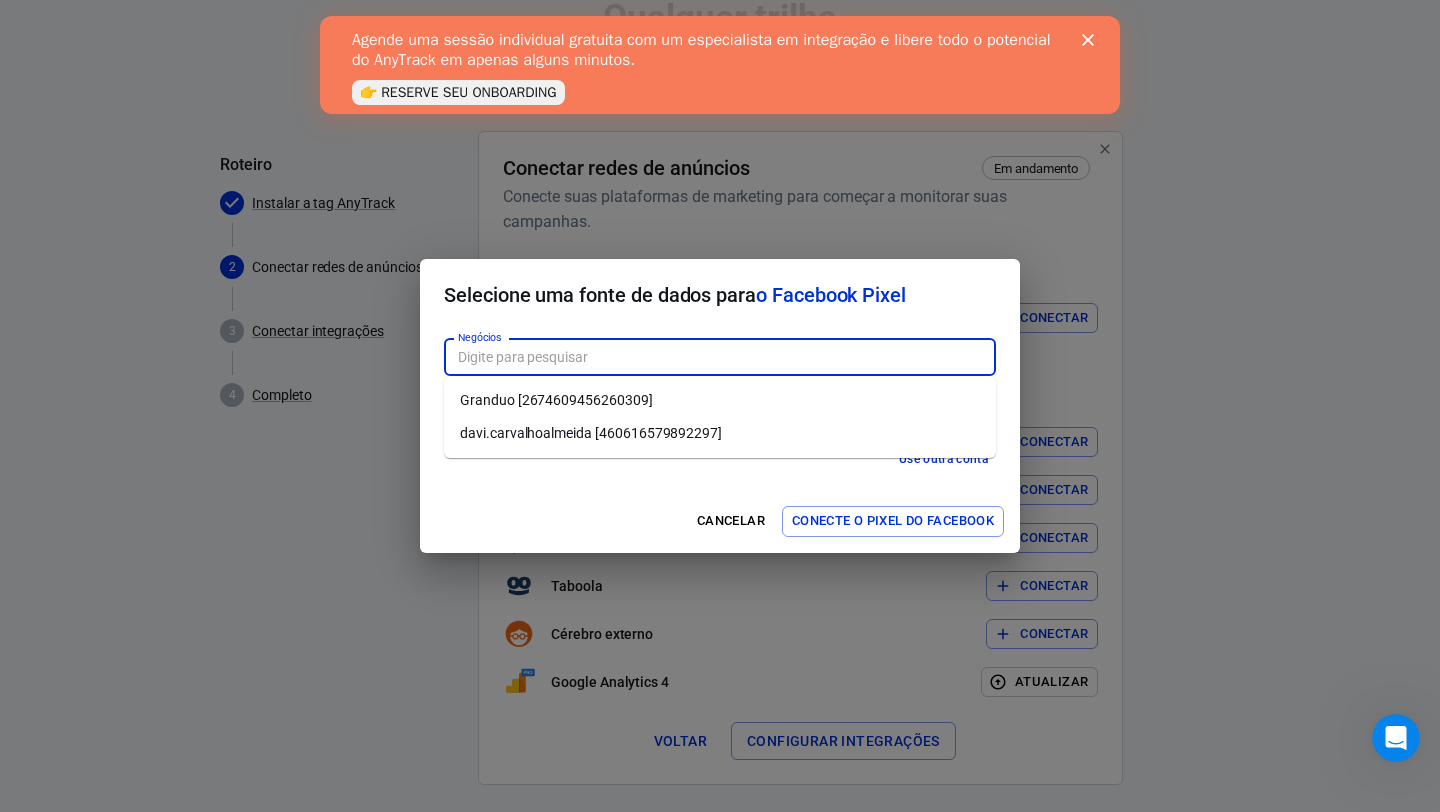 click on "davi.carvalhoalmeida [460616579892297]" at bounding box center [591, 433] 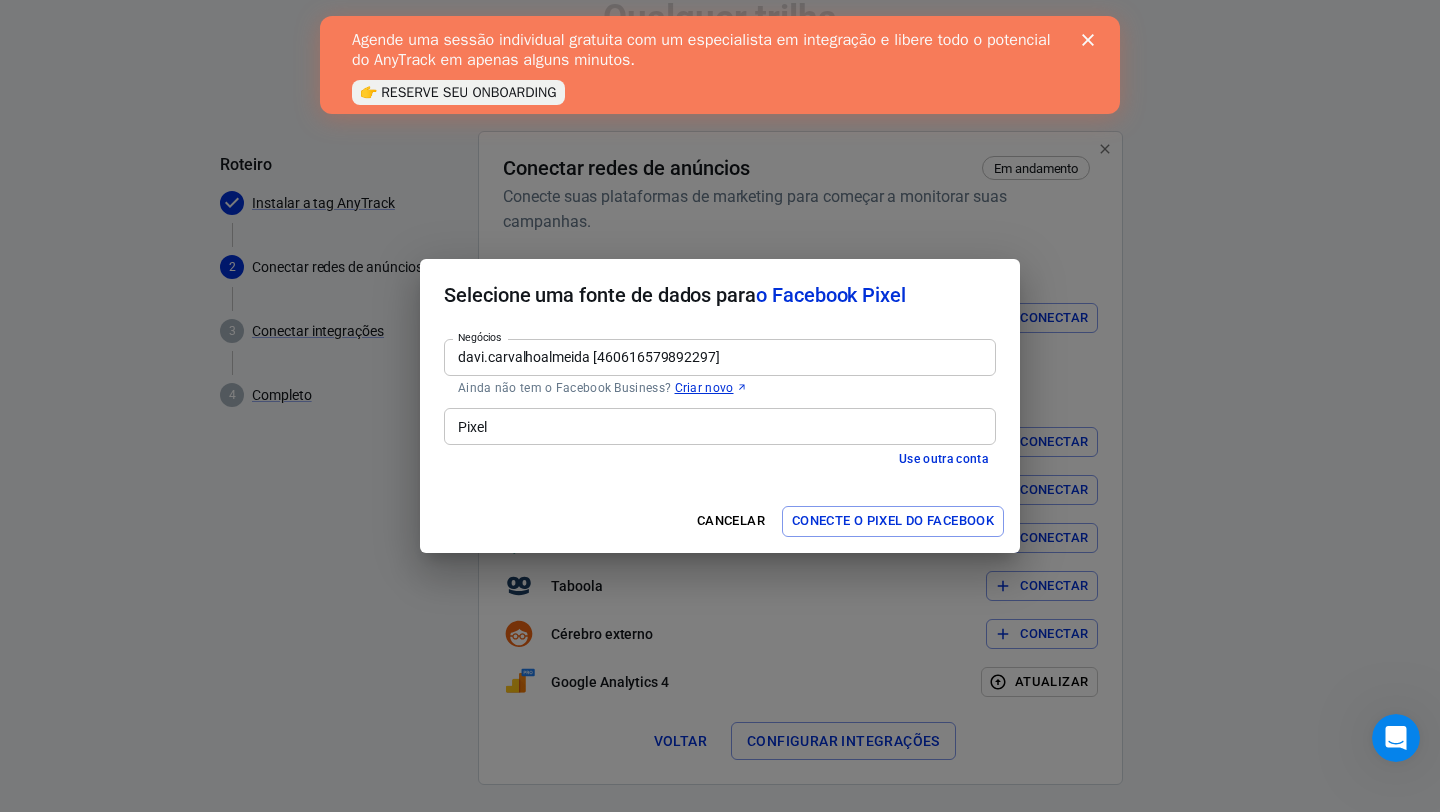 click on "Pixel" at bounding box center (718, 426) 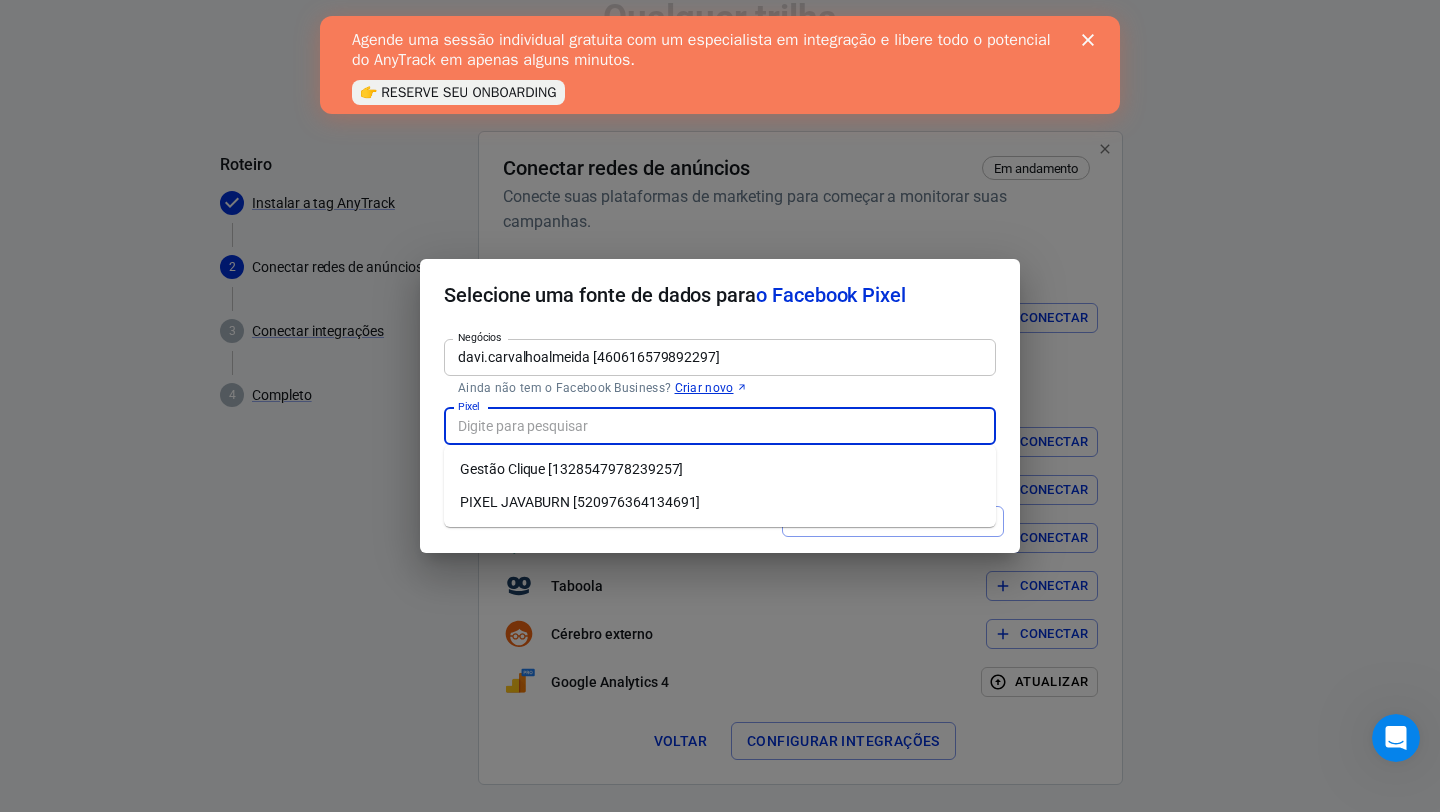 click on "PIXEL JAVABURN [520976364134691]" at bounding box center (580, 502) 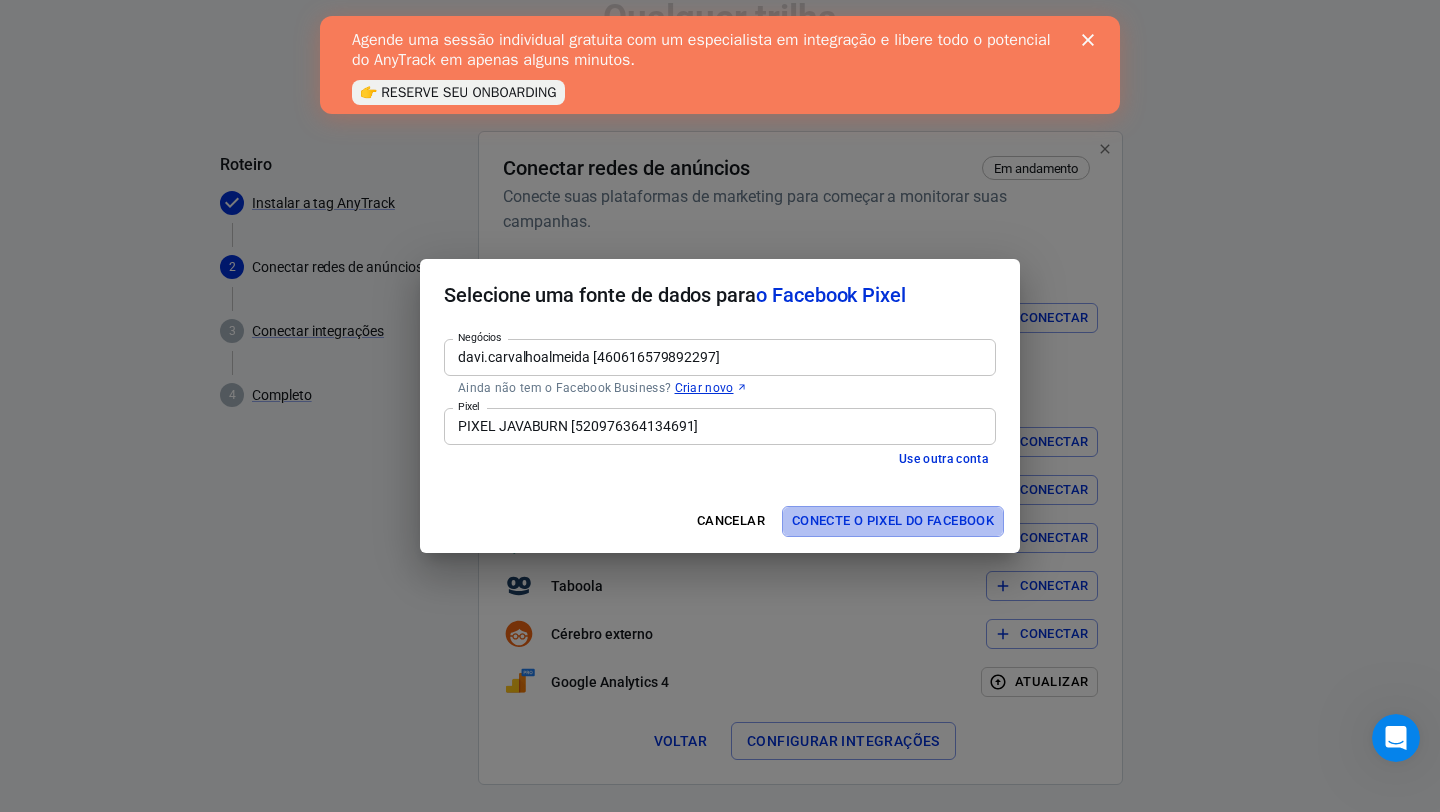 click on "Conecte o Pixel do Facebook" at bounding box center (893, 520) 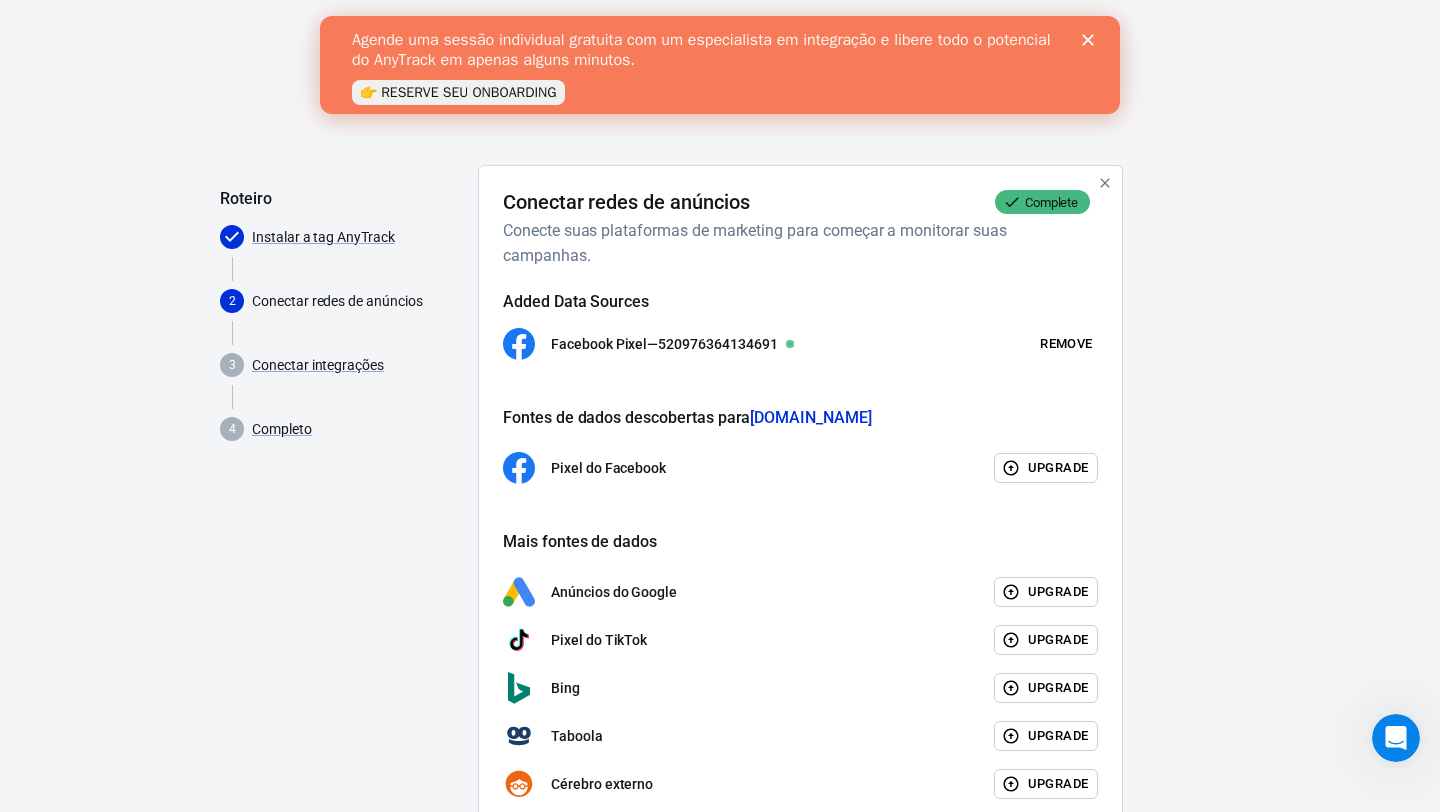 scroll, scrollTop: 20, scrollLeft: 0, axis: vertical 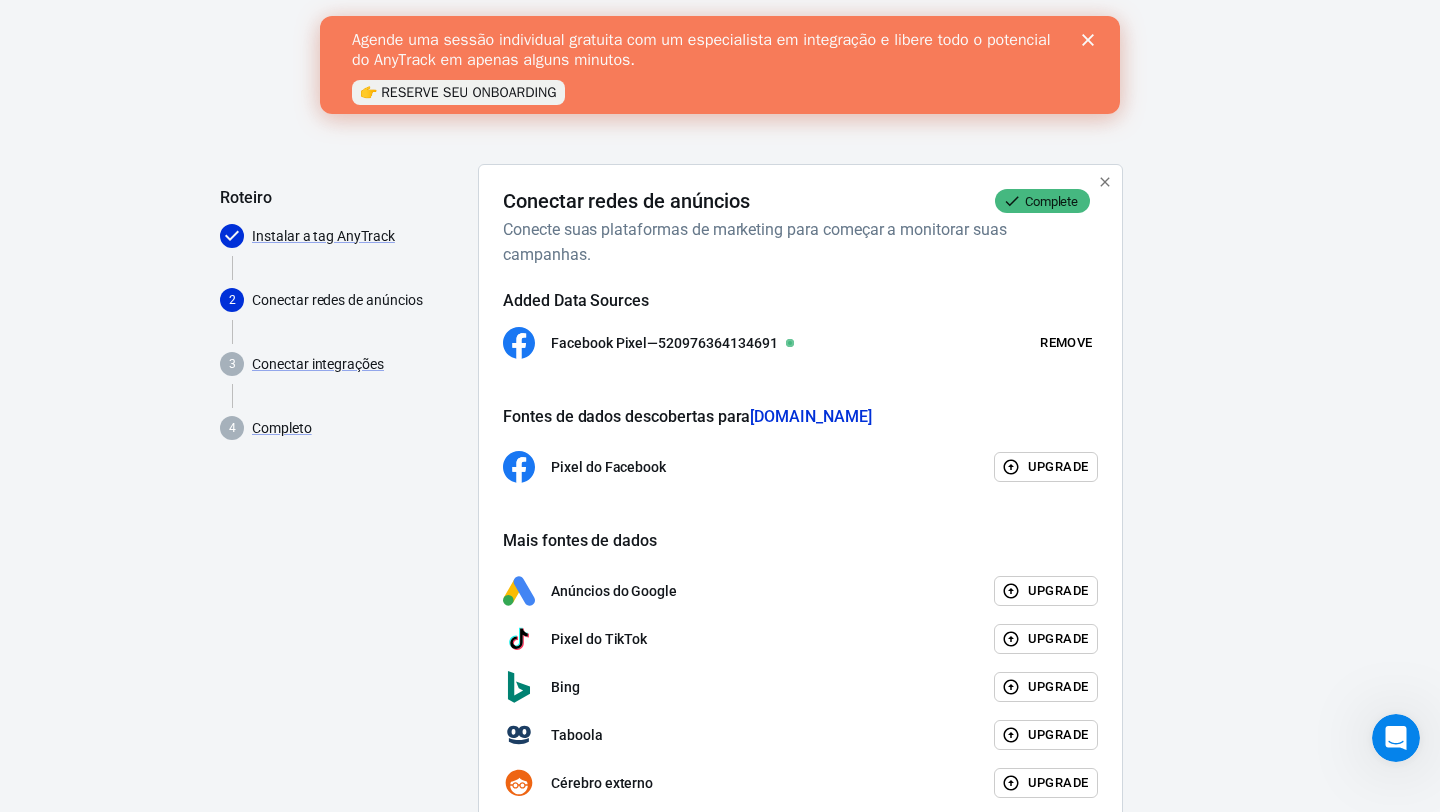 click 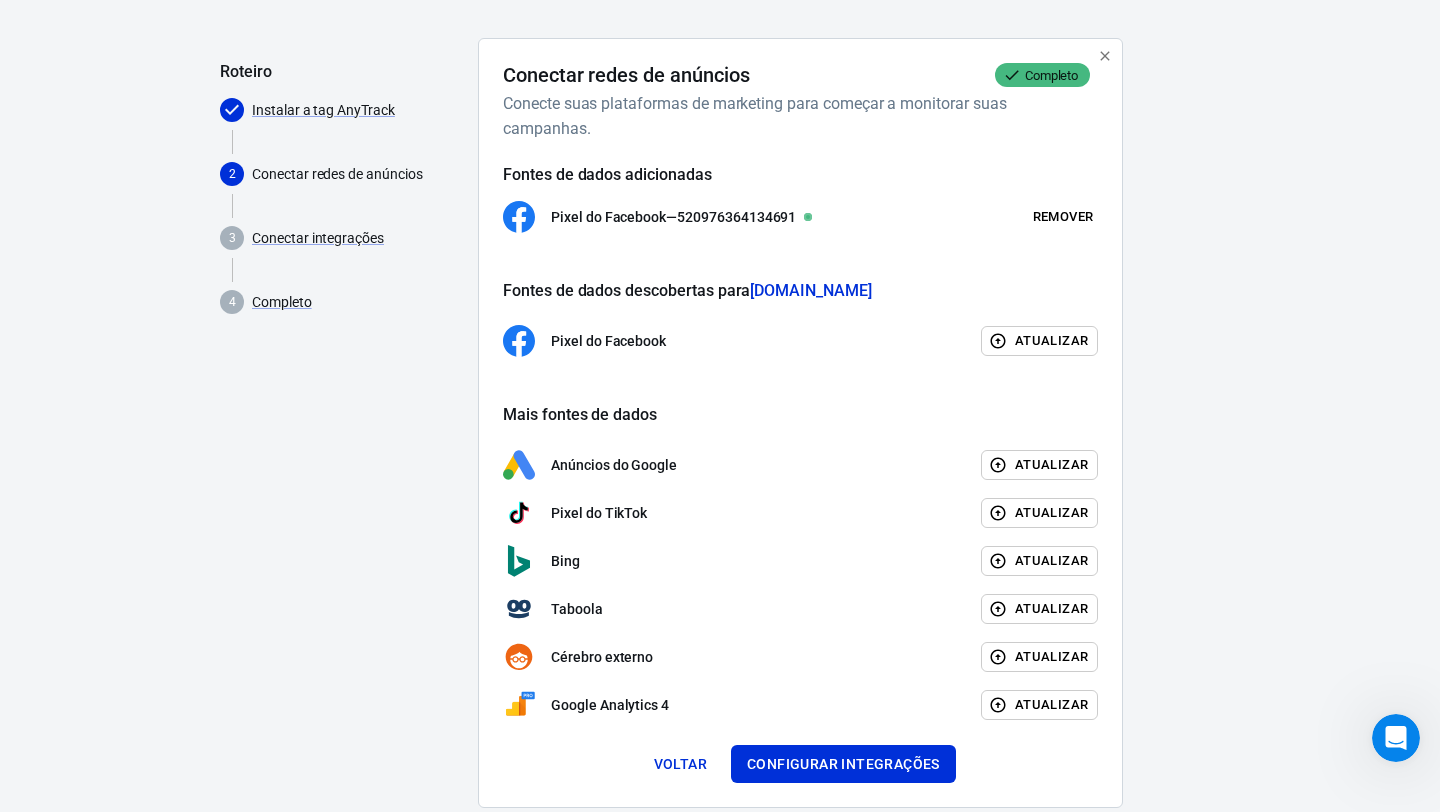 scroll, scrollTop: 153, scrollLeft: 0, axis: vertical 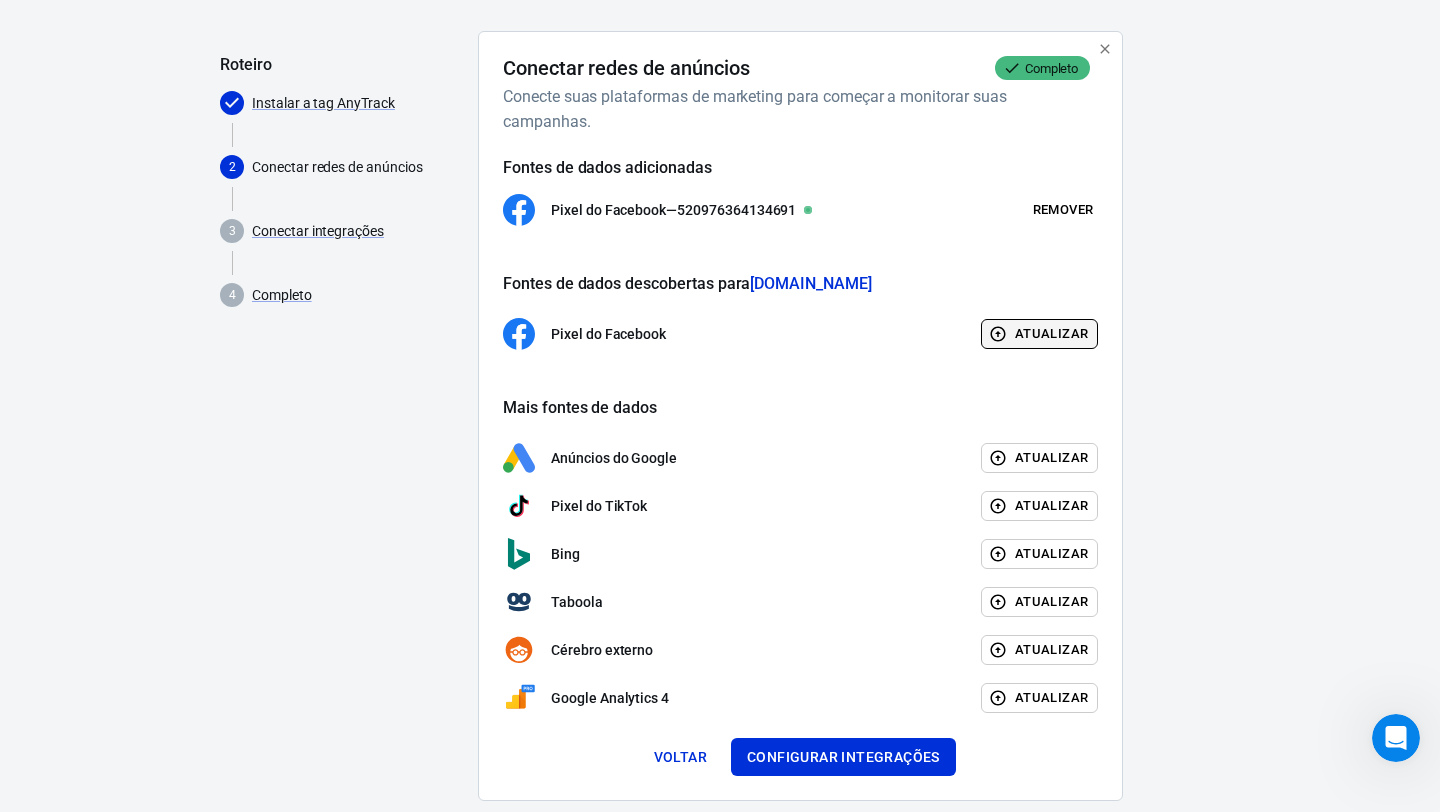 click on "Atualizar" at bounding box center [1051, 333] 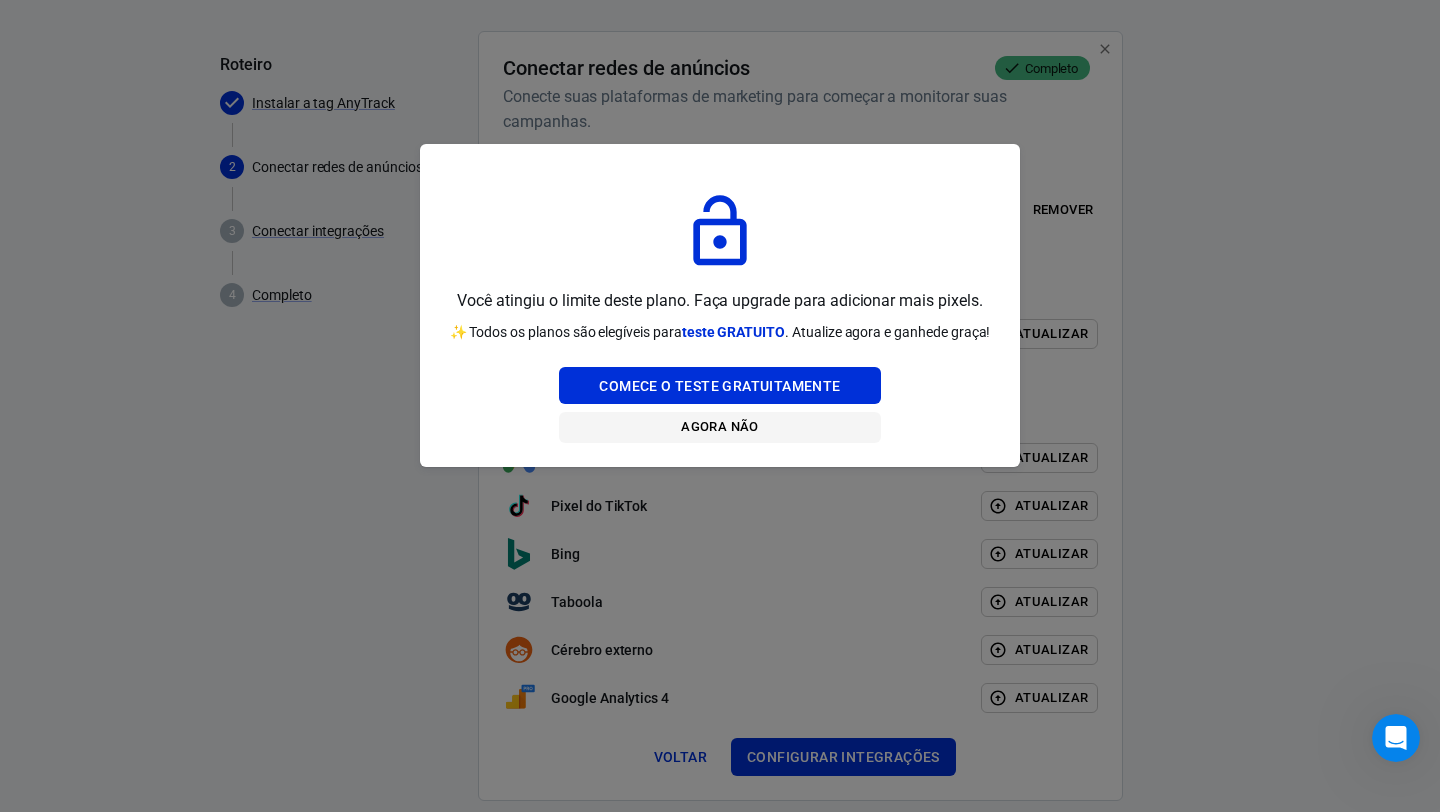 click on "Agora não" at bounding box center (719, 426) 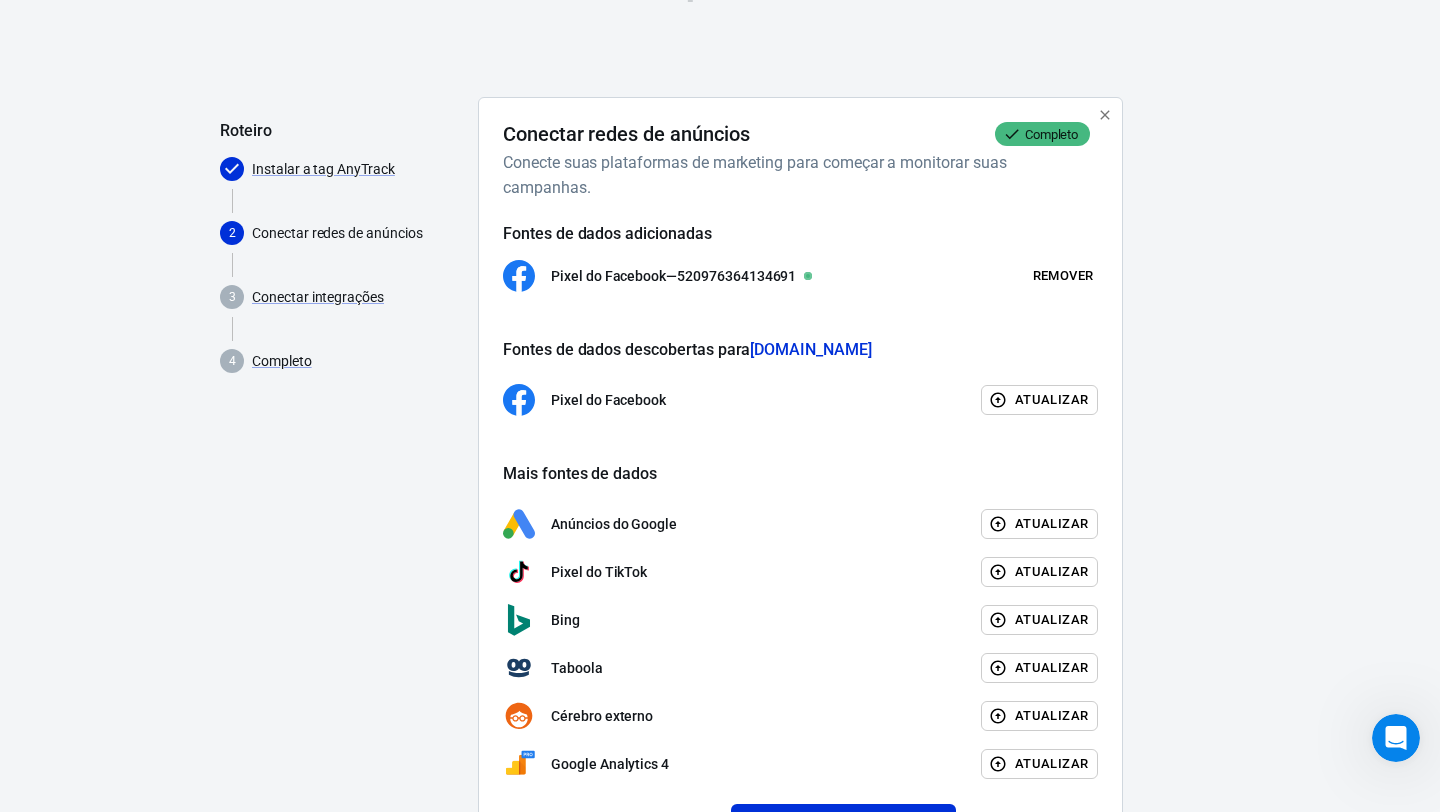 scroll, scrollTop: 169, scrollLeft: 0, axis: vertical 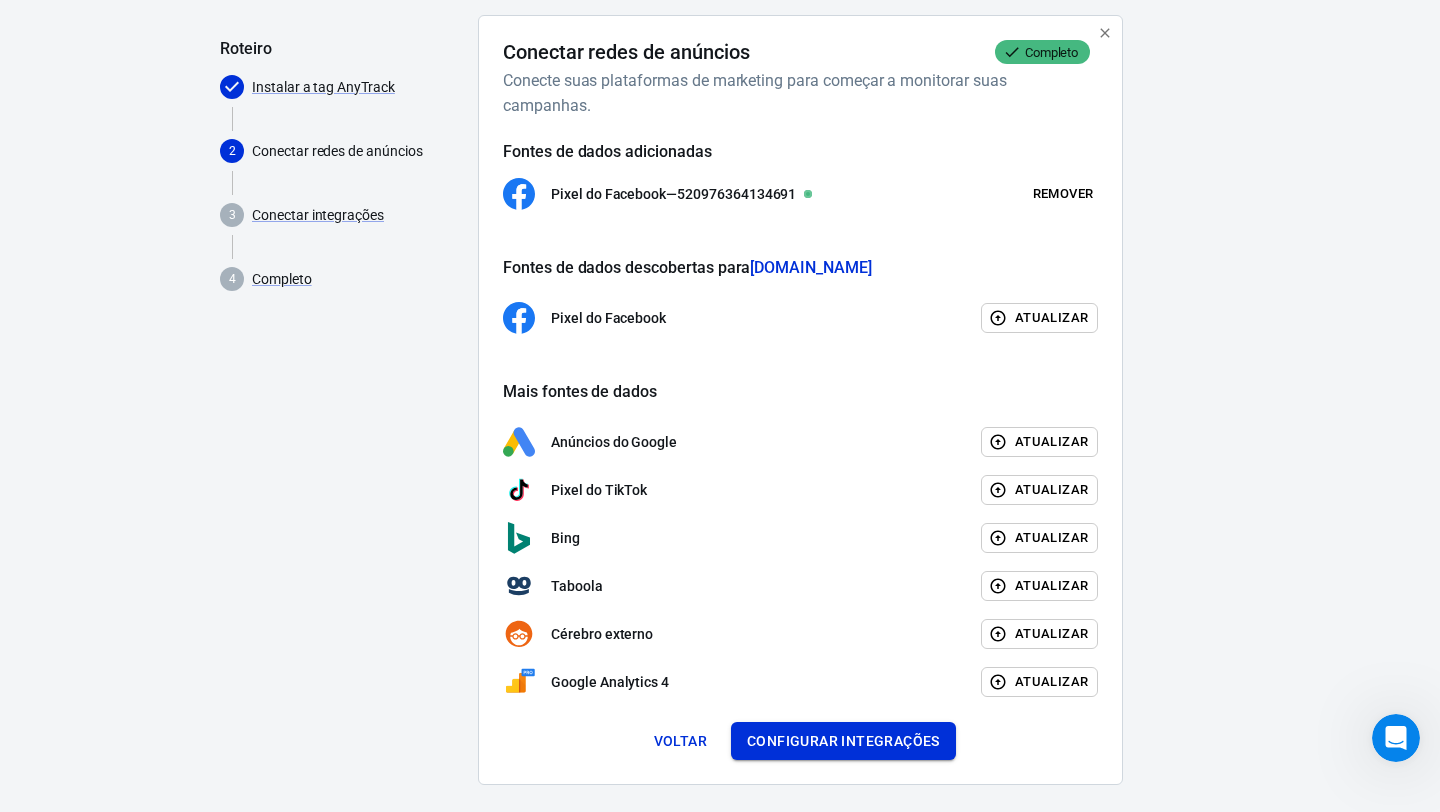 click on "Configurar integrações" at bounding box center (843, 741) 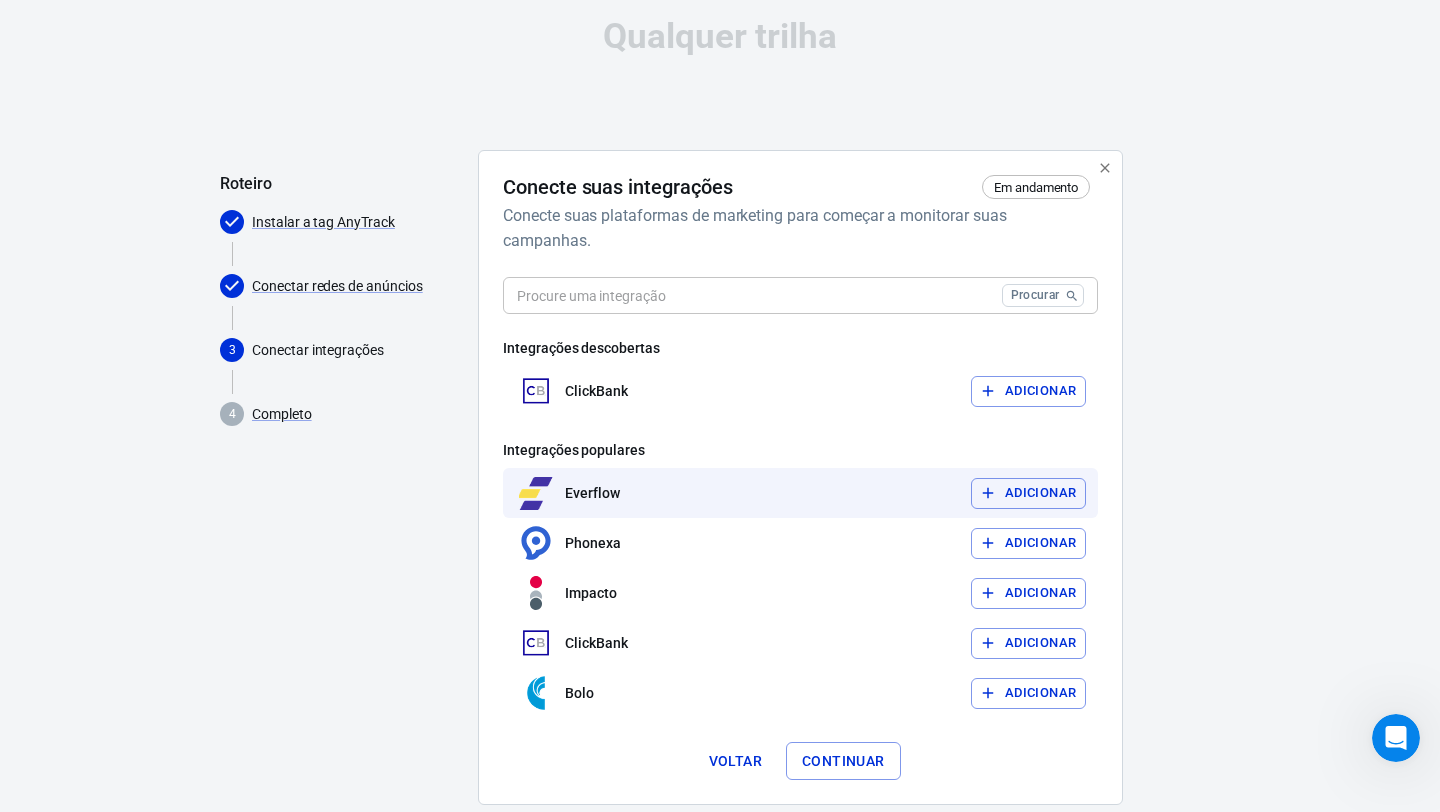 scroll, scrollTop: 38, scrollLeft: 0, axis: vertical 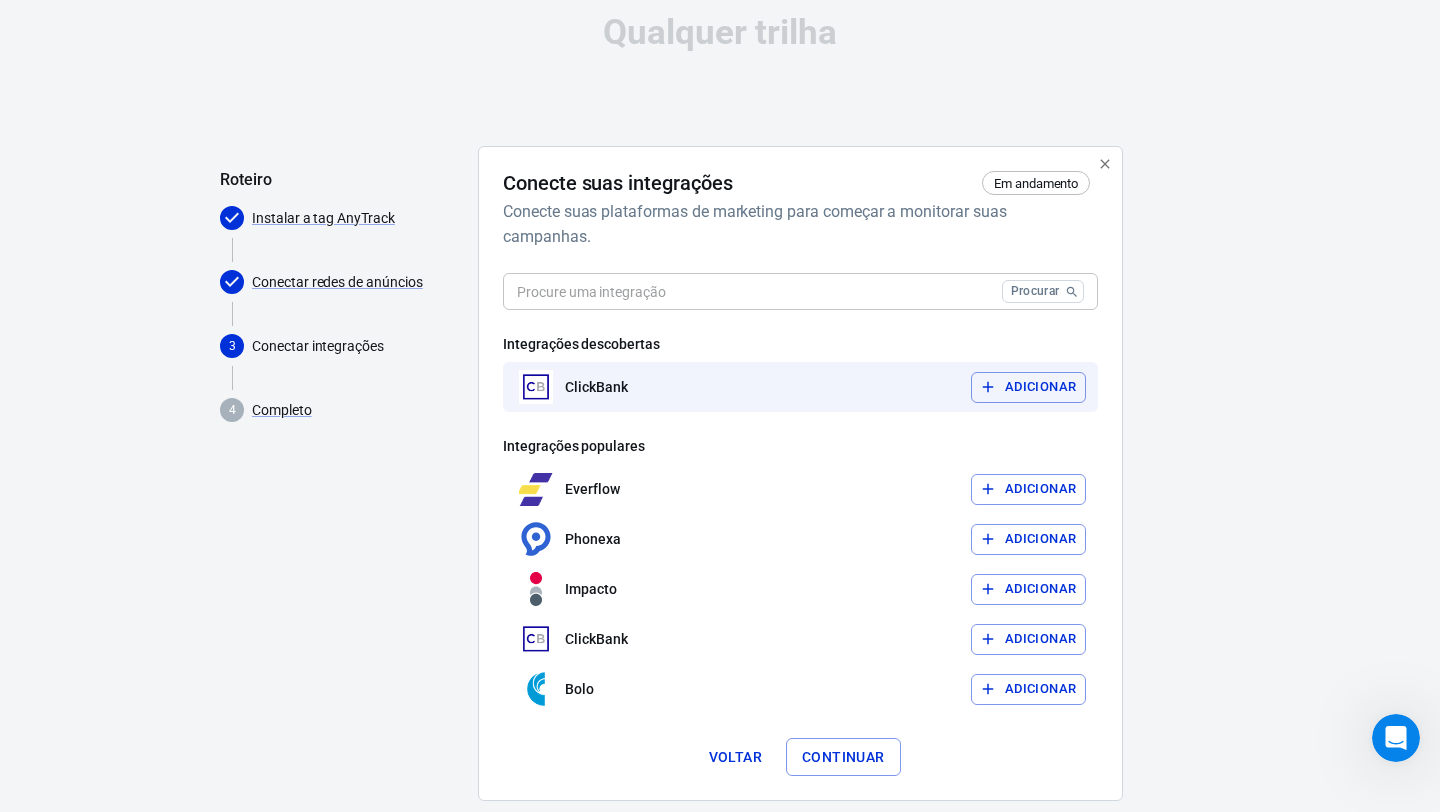 click on "Adicionar" at bounding box center [1040, 387] 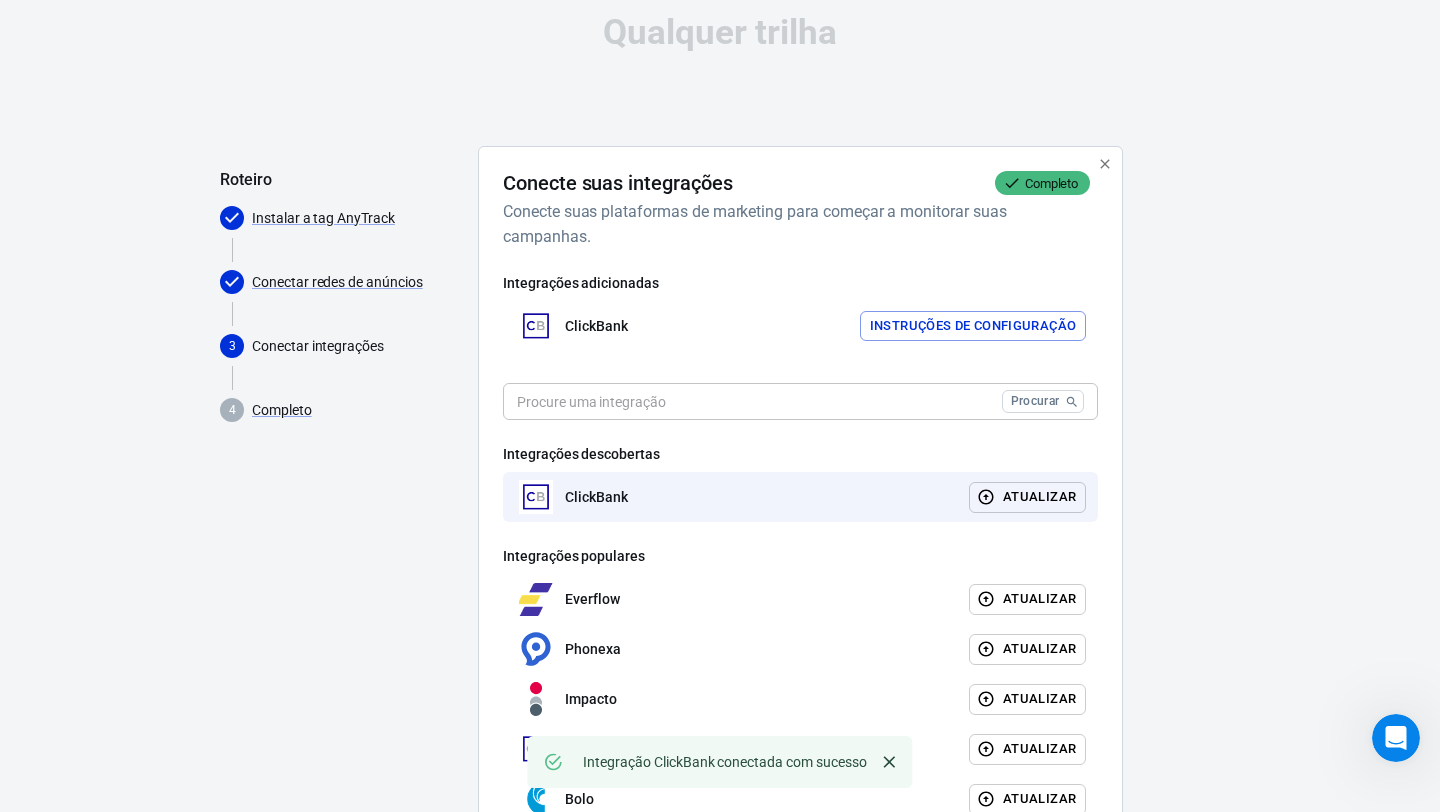 click at bounding box center (748, 401) 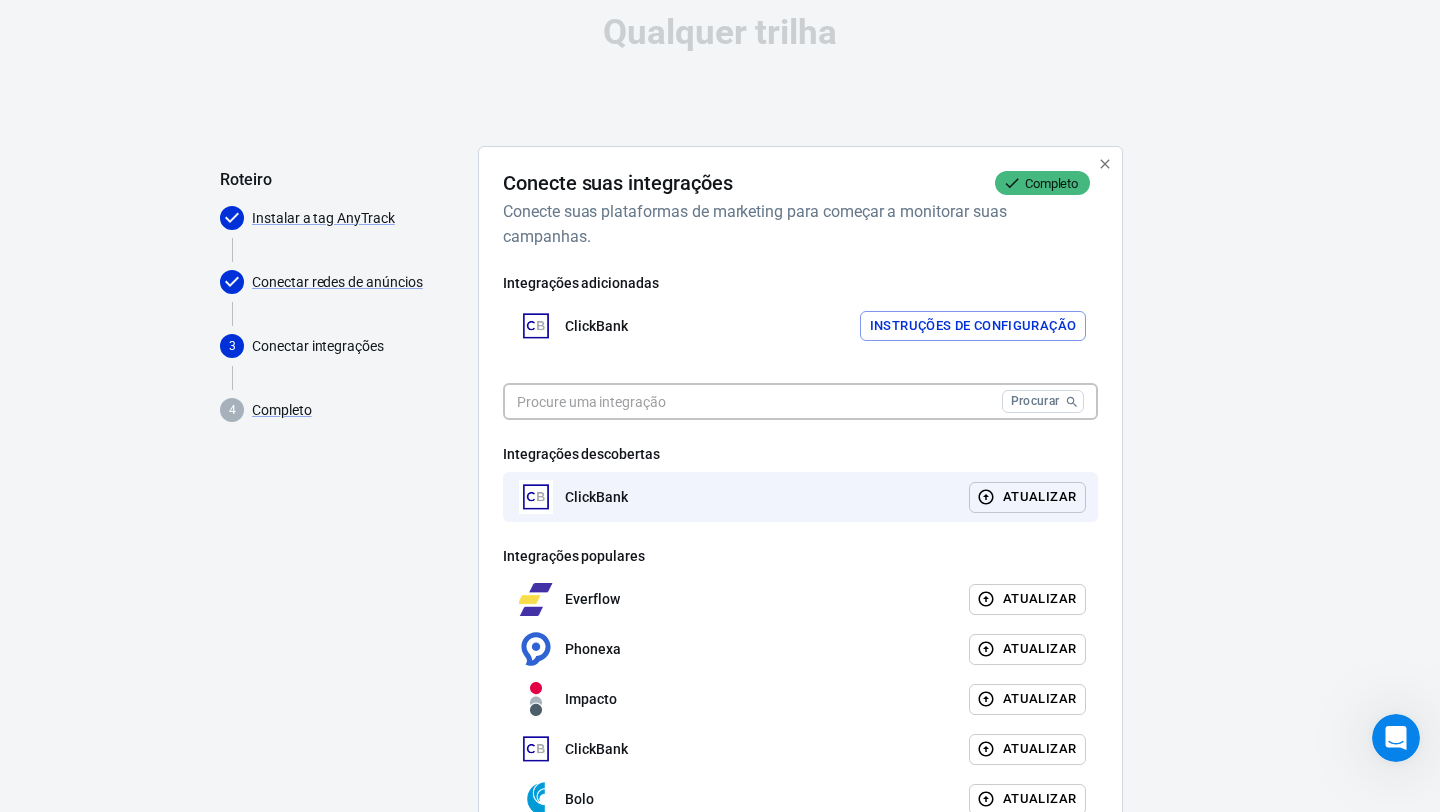 click at bounding box center [748, 401] 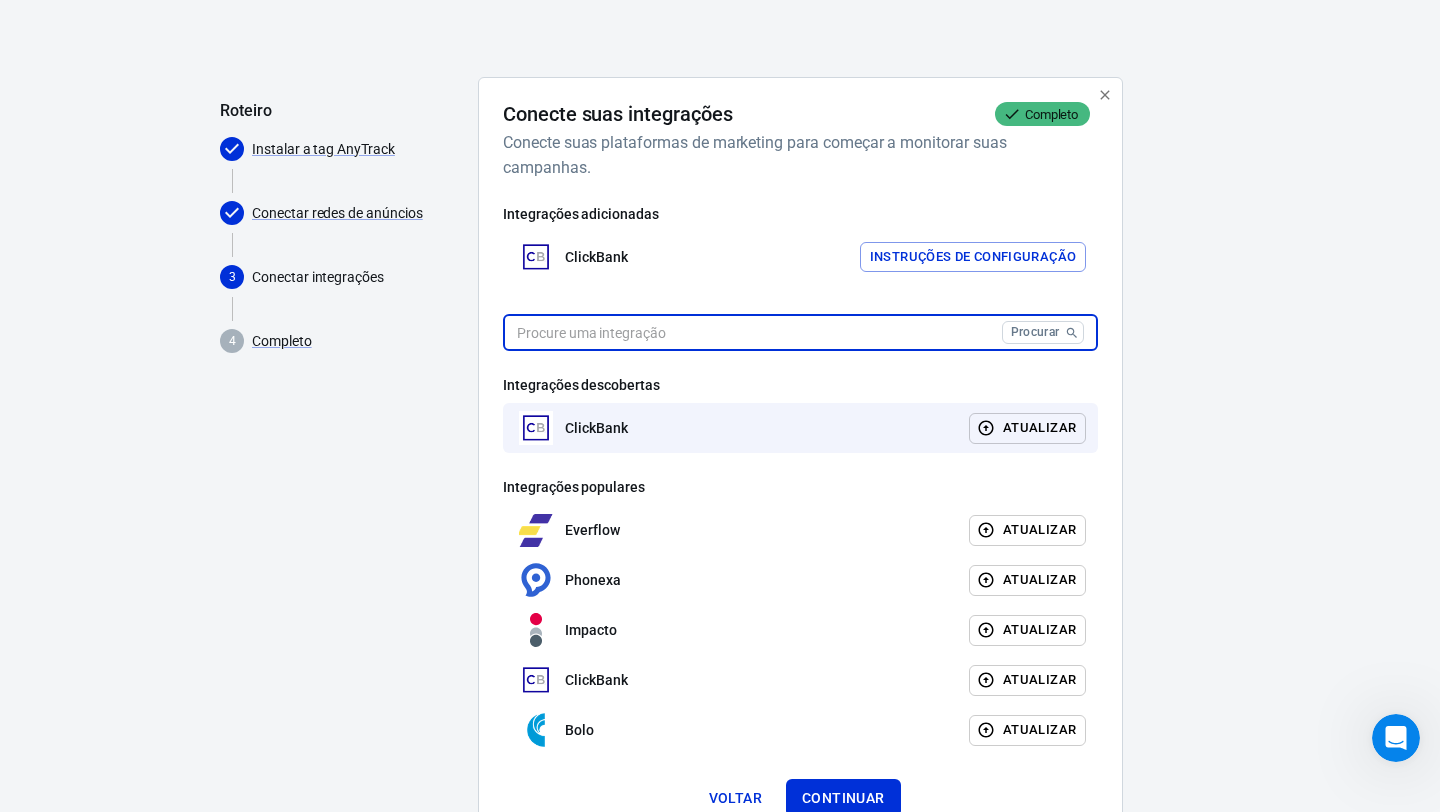 scroll, scrollTop: 94, scrollLeft: 0, axis: vertical 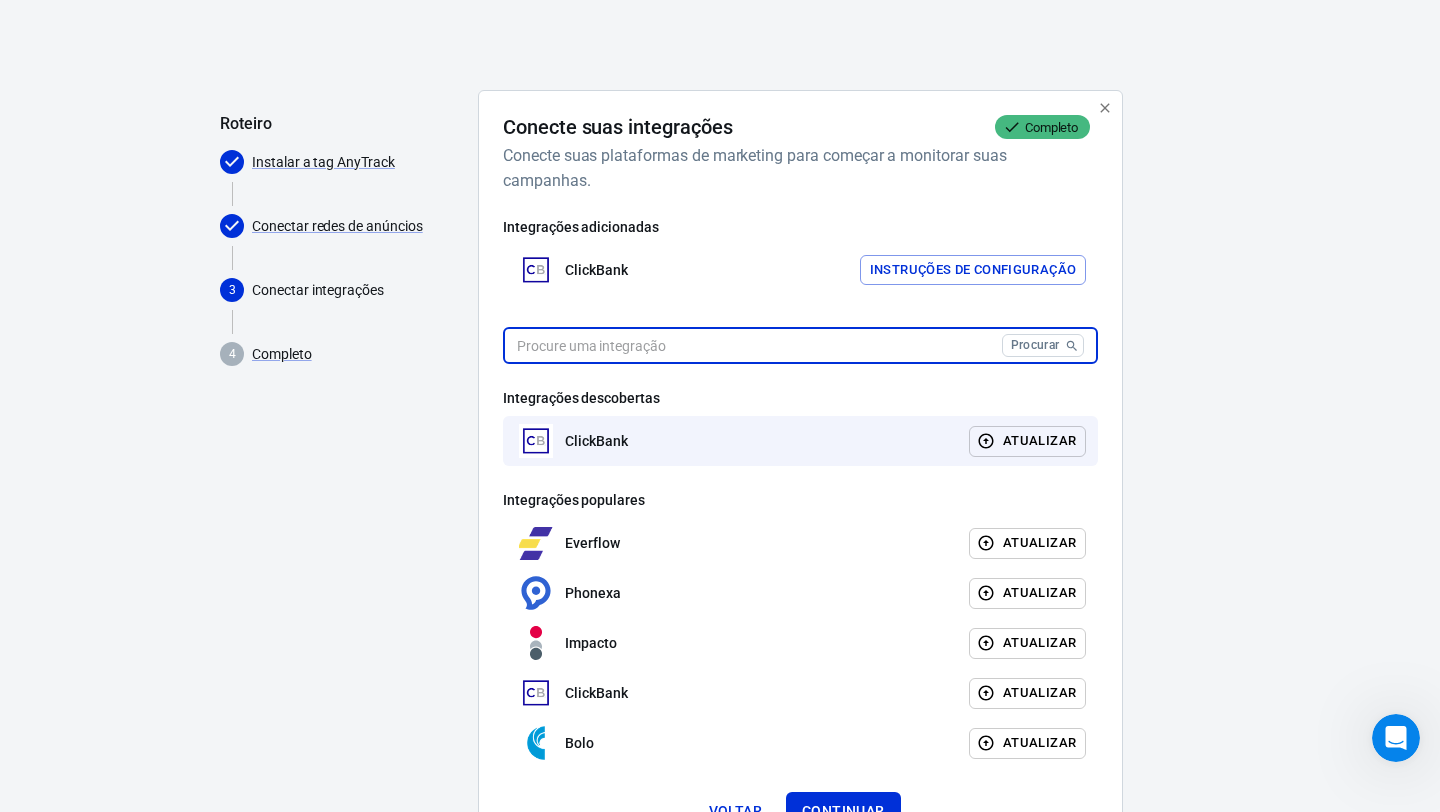 click on "Instruções de configuração" at bounding box center [973, 269] 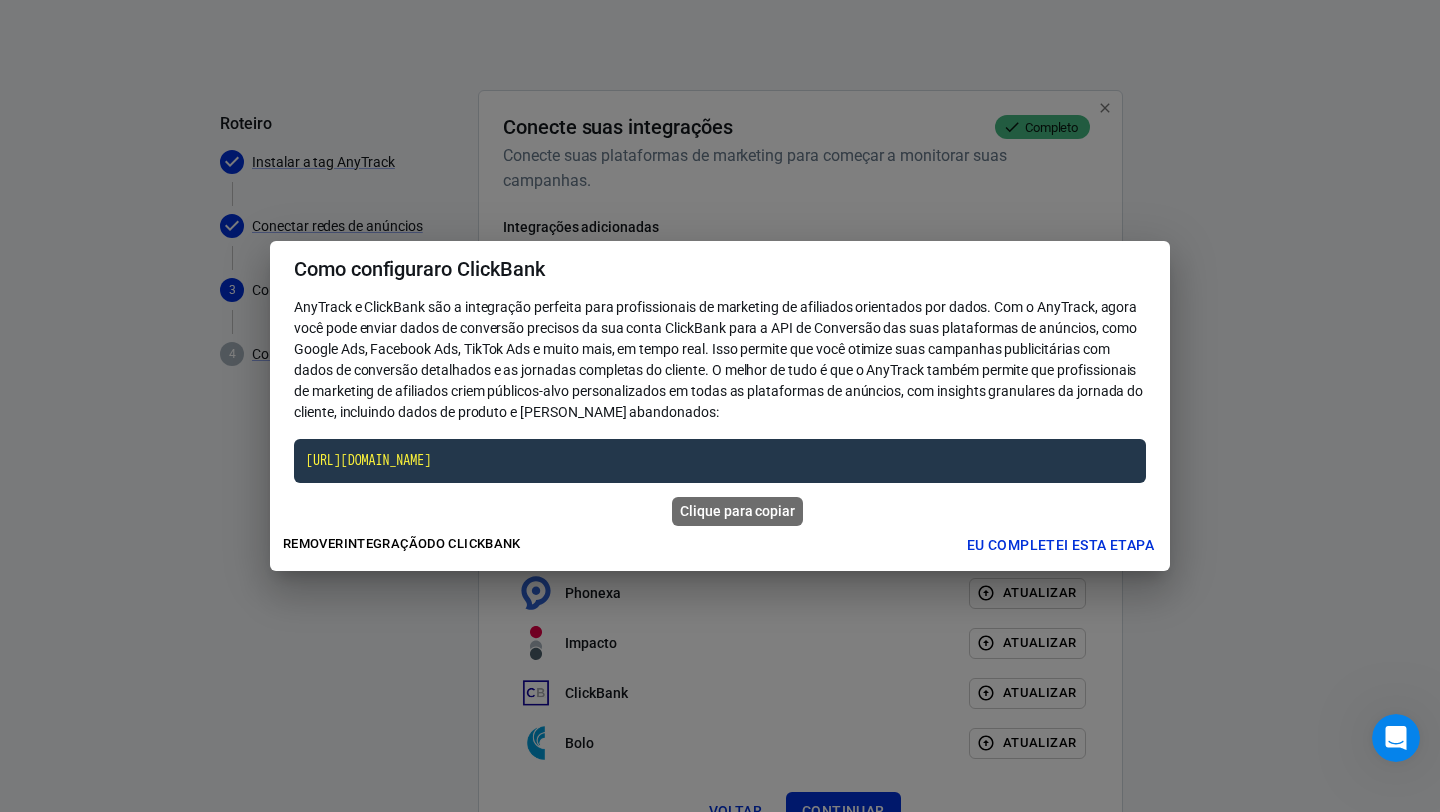 click on "[URL][DOMAIN_NAME]" at bounding box center (720, 461) 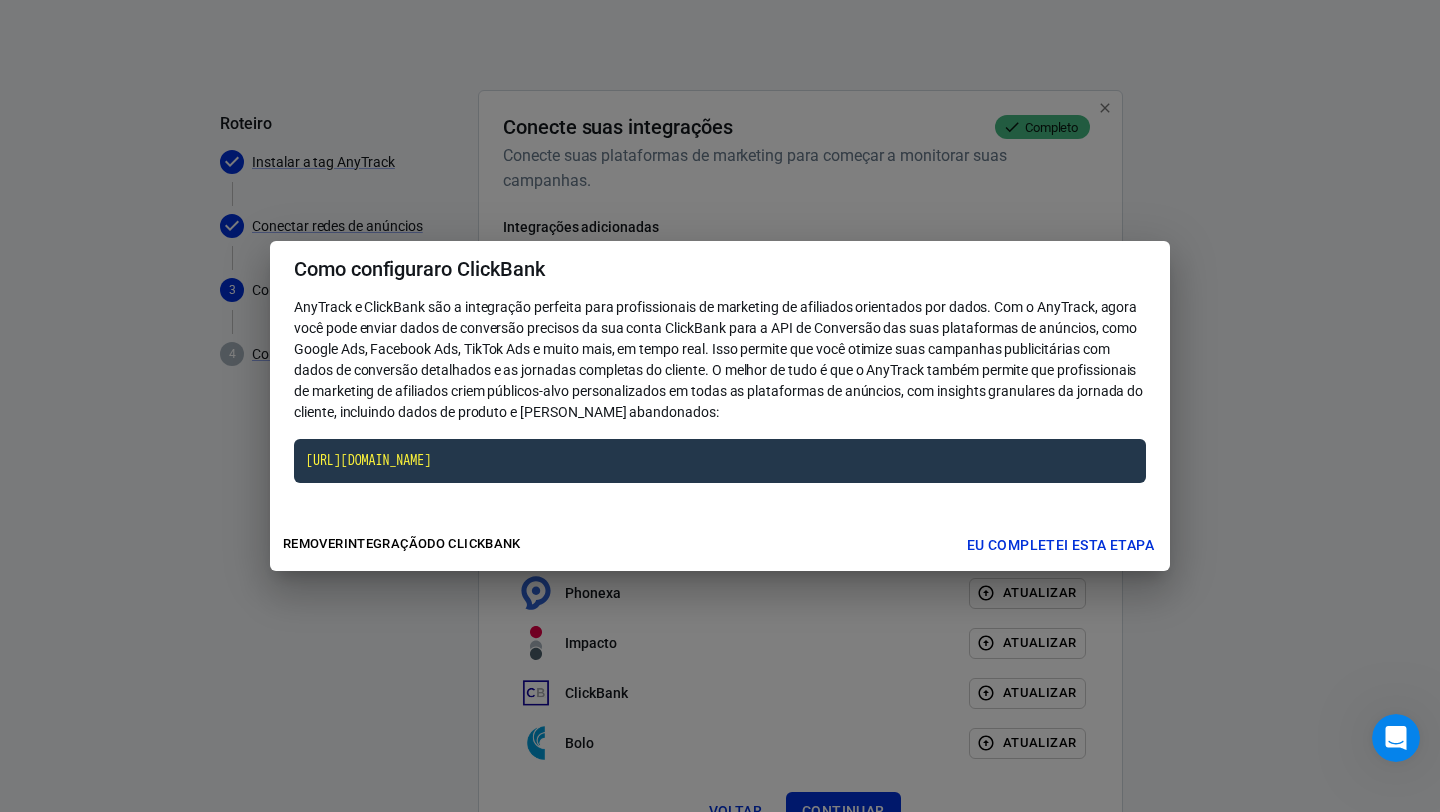 click on "Como configurar  o ClickBank AnyTrack e ClickBank são a integração perfeita para profissionais de marketing de afiliados orientados por dados. Com o AnyTrack, agora você pode enviar dados de conversão precisos da sua conta ClickBank para a API de Conversão das suas plataformas de anúncios, como Google Ads, Facebook Ads, TikTok Ads e muito mais, em tempo real. Isso permite que você otimize suas campanhas publicitárias com dados de conversão detalhados e as jornadas completas do cliente. O melhor de tudo é que o AnyTrack também permite que profissionais de marketing de afiliados criem públicos-alvo personalizados em todas as plataformas de anúncios, com insights granulares da jornada do cliente, incluindo dados de produto e carrinhos abandonados: [URL][DOMAIN_NAME] Remover  integração  do ClickBank Eu completei esta etapa" at bounding box center (720, 406) 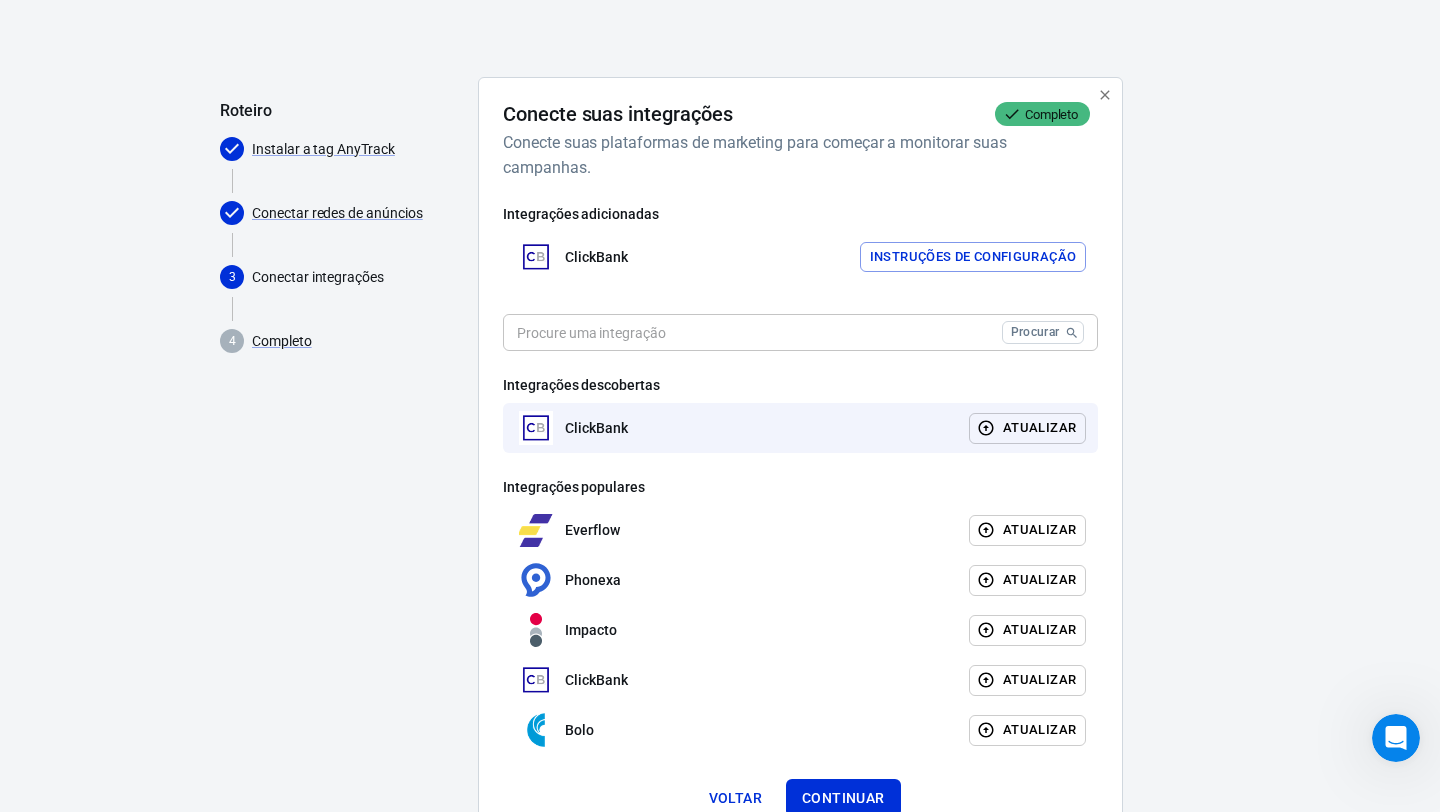 scroll, scrollTop: 120, scrollLeft: 0, axis: vertical 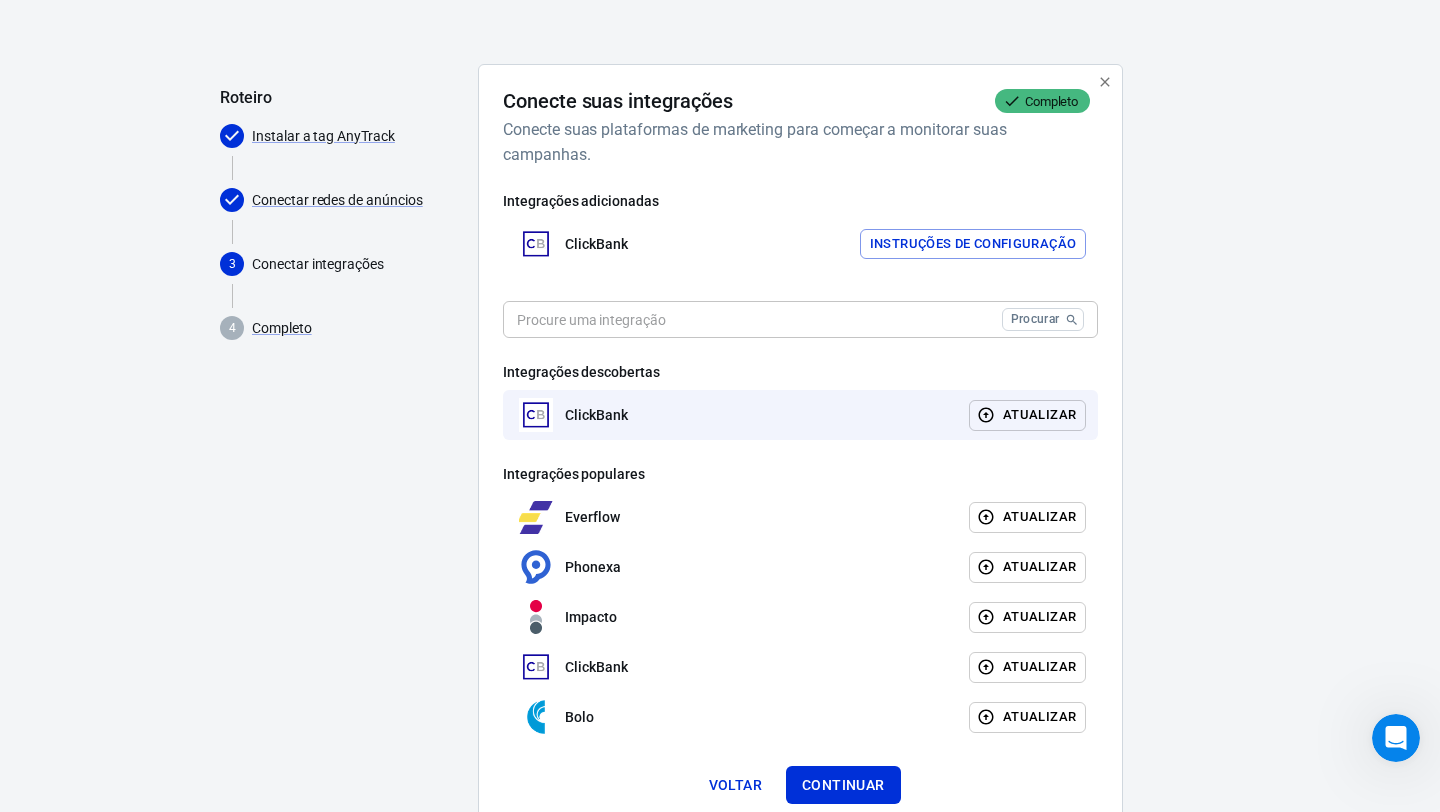 click on "Instruções de configuração" at bounding box center [973, 244] 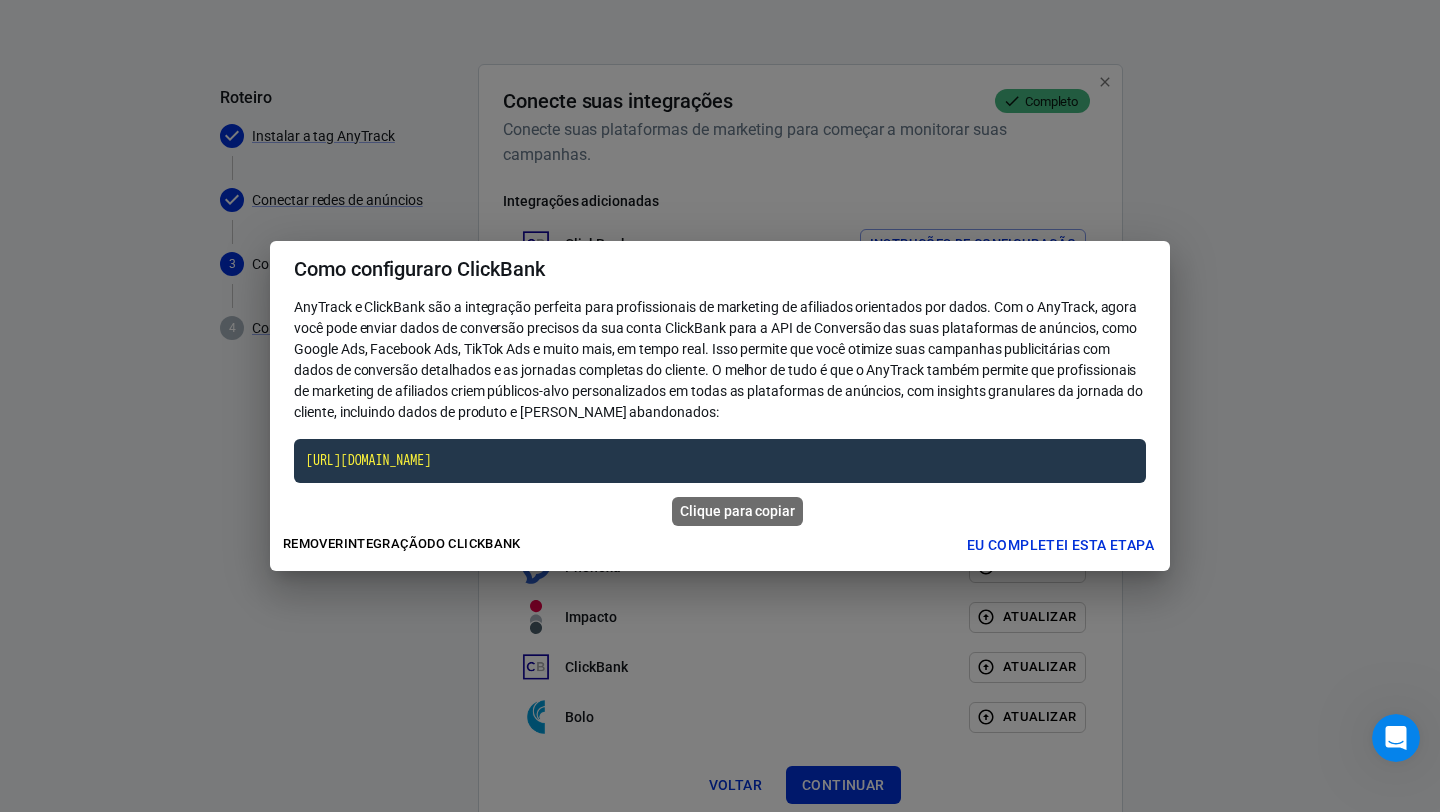 click on "[URL][DOMAIN_NAME]" at bounding box center [720, 461] 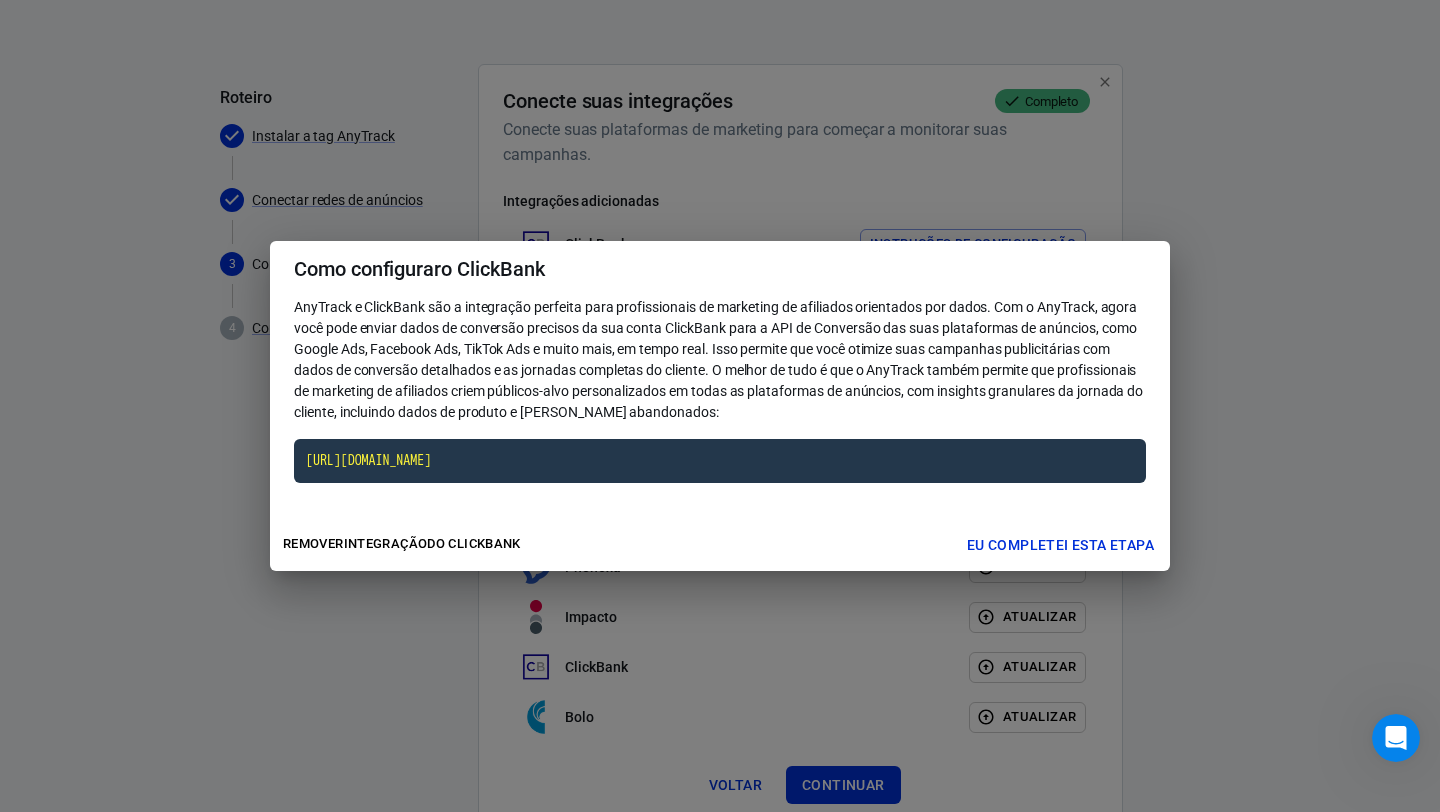 click on "AnyTrack e ClickBank são a integração perfeita para profissionais de marketing de afiliados orientados por dados. Com o AnyTrack, agora você pode enviar dados de conversão precisos da sua conta ClickBank para a API de Conversão das suas plataformas de anúncios, como Google Ads, Facebook Ads, TikTok Ads e muito mais, em tempo real. Isso permite que você otimize suas campanhas publicitárias com dados de conversão detalhados e as jornadas completas do cliente. O melhor de tudo é que o AnyTrack também permite que profissionais de marketing de afiliados criem públicos-alvo personalizados em todas as plataformas de anúncios, com insights granulares da jornada do cliente, incluindo dados de produto e carrinhos abandonados: [URL][DOMAIN_NAME]" at bounding box center (720, 408) 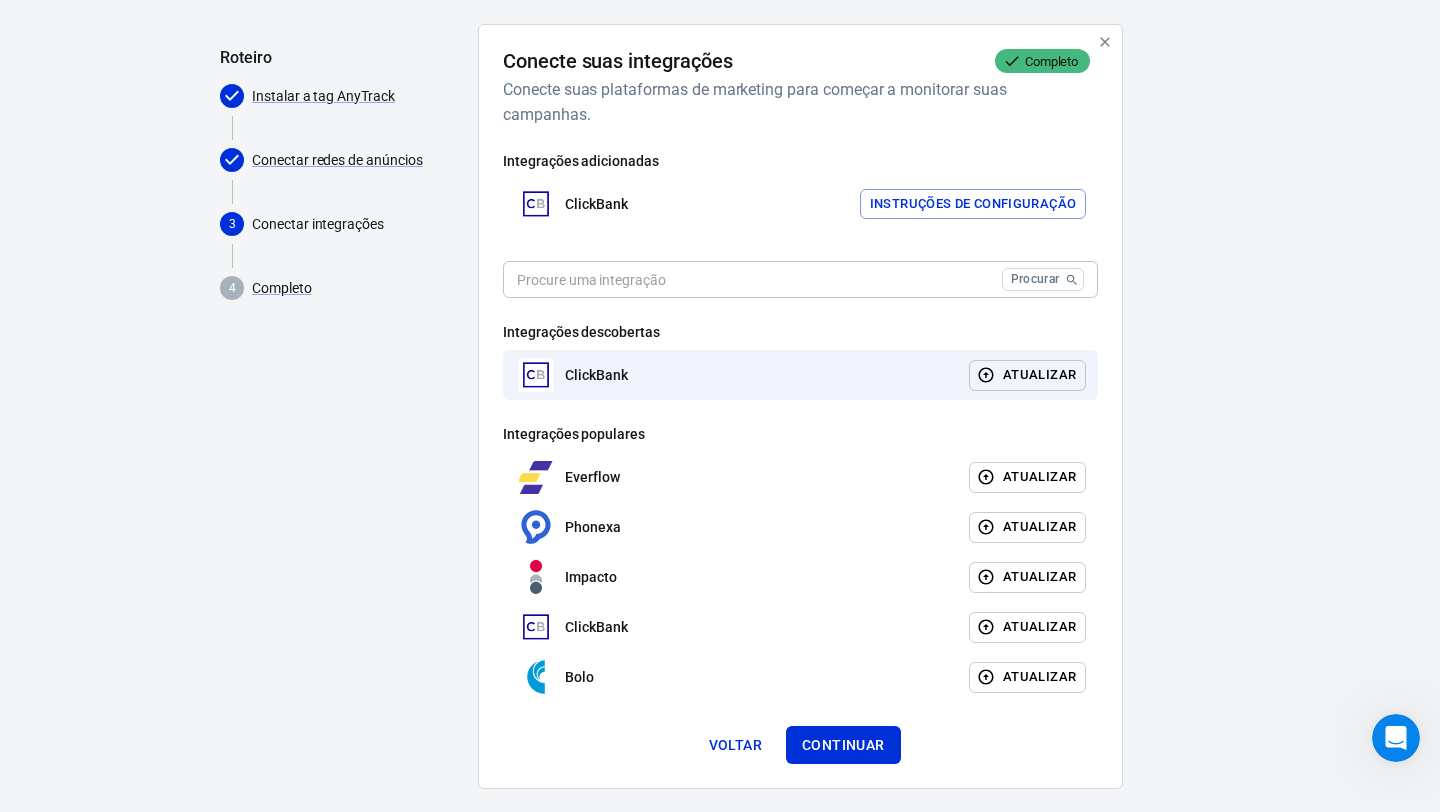 scroll, scrollTop: 164, scrollLeft: 0, axis: vertical 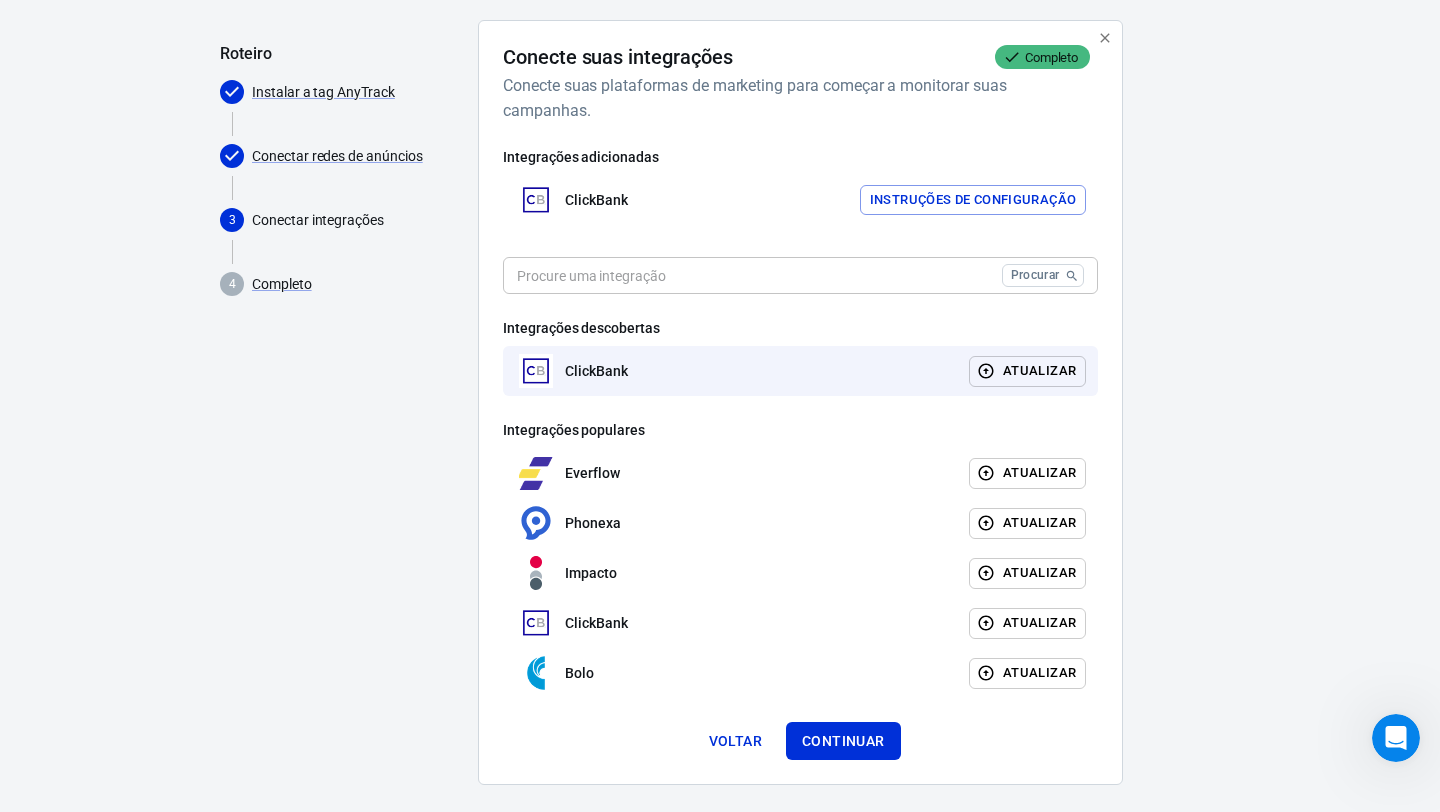 click 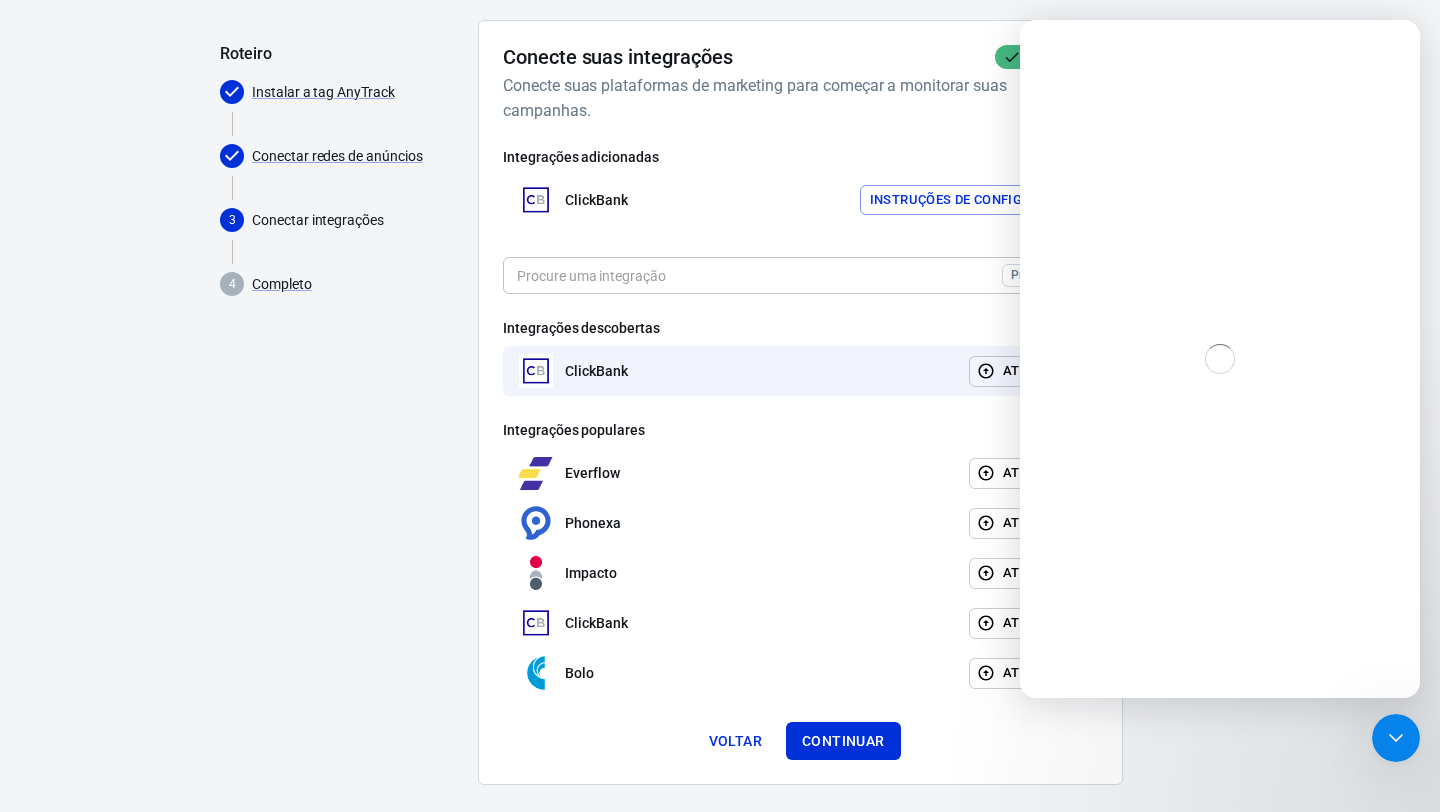 scroll, scrollTop: 0, scrollLeft: 0, axis: both 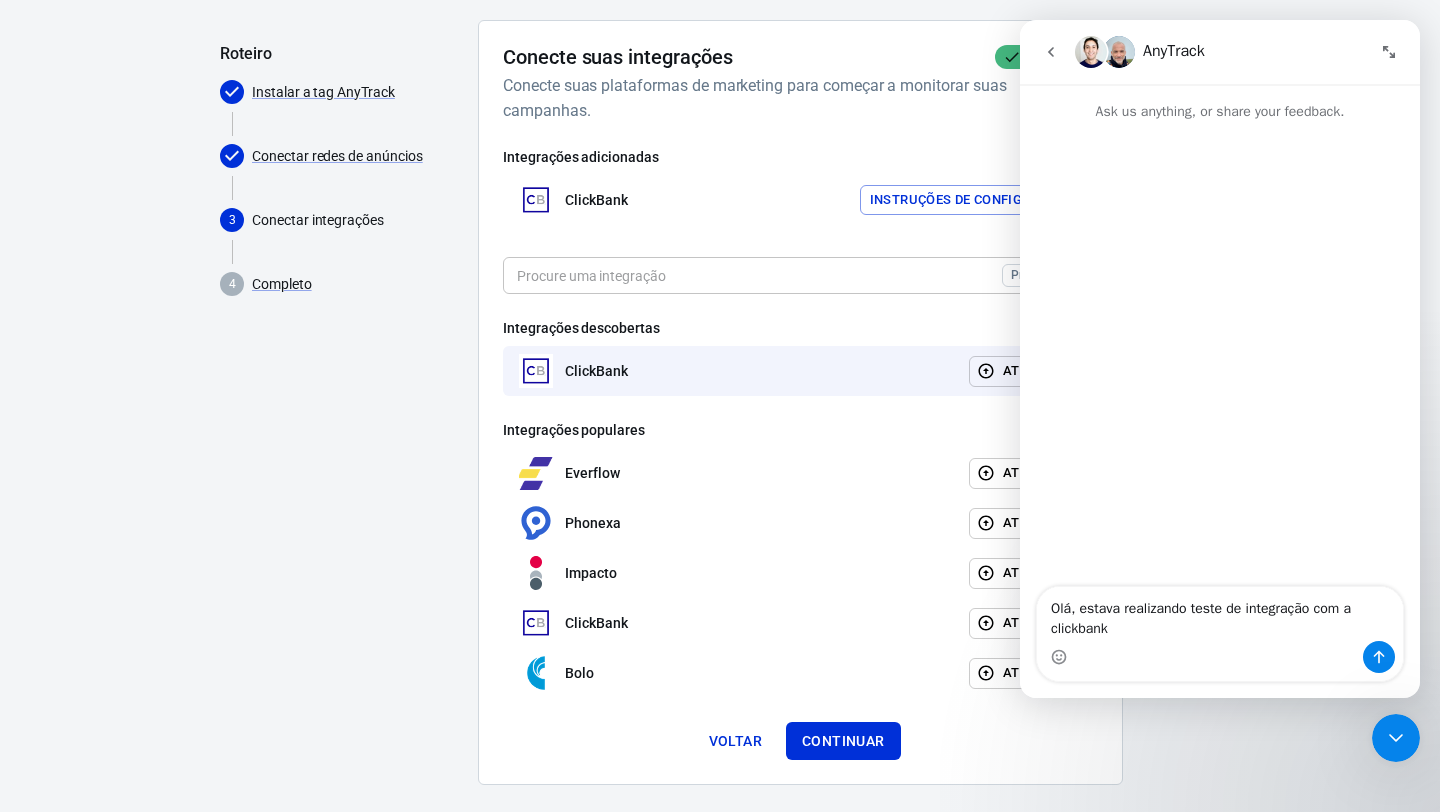 click at bounding box center (1220, 657) 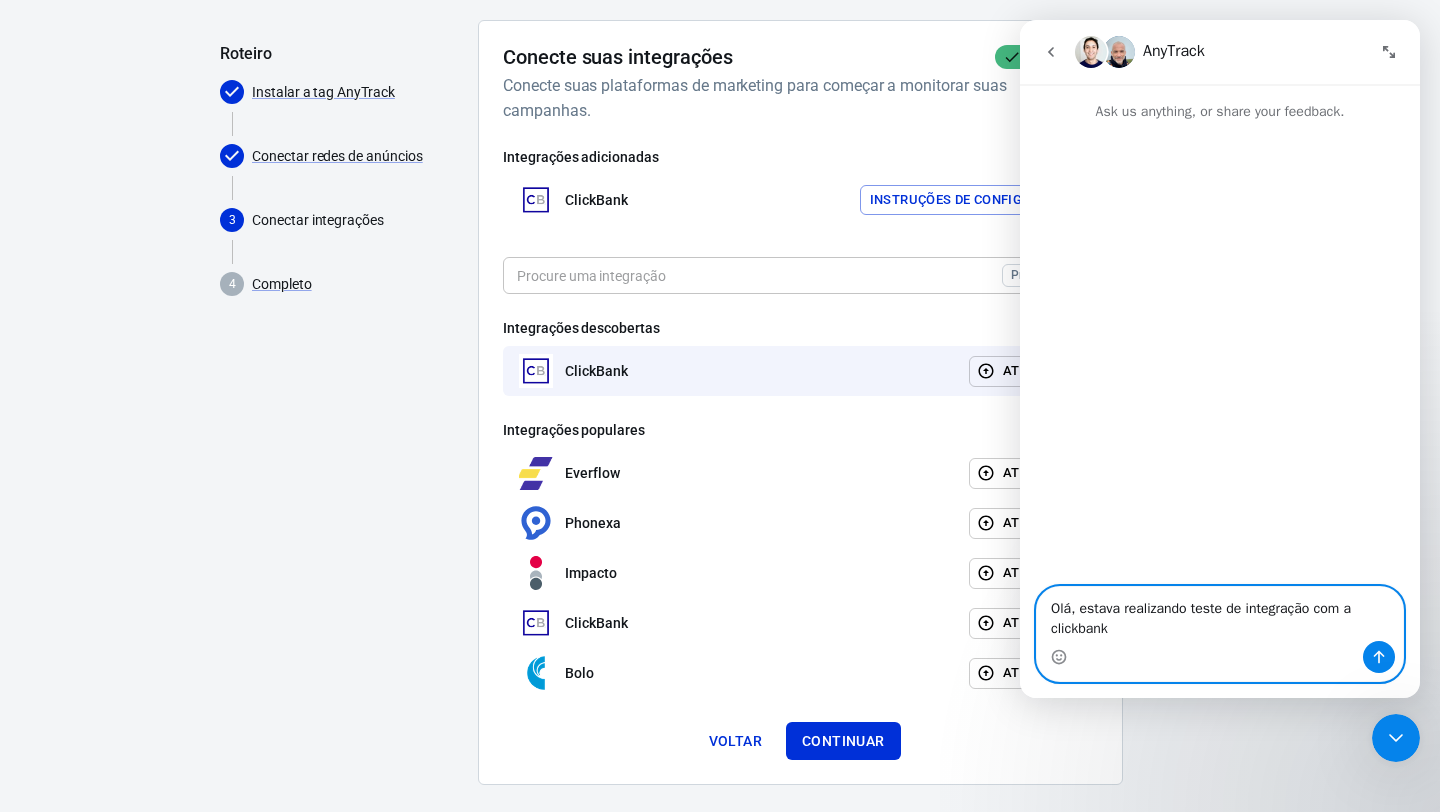 click on "Olá, estava realizando teste de integração com a clickbank" at bounding box center (1220, 614) 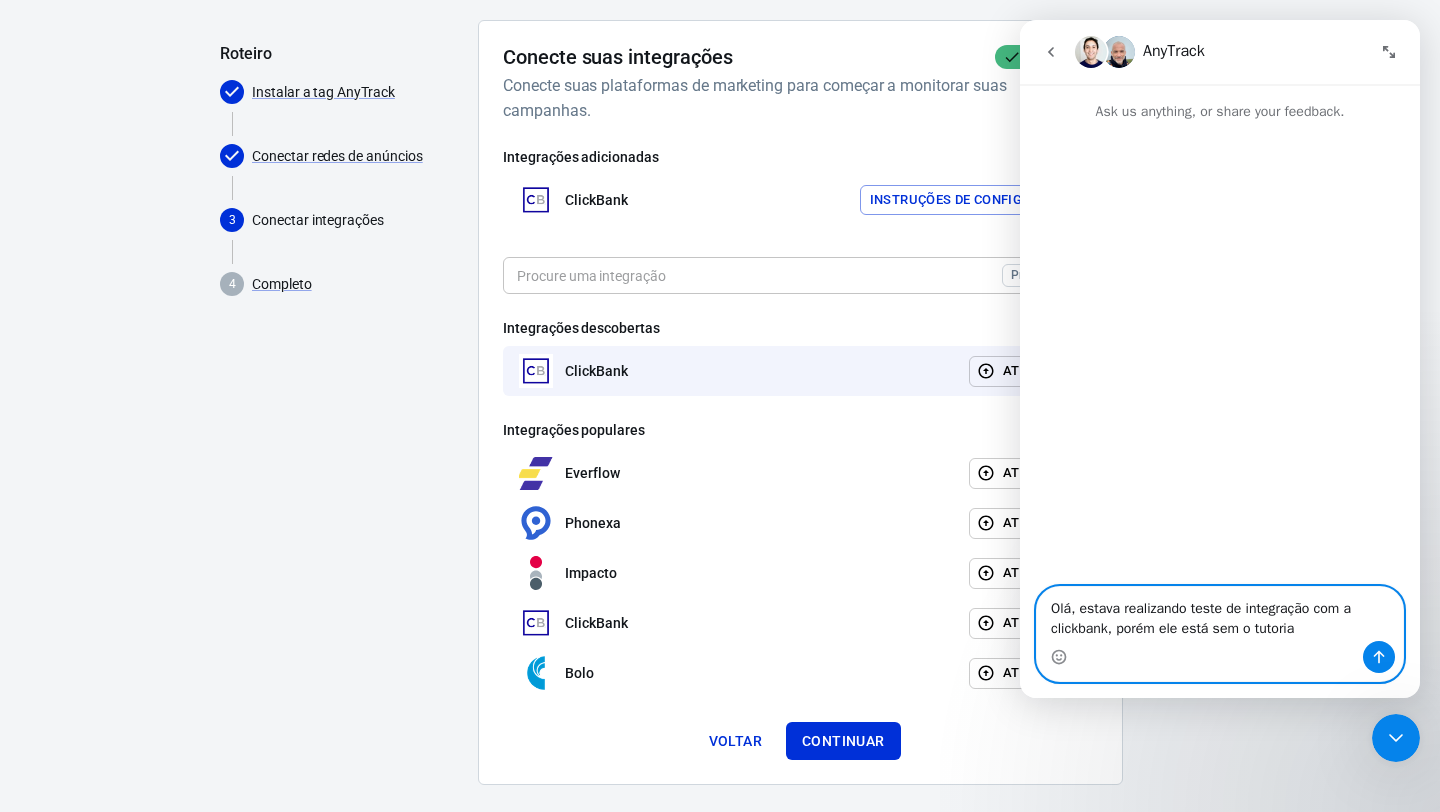 type on "Olá, estava realizando teste de integração com a clickbank, porém ele está sem o tutorial" 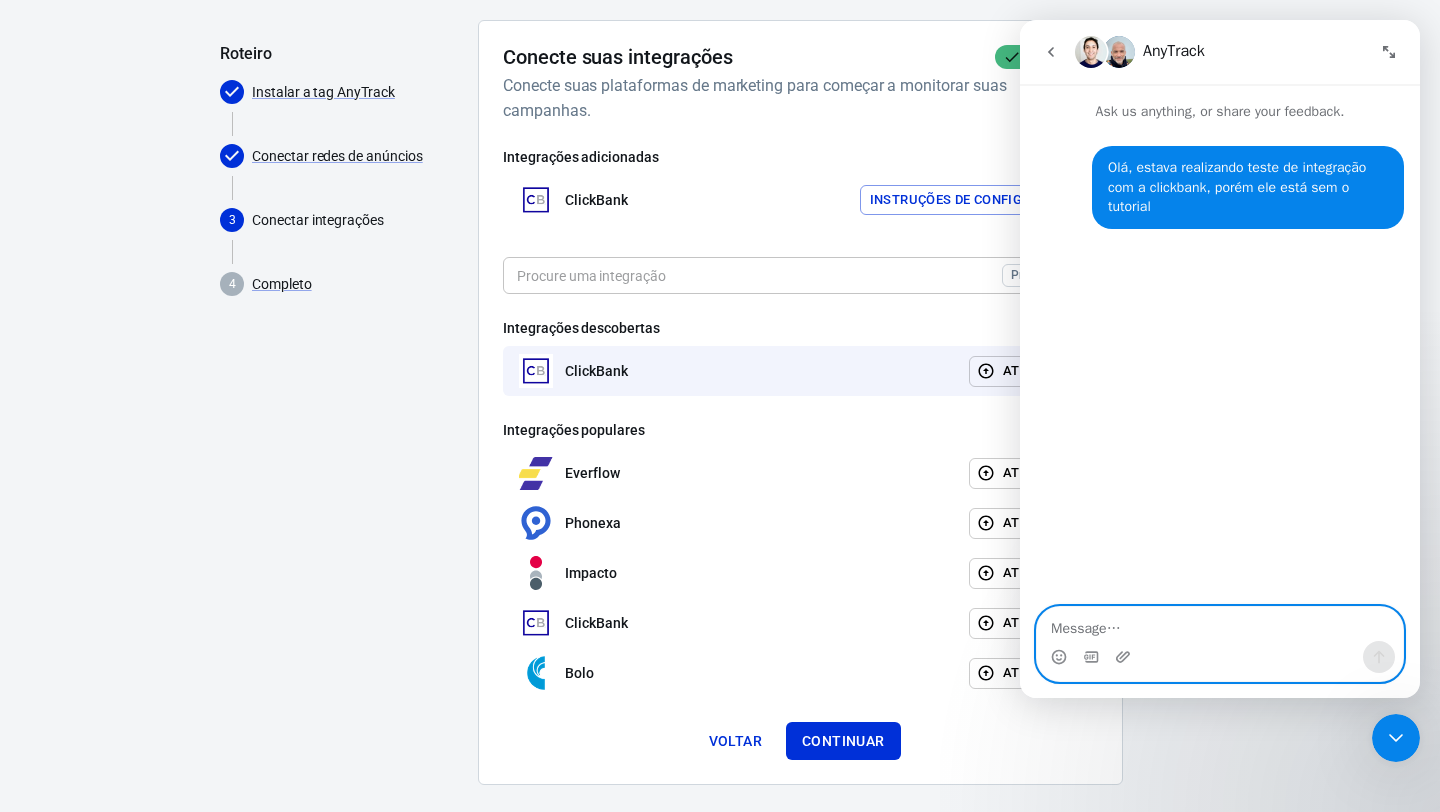 type 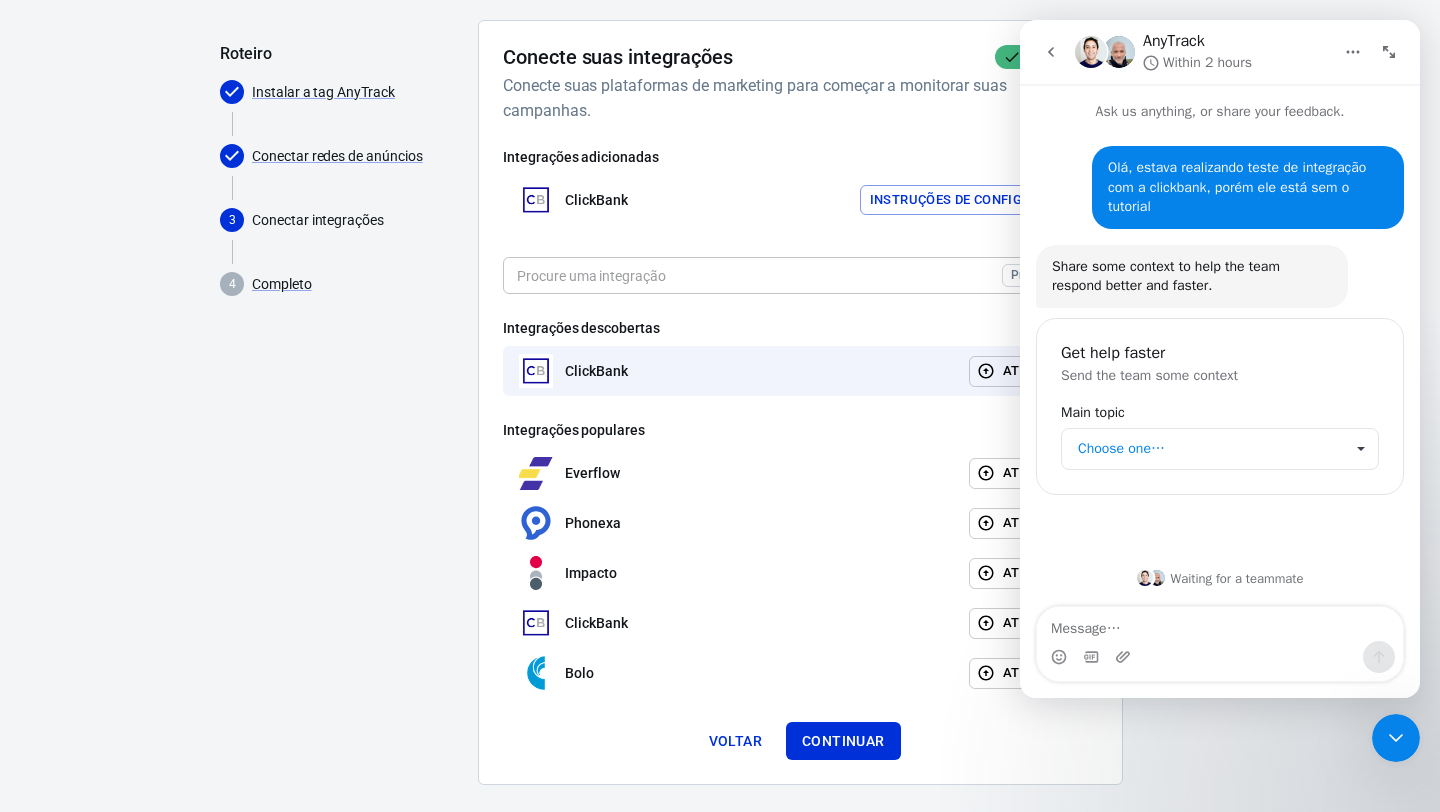 click on "Choose one…" at bounding box center (1210, 449) 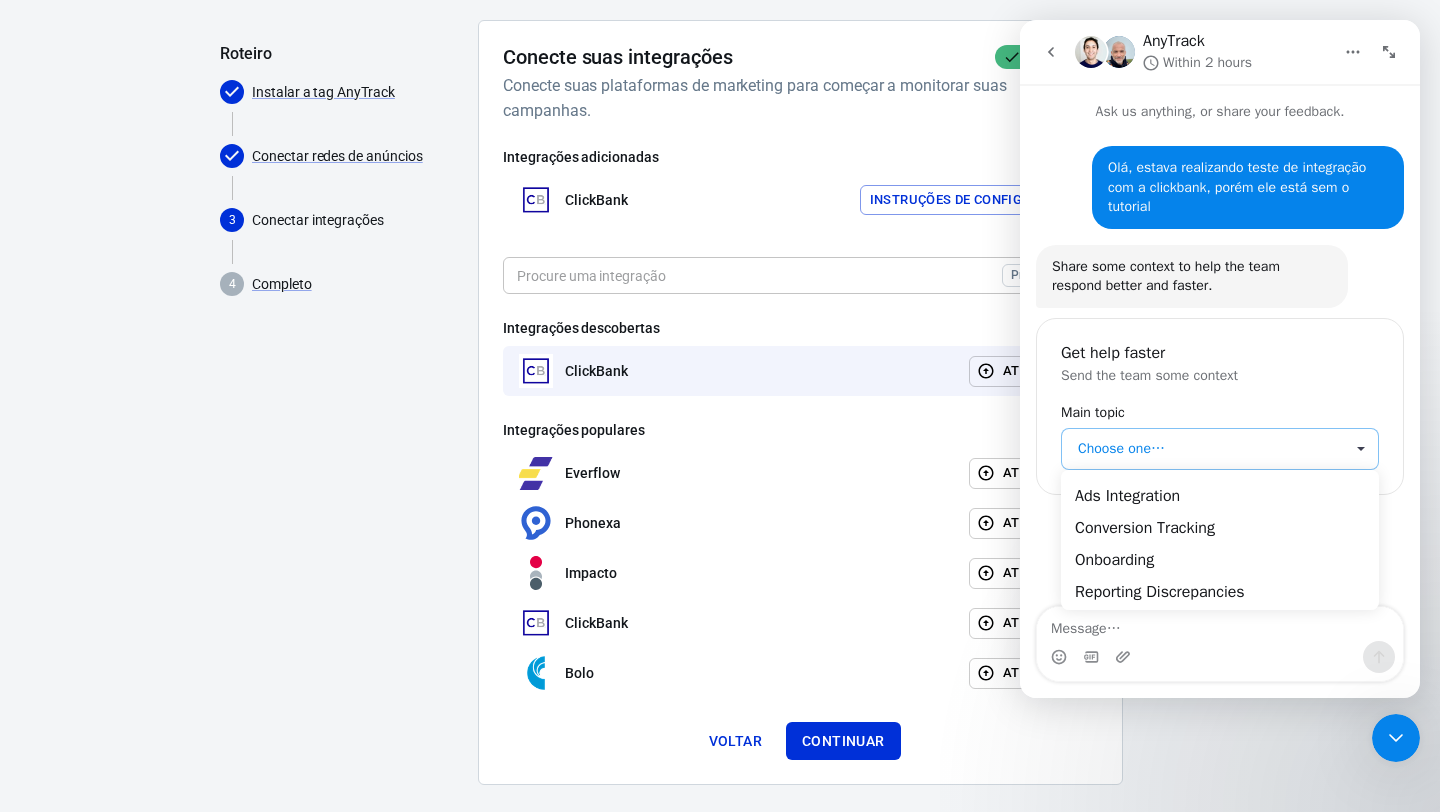 scroll, scrollTop: 0, scrollLeft: 0, axis: both 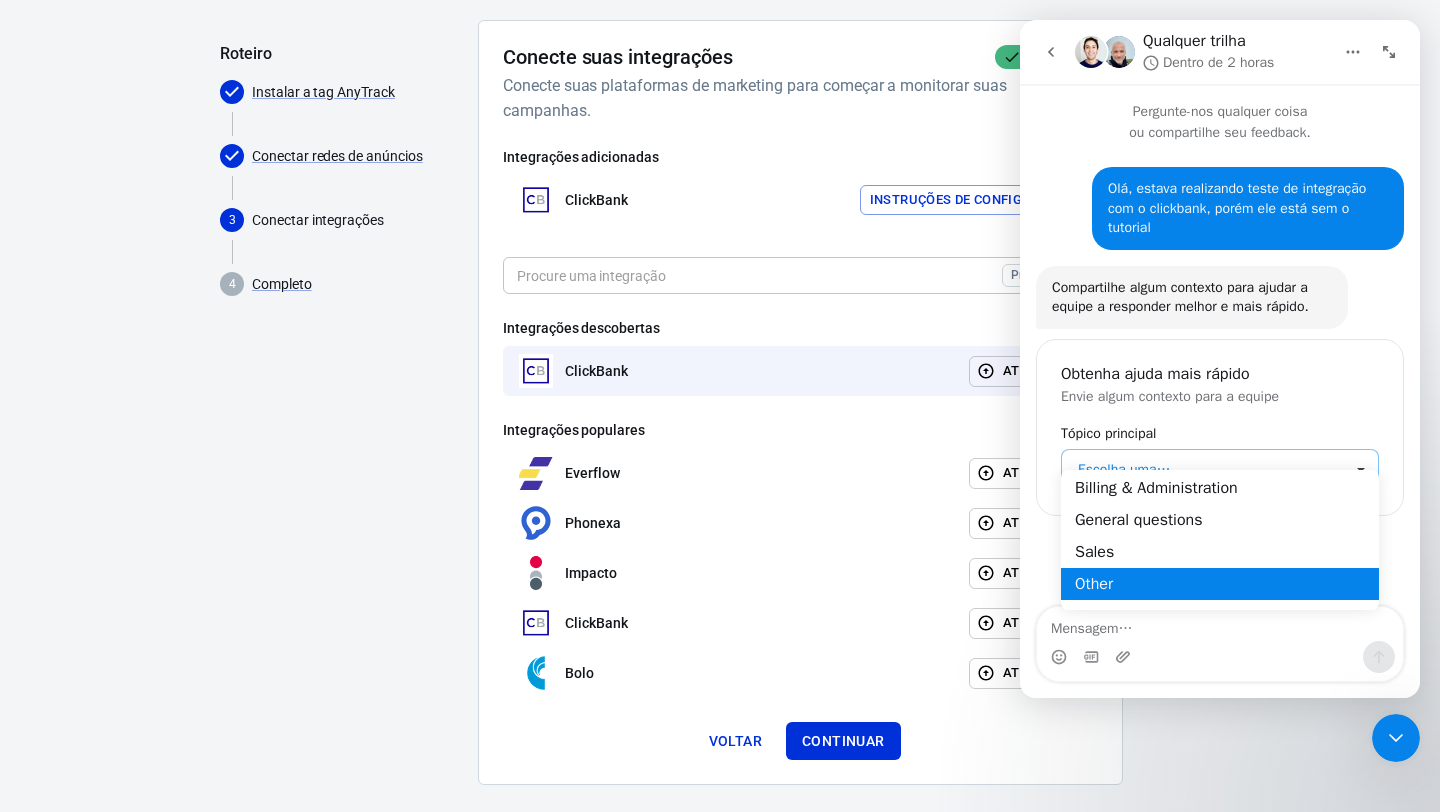 click on "Other" at bounding box center [1220, 583] 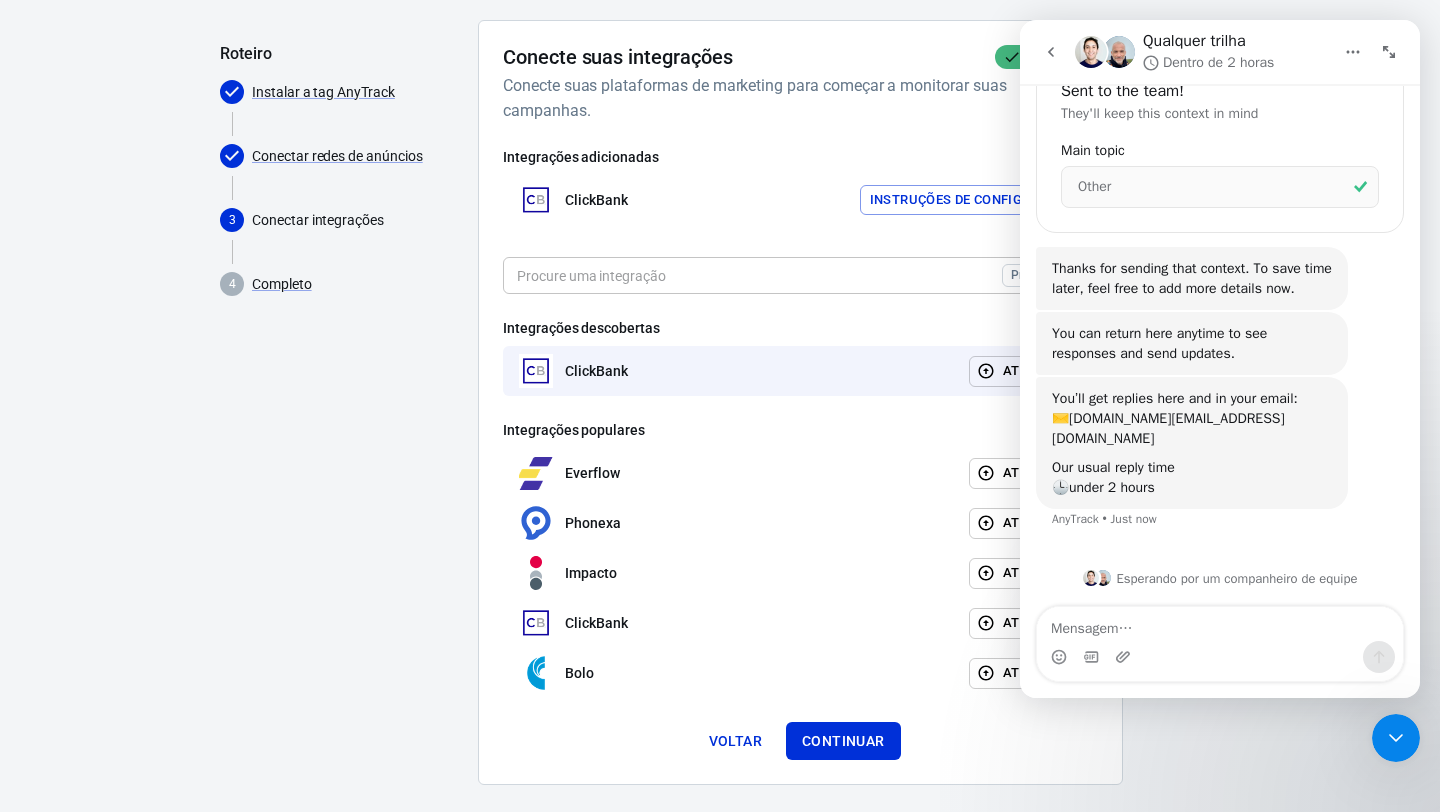 scroll, scrollTop: 283, scrollLeft: 0, axis: vertical 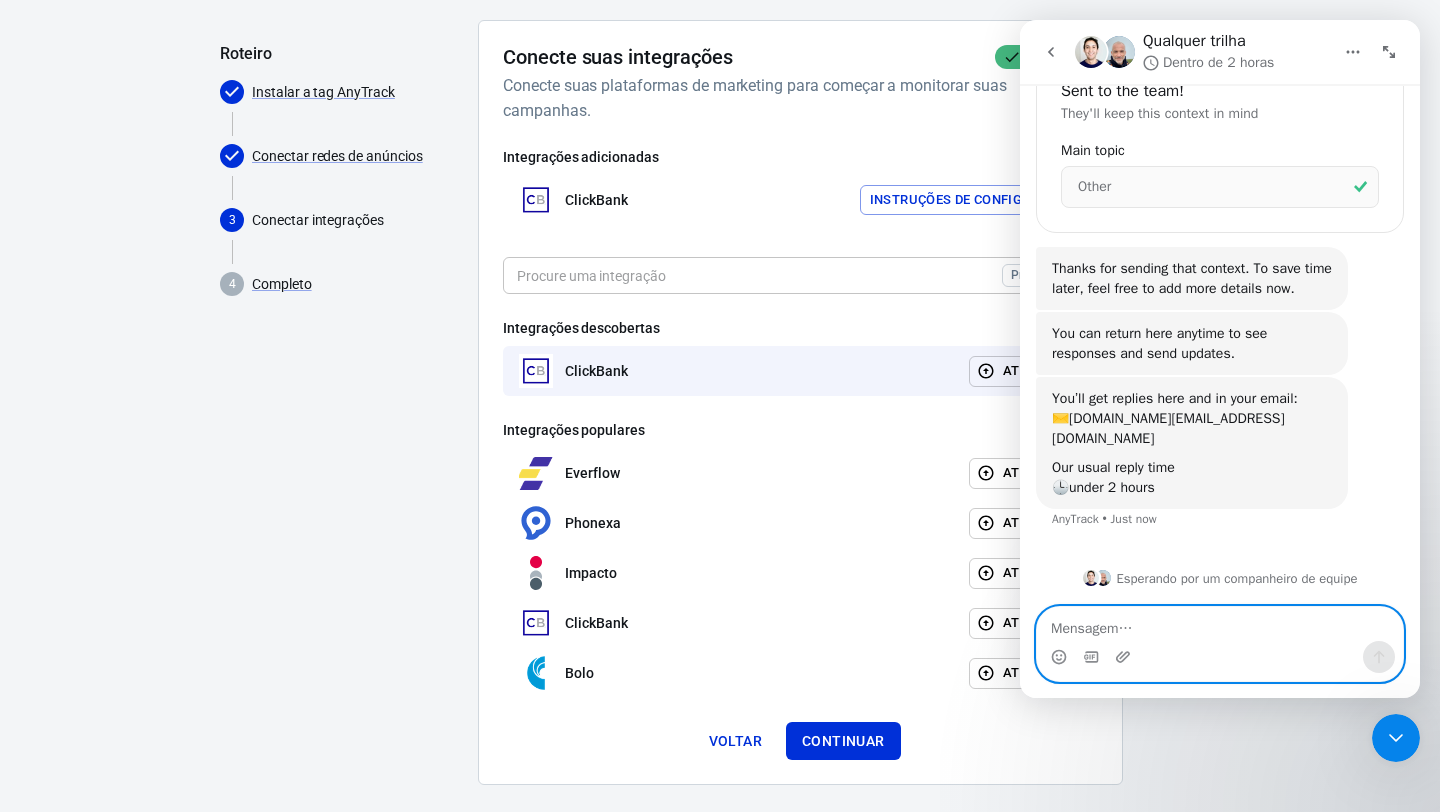click at bounding box center (1220, 624) 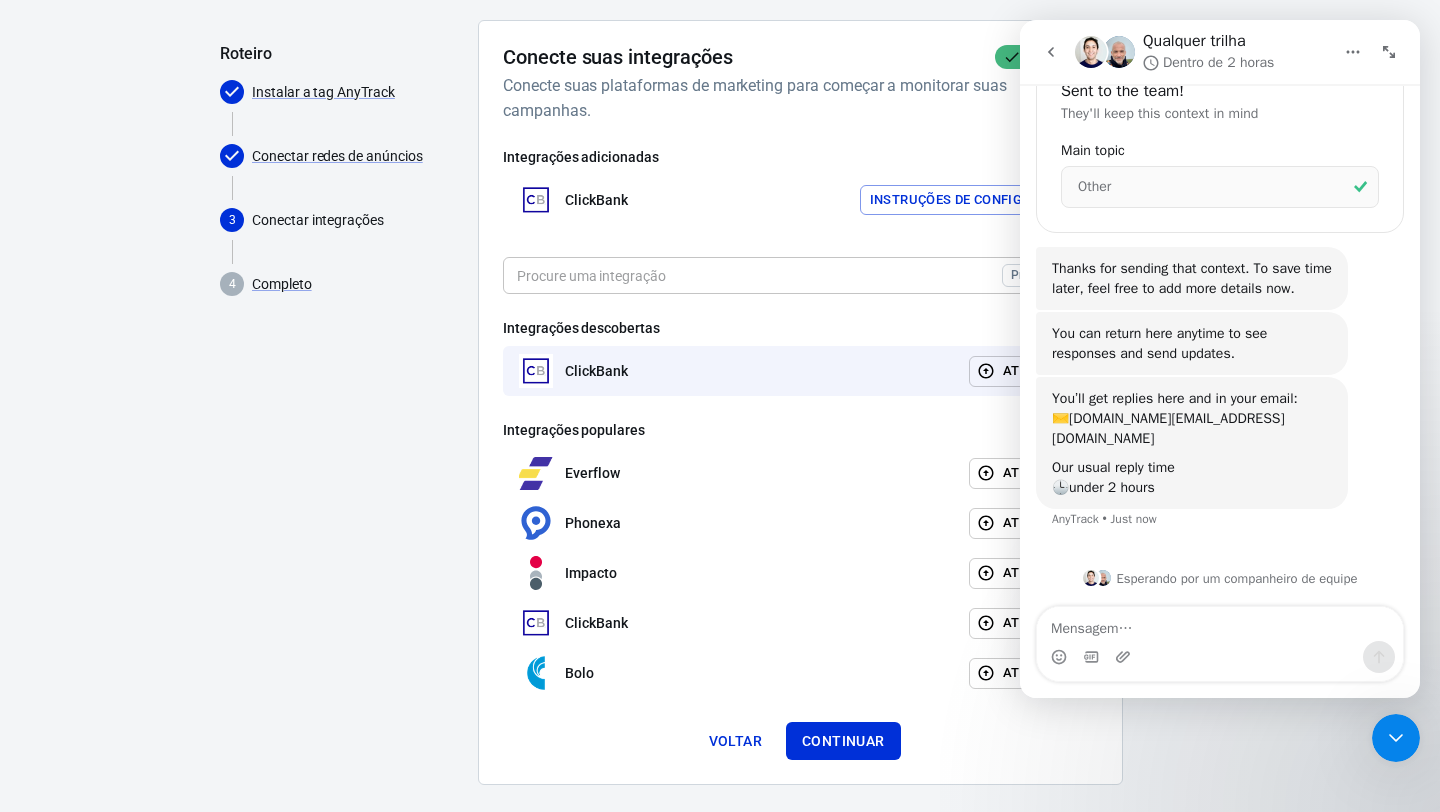 click on "Roteiro Instalar a tag AnyTrack Conectar redes de anúncios 3 Conectar integrações 4 Completo" at bounding box center [341, 410] 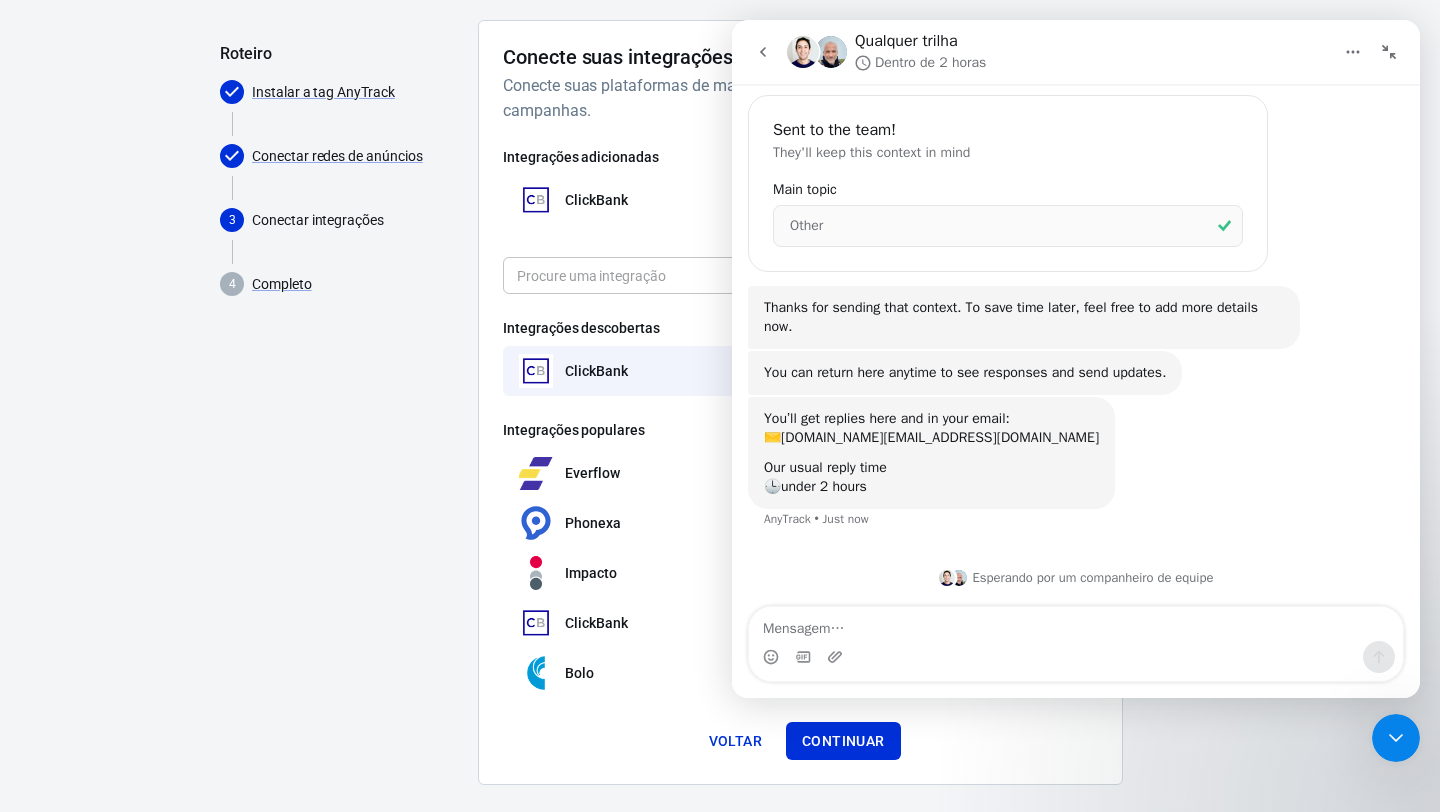 click 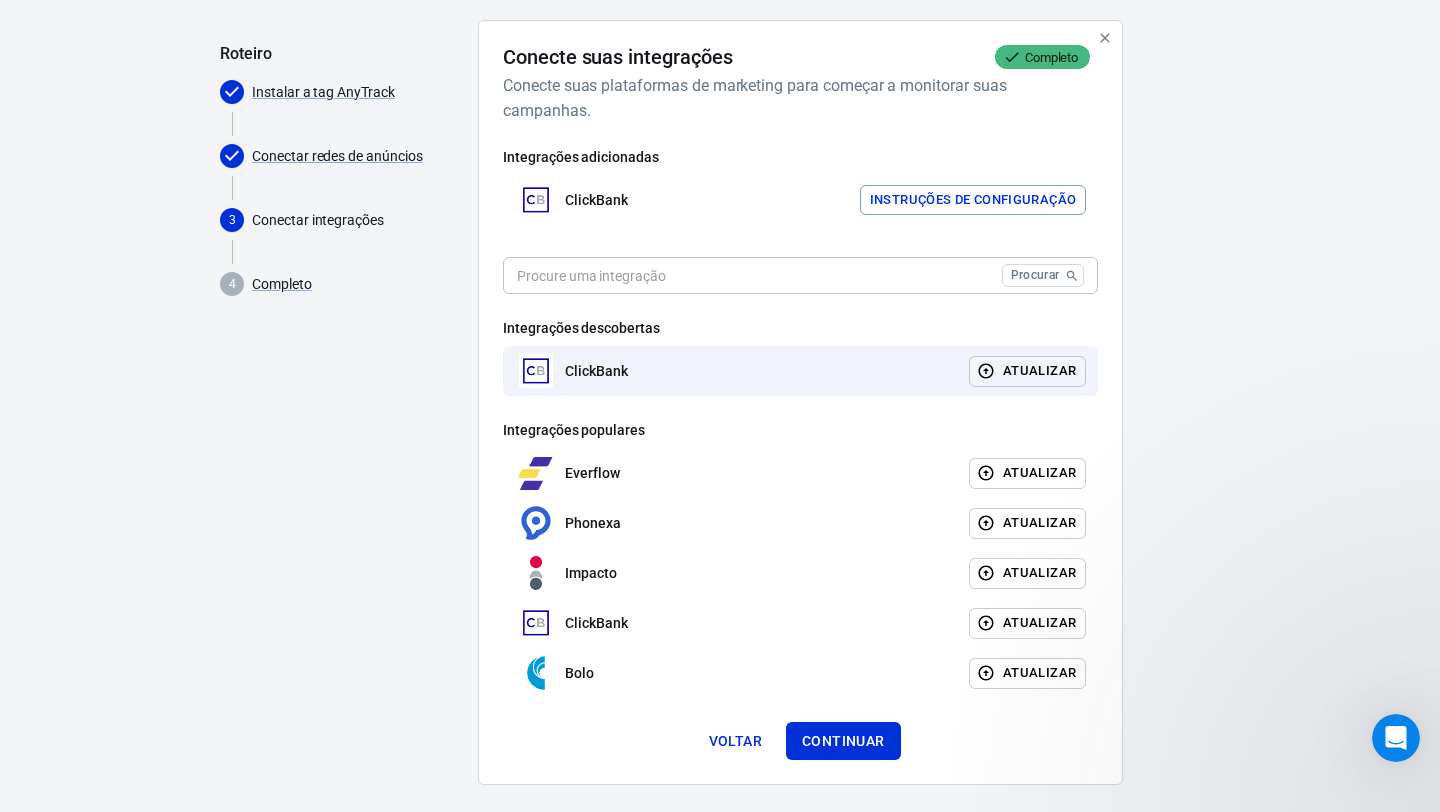 scroll, scrollTop: 0, scrollLeft: 0, axis: both 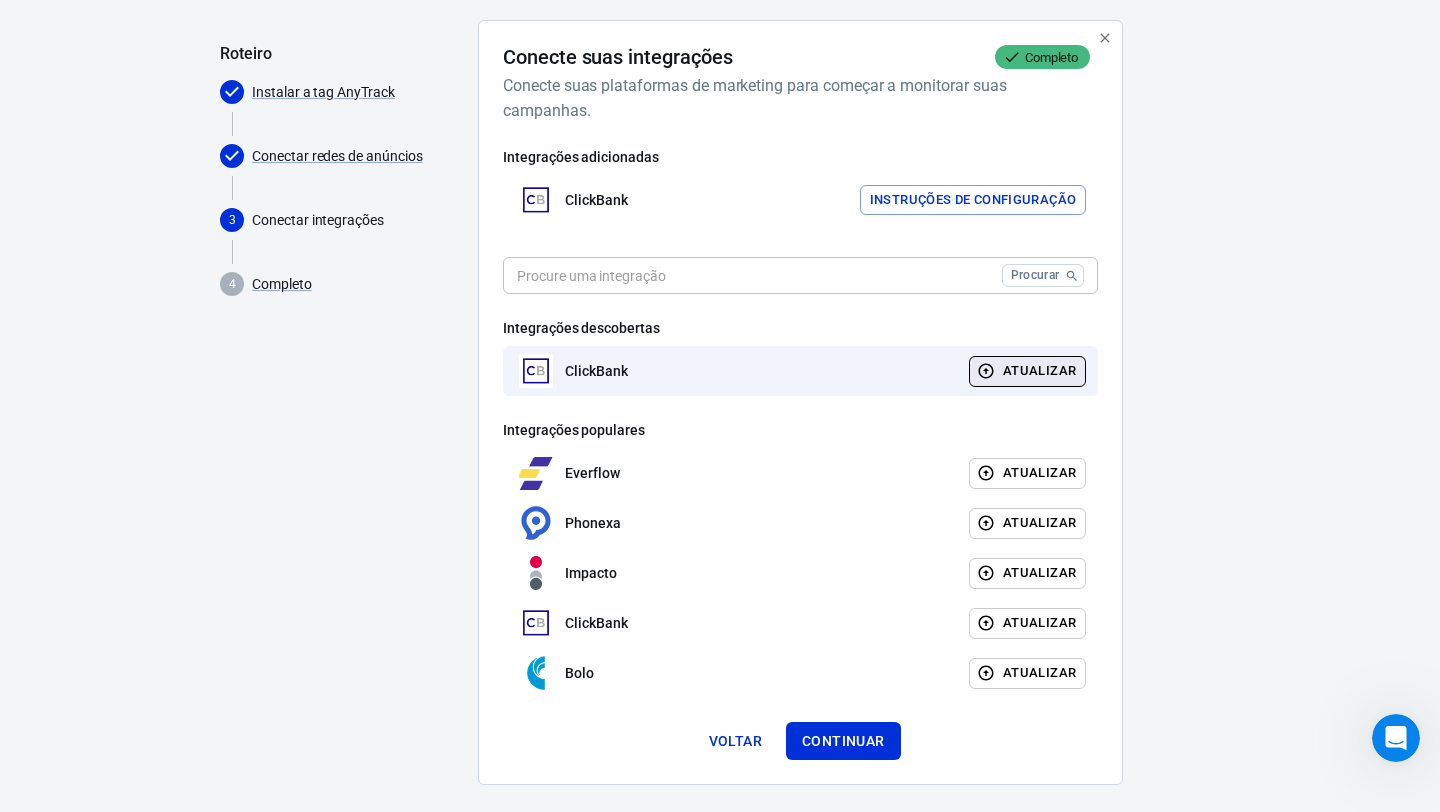 click on "Atualizar" at bounding box center (1039, 370) 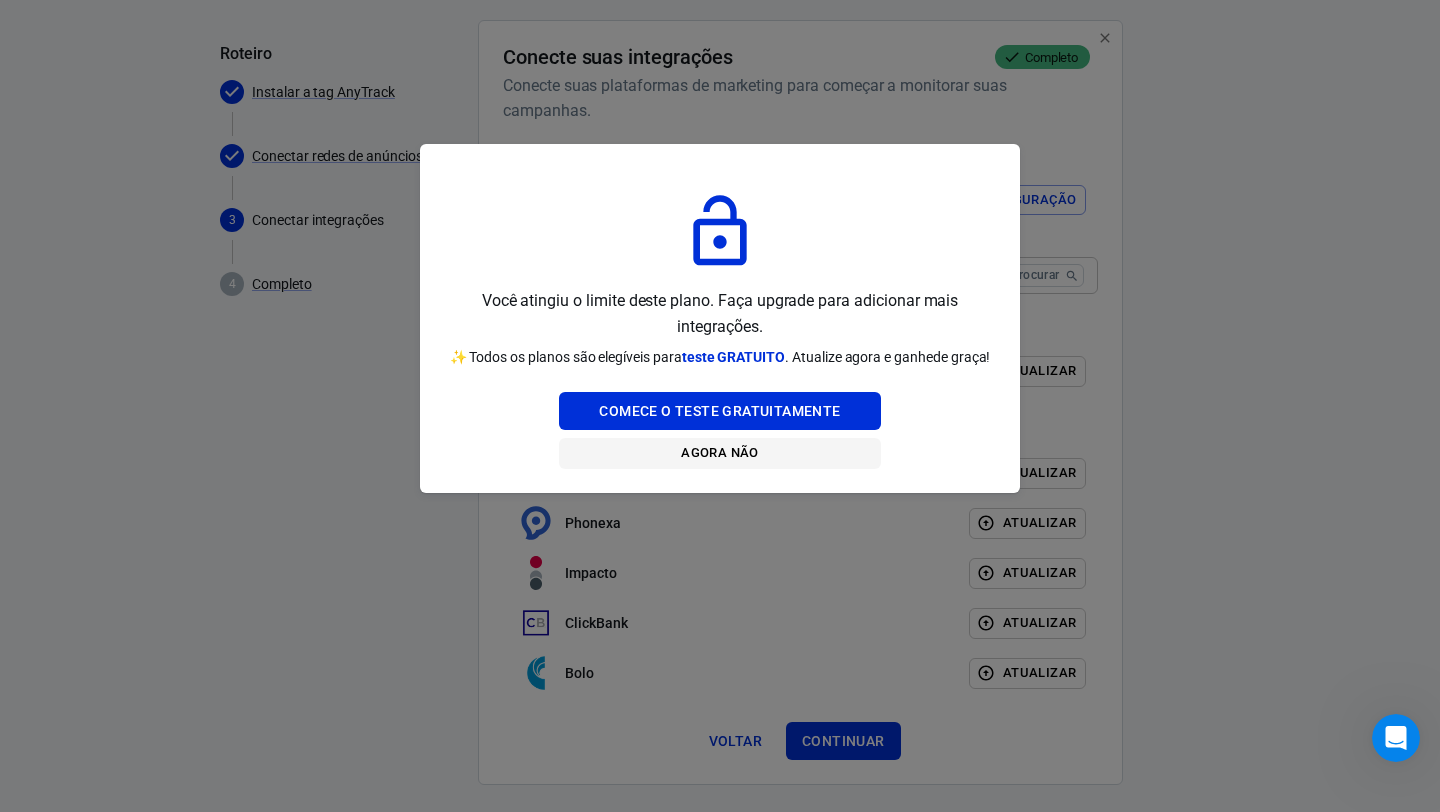 click on "Agora não" at bounding box center (719, 452) 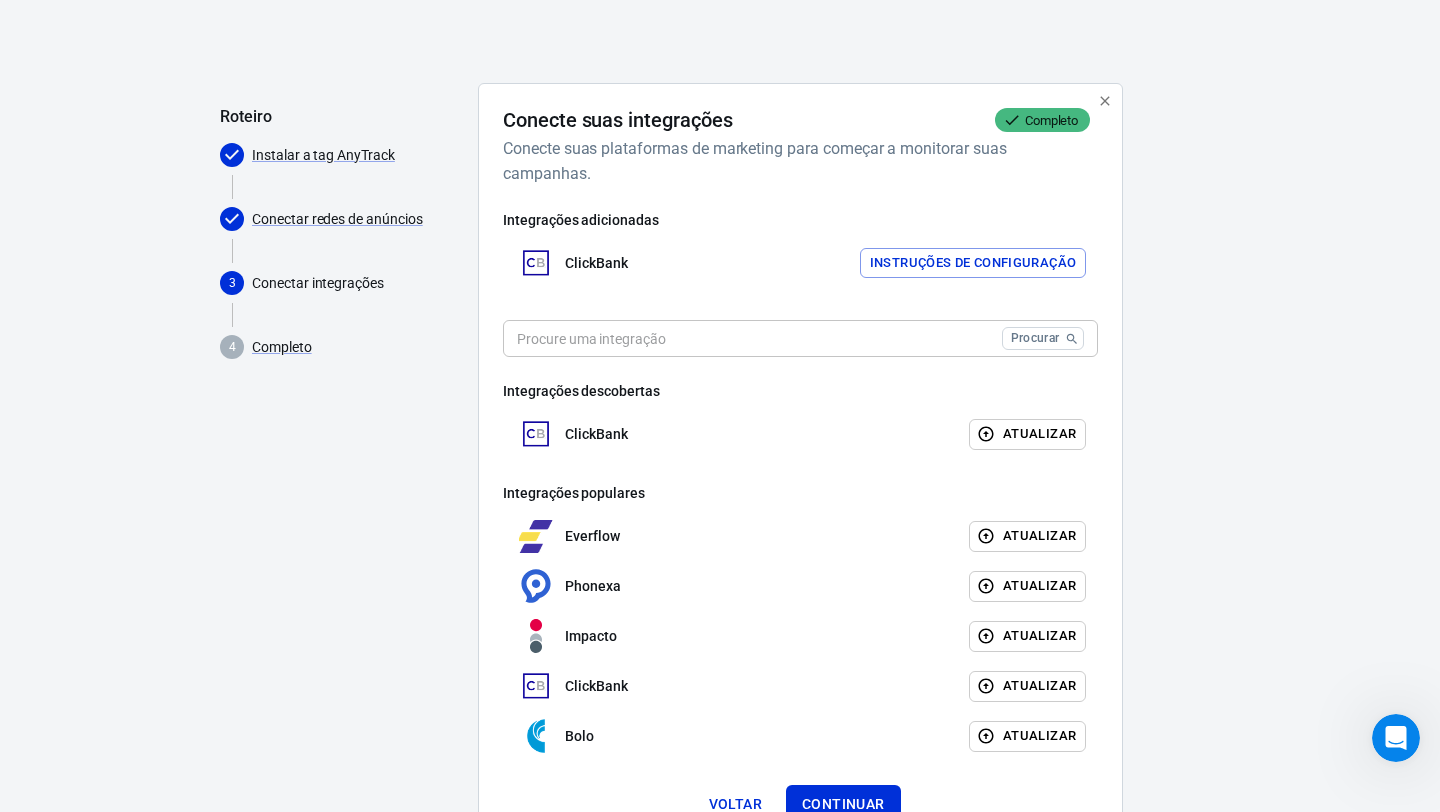 scroll, scrollTop: 97, scrollLeft: 0, axis: vertical 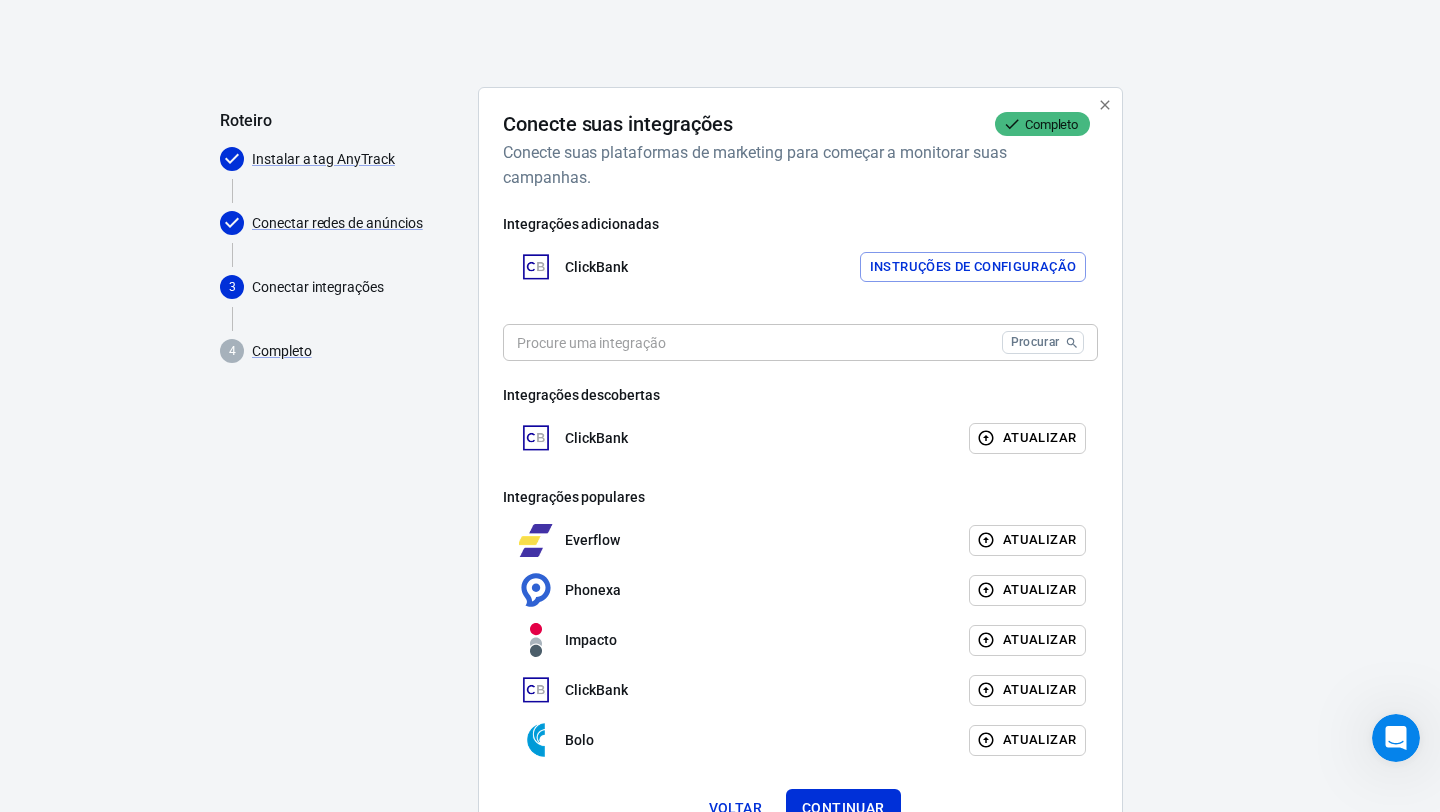 click on "Procurar" at bounding box center [1035, 342] 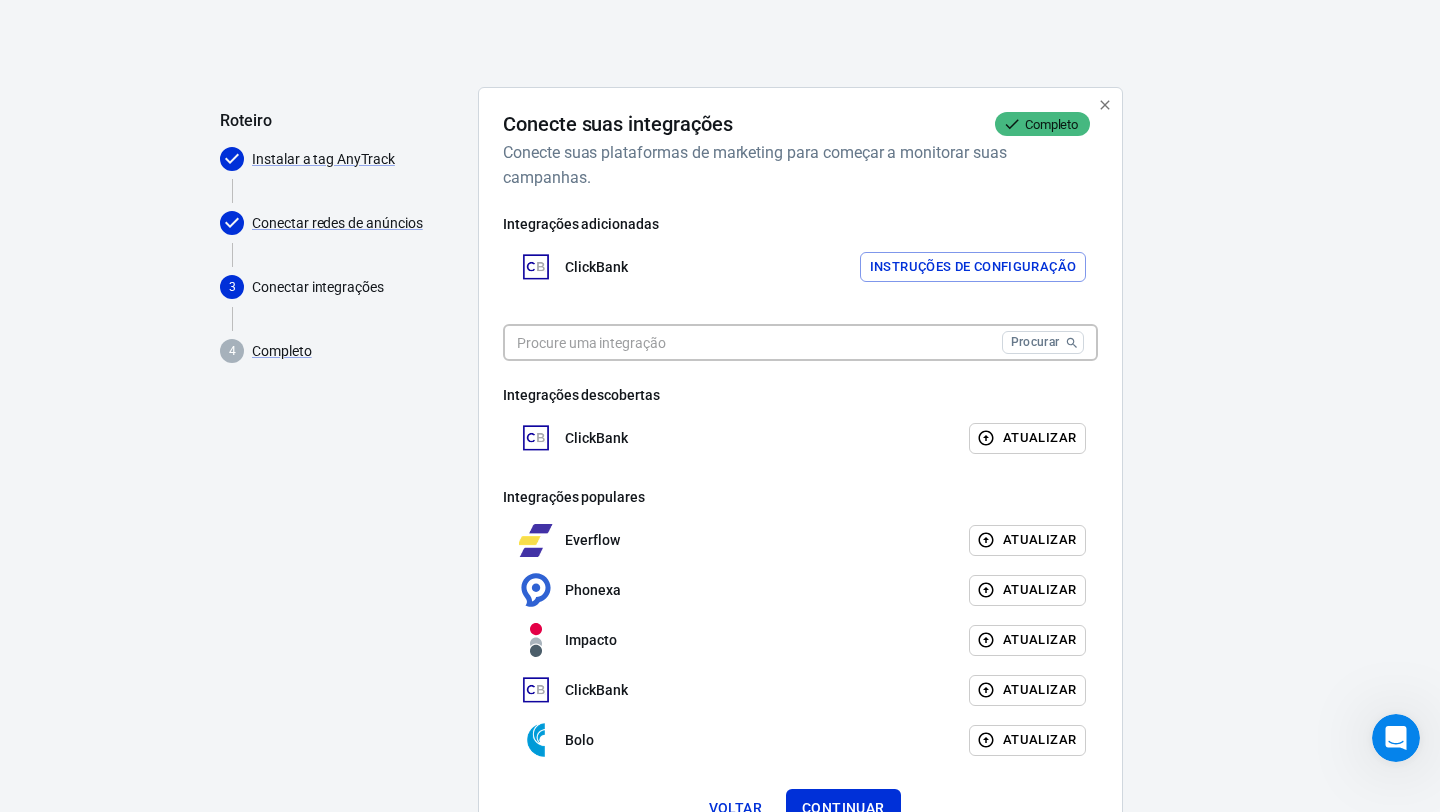 click at bounding box center [748, 342] 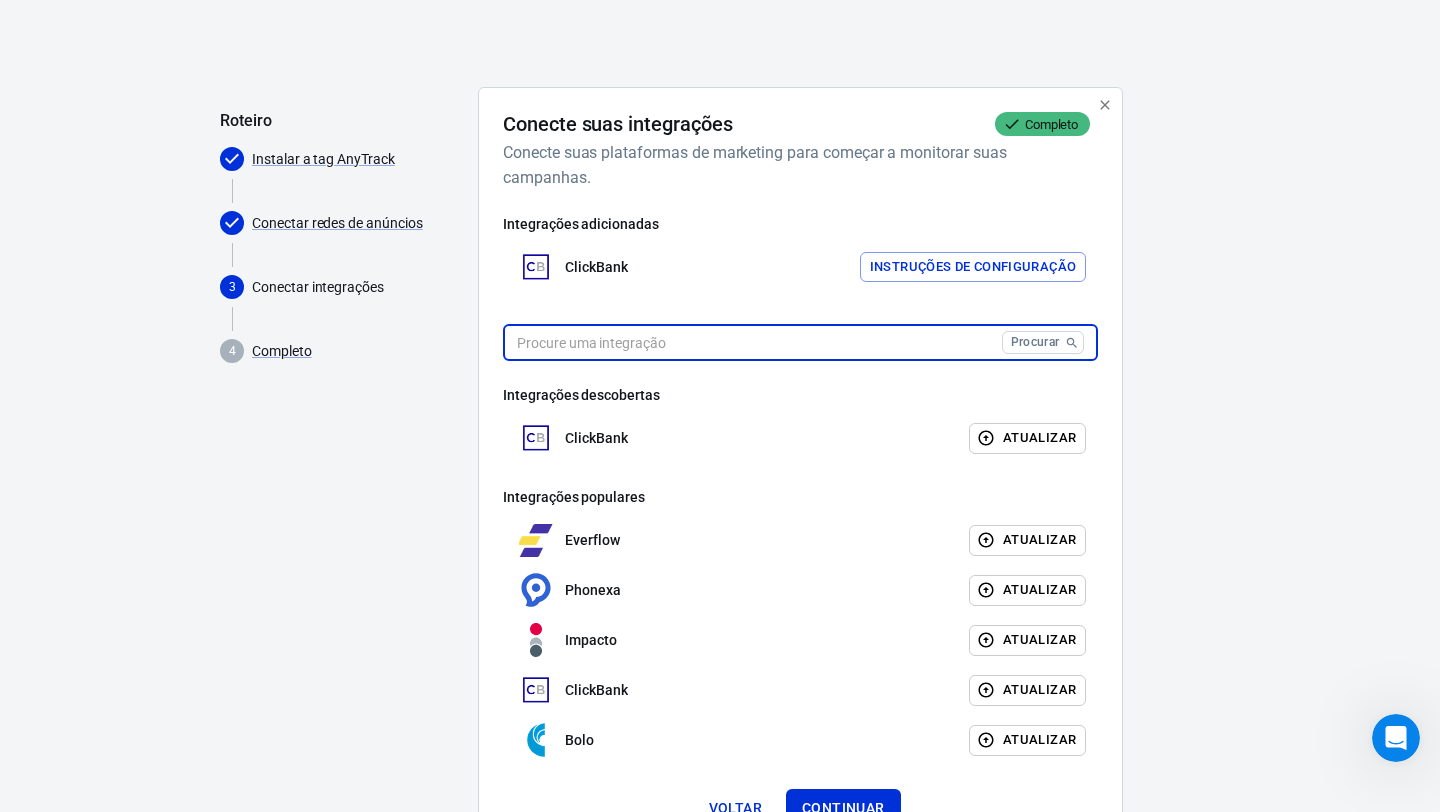 click on "Instruções de configuração" at bounding box center [973, 267] 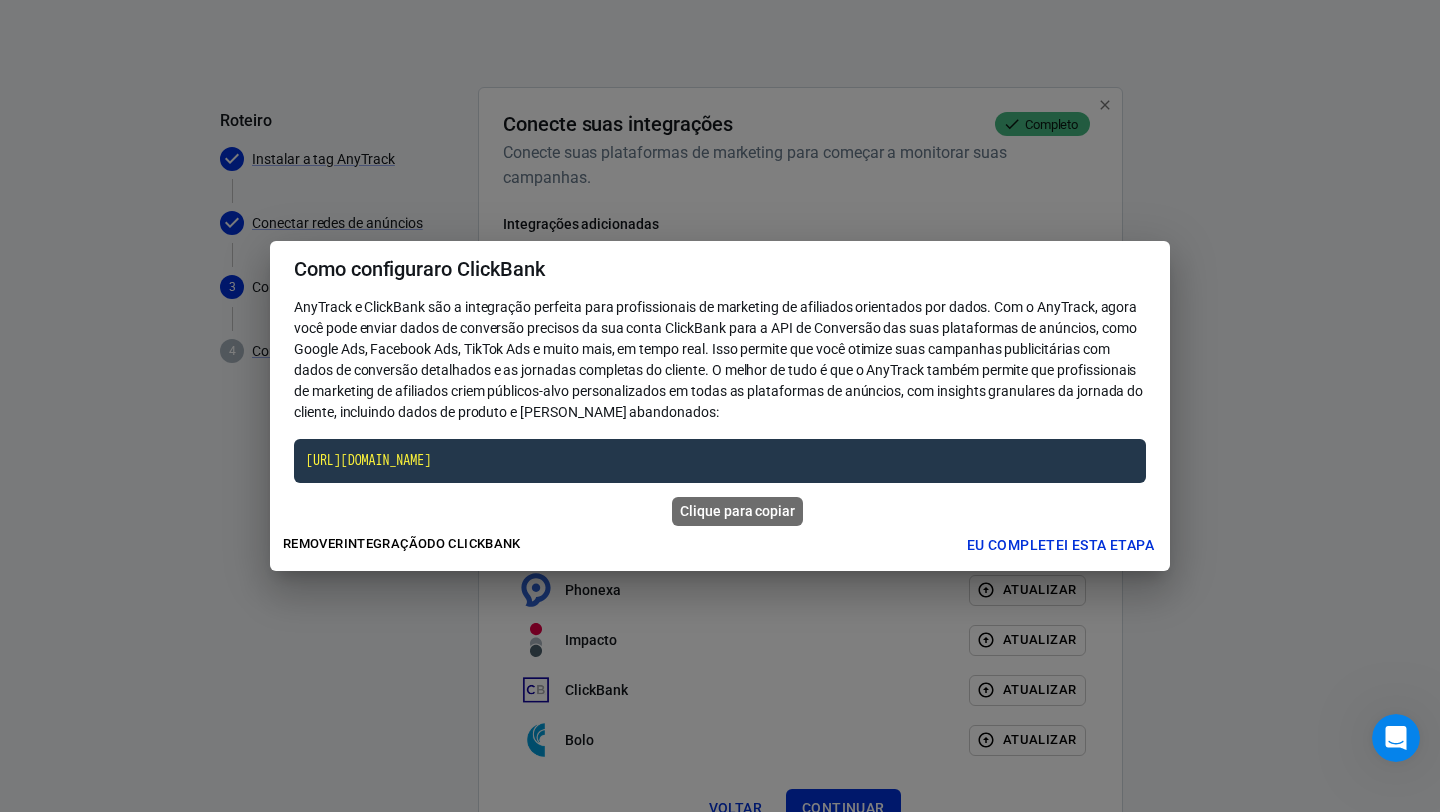 click on "[URL][DOMAIN_NAME]" at bounding box center [720, 461] 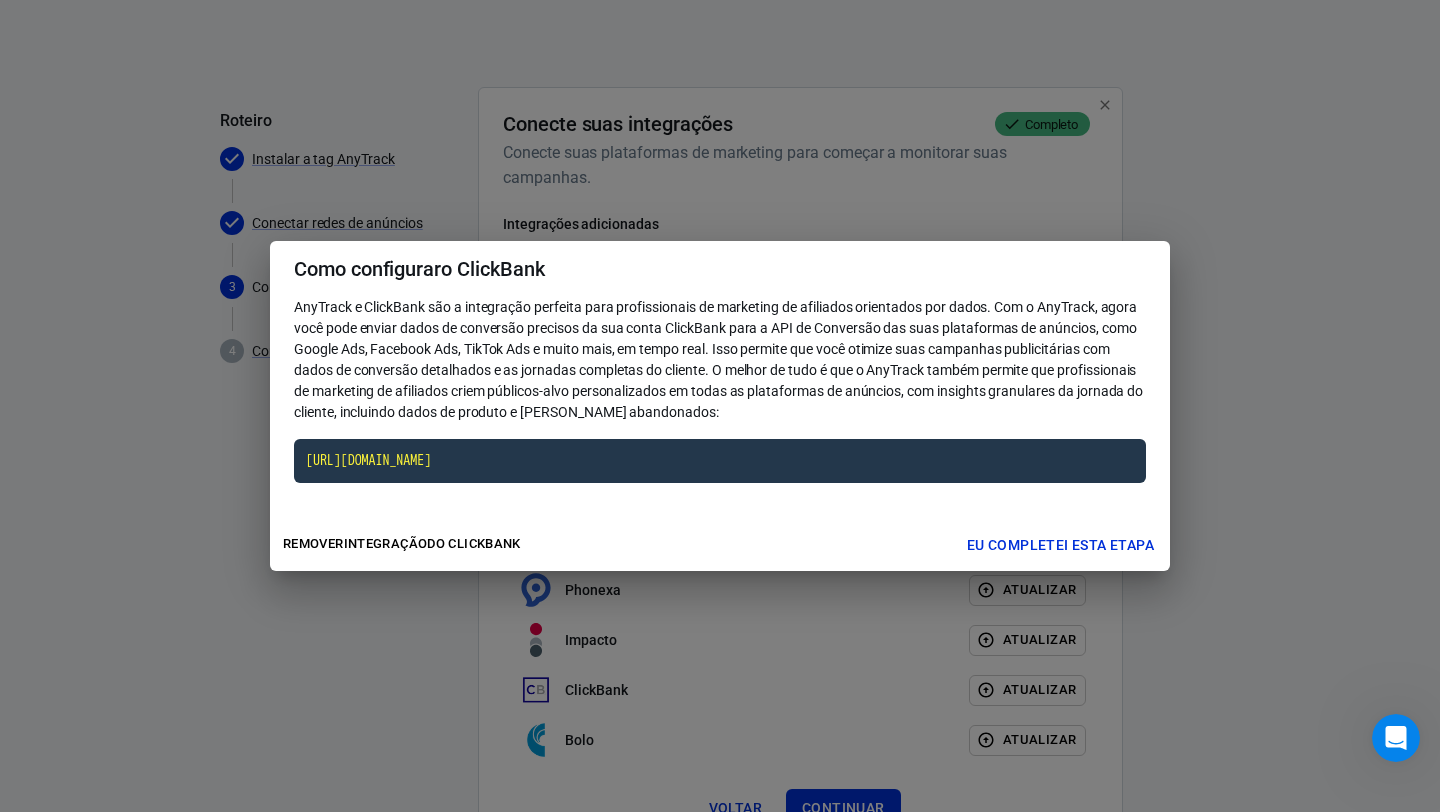 click on "Eu completei esta etapa" at bounding box center (1060, 545) 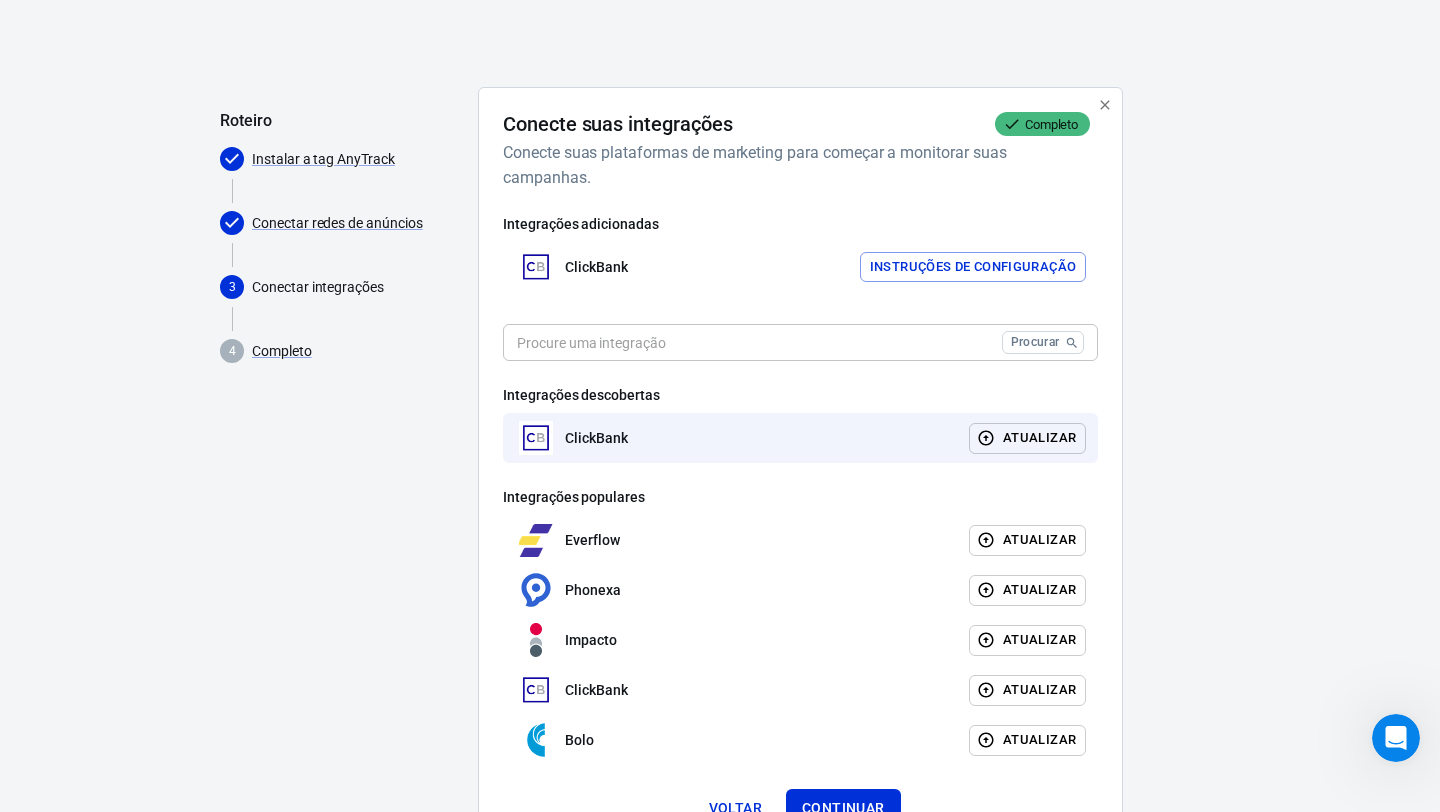 scroll, scrollTop: 164, scrollLeft: 0, axis: vertical 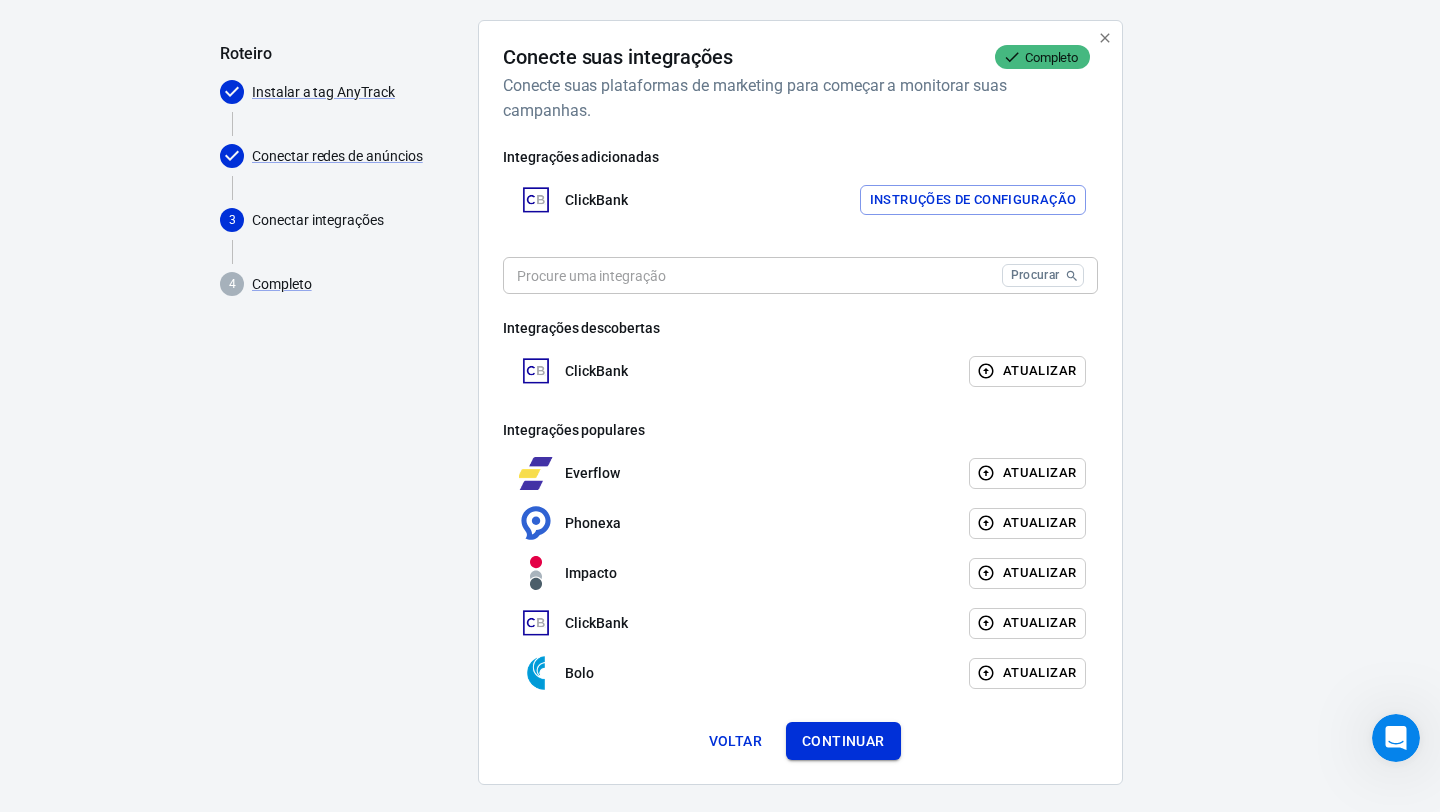 click on "Continuar" at bounding box center (843, 741) 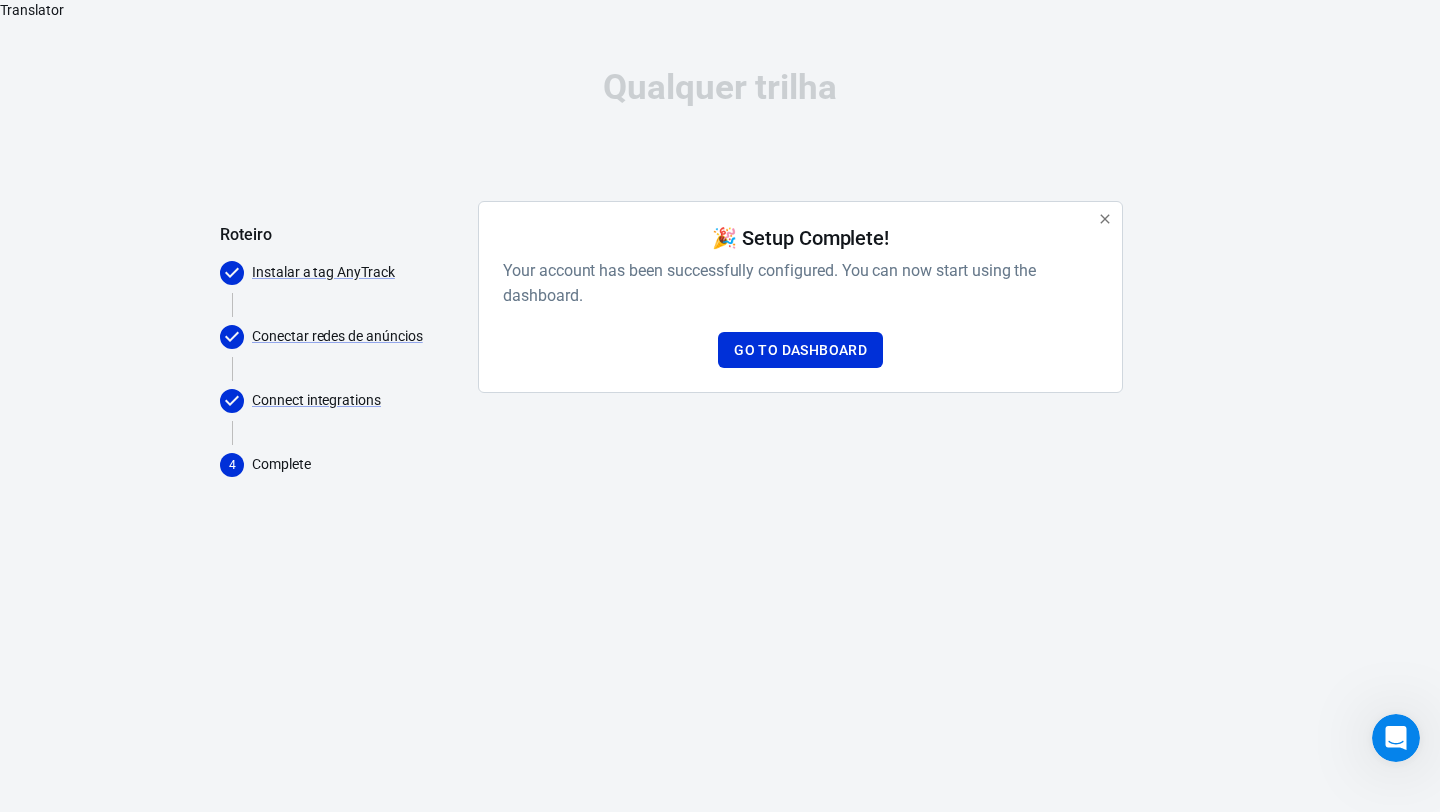 scroll, scrollTop: 0, scrollLeft: 0, axis: both 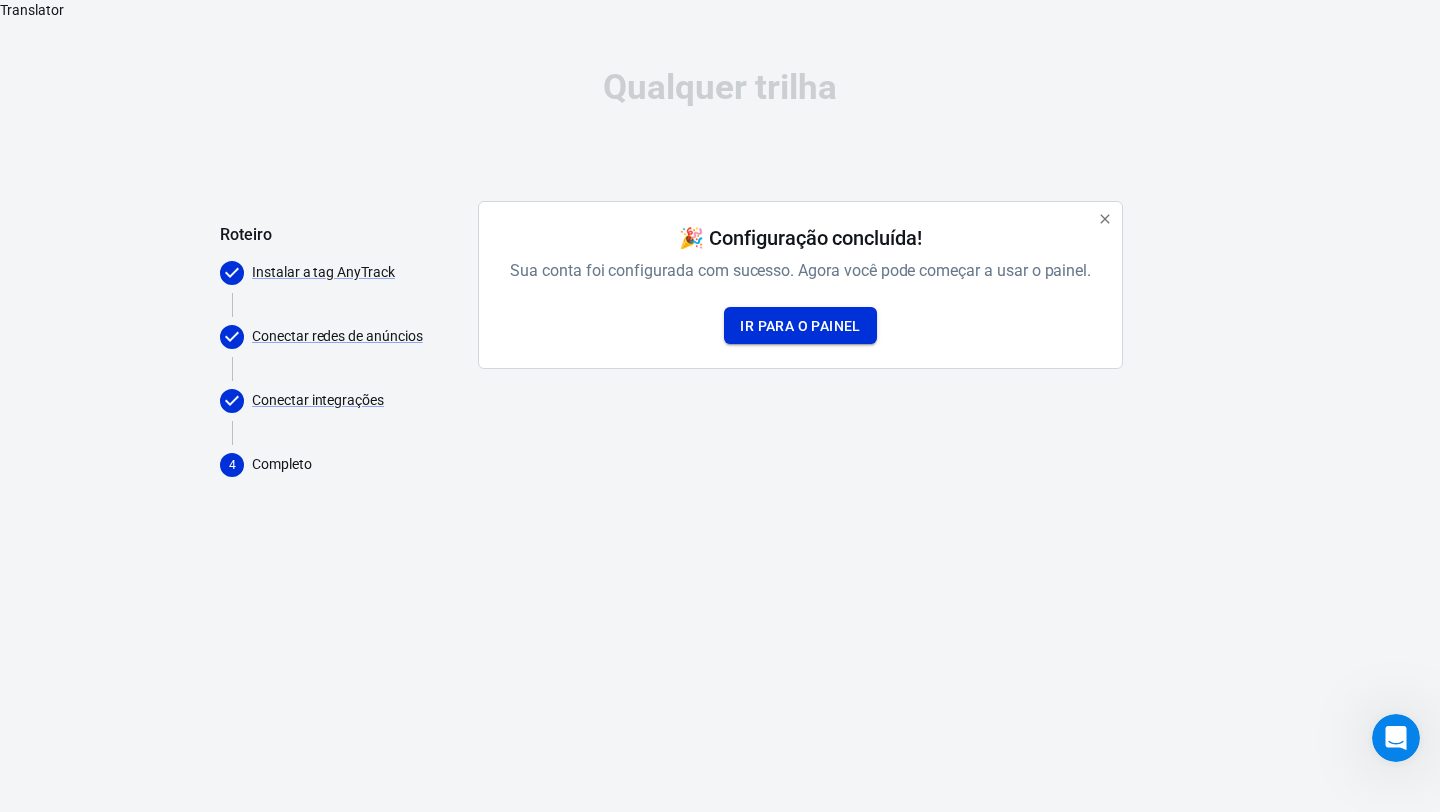 click on "Ir para o painel" at bounding box center (800, 326) 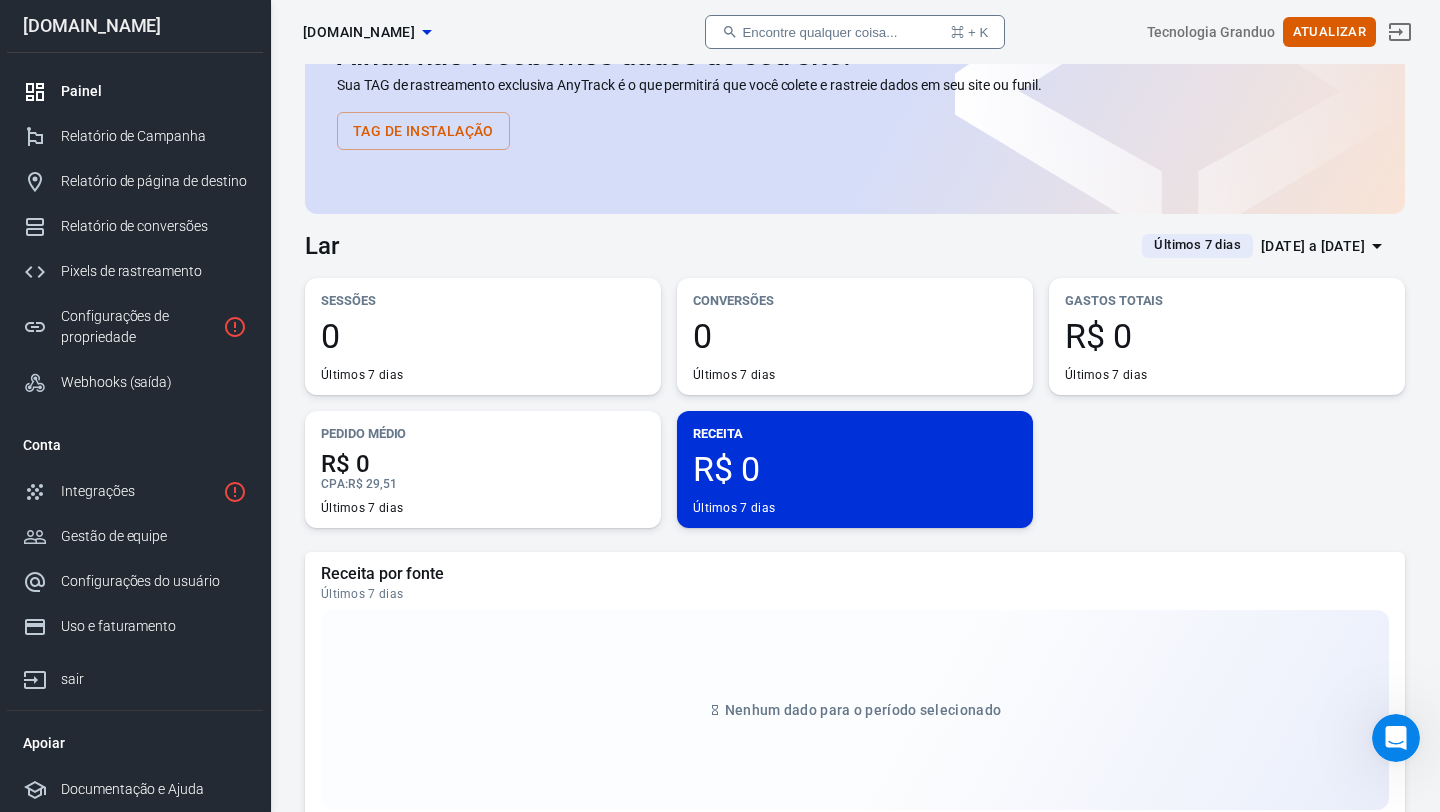 scroll, scrollTop: 130, scrollLeft: 0, axis: vertical 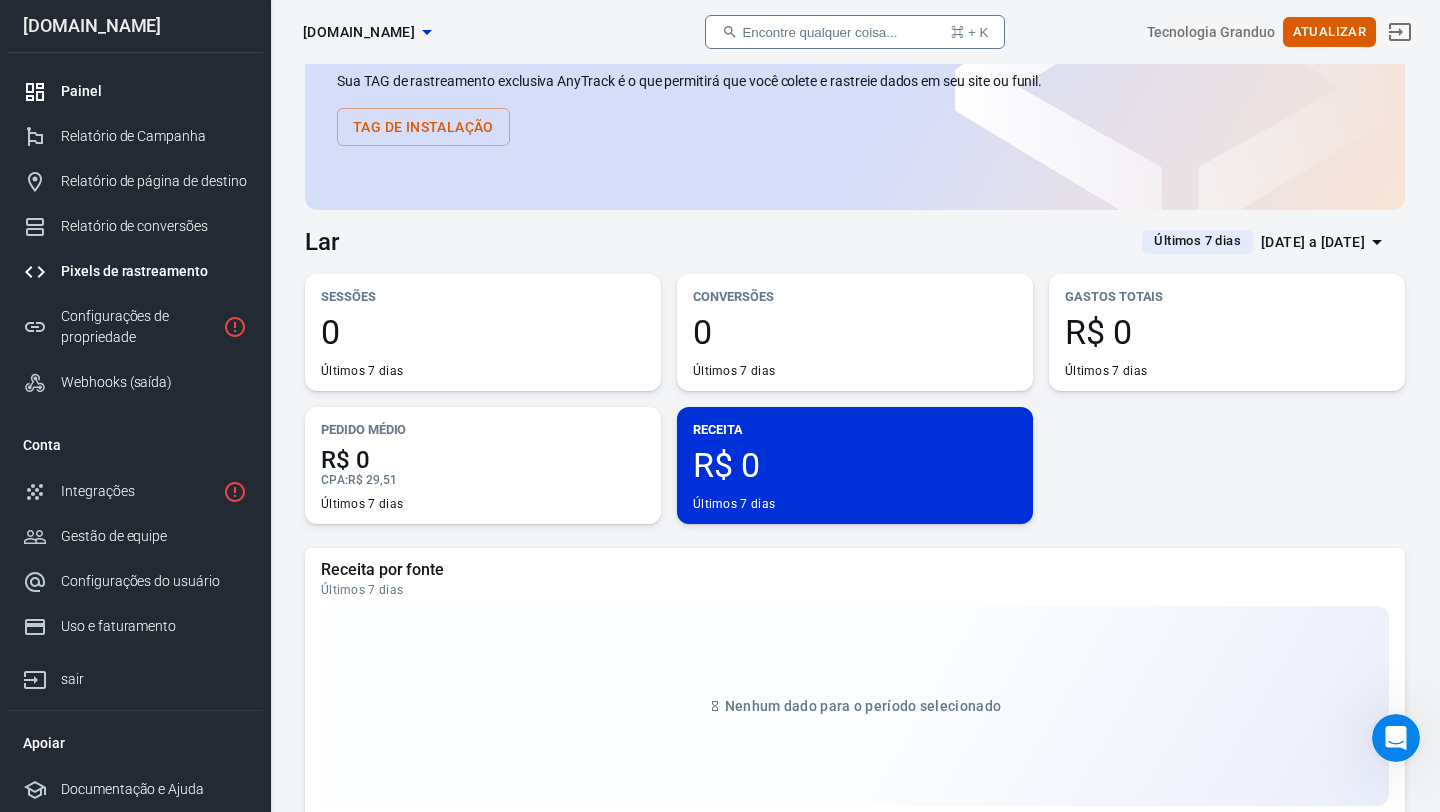 click on "Pixels de rastreamento" at bounding box center (135, 271) 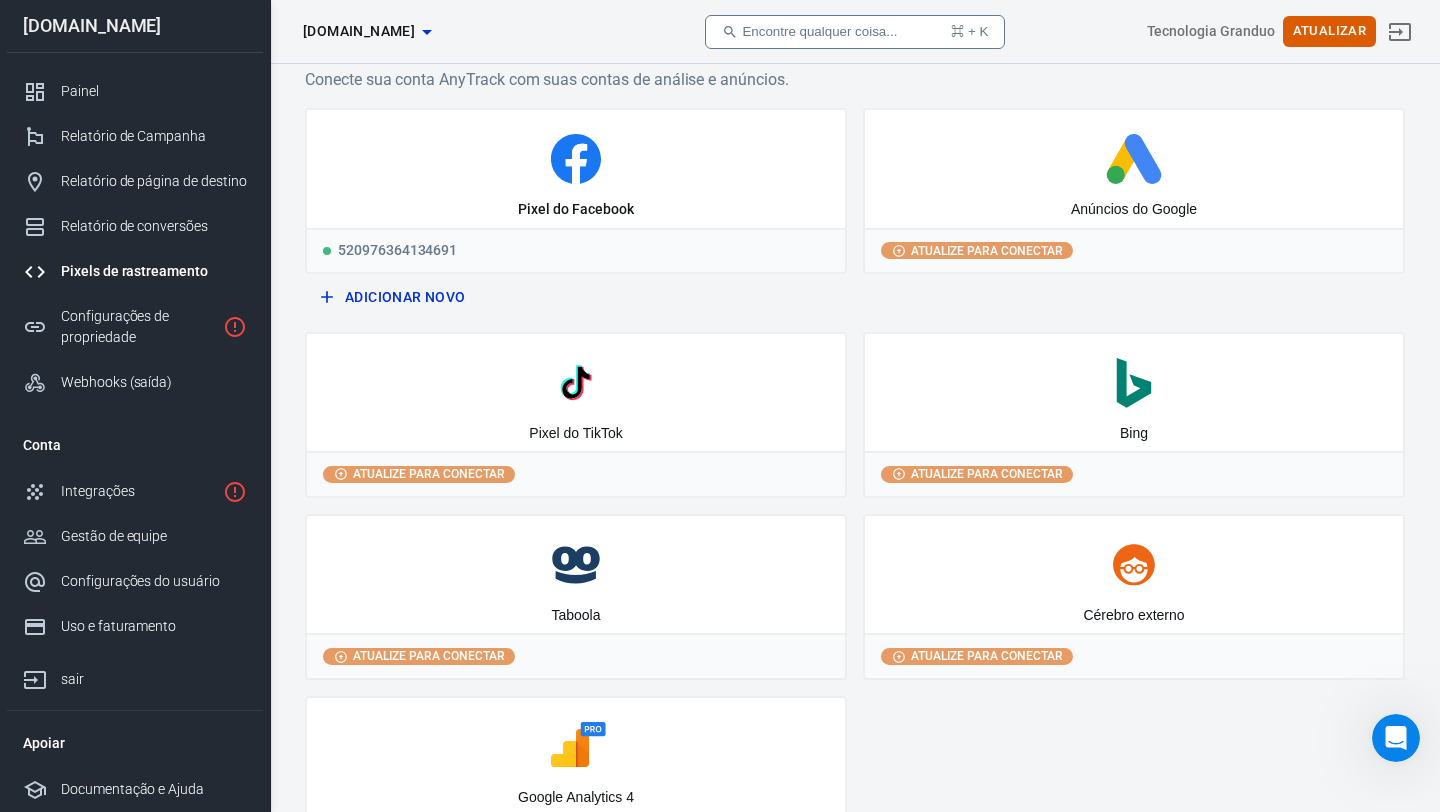 scroll, scrollTop: 0, scrollLeft: 0, axis: both 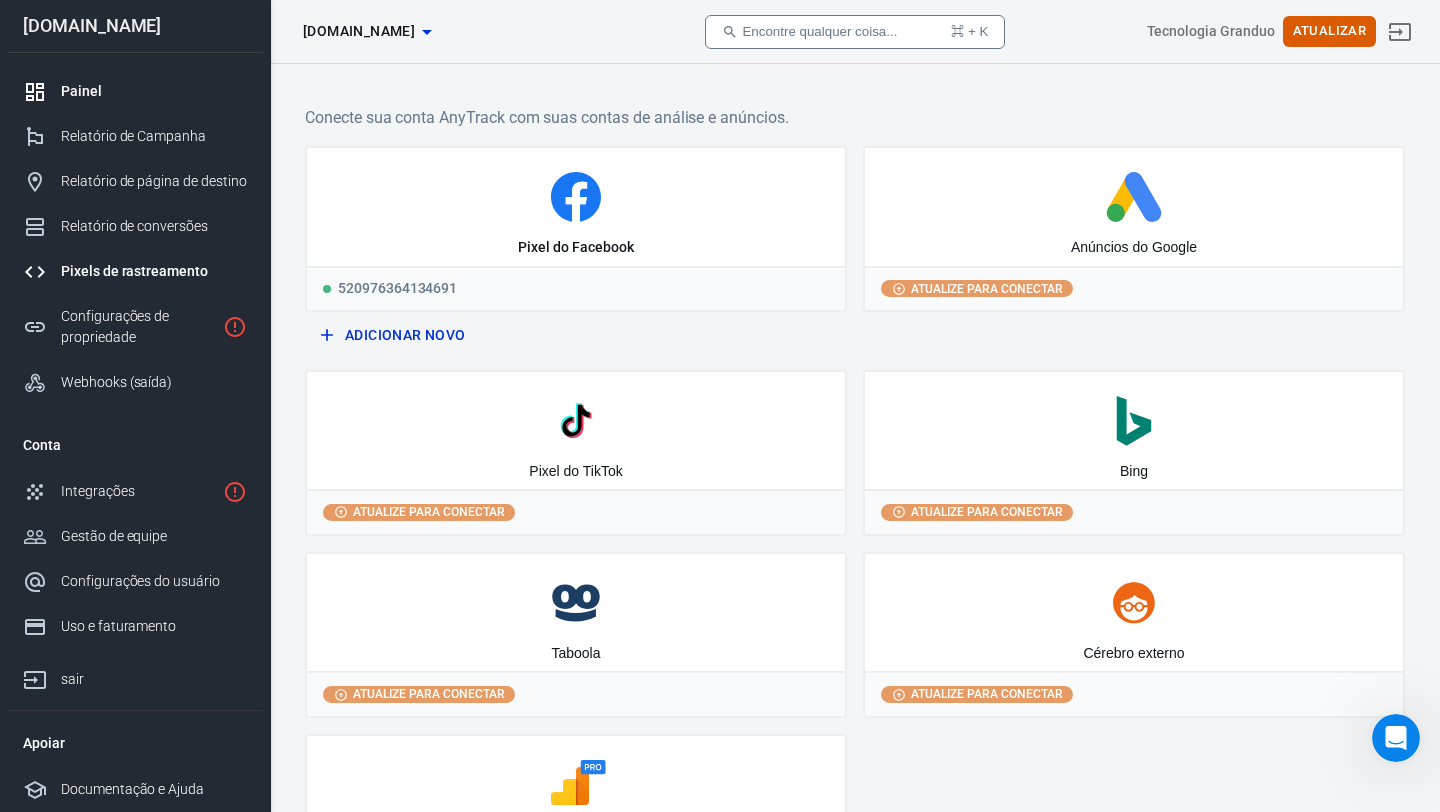 click on "Painel" at bounding box center [154, 91] 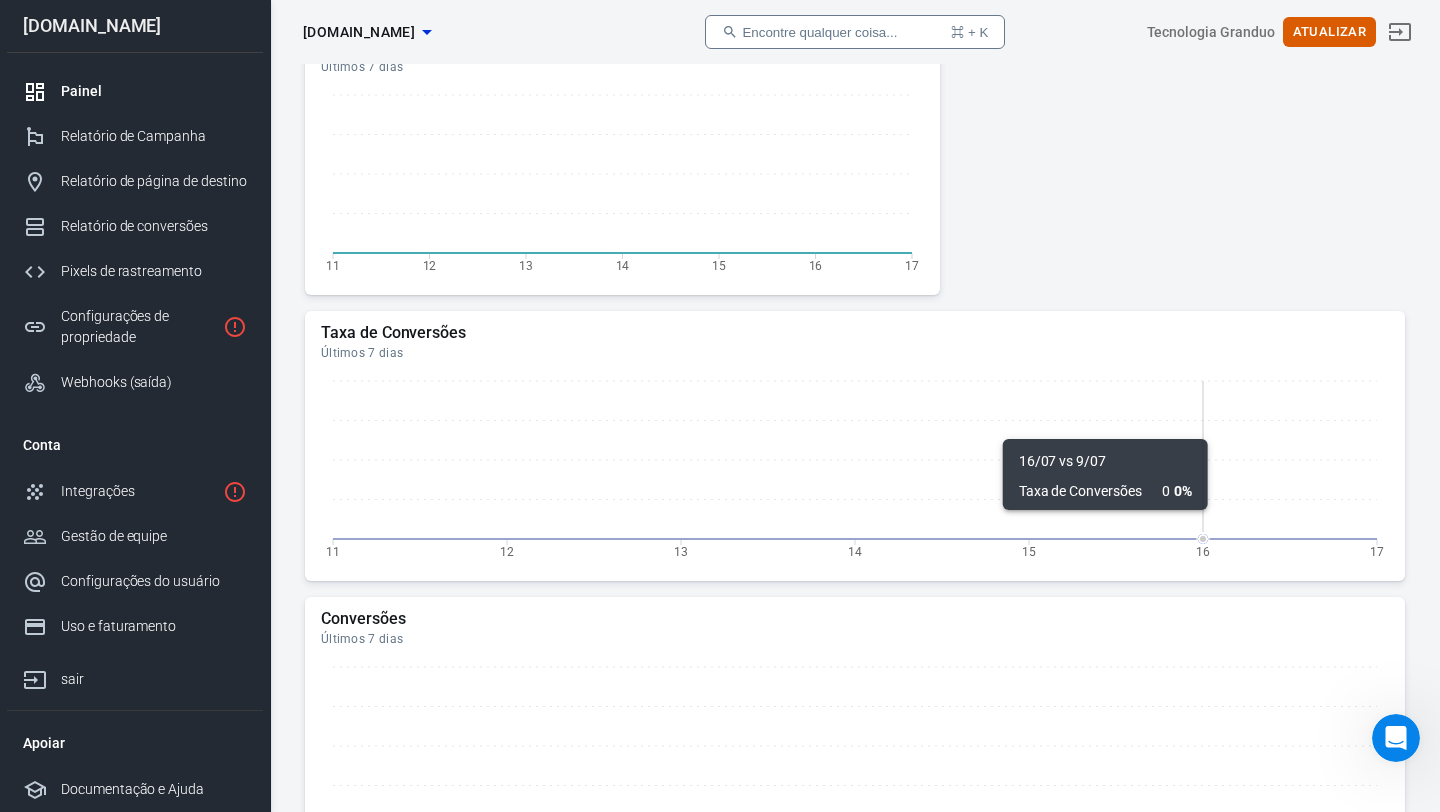 scroll, scrollTop: 1286, scrollLeft: 0, axis: vertical 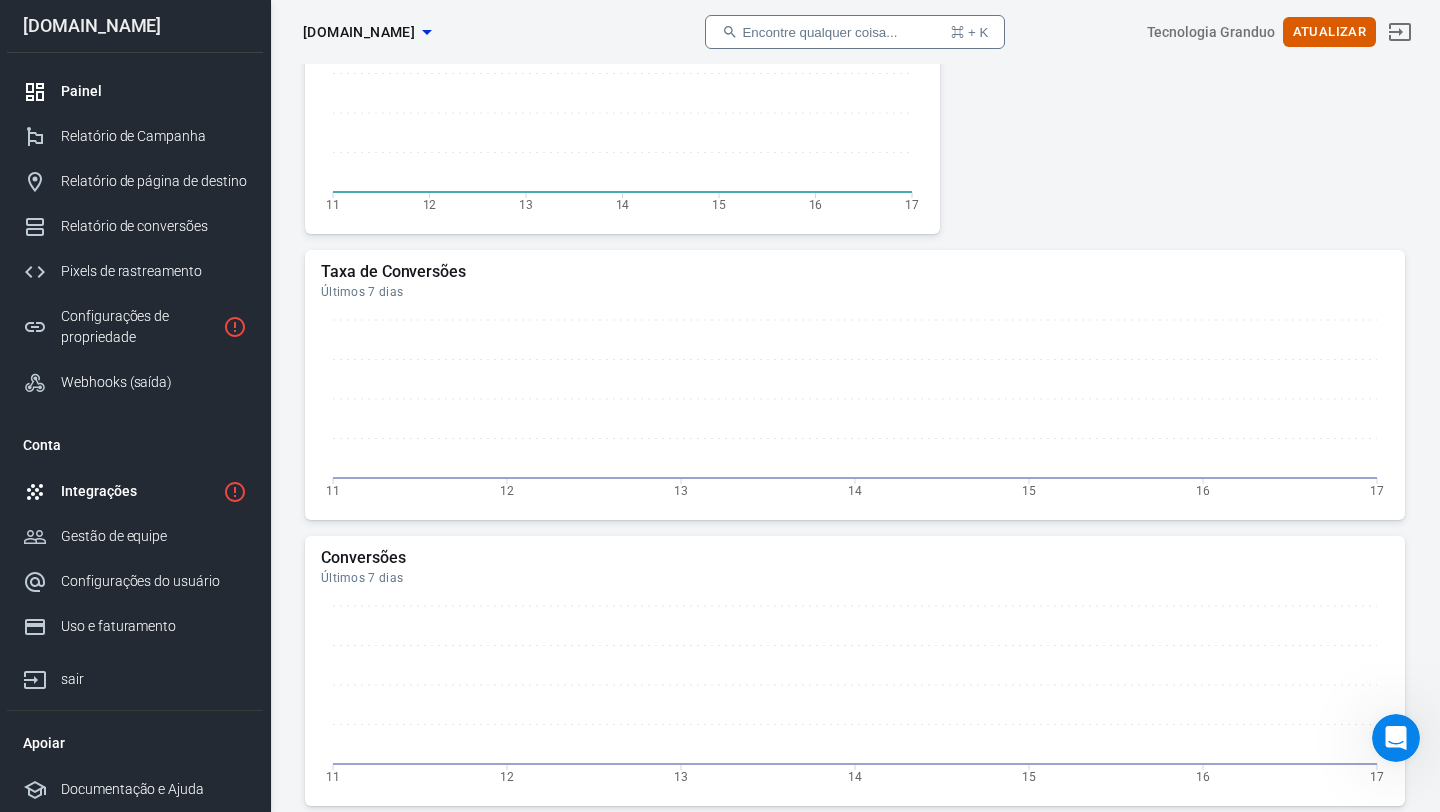 click on "Integrações" at bounding box center (138, 491) 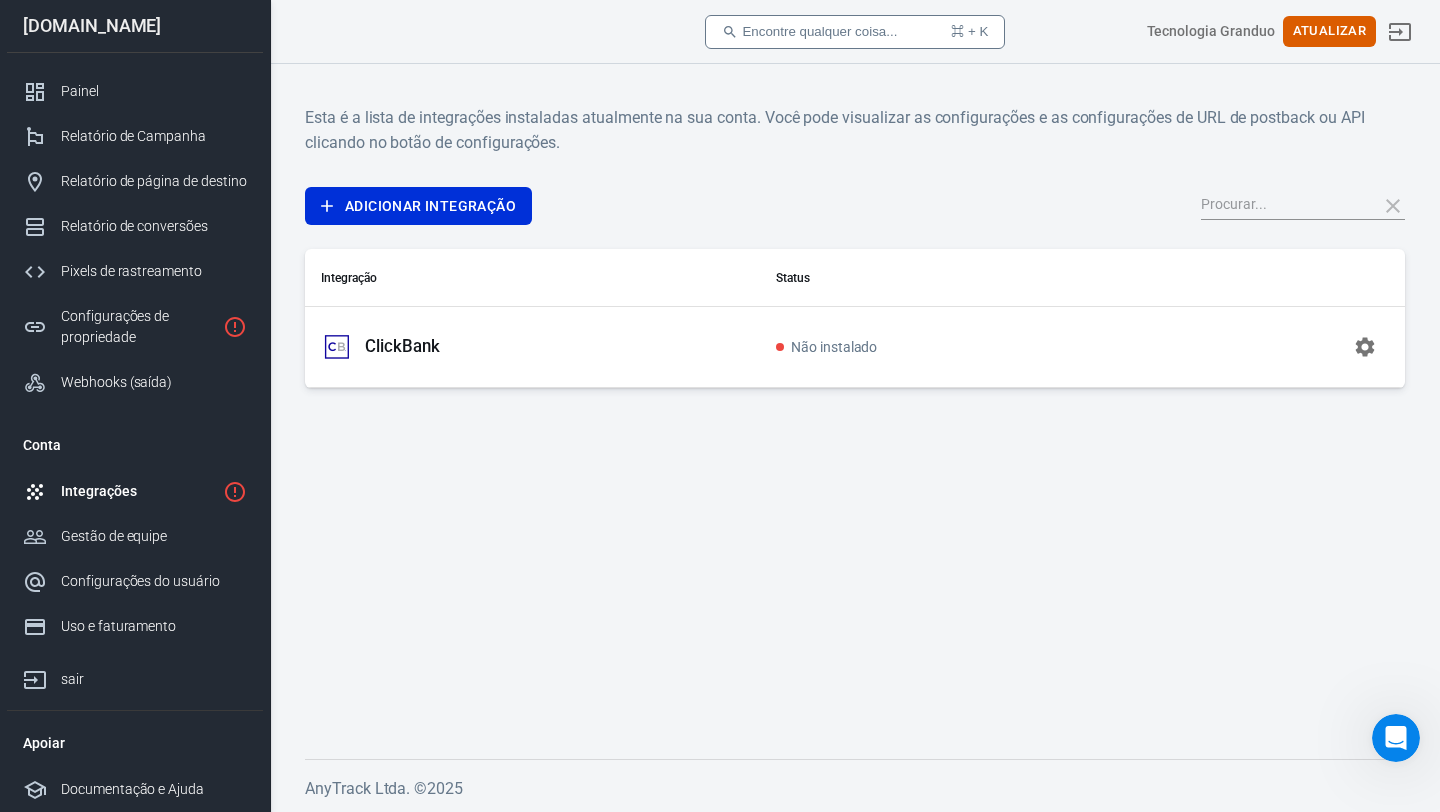 click 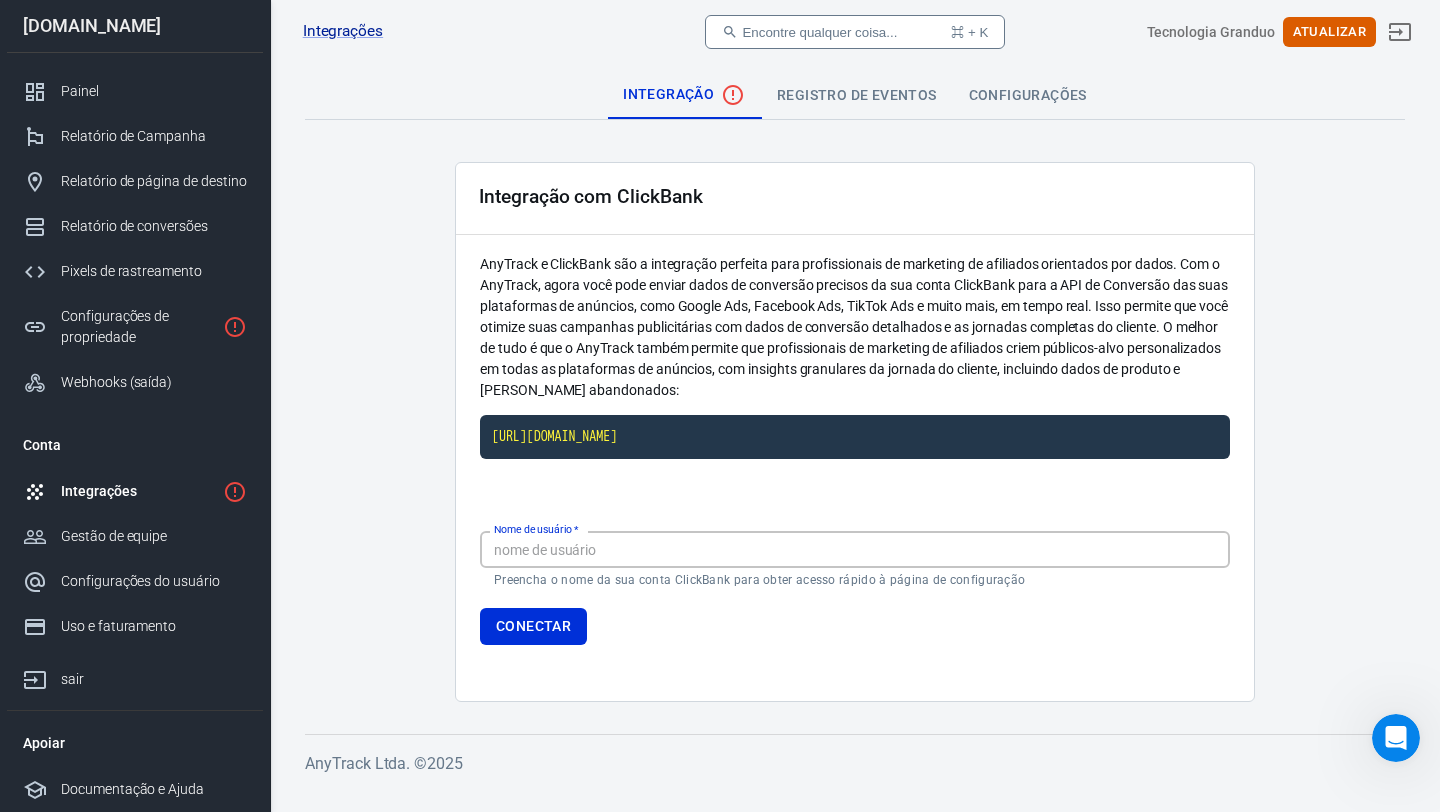 click on "Nome de usuário    *" at bounding box center [855, 549] 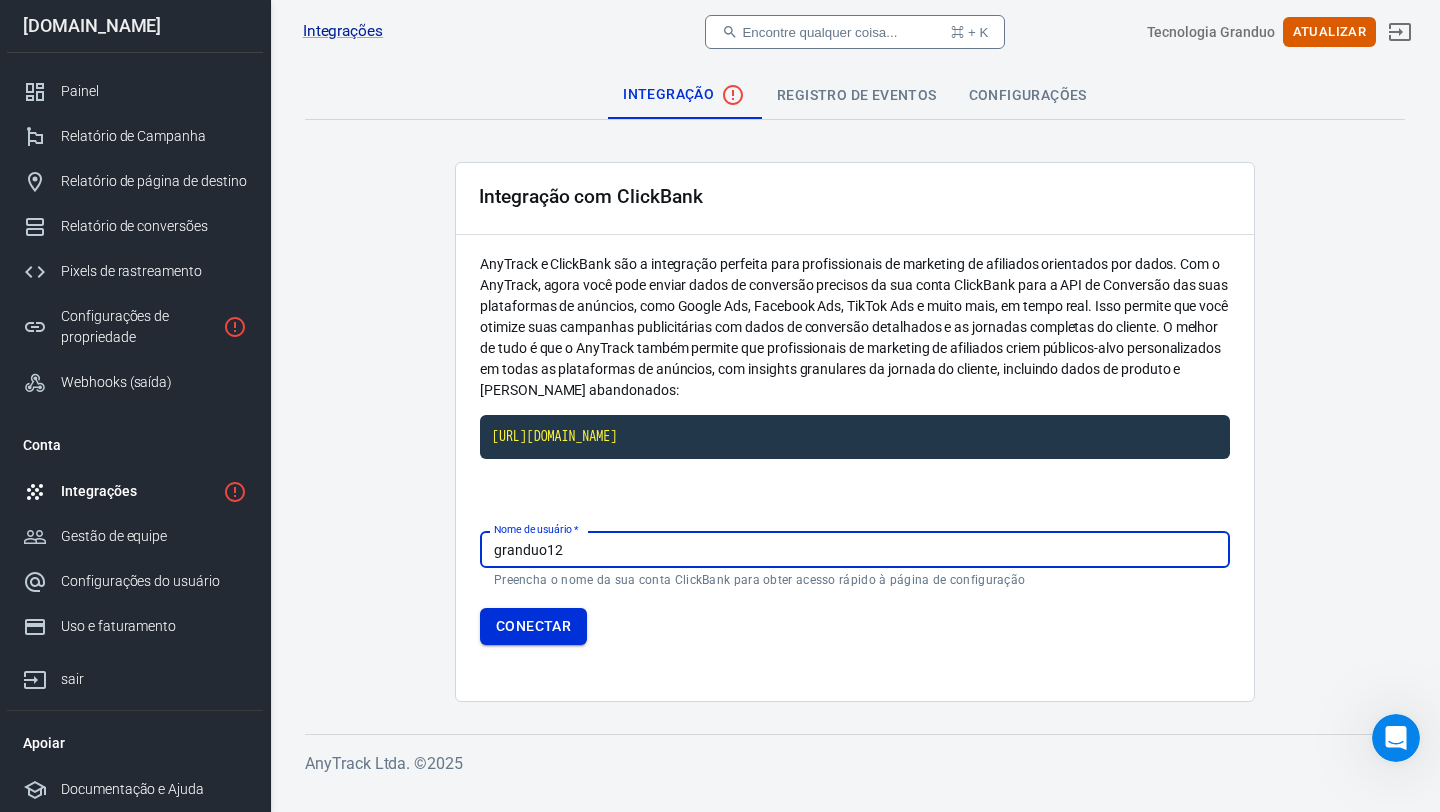 type on "granduo12" 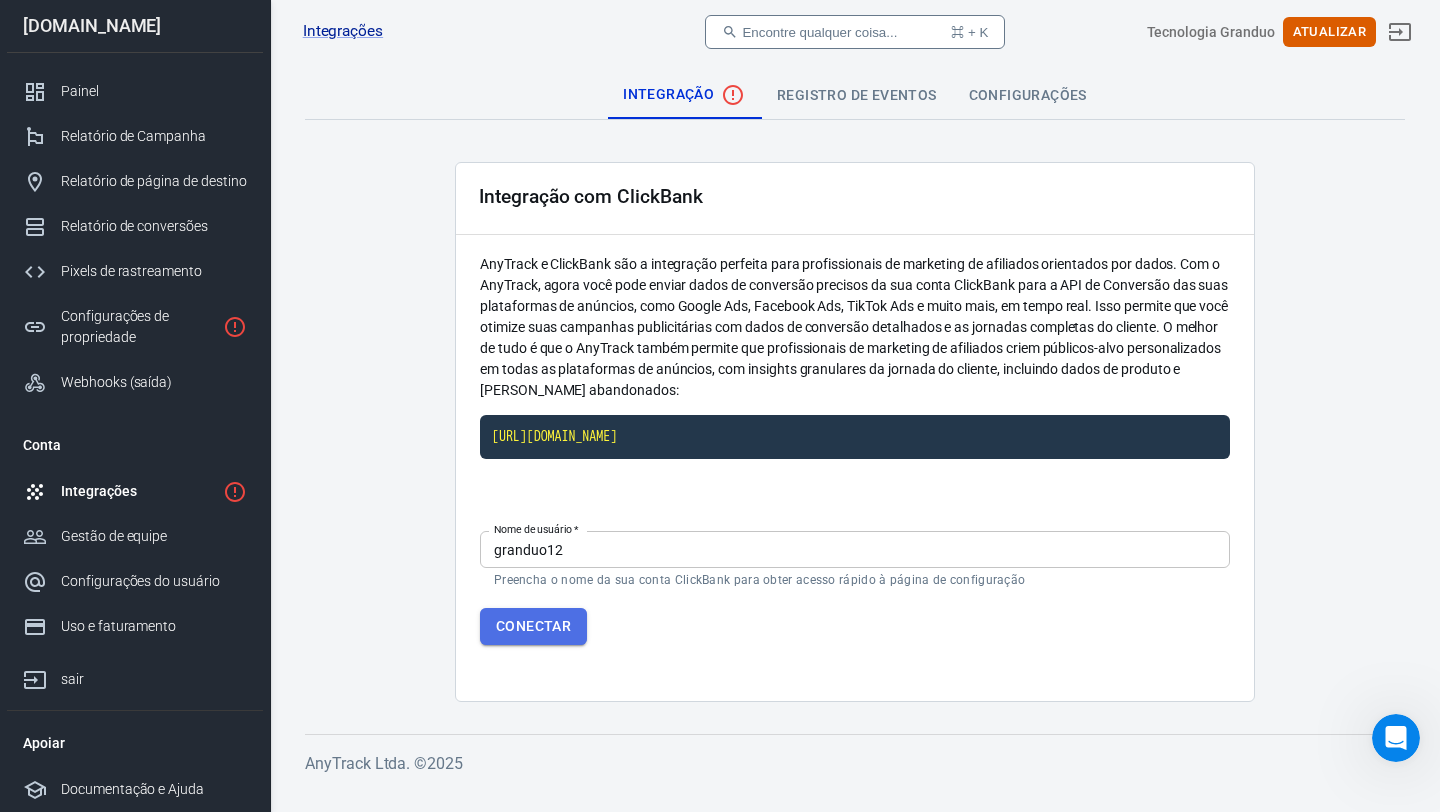 click on "Conectar" at bounding box center [533, 626] 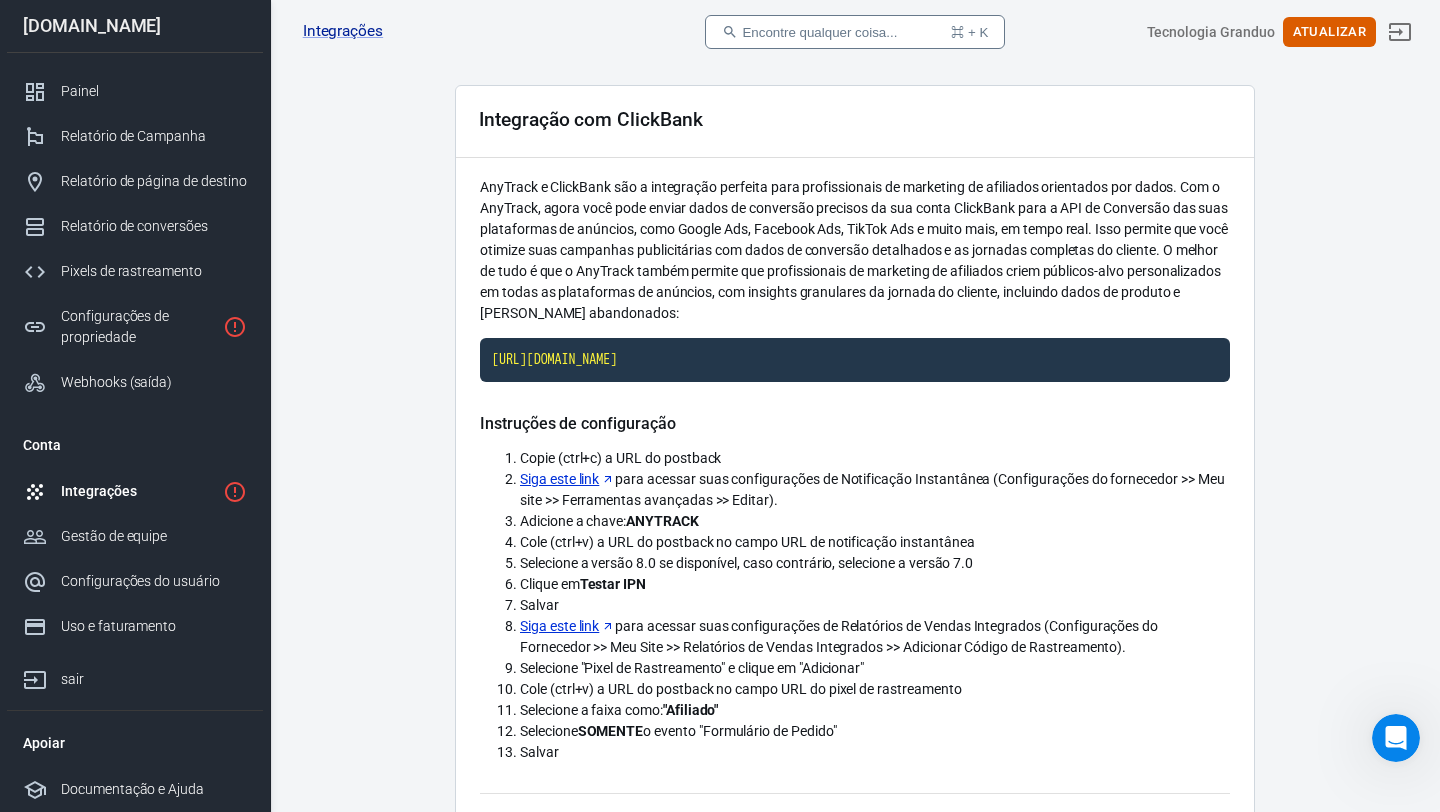 scroll, scrollTop: 0, scrollLeft: 0, axis: both 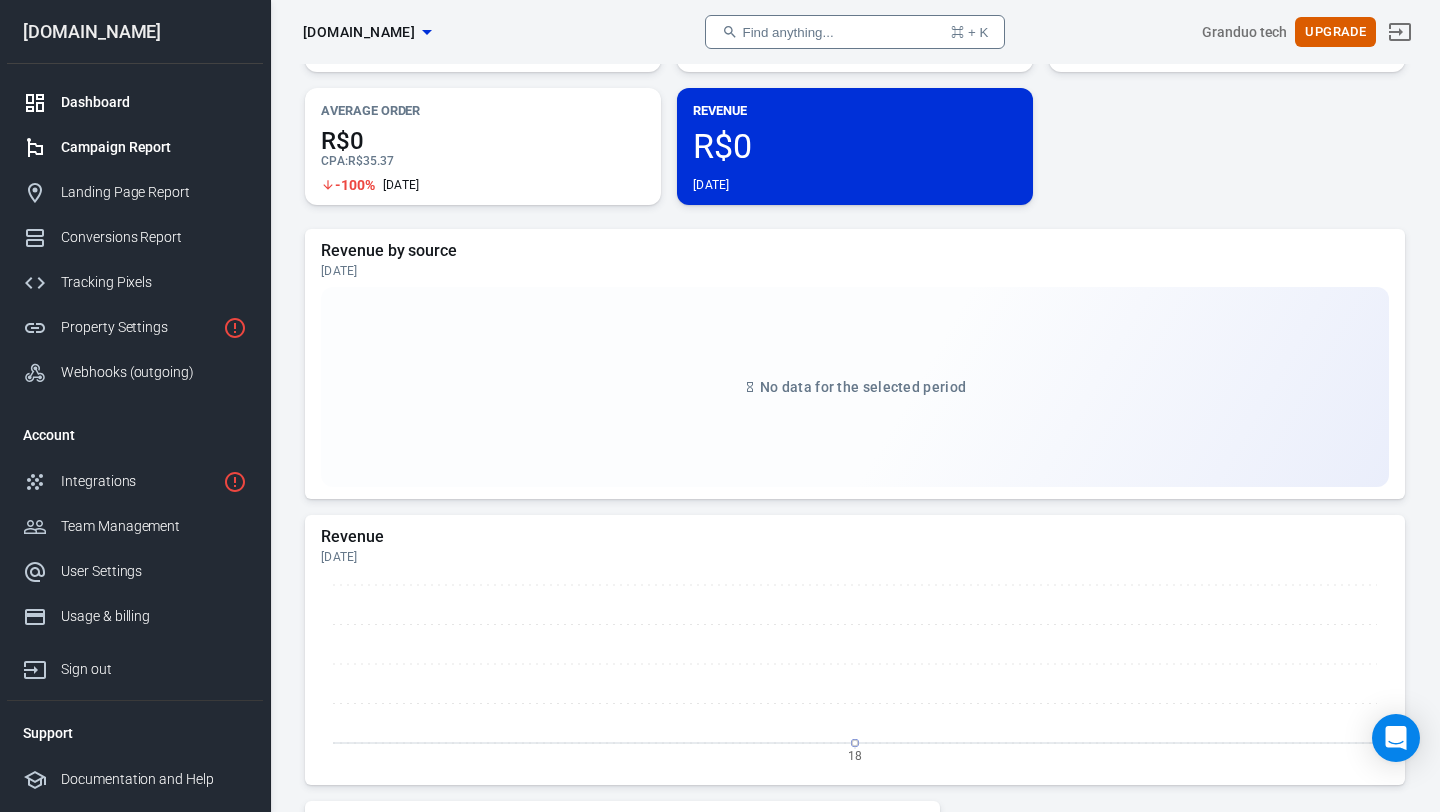 click on "Campaign Report" at bounding box center (154, 147) 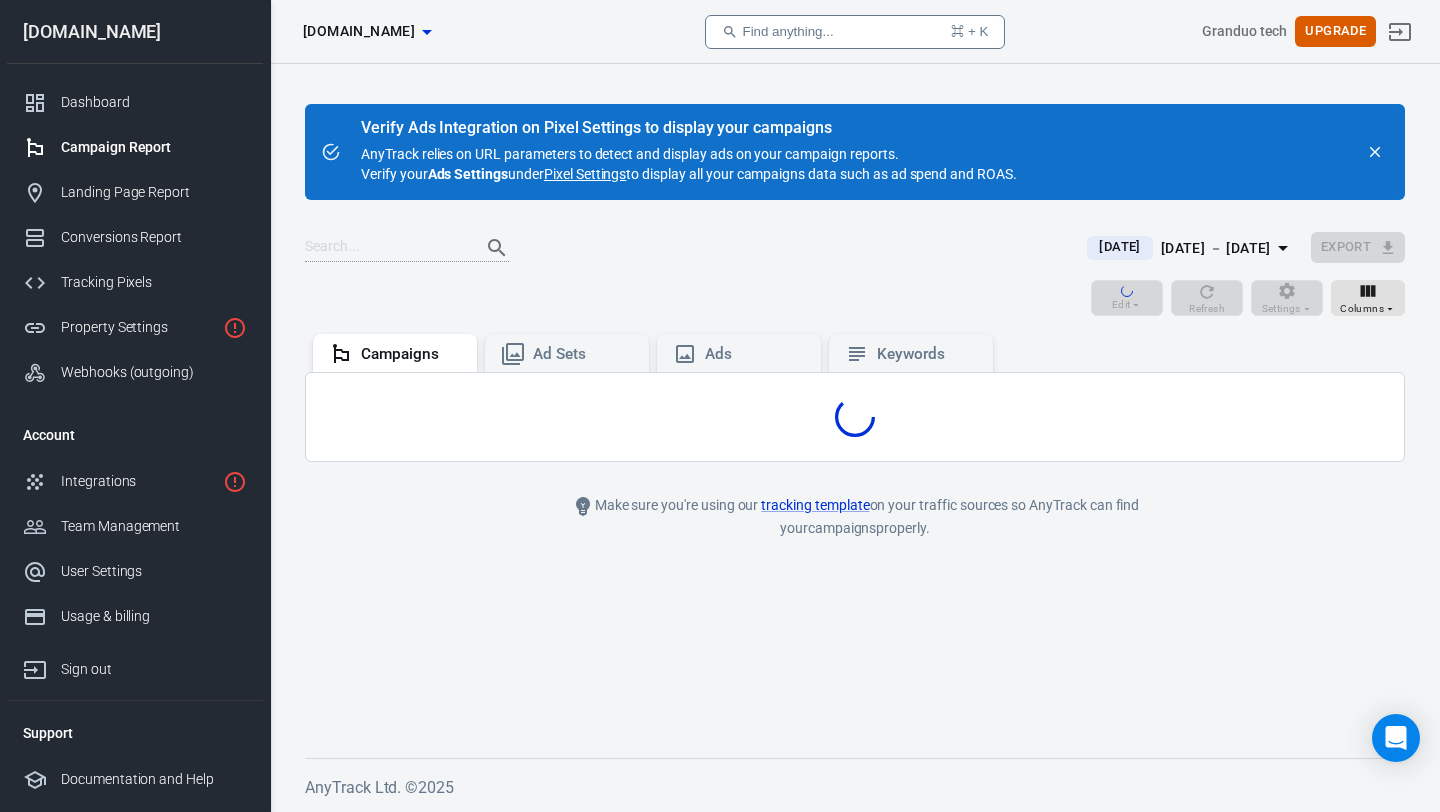 scroll, scrollTop: 0, scrollLeft: 0, axis: both 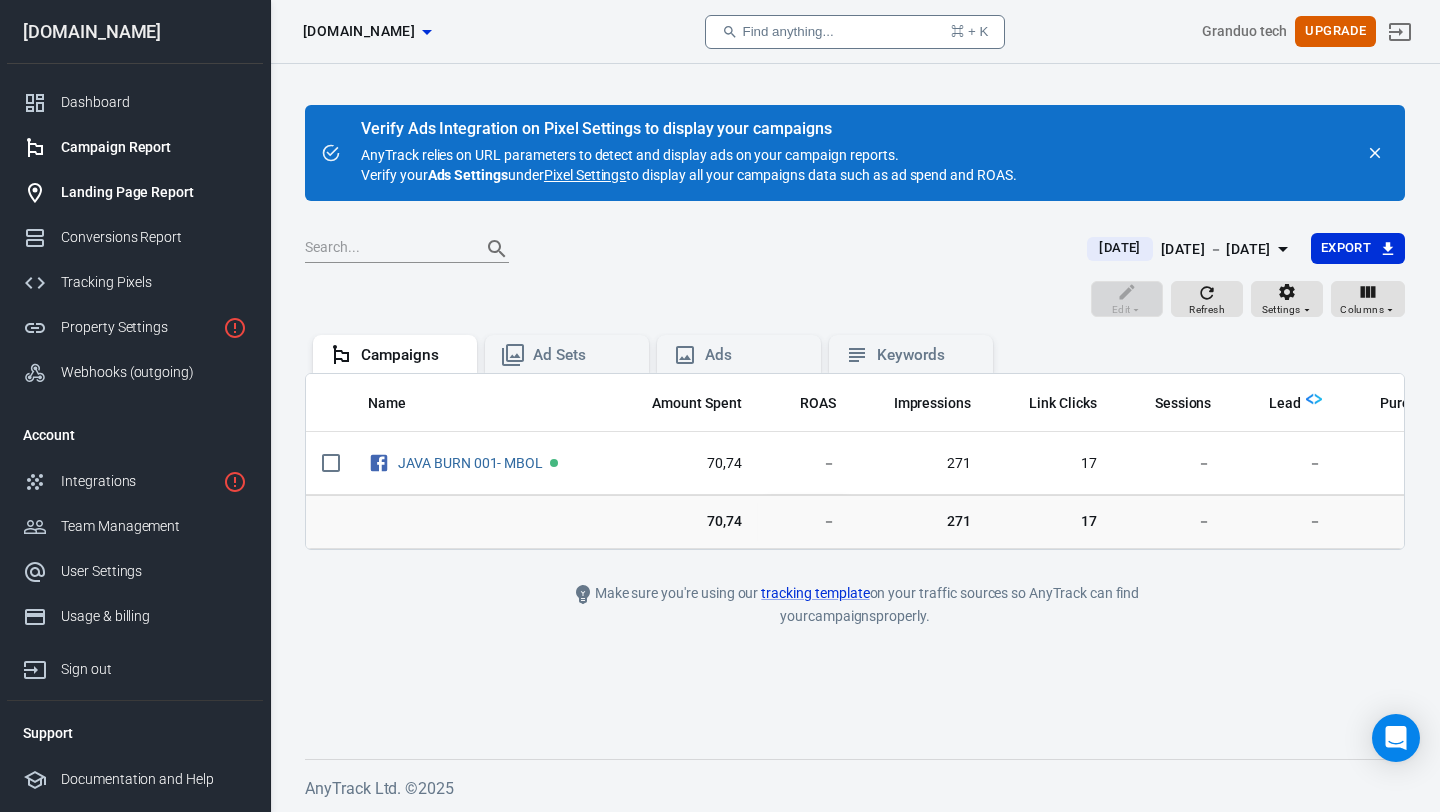 click on "Landing Page Report" at bounding box center (154, 192) 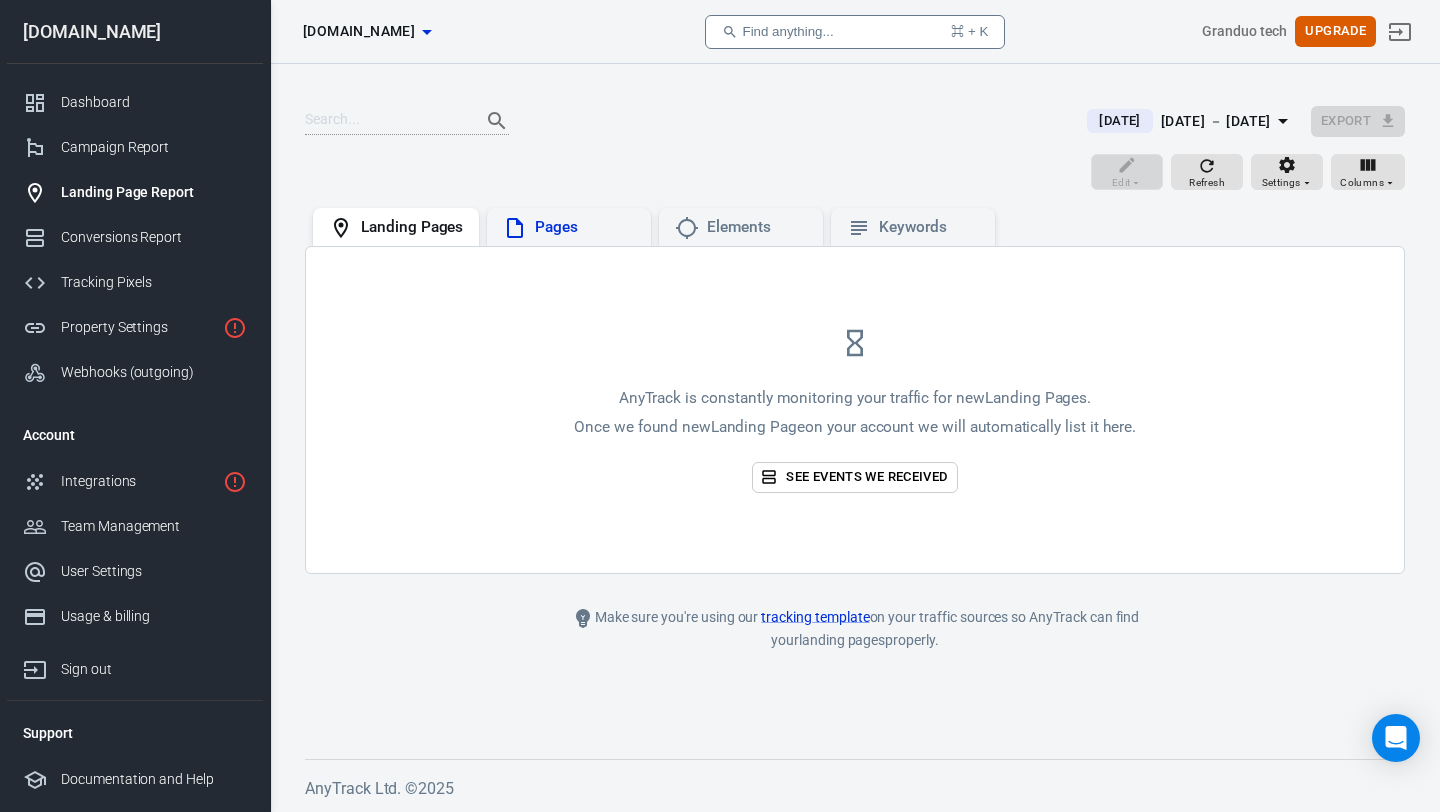 click on "Pages" at bounding box center [585, 227] 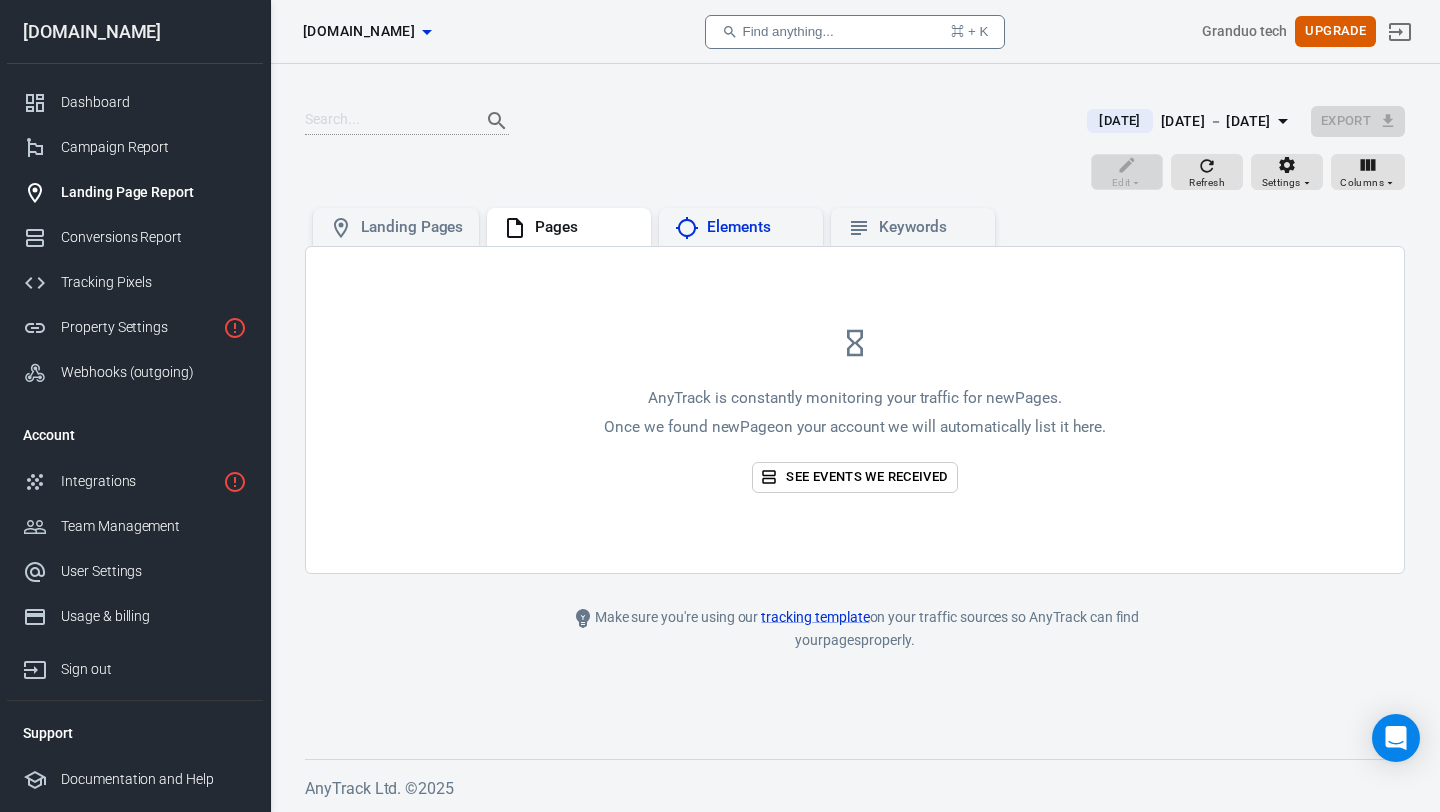 click on "Elements" at bounding box center [757, 227] 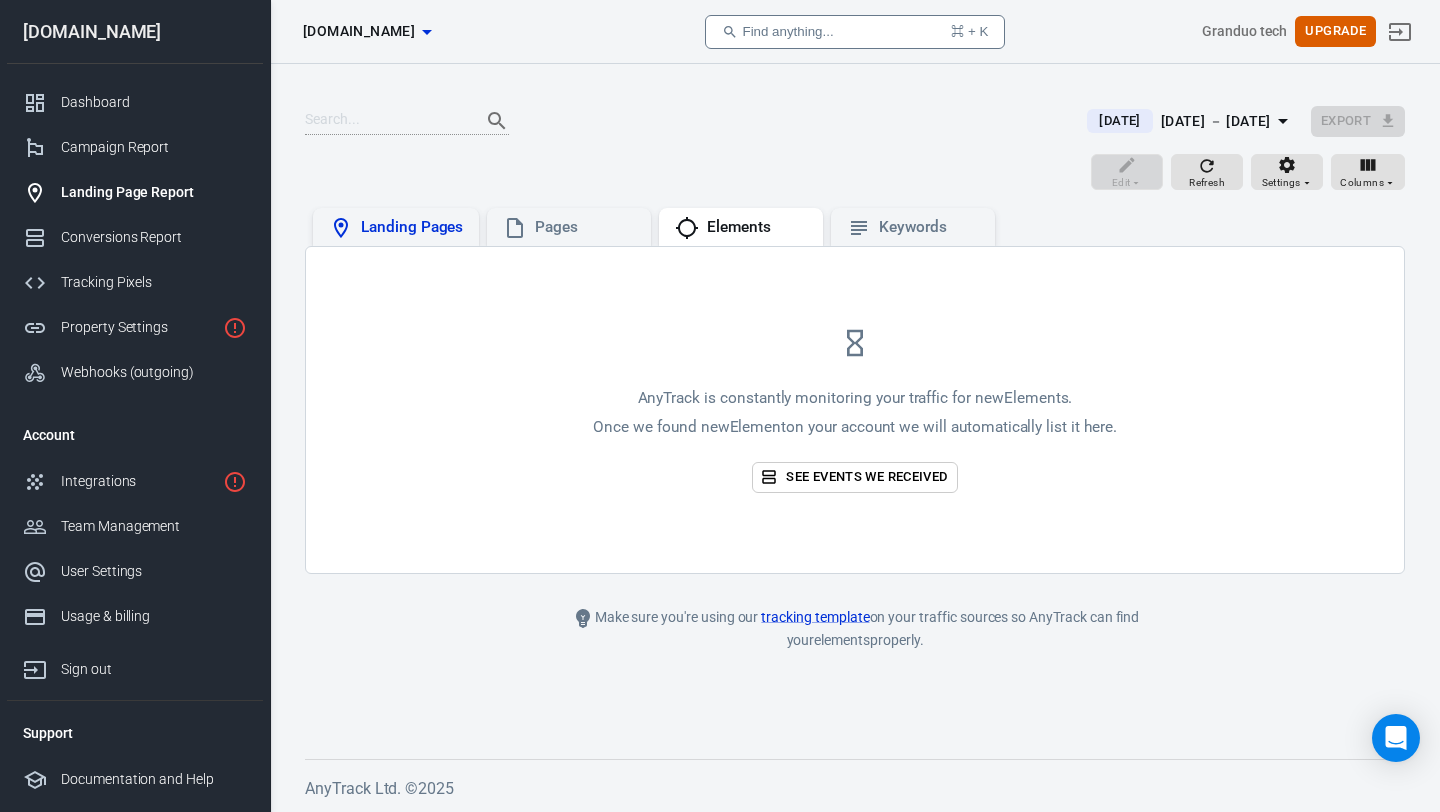 click on "Landing Pages" at bounding box center (396, 227) 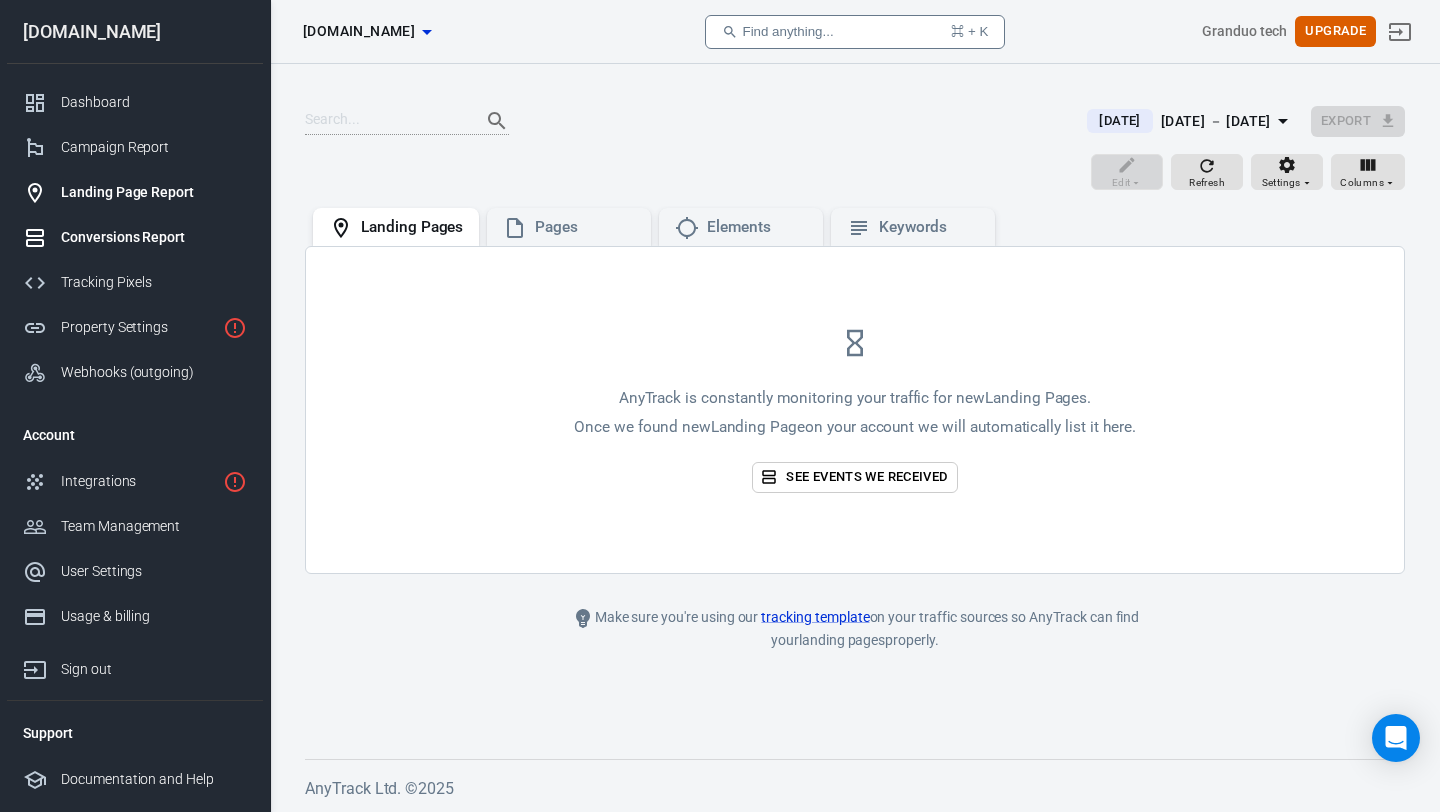 click on "Conversions Report" at bounding box center [154, 237] 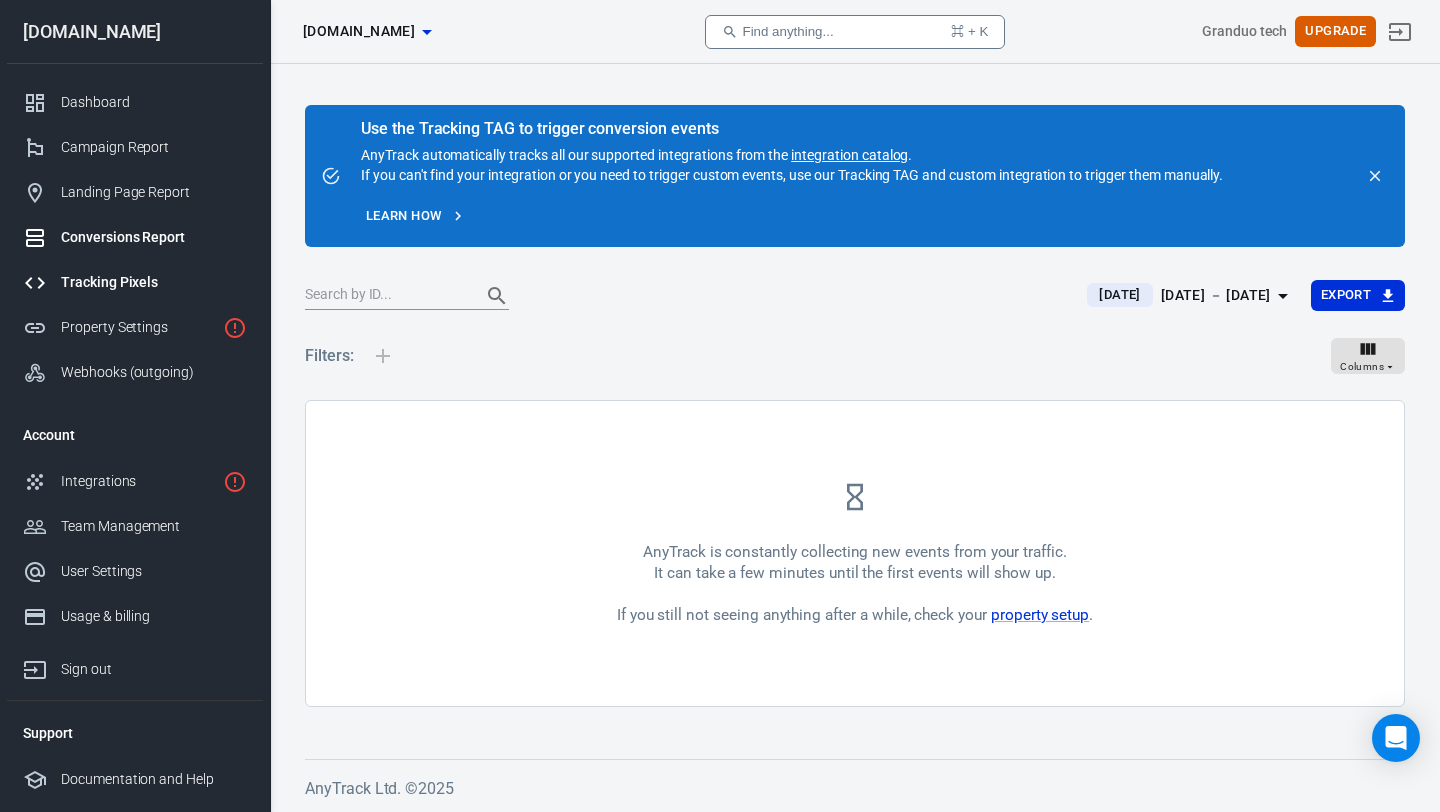 click on "Tracking Pixels" at bounding box center [154, 282] 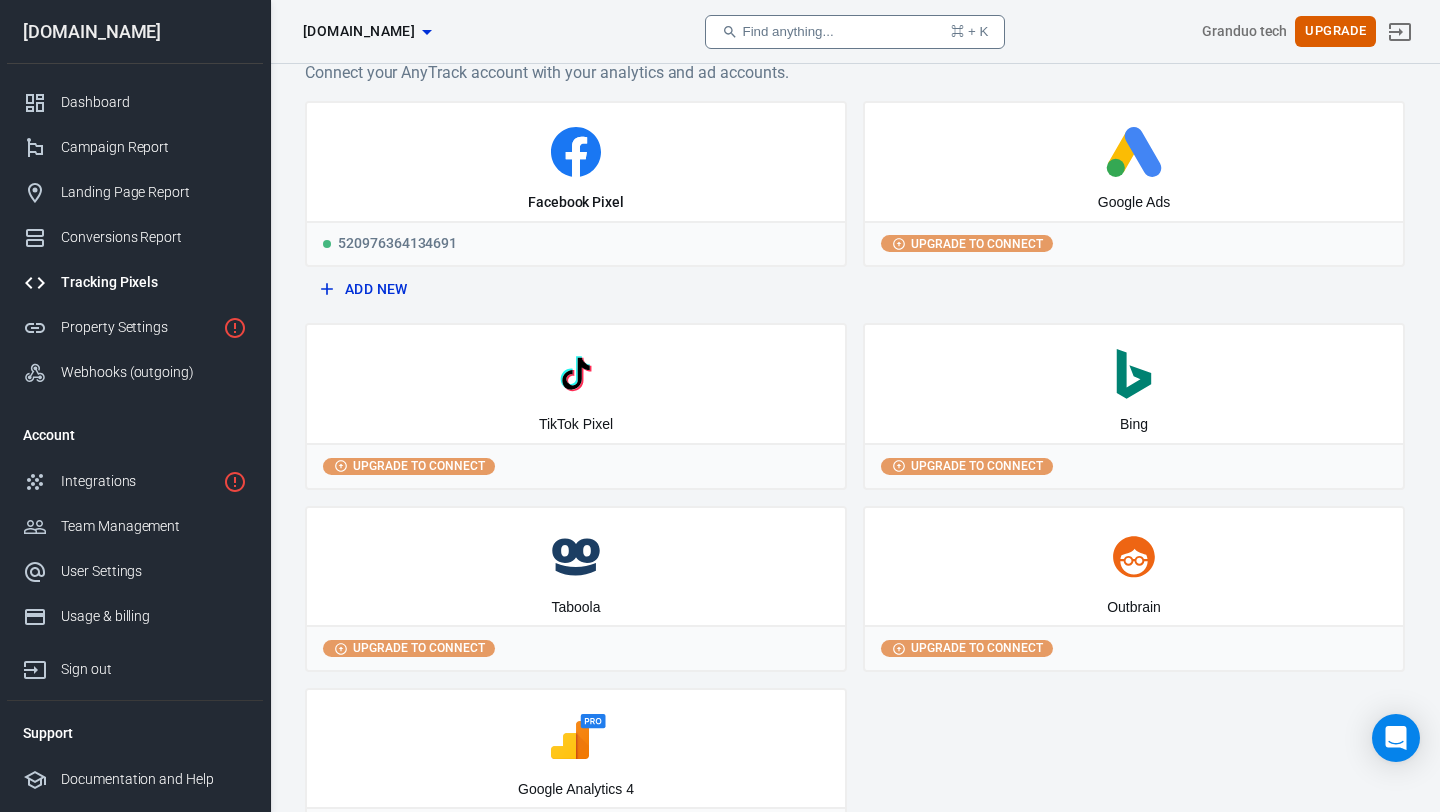 scroll, scrollTop: 47, scrollLeft: 0, axis: vertical 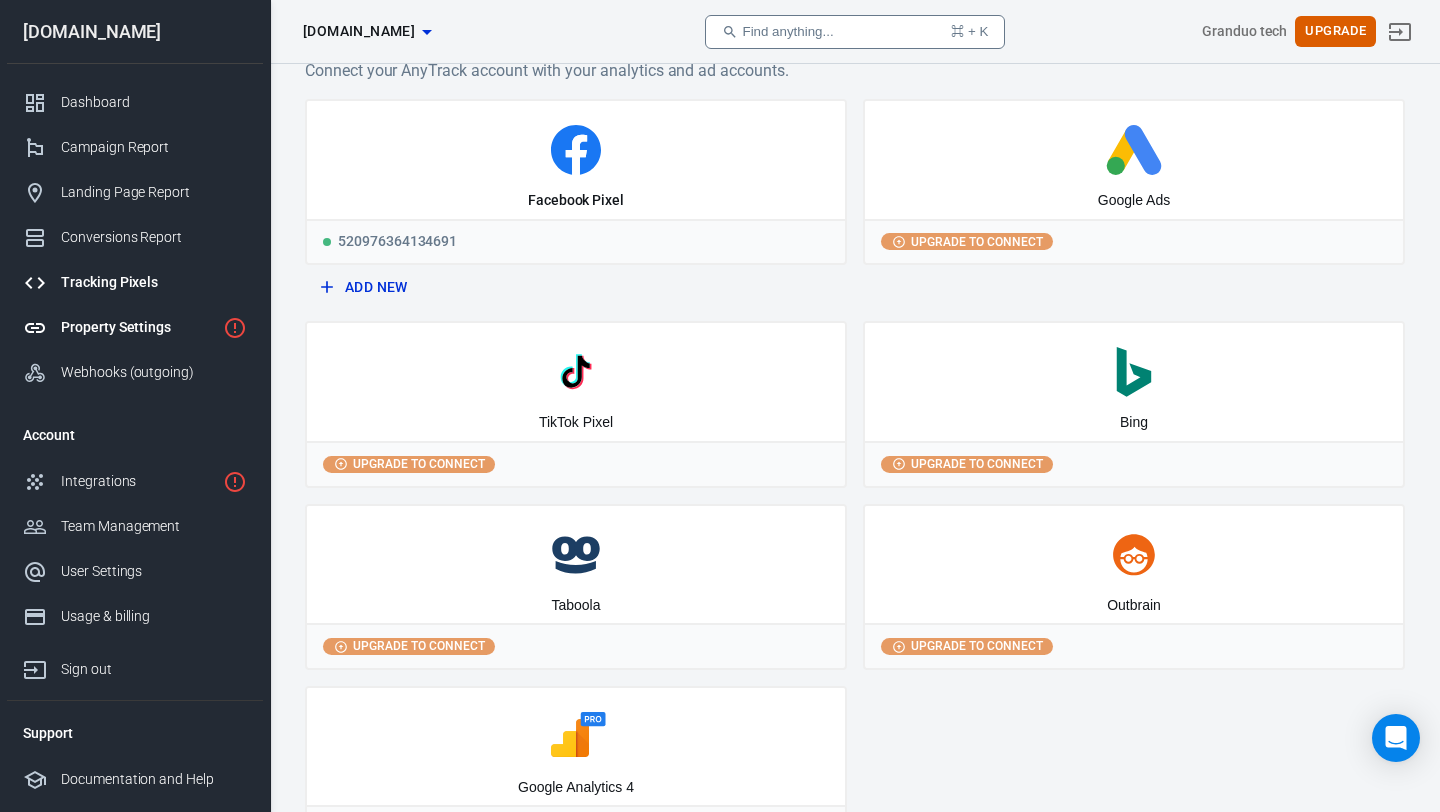 click on "Property Settings" at bounding box center [138, 327] 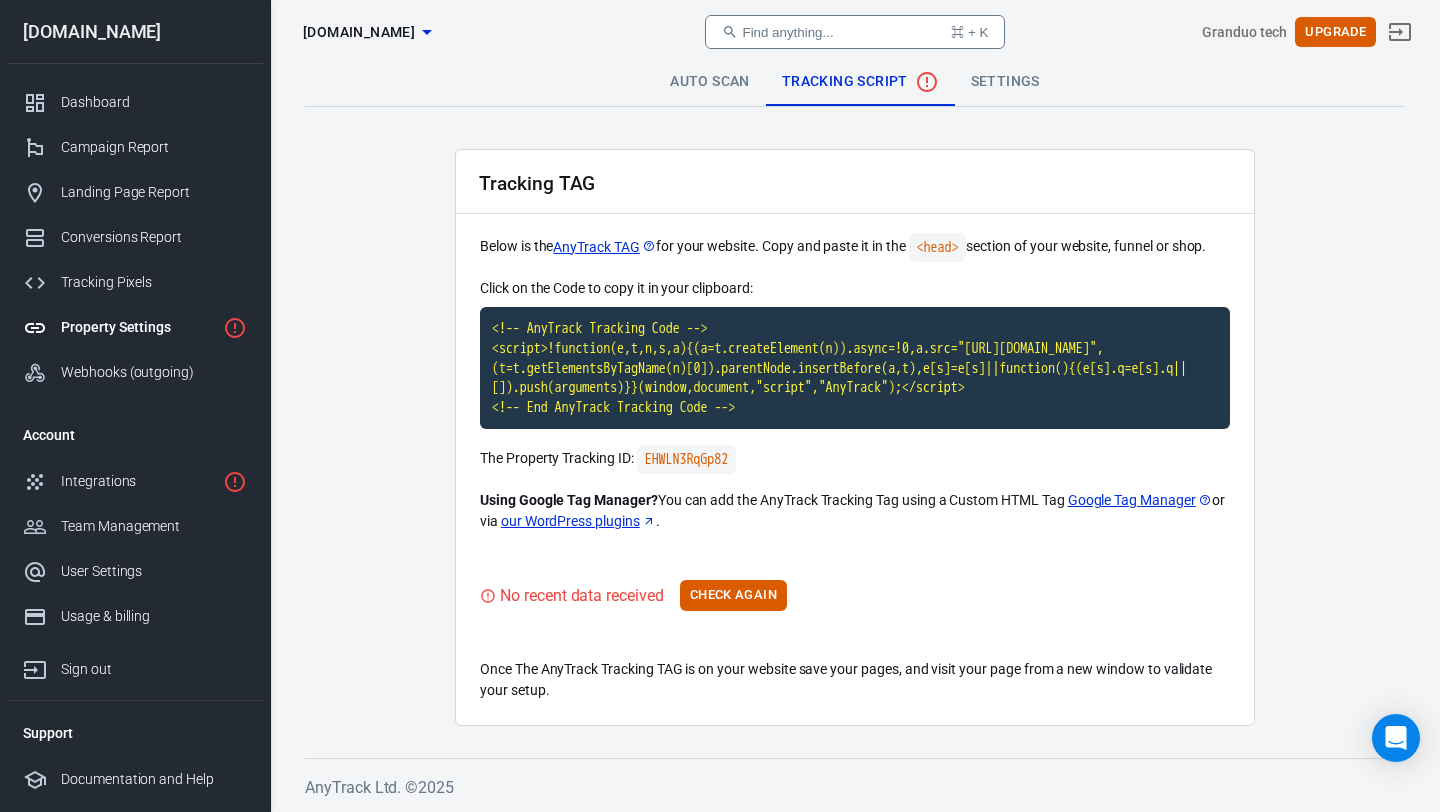 scroll, scrollTop: 12, scrollLeft: 0, axis: vertical 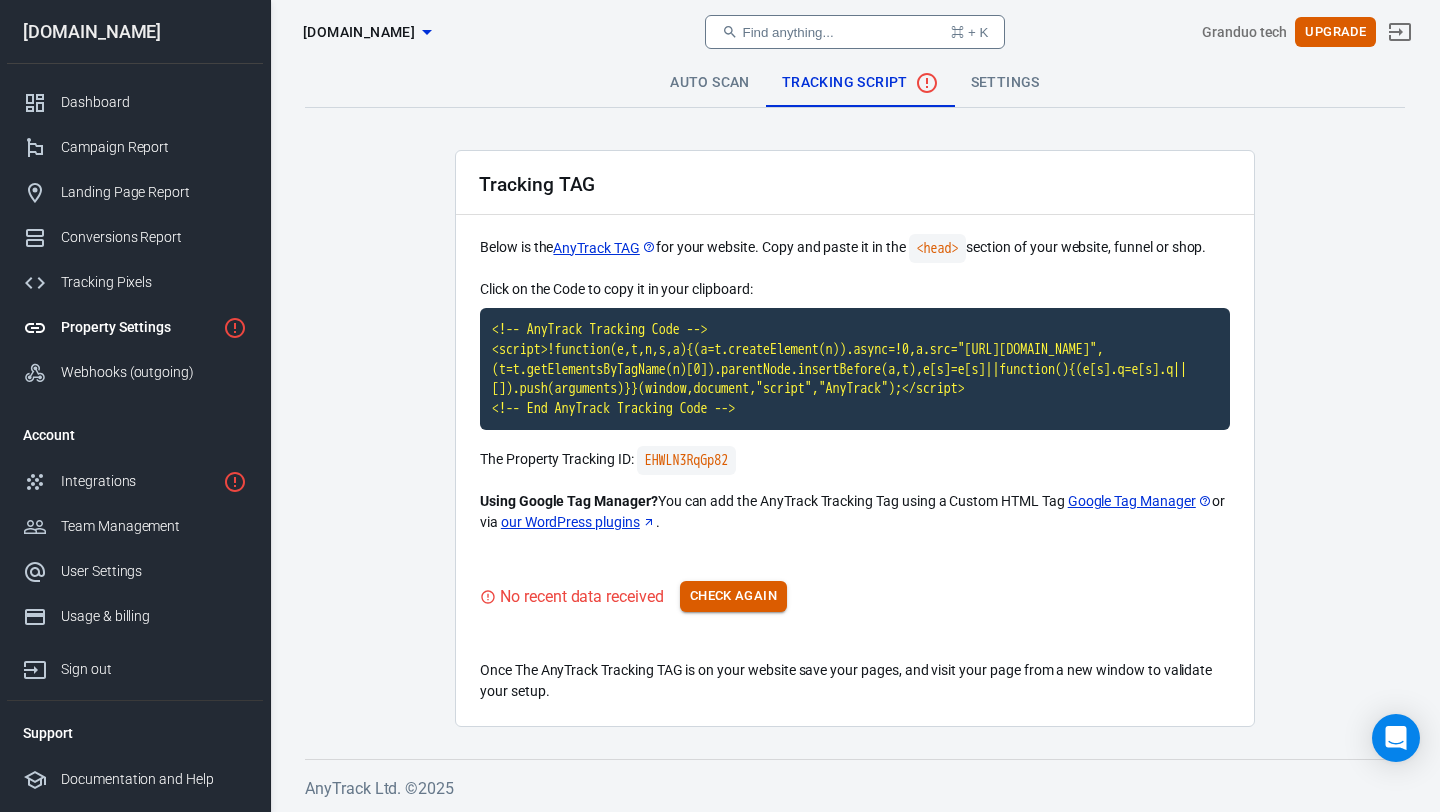 click on "Check Again" at bounding box center [733, 596] 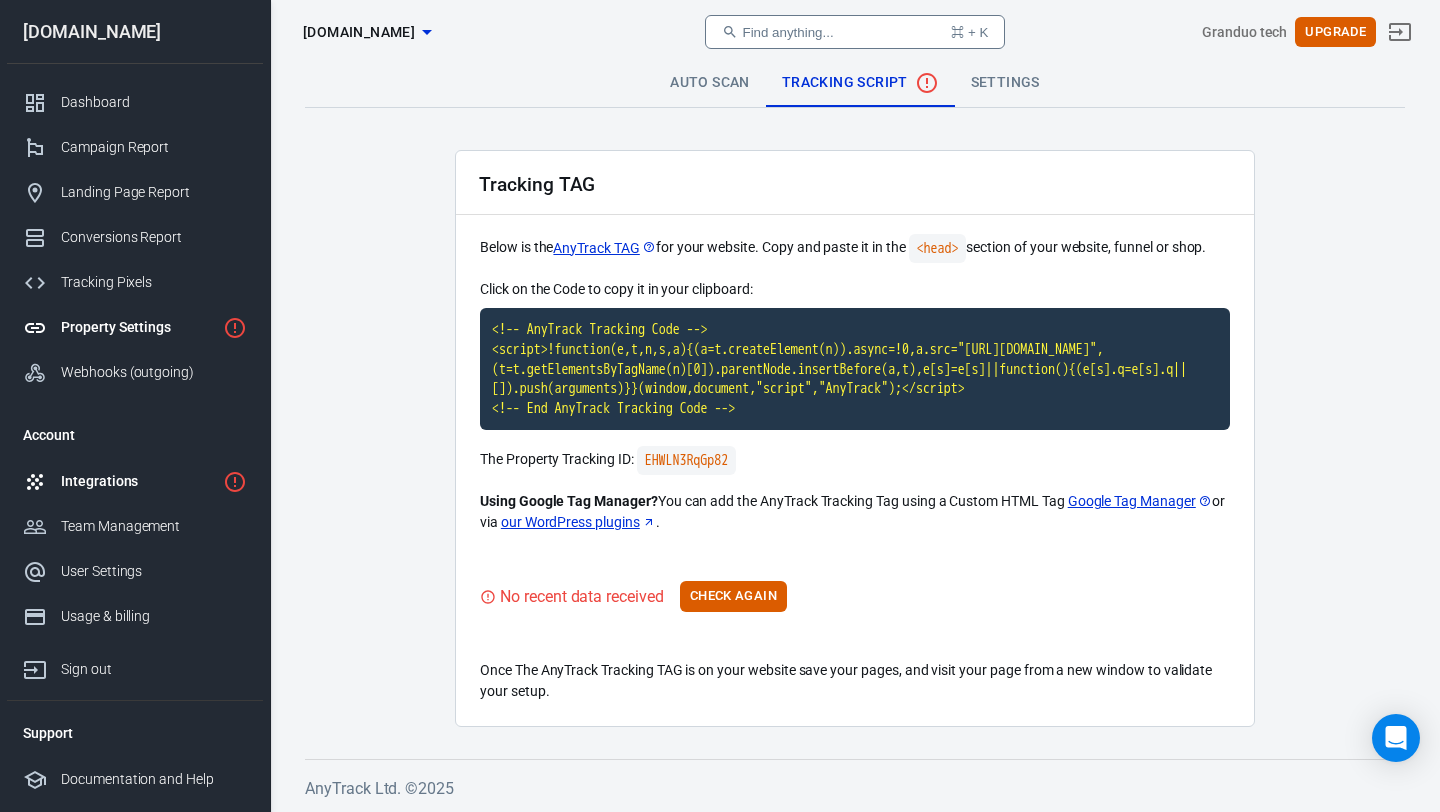 click on "Integrations" at bounding box center [138, 481] 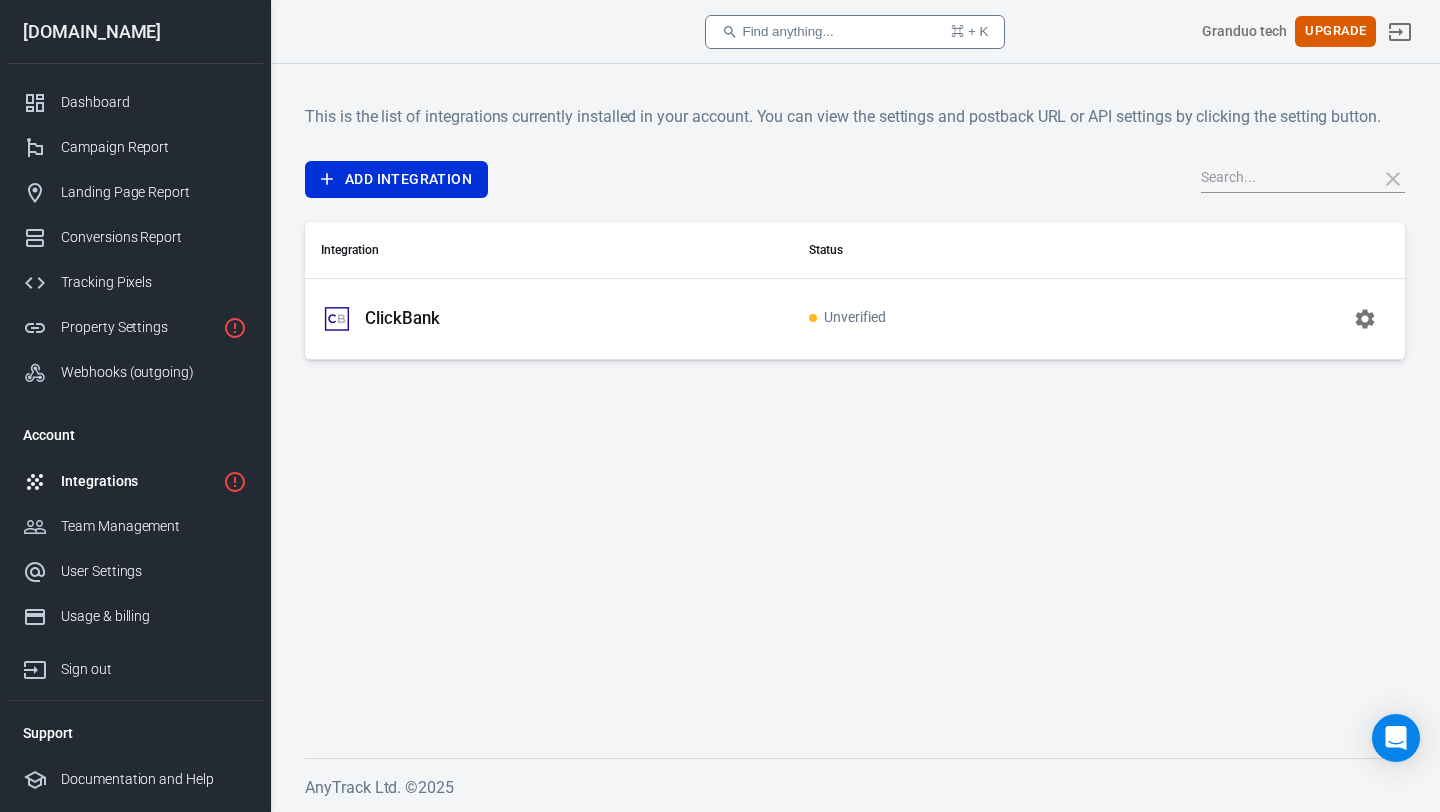 scroll, scrollTop: 0, scrollLeft: 0, axis: both 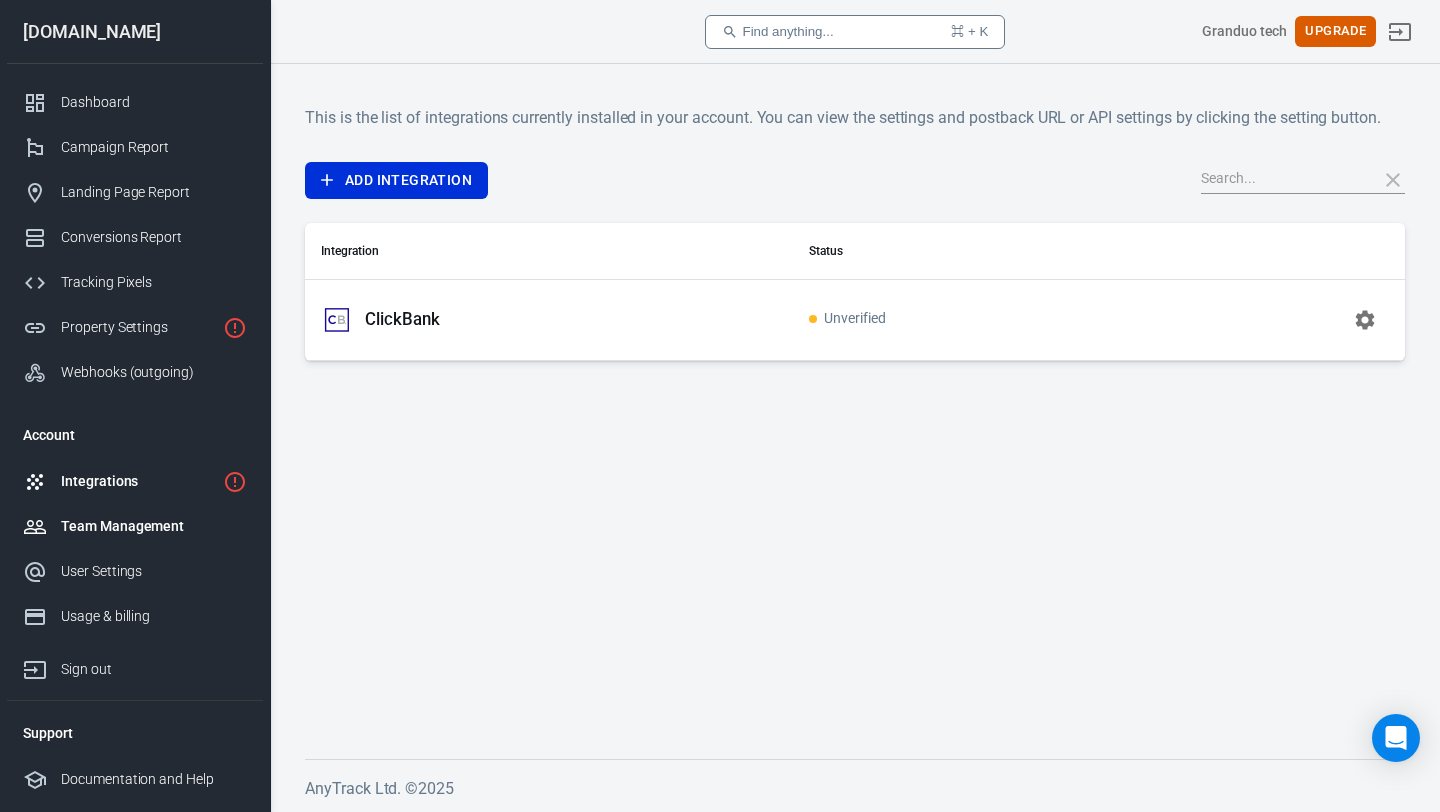click on "Team Management" at bounding box center (135, 526) 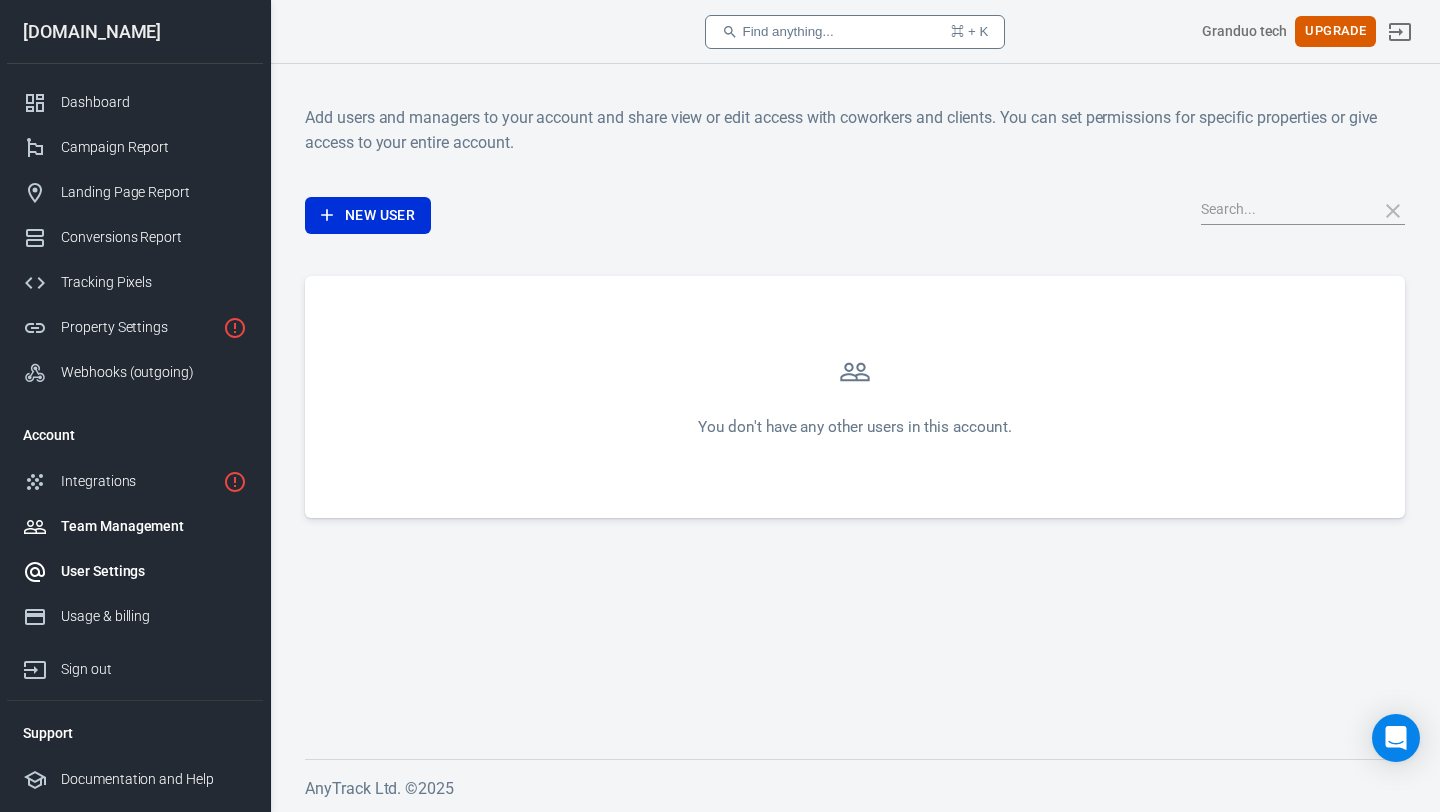 click on "User Settings" at bounding box center (154, 571) 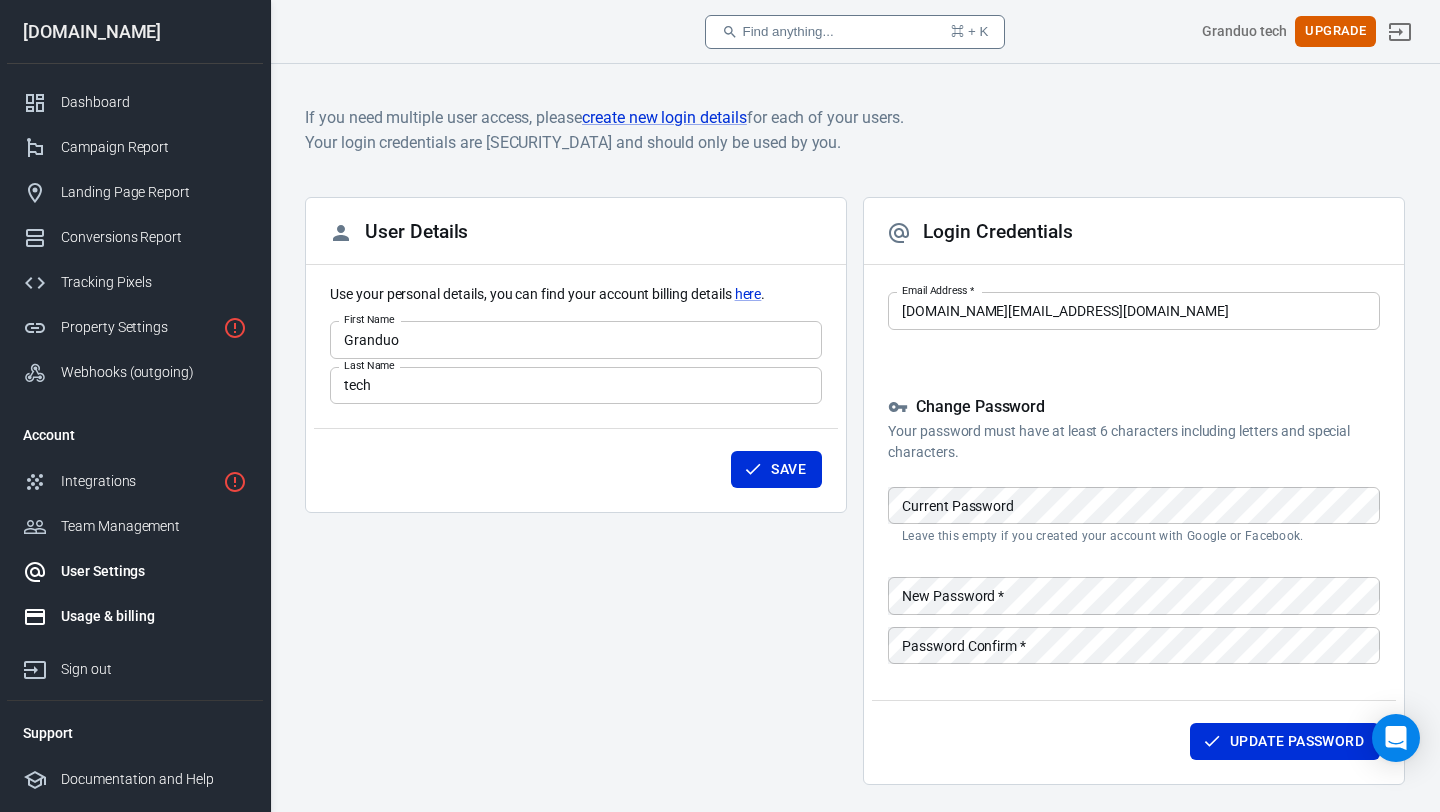click on "Usage & billing" at bounding box center (154, 616) 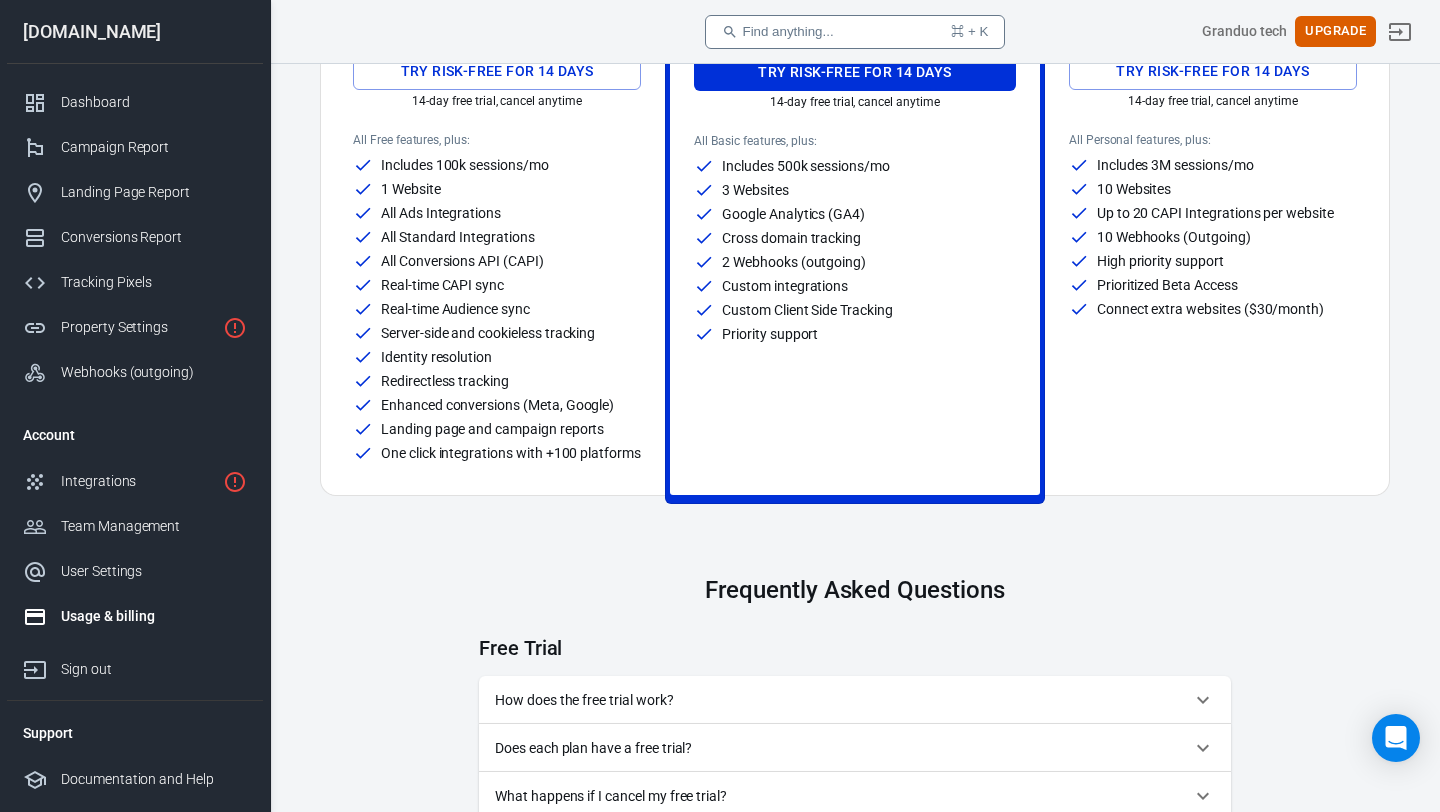 scroll, scrollTop: 0, scrollLeft: 0, axis: both 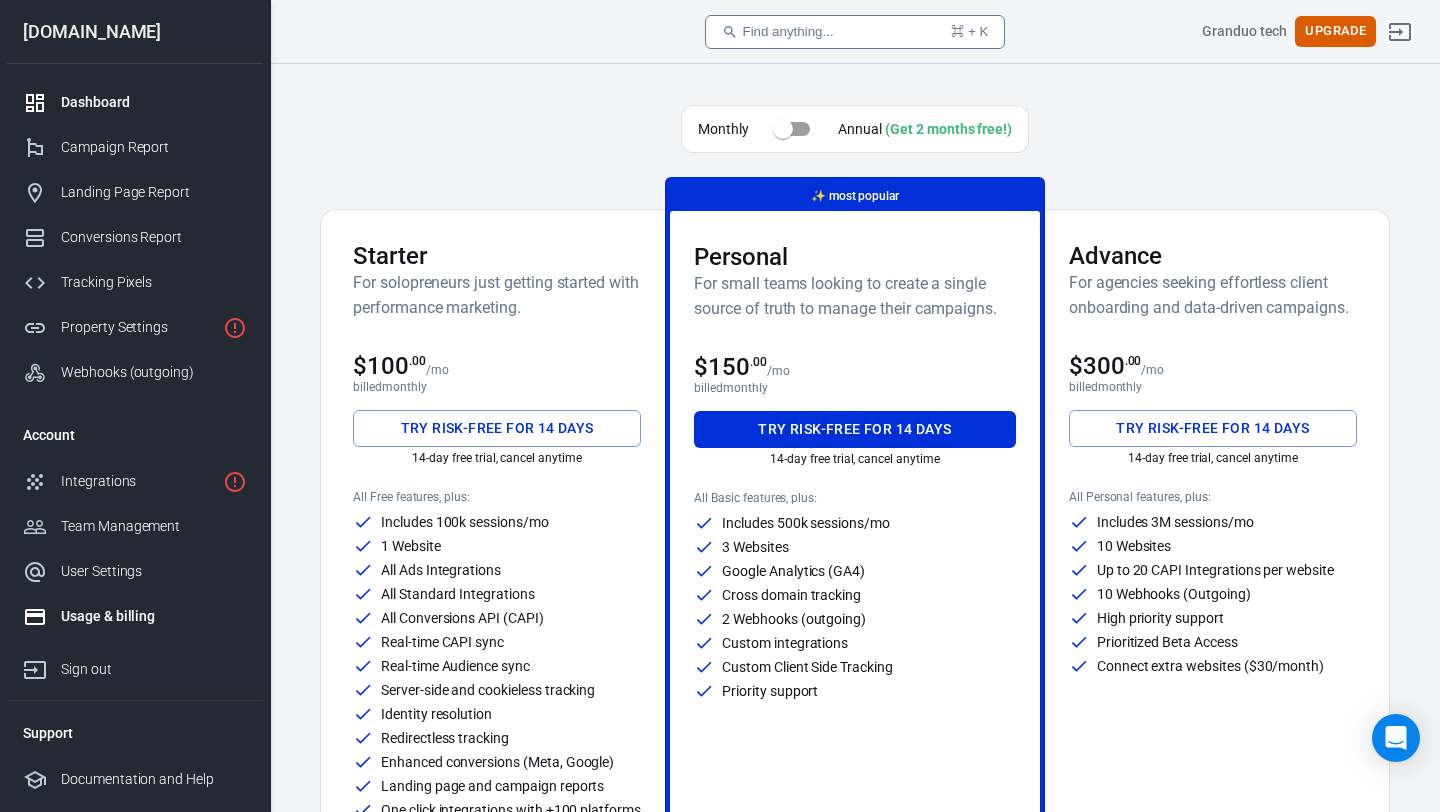 click on "Dashboard" at bounding box center [154, 102] 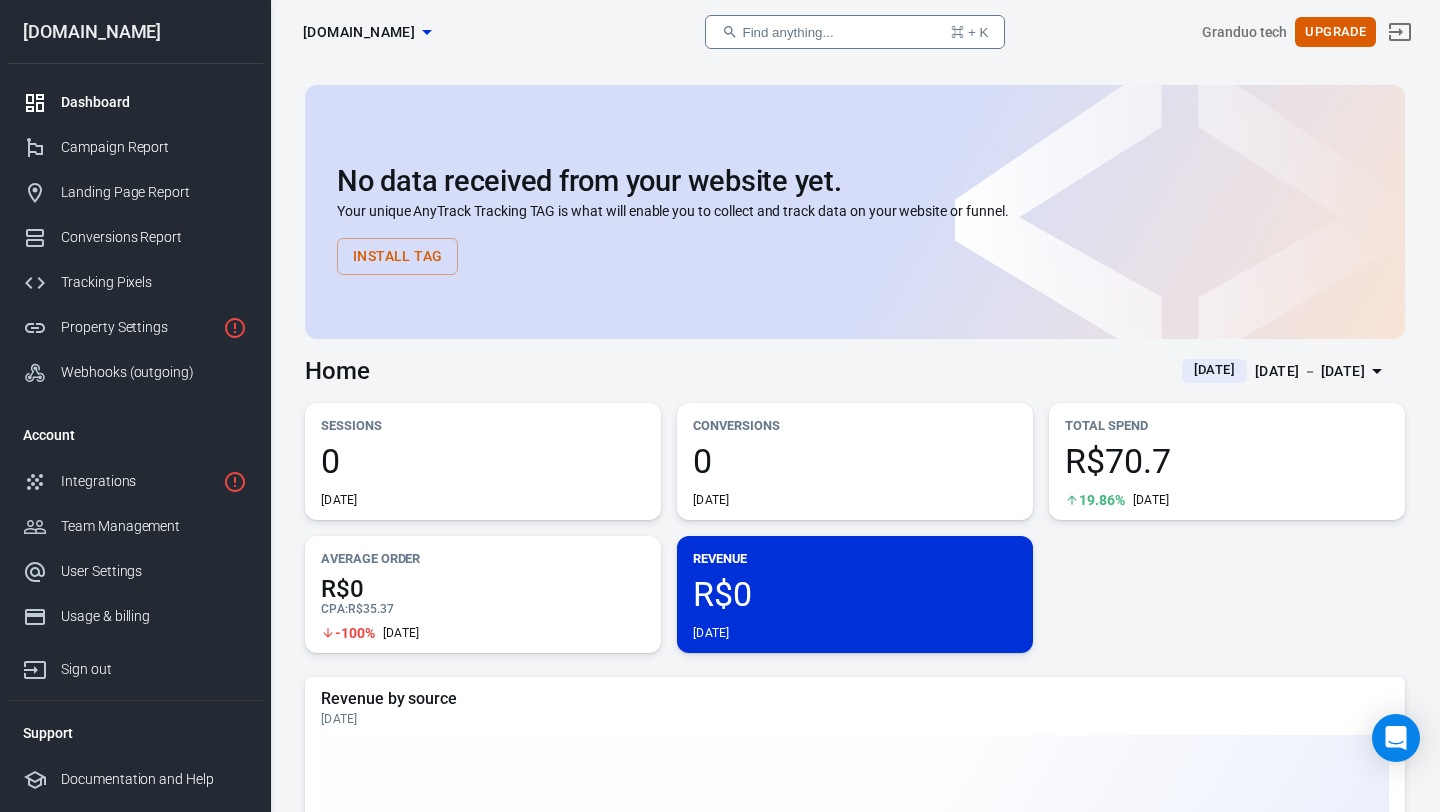 click on "Install Tag" at bounding box center (397, 256) 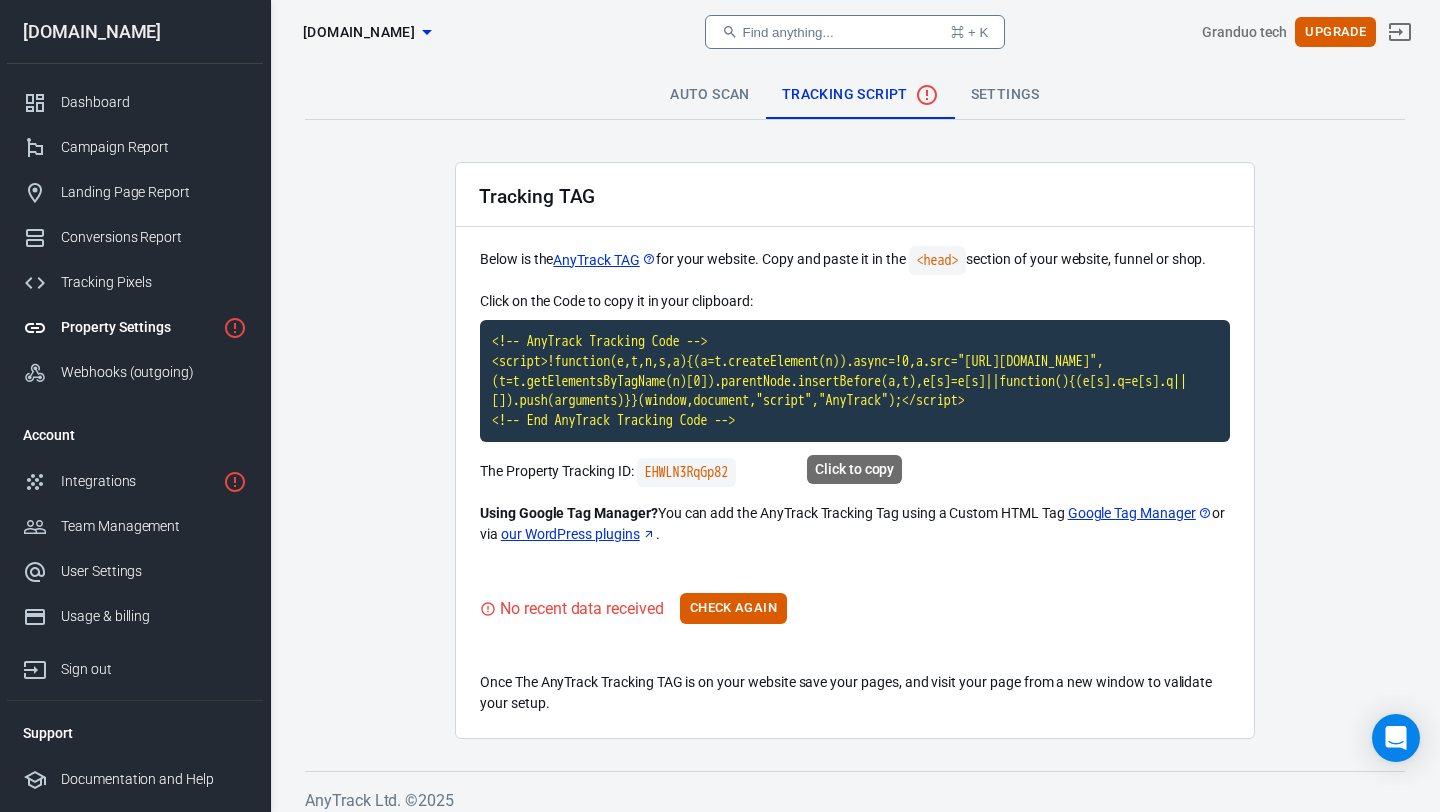click on "<!-- AnyTrack Tracking Code -->
<script>!function(e,t,n,s,a){(a=t.createElement(n)).async=!0,a.src="[URL][DOMAIN_NAME]",(t=t.getElementsByTagName(n)[0]).parentNode.insertBefore(a,t),e[s]=e[s]||function(){(e[s].q=e[s].q||[]).push(arguments)}}(window,document,"script","AnyTrack");</script>
<!-- End AnyTrack Tracking Code -->" at bounding box center [855, 381] 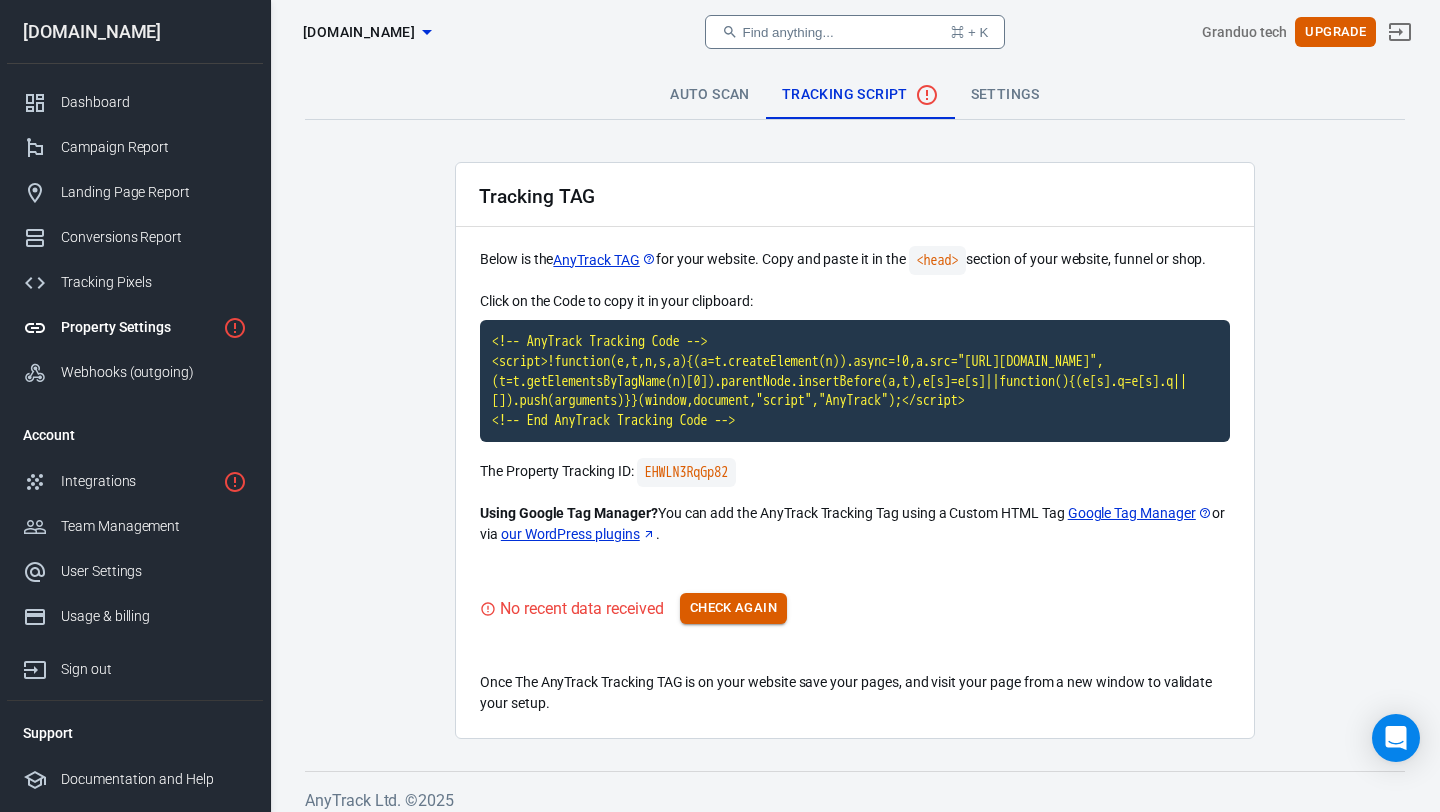 click on "Check Again" at bounding box center [733, 608] 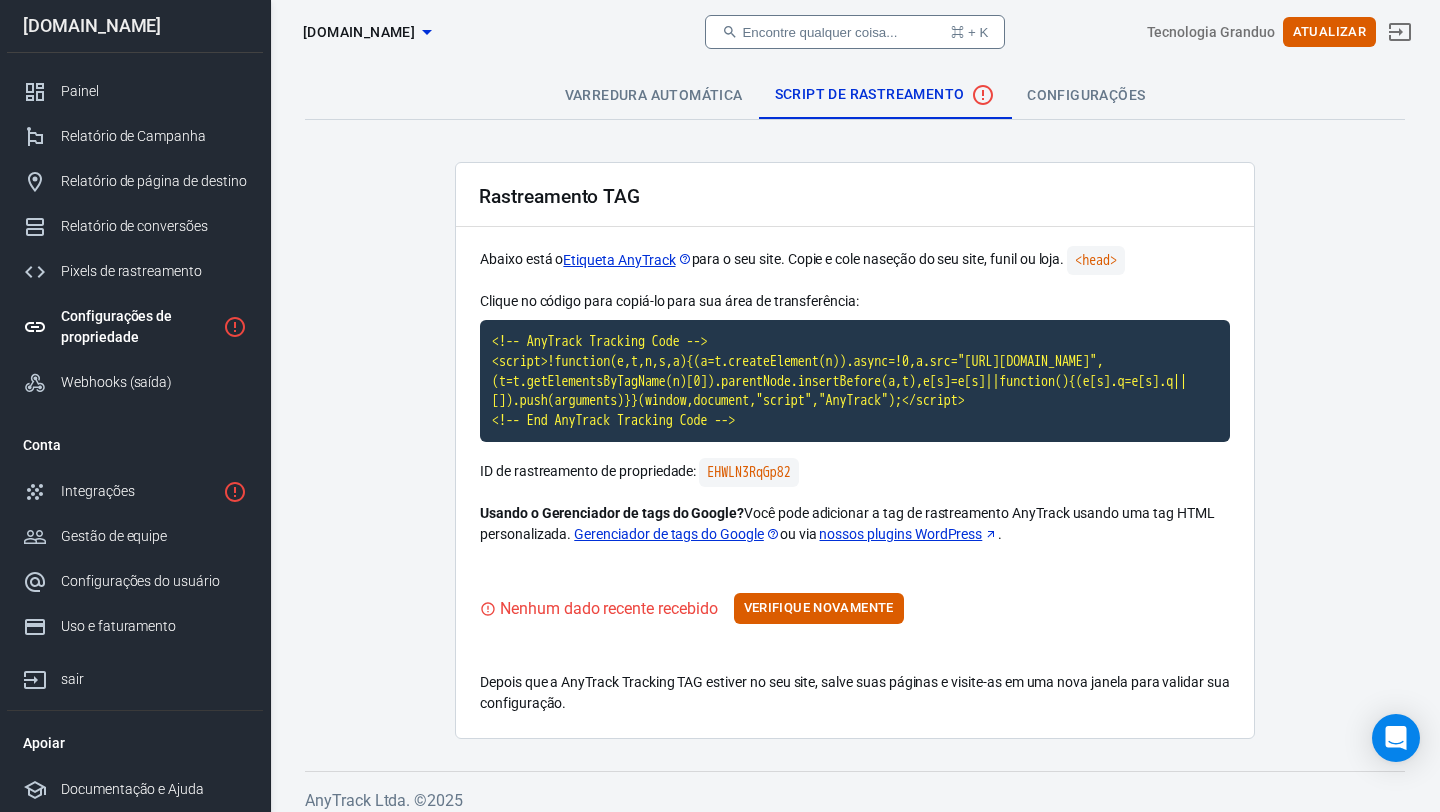 click on "Varredura automática Script de rastreamento    Configurações Rastreamento TAG Abaixo está o Etiqueta AnyTrack   para o seu site. Copie e cole na  seção do seu site, funil ou loja.   <head> Clique no código para copiá-lo para sua área de transferência: <!-- AnyTrack Tracking Code -->
<script>!function(e,t,n,s,a){(a=t.createElement(n)).async=!0,a.src="https://assets.anytrack.io/EHWLN3RqGp82.js",(t=t.getElementsByTagName(n)[0]).parentNode.insertBefore(a,t),e[s]=e[s]||function(){(e[s].q=e[s].q||[]).push(arguments)}}(window,document,"script","AnyTrack");</script>
<!-- End AnyTrack Tracking Code --> ID de rastreamento de propriedade:   EHWLN3RqGp82 Usando o Gerenciador de tags do Google?  Você pode adicionar a tag de rastreamento AnyTrack usando uma tag HTML personalizada.   Gerenciador de tags do Google   ou via   nossos plugins WordPress   . Nenhum dado recente recebido Verifique novamente" at bounding box center (855, 405) 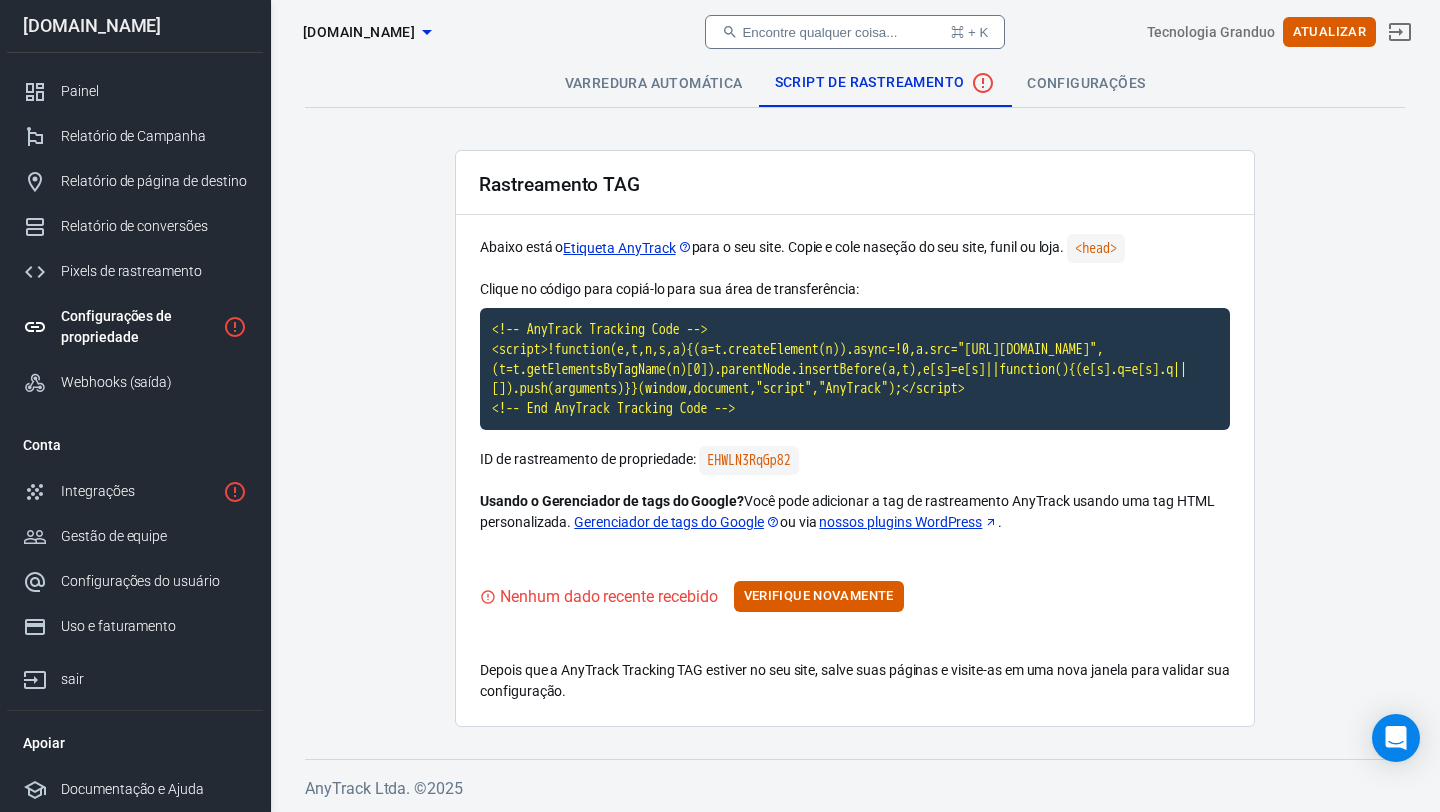 click on "nossos plugins WordPress" at bounding box center [900, 522] 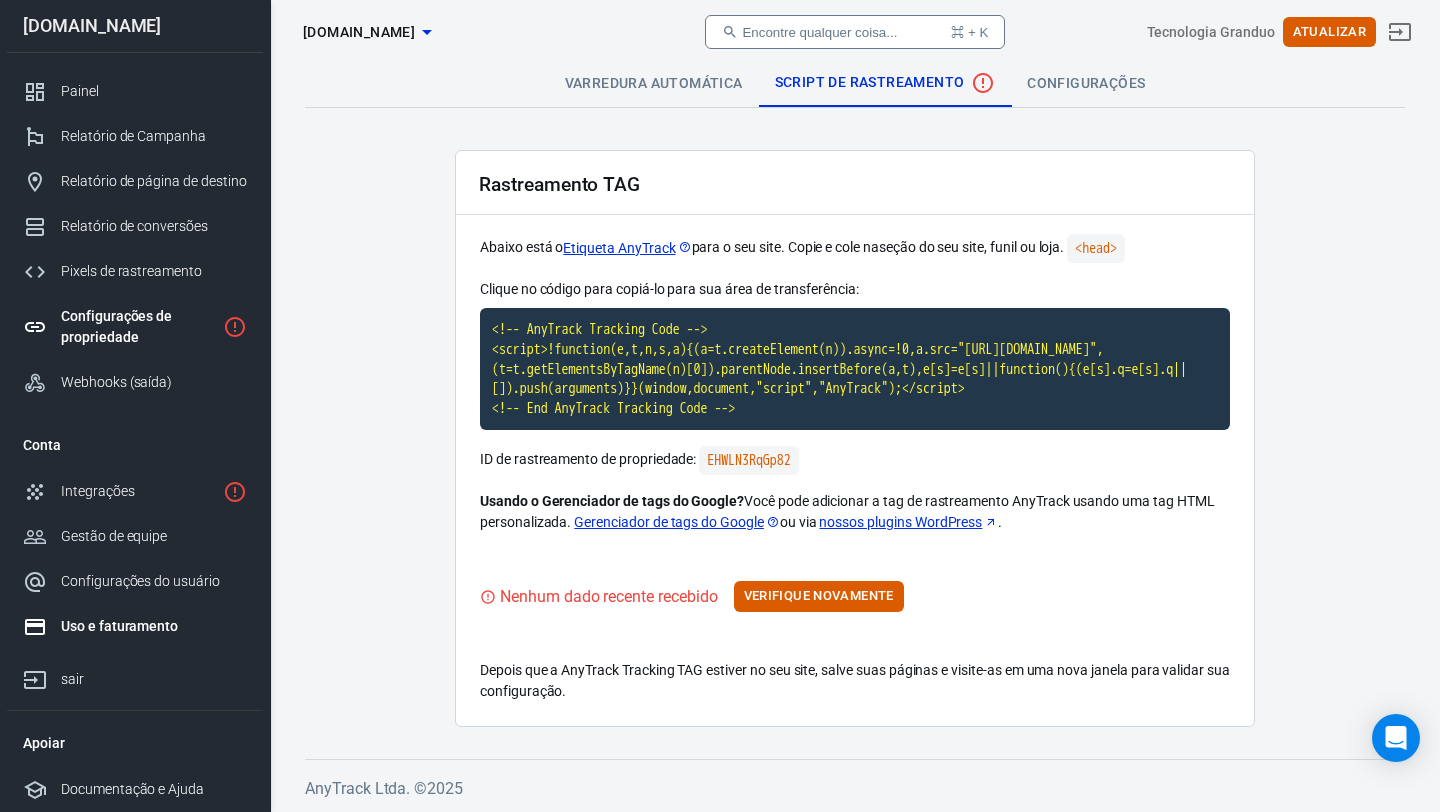 click on "Uso e faturamento" at bounding box center (154, 626) 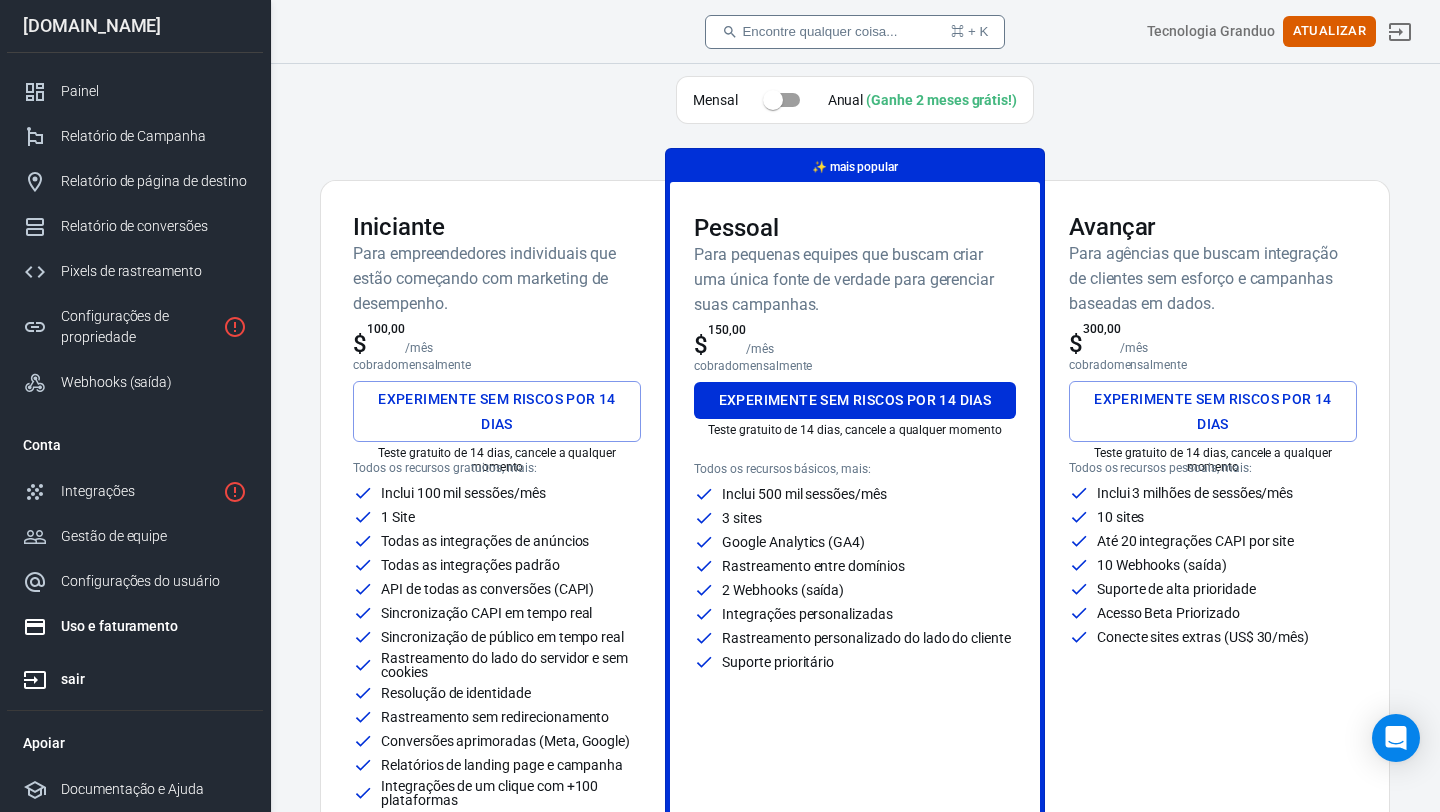 scroll, scrollTop: 12, scrollLeft: 0, axis: vertical 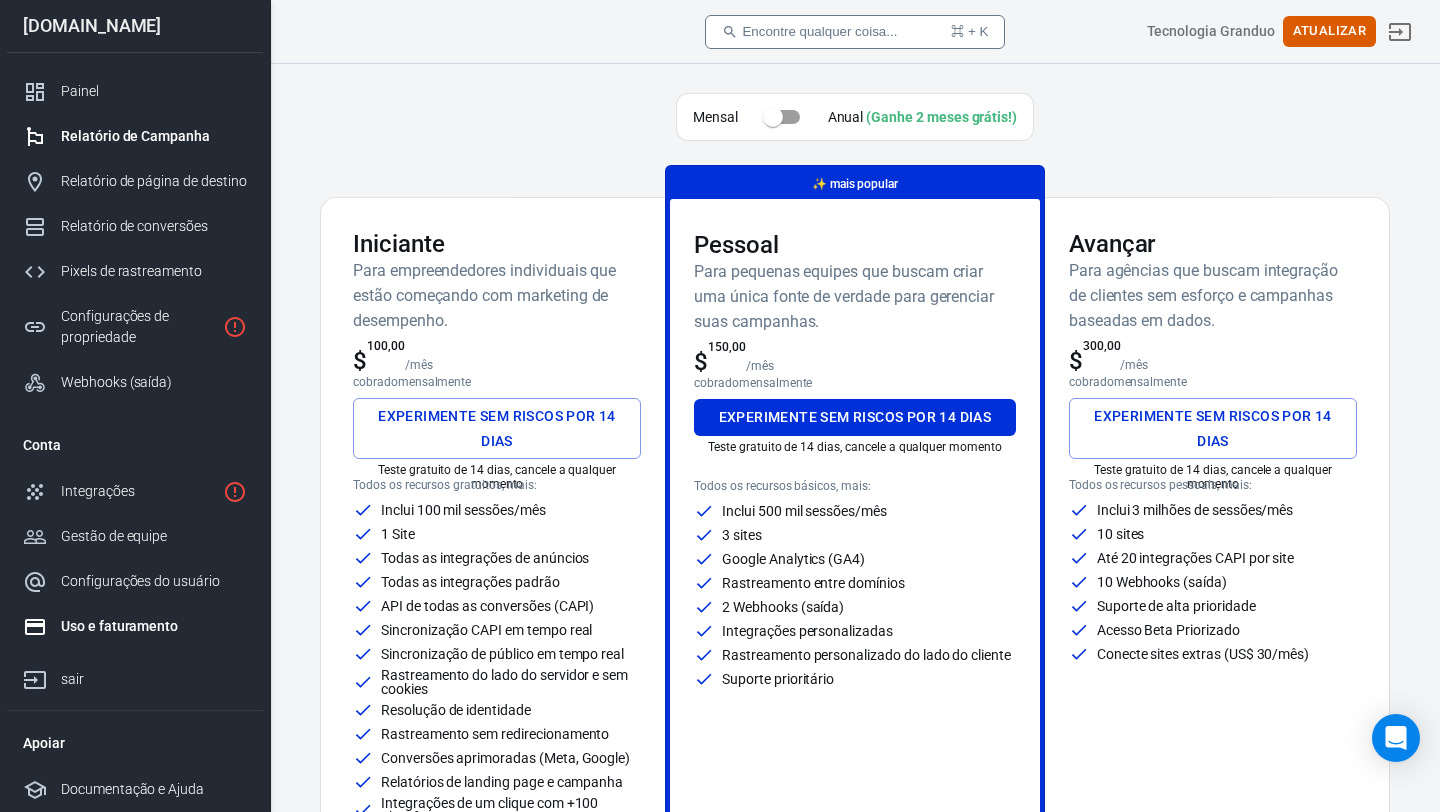 click on "Relatório de Campanha" at bounding box center (154, 136) 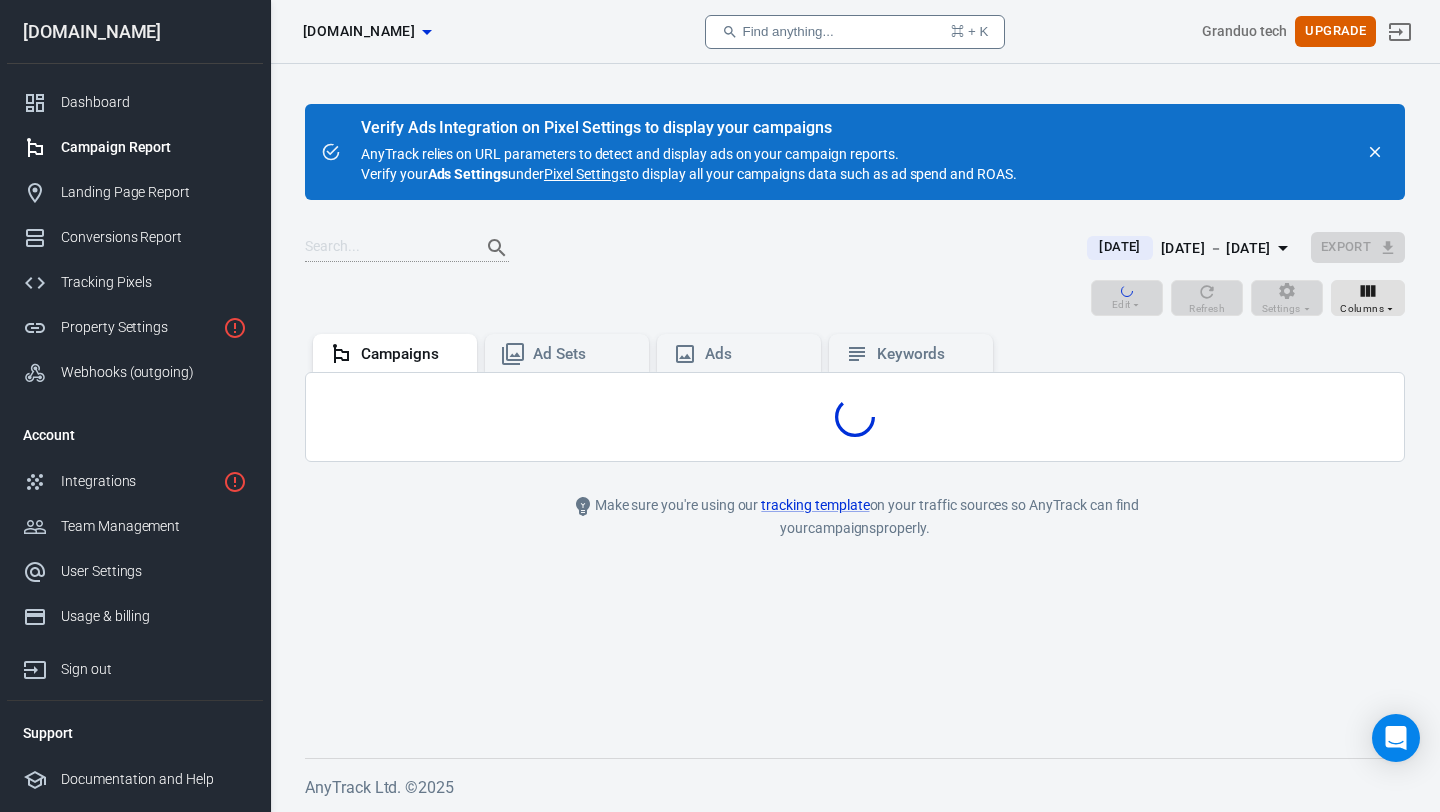 scroll, scrollTop: 0, scrollLeft: 0, axis: both 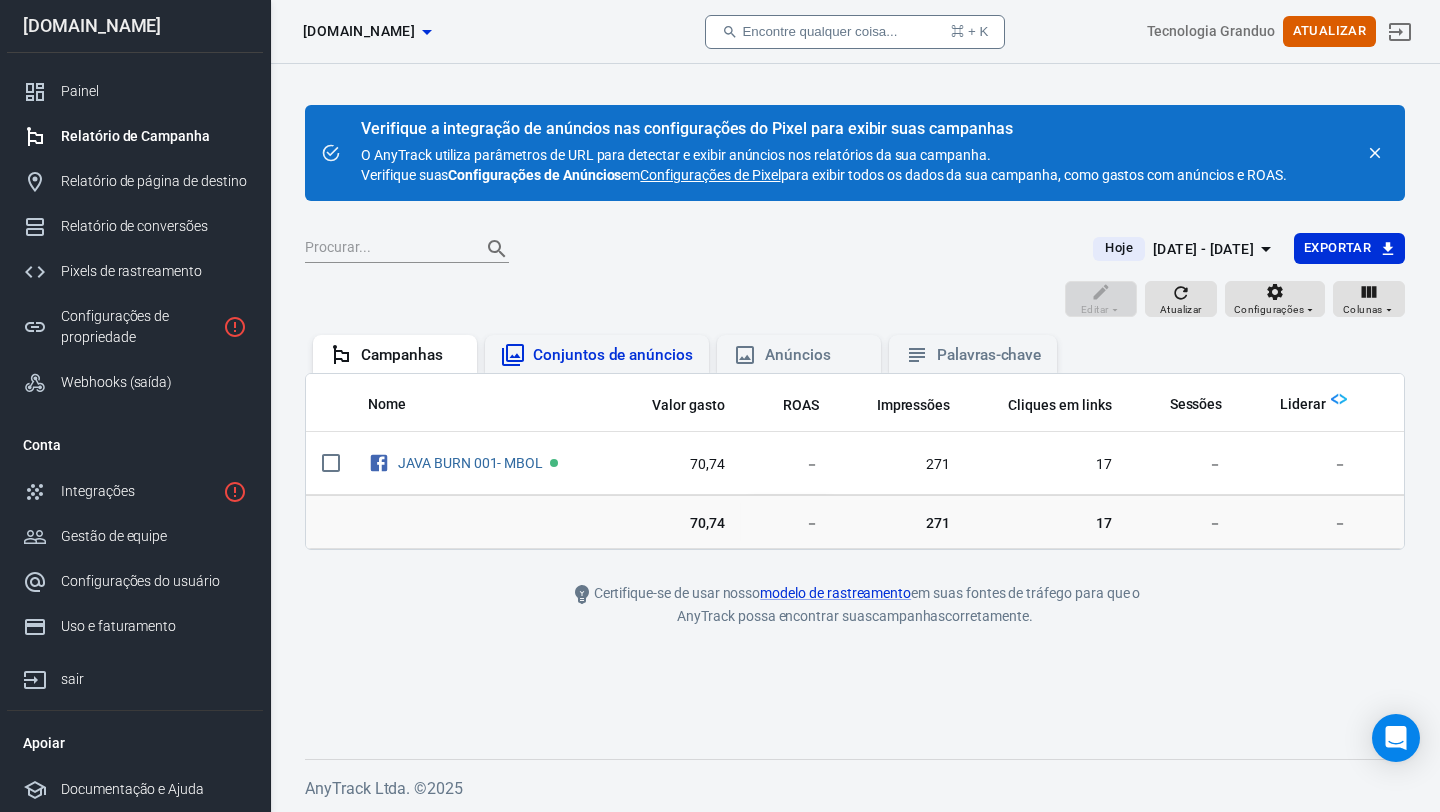 click on "Conjuntos de anúncios" at bounding box center [613, 355] 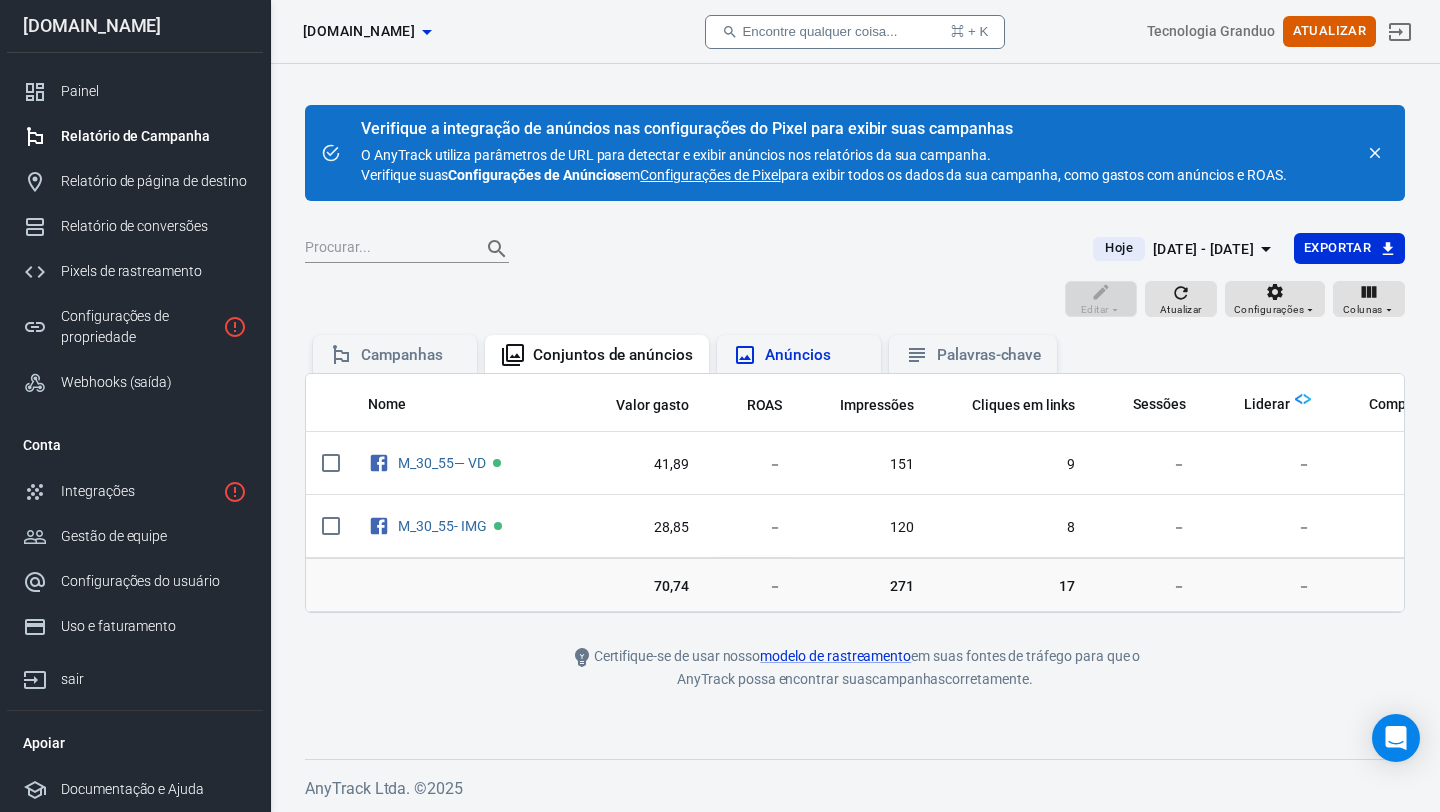 click on "Anúncios" at bounding box center (798, 355) 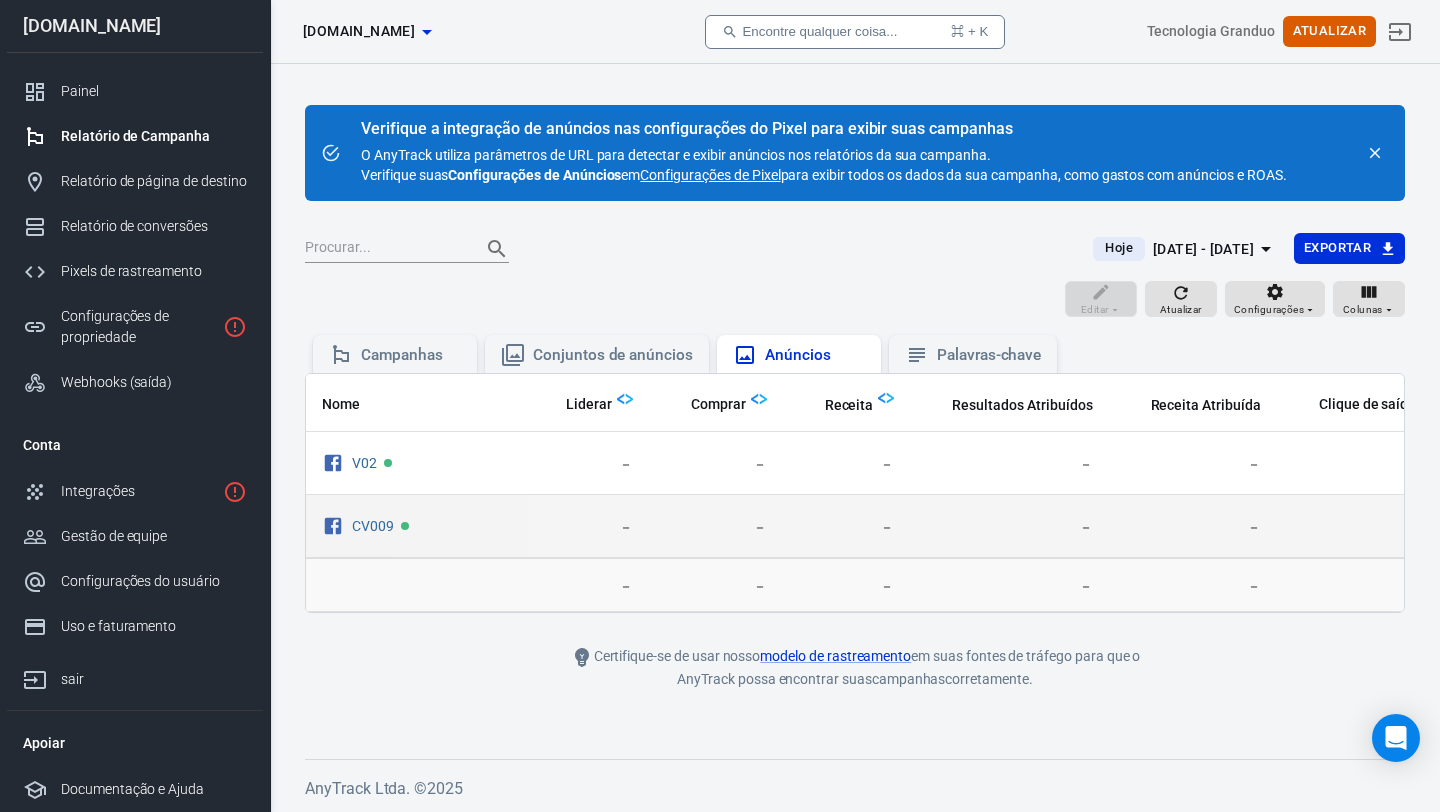 scroll, scrollTop: 0, scrollLeft: 973, axis: horizontal 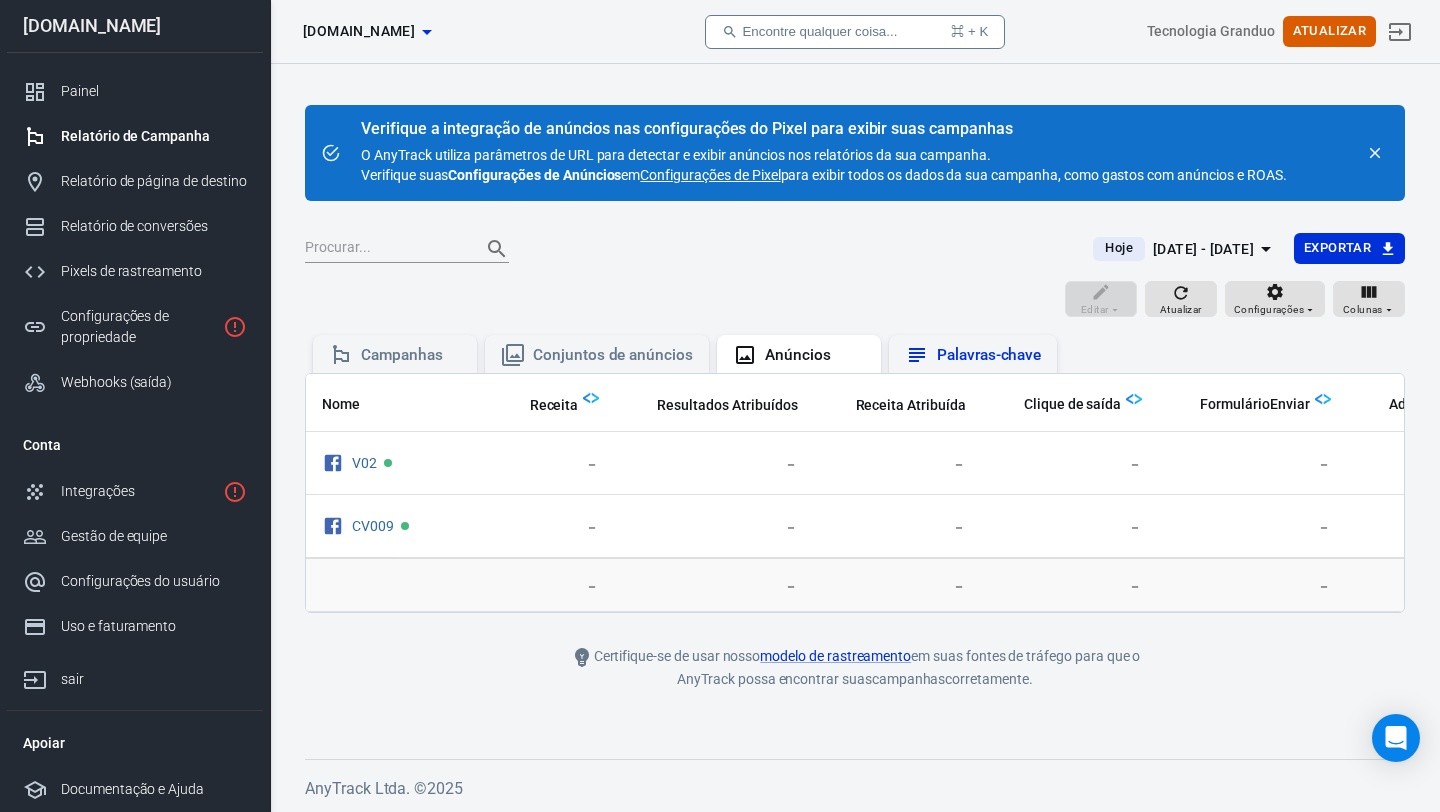 click on "Palavras-chave" at bounding box center [989, 355] 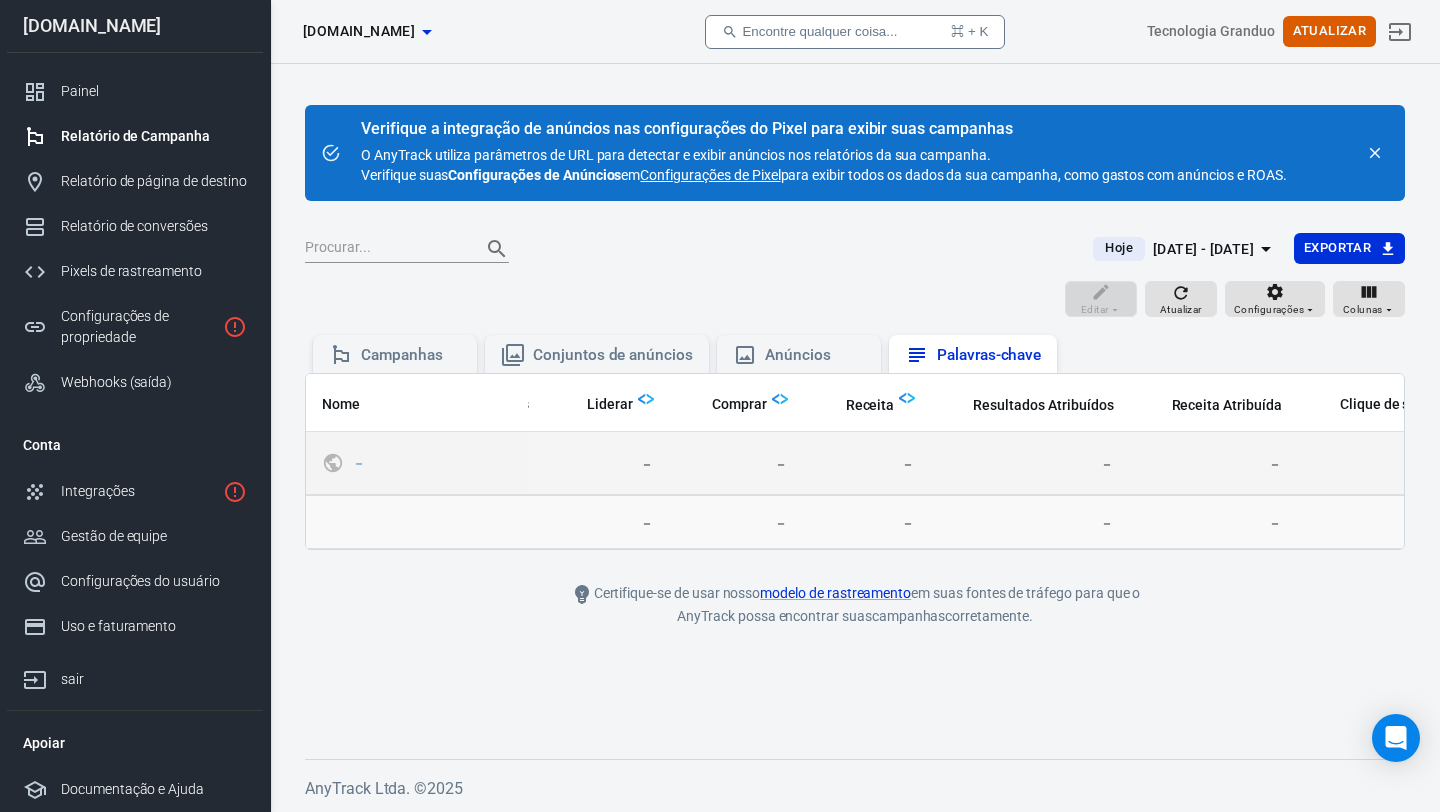 scroll, scrollTop: 0, scrollLeft: 0, axis: both 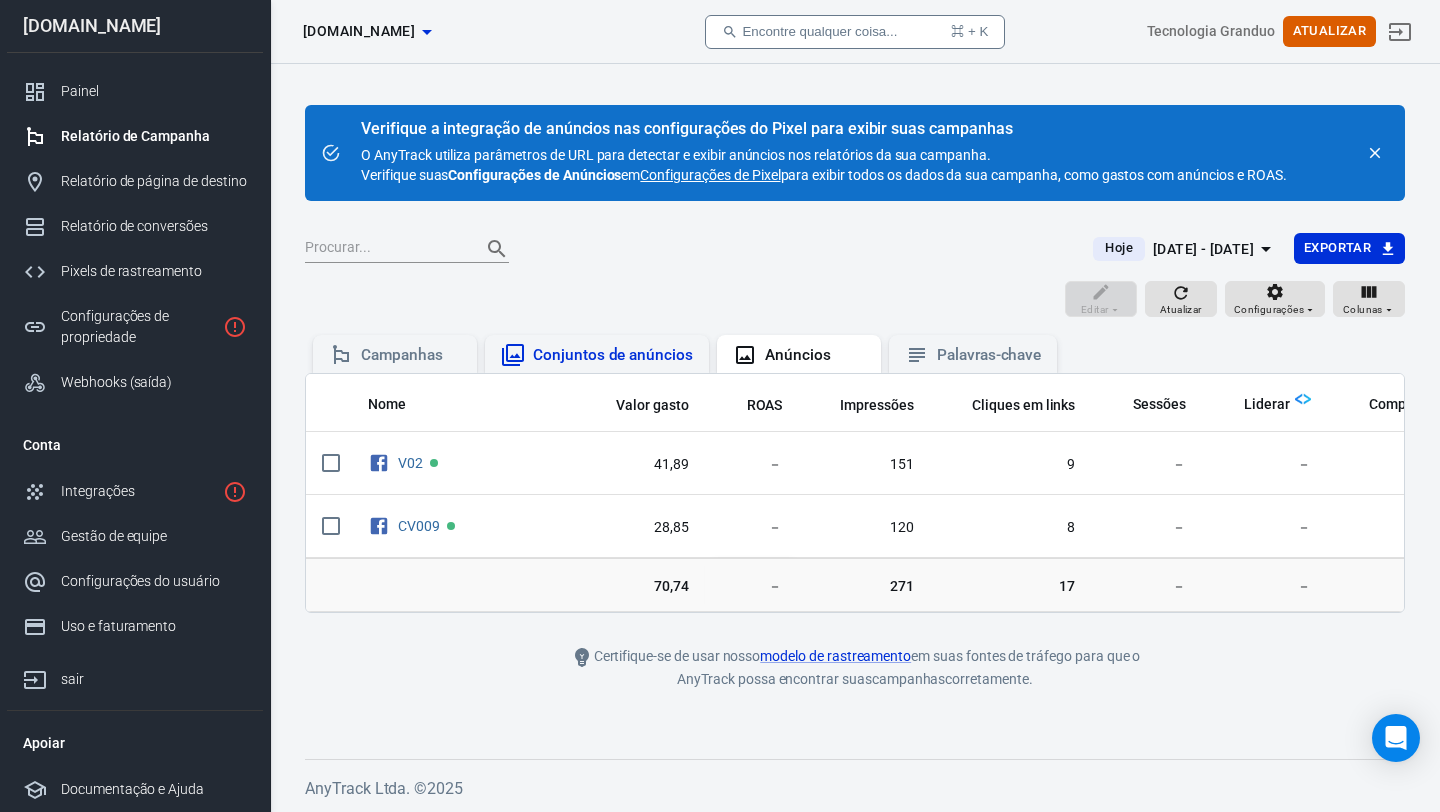 click on "Conjuntos de anúncios" at bounding box center [597, 355] 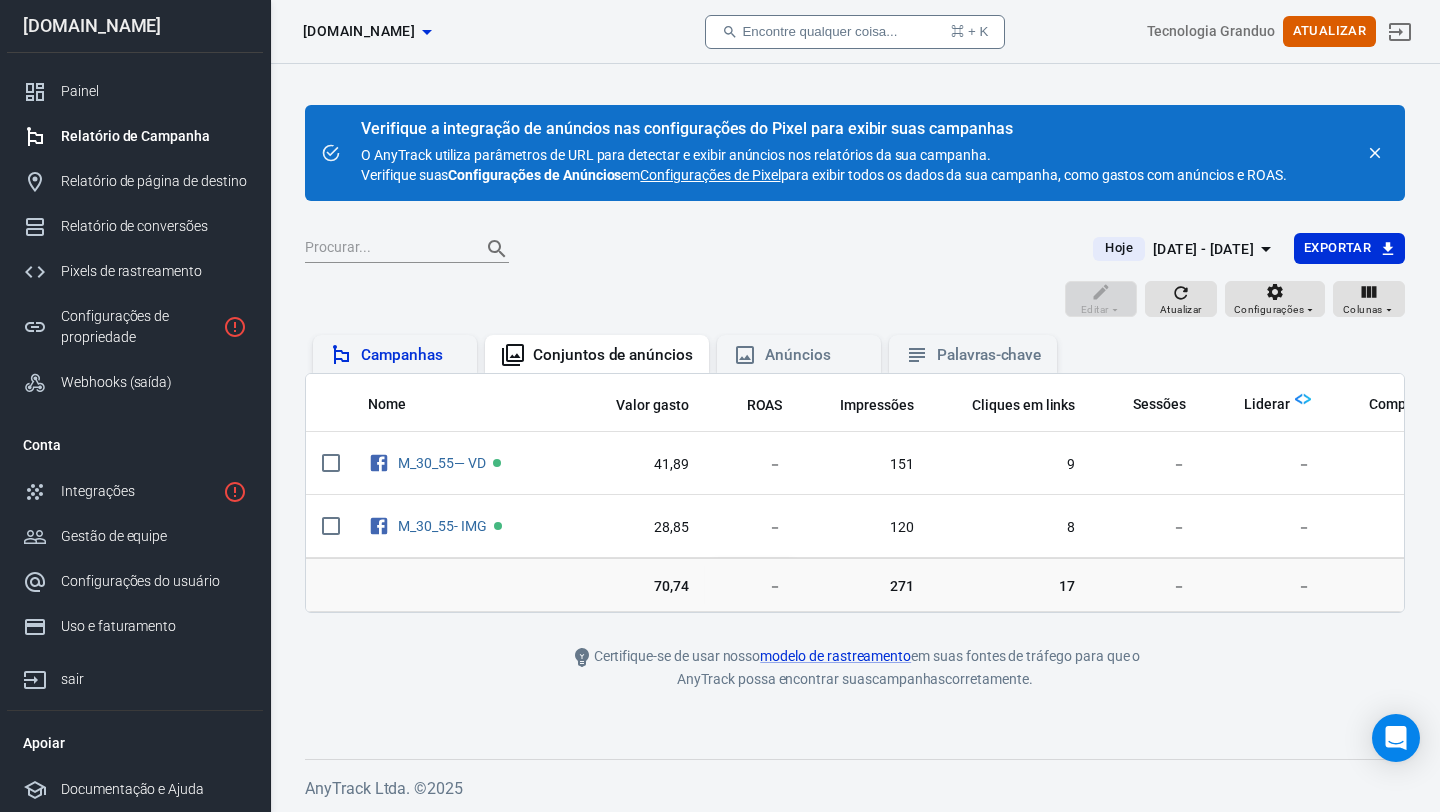 click on "Campanhas" at bounding box center (402, 355) 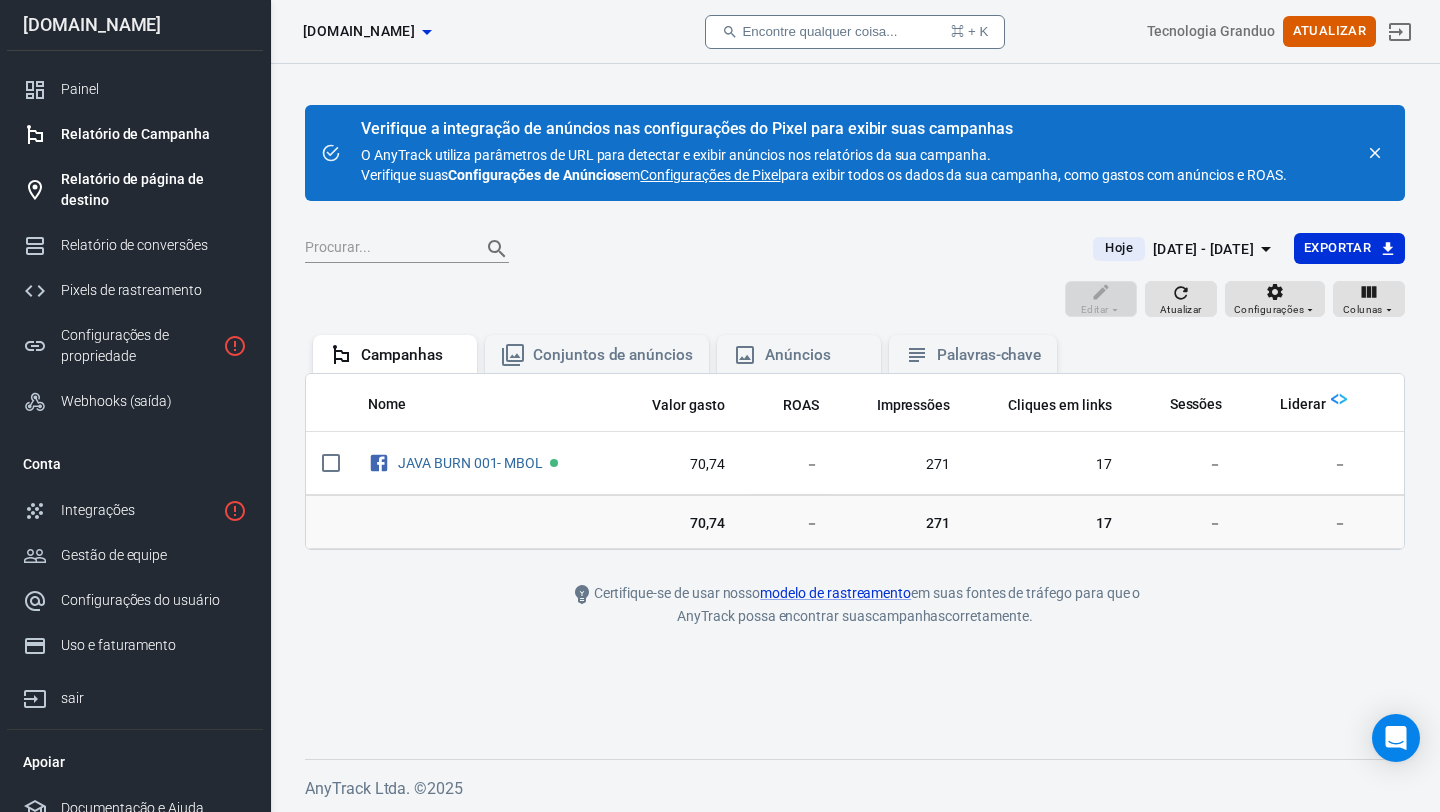 click on "Relatório de página de destino" at bounding box center (132, 189) 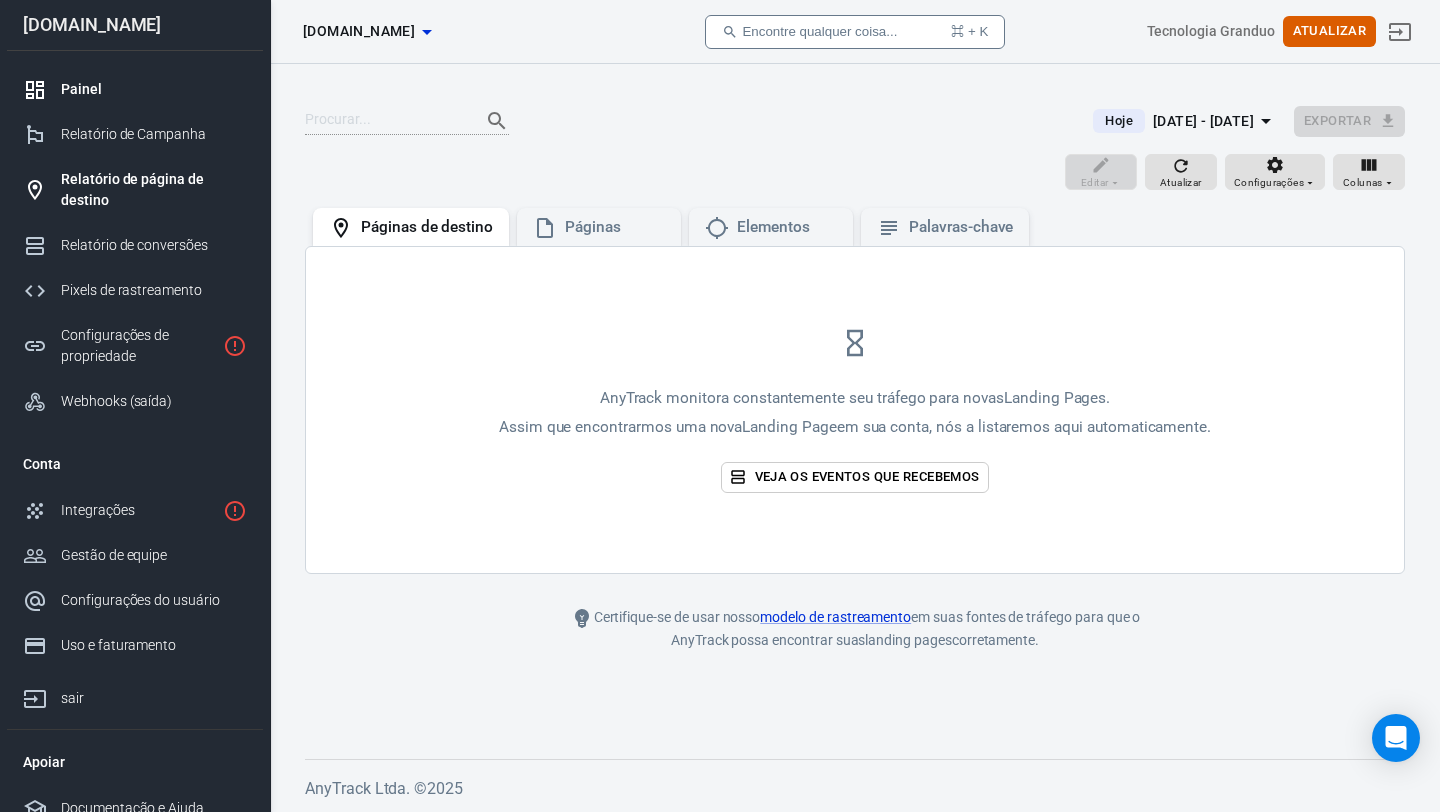 click on "Painel" at bounding box center [135, 89] 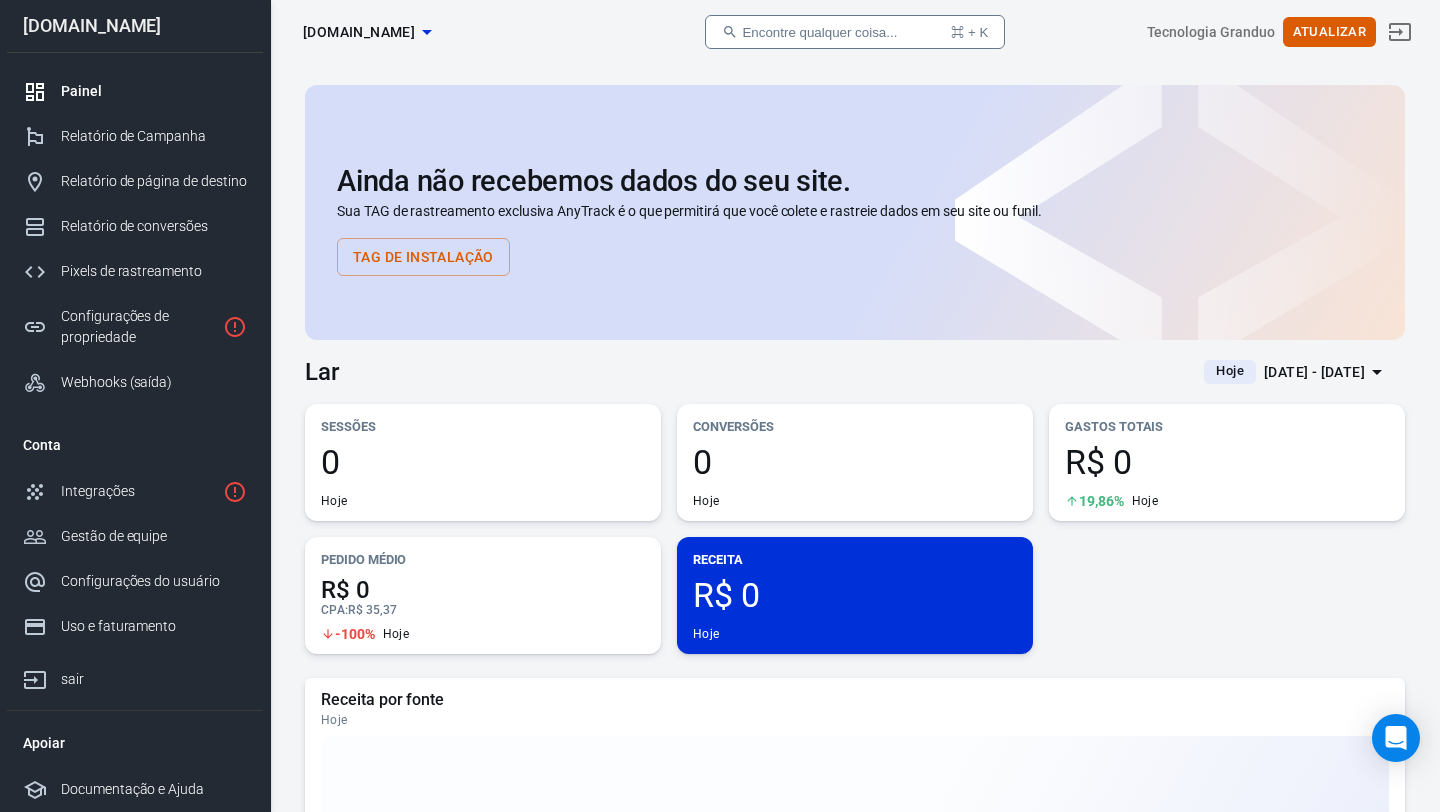 click on "Tag de instalação" at bounding box center (423, 257) 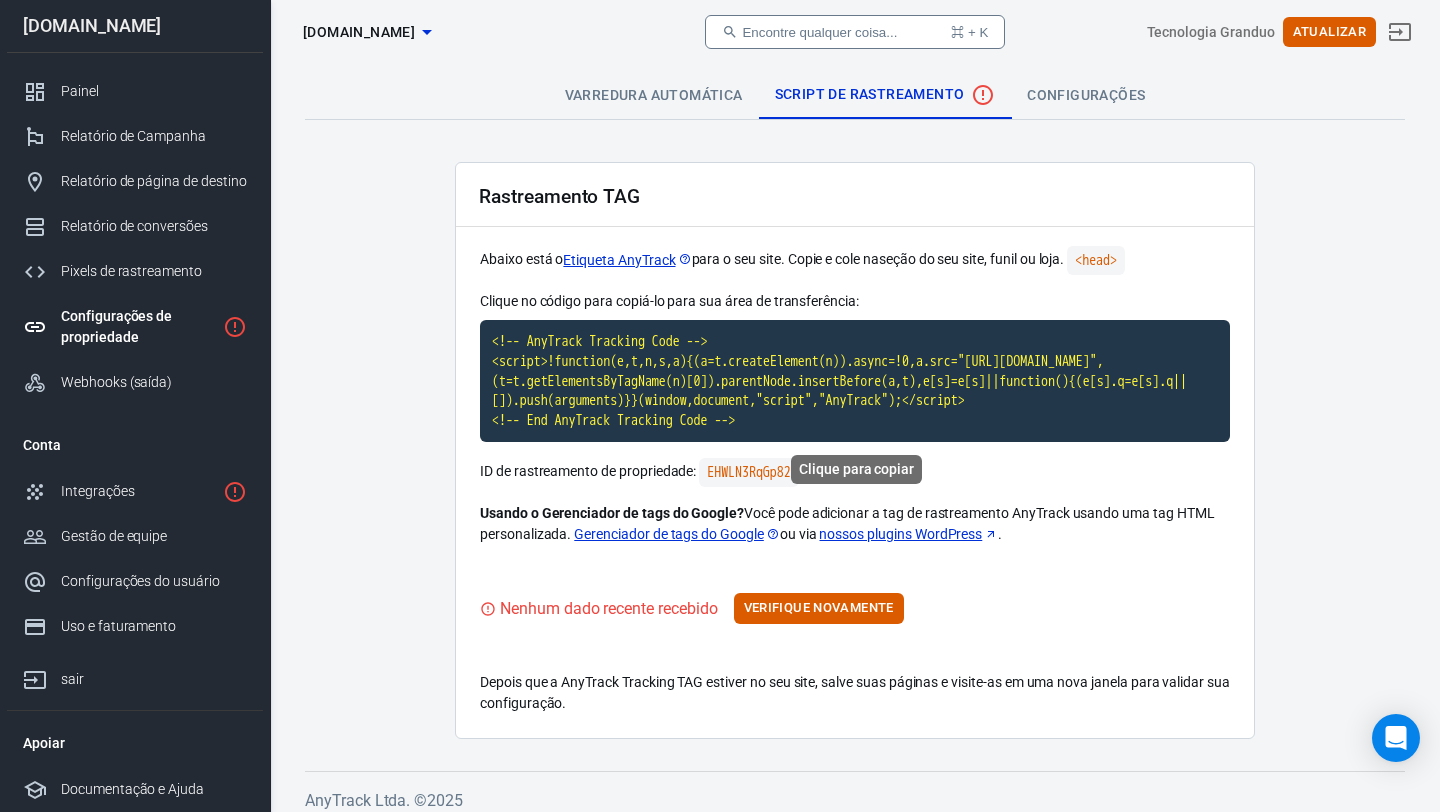scroll, scrollTop: 12, scrollLeft: 0, axis: vertical 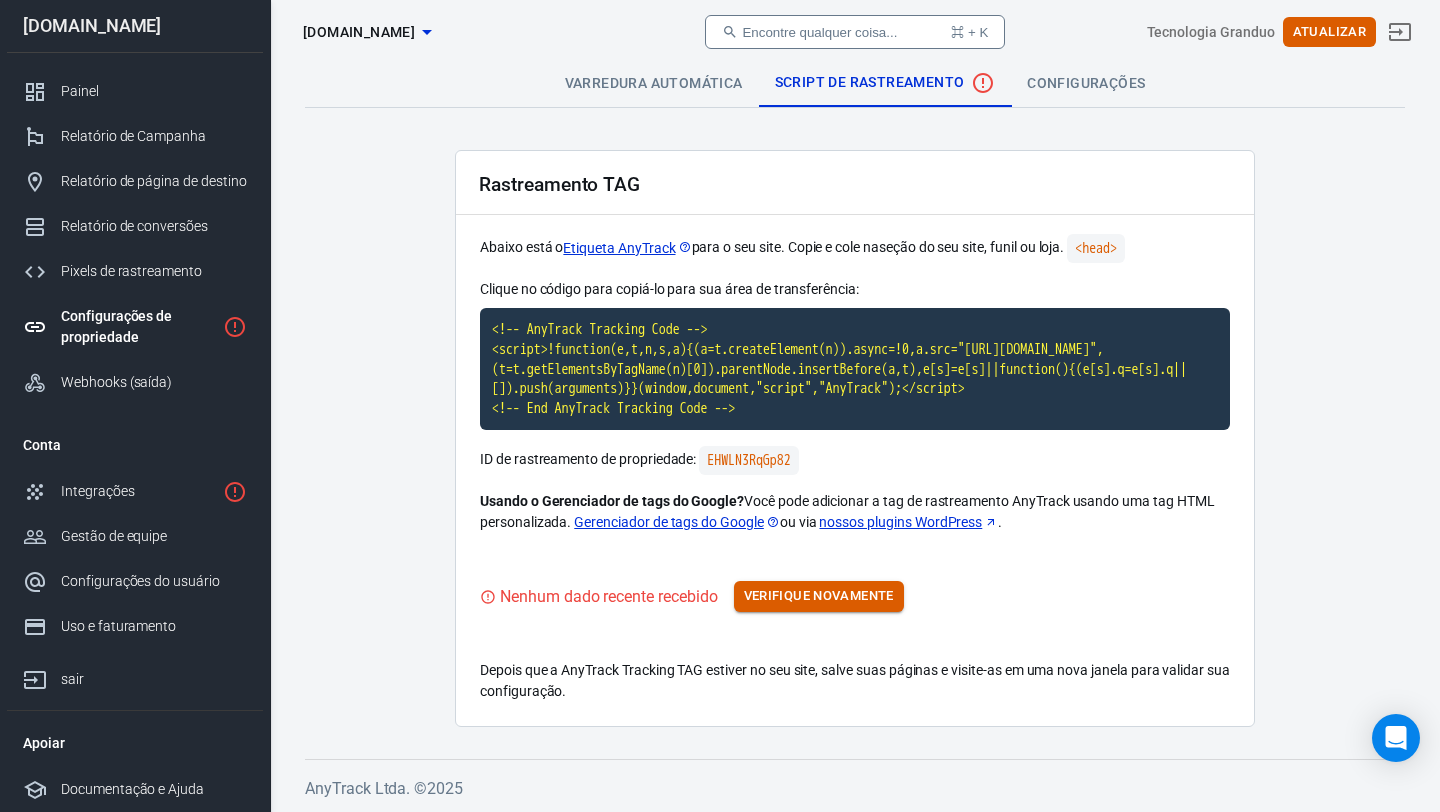 click on "Verifique novamente" at bounding box center [819, 595] 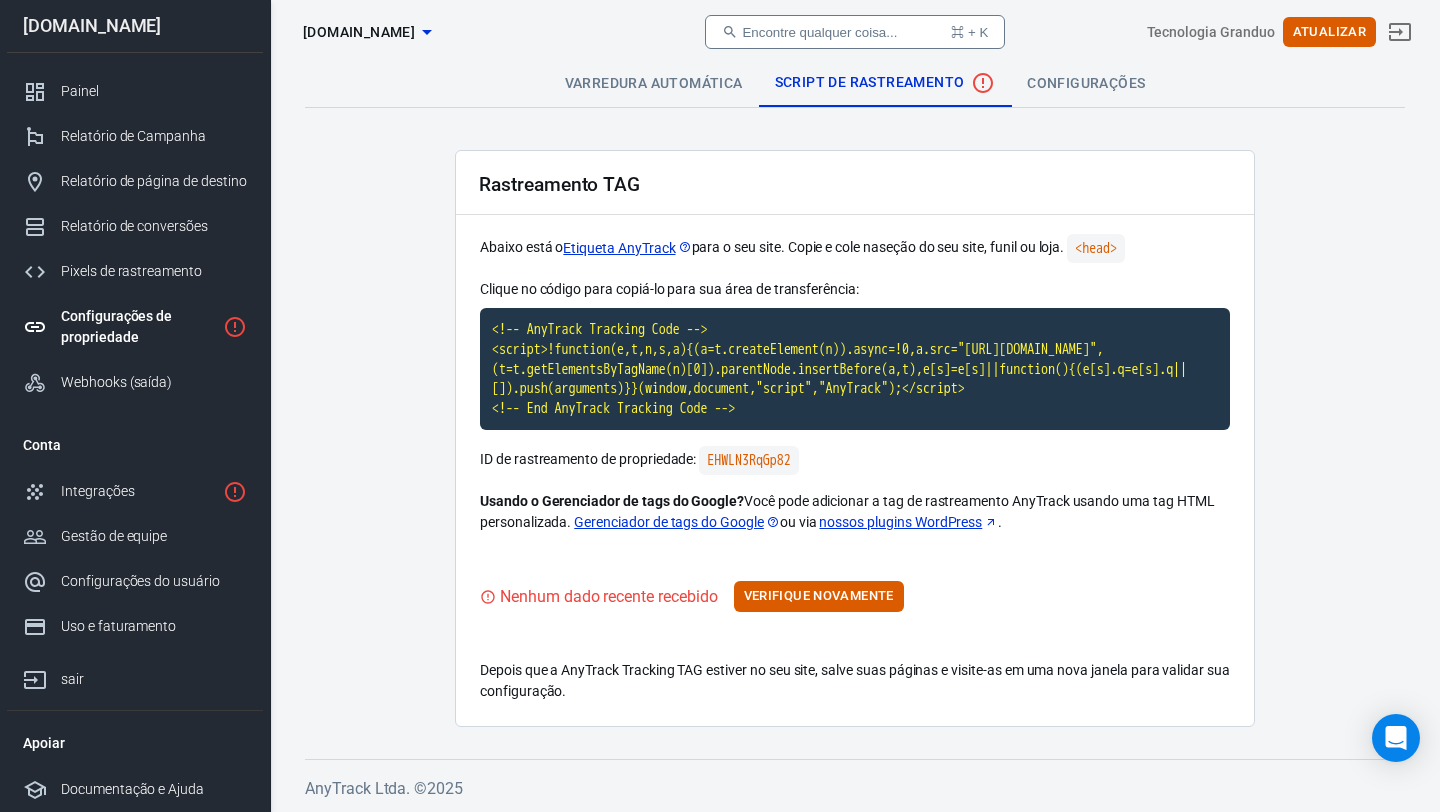 scroll, scrollTop: 0, scrollLeft: 0, axis: both 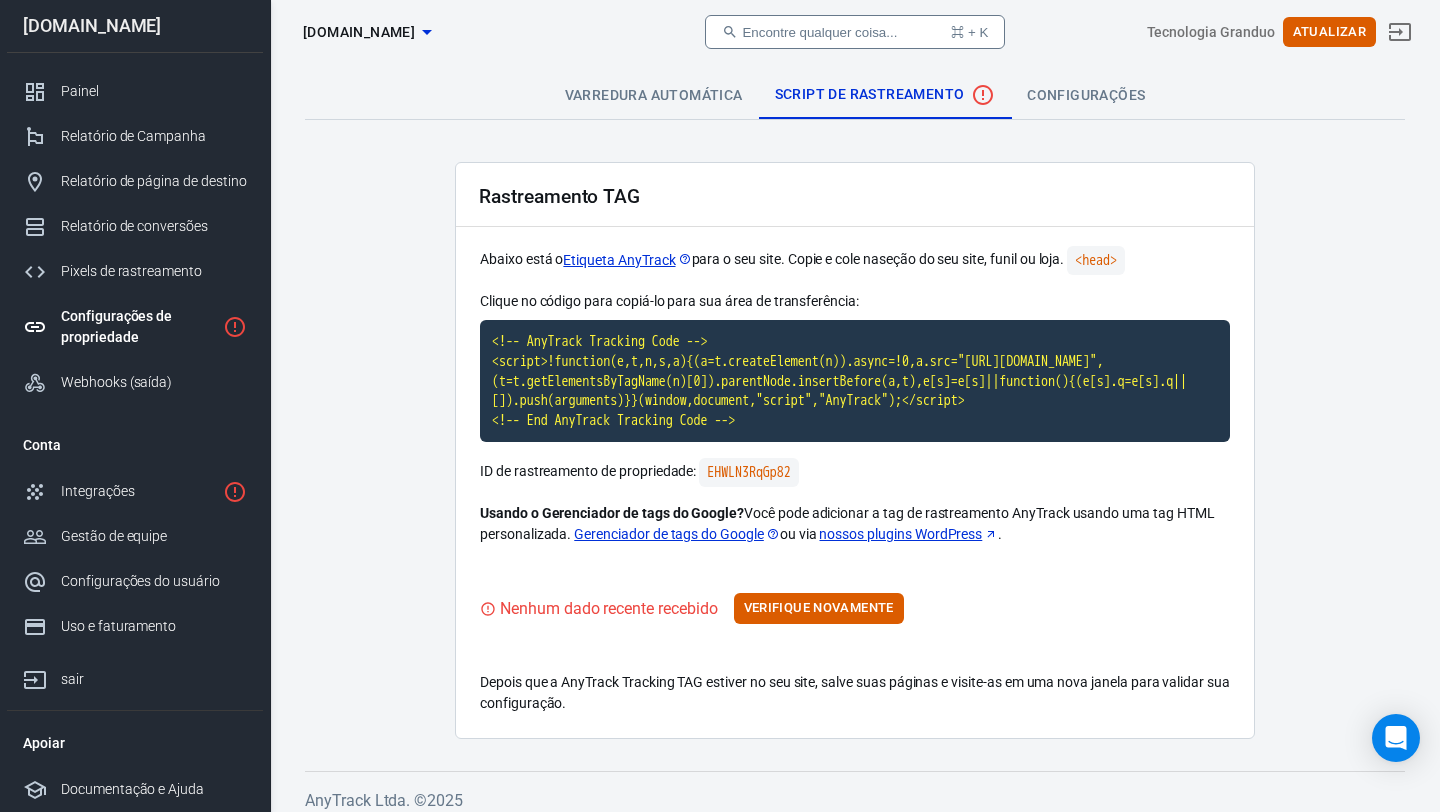 click on "Configurações" at bounding box center (1086, 95) 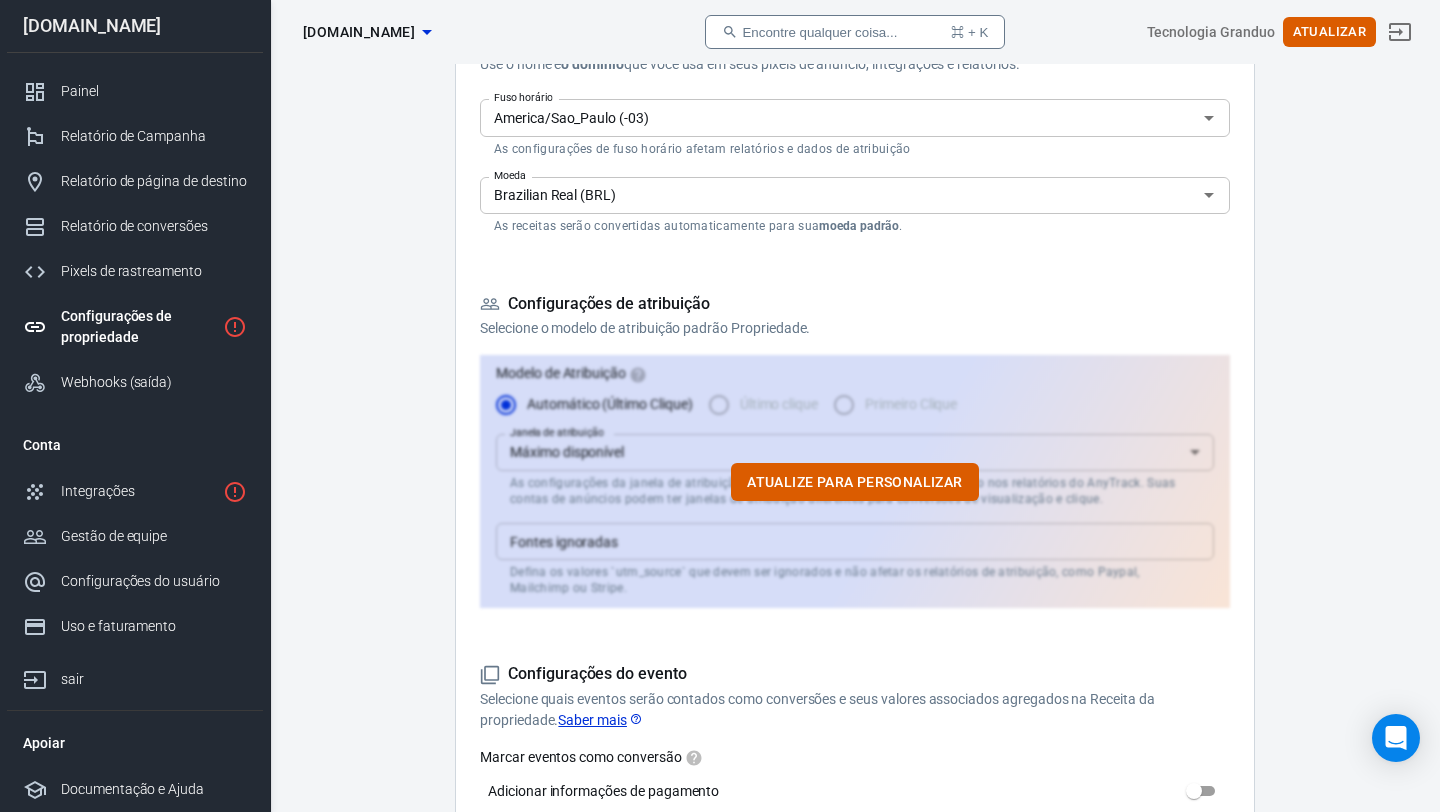 scroll, scrollTop: 433, scrollLeft: 0, axis: vertical 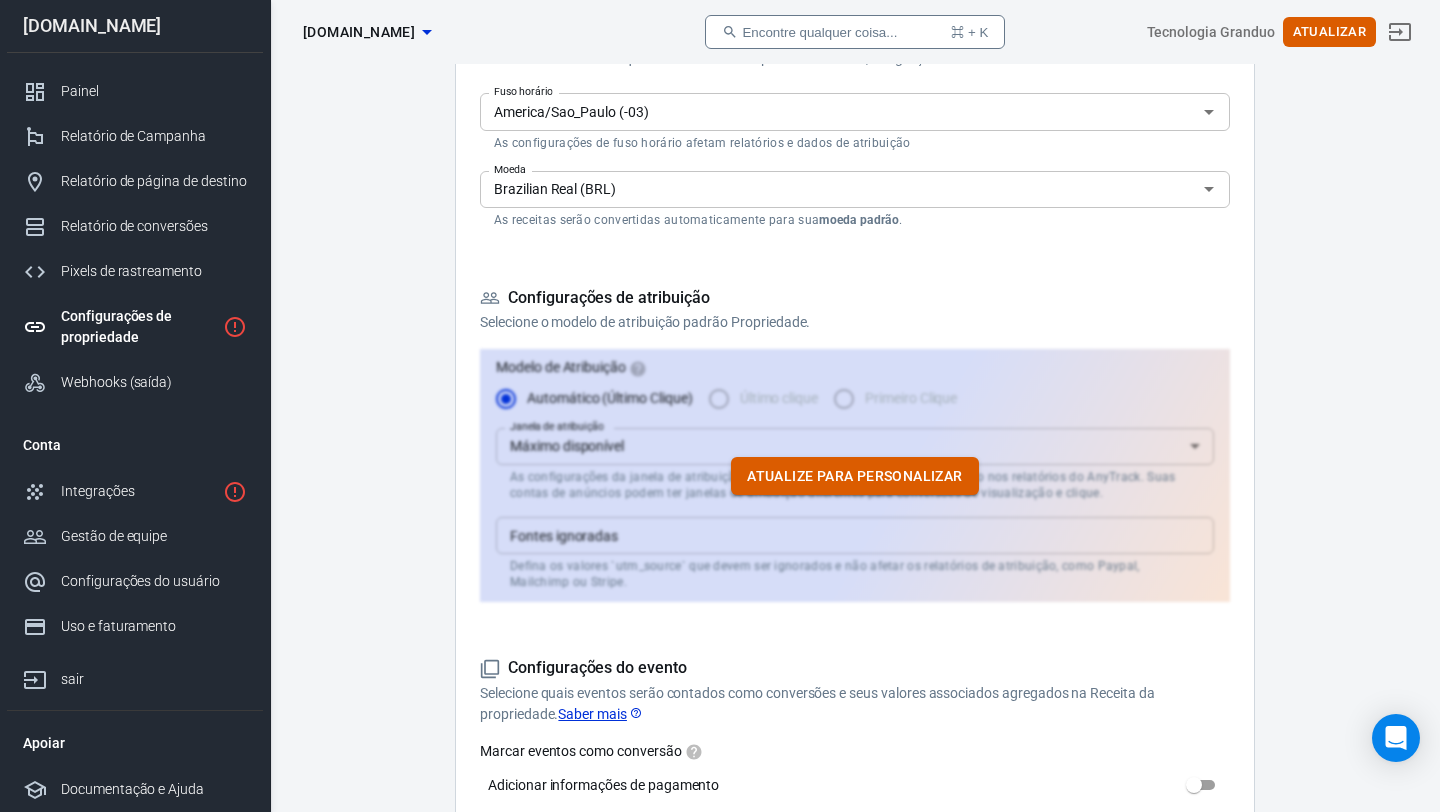 click on "Atualize para personalizar" at bounding box center [854, 476] 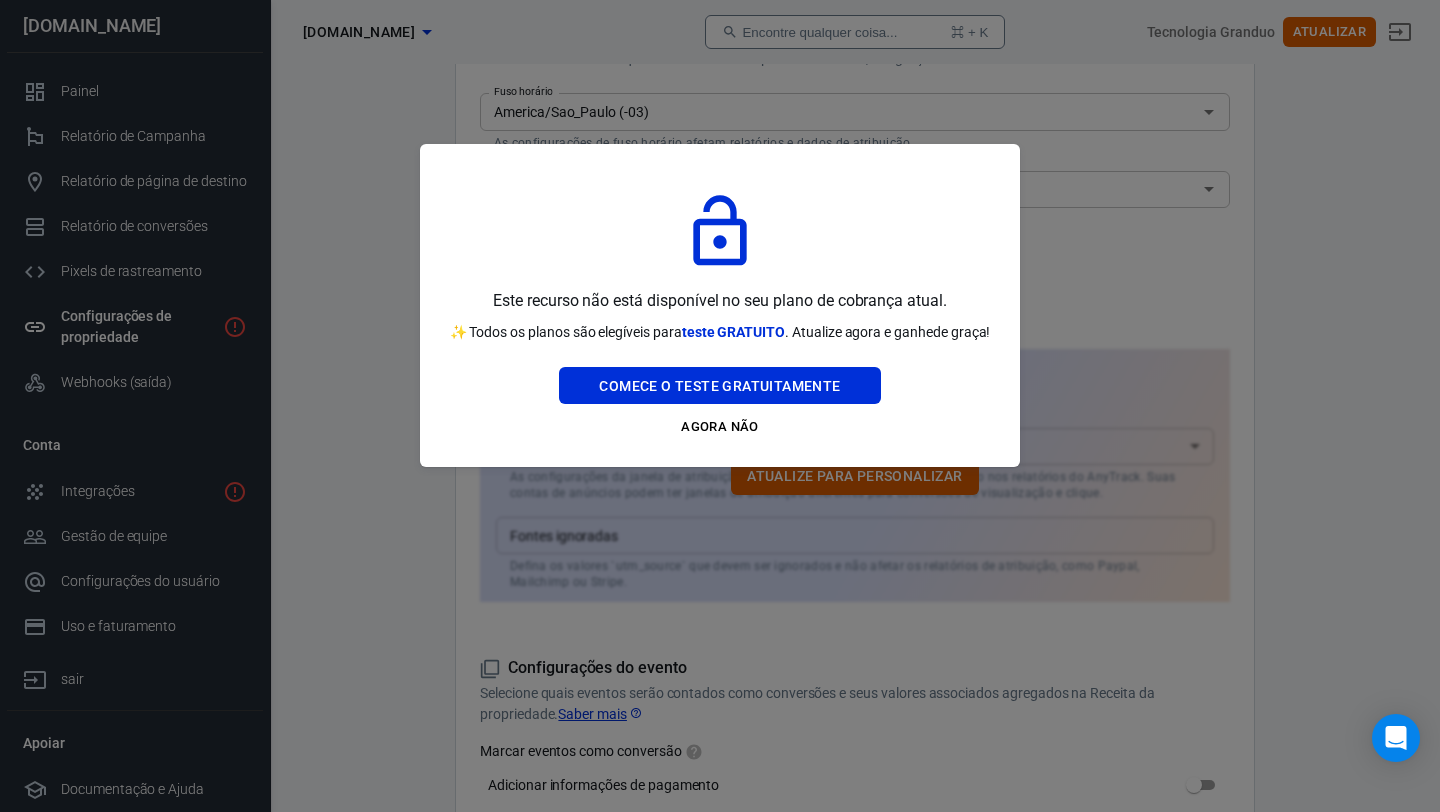 type 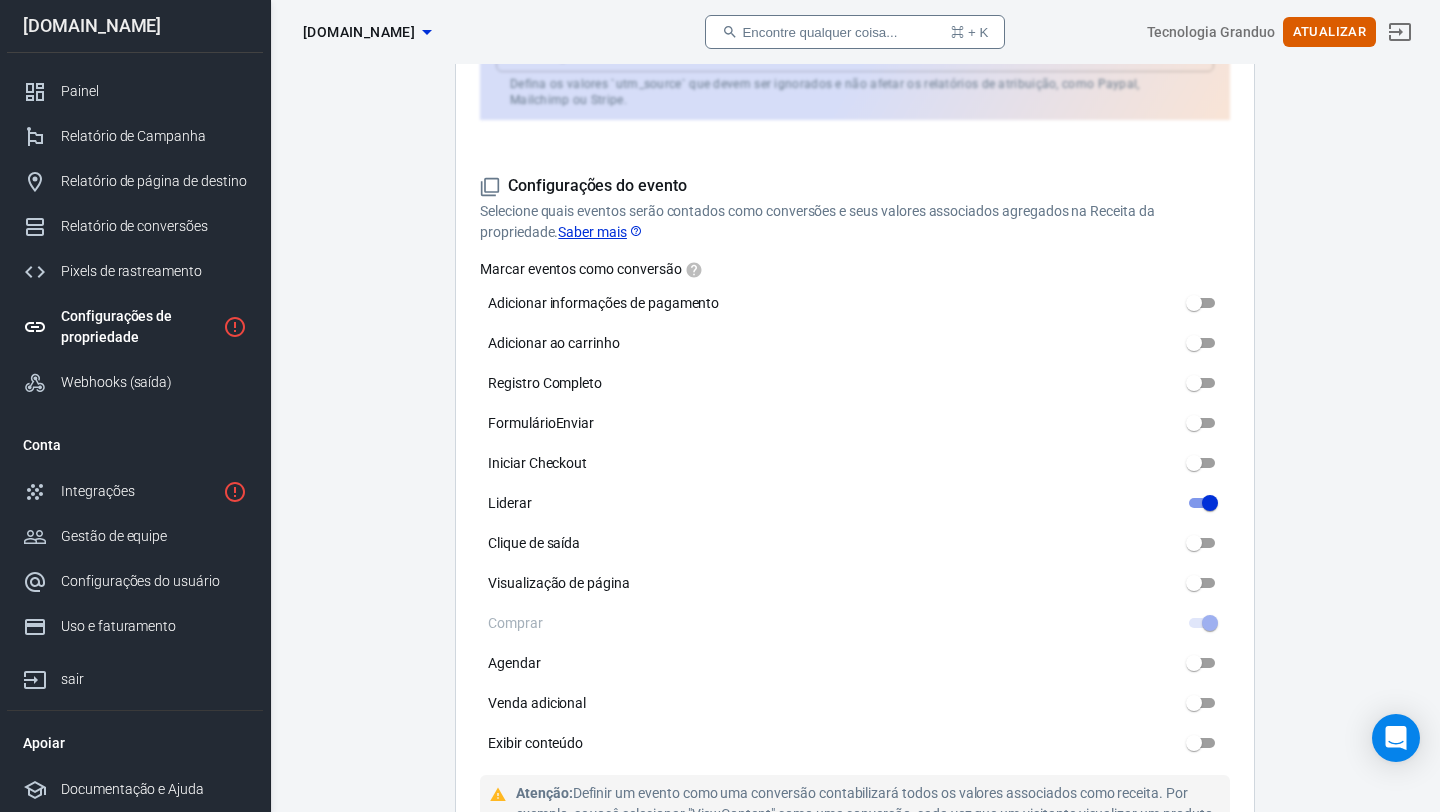scroll, scrollTop: 938, scrollLeft: 0, axis: vertical 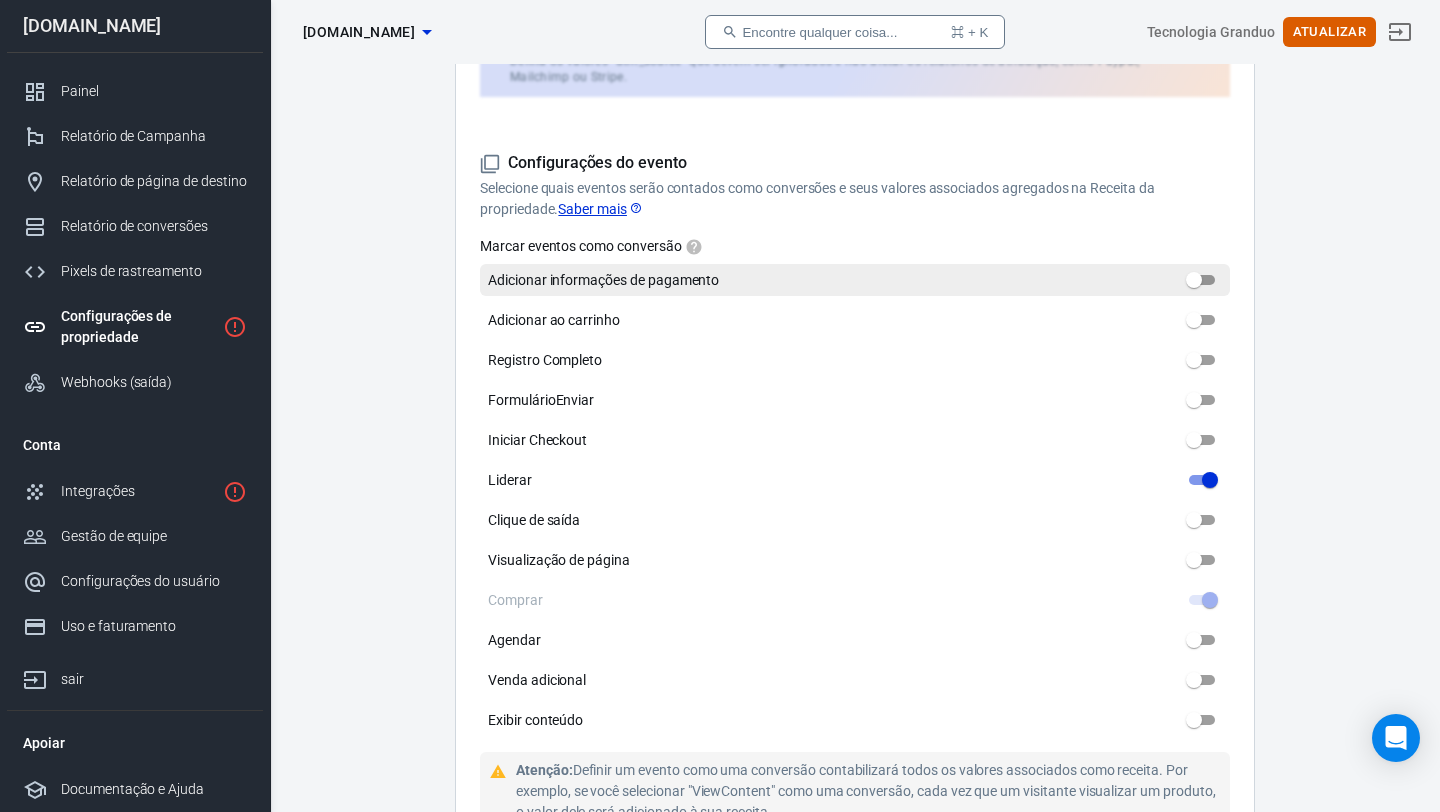 click on "Adicionar informações de pagamento" at bounding box center (1194, 280) 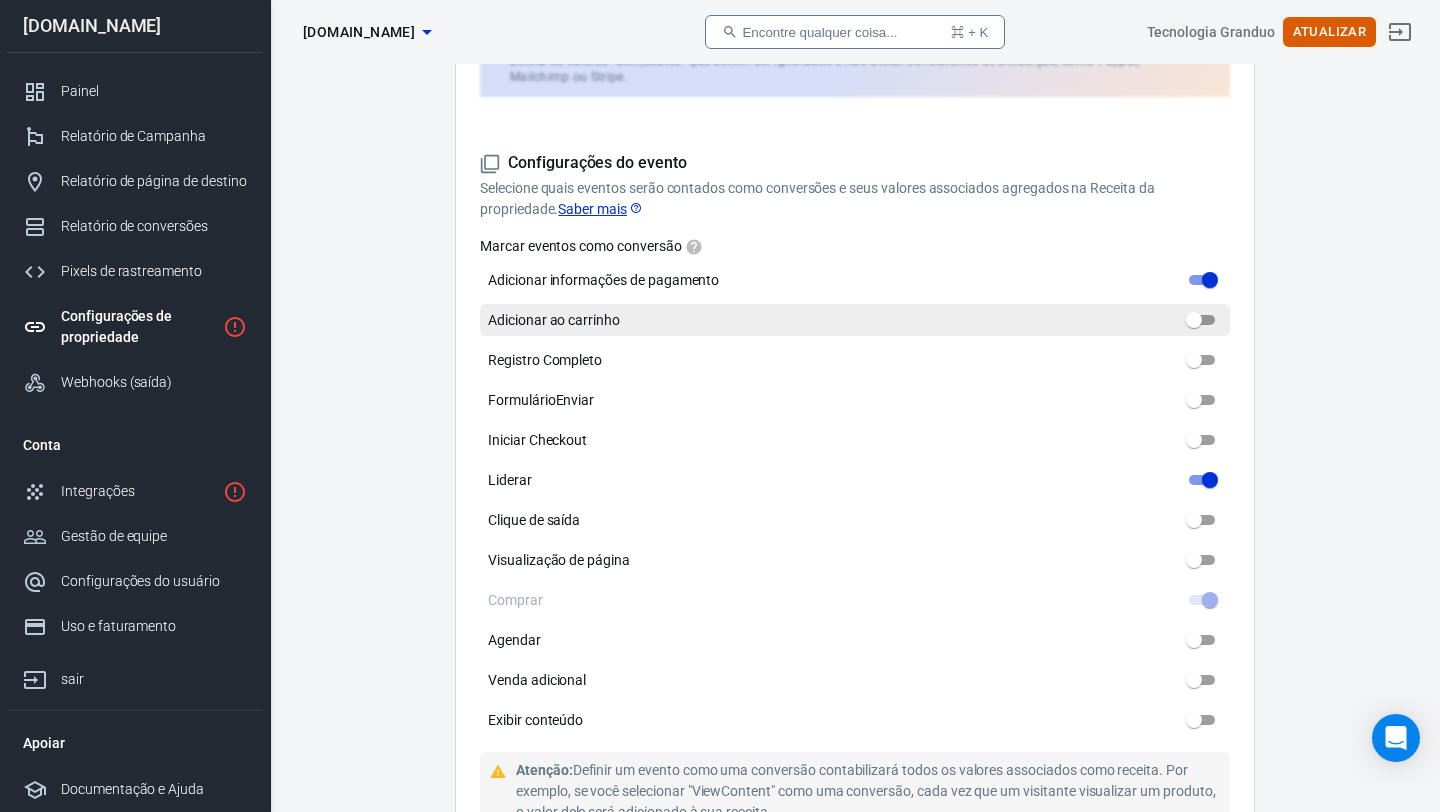 click on "Adicionar ao carrinho" at bounding box center (1194, 320) 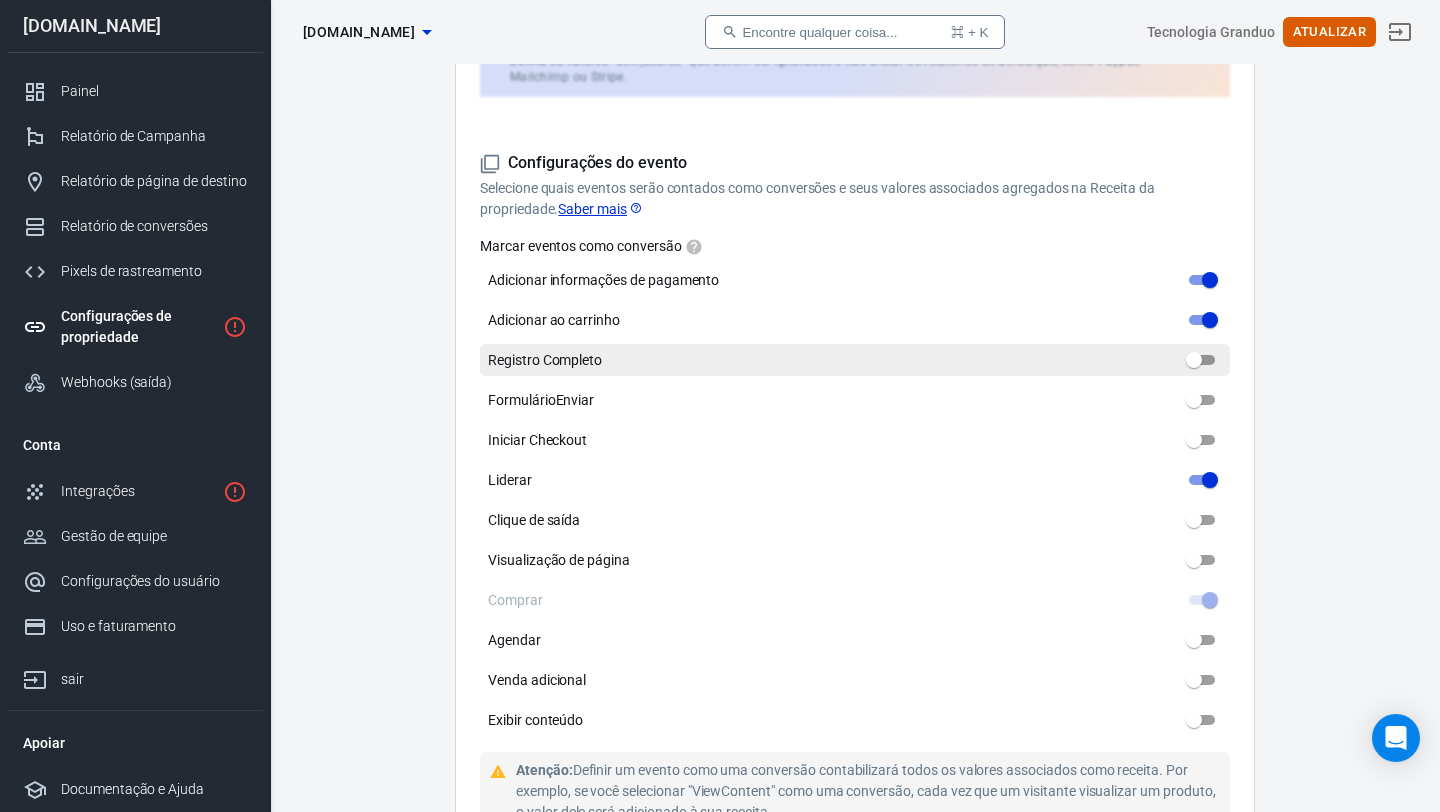 click on "Registro Completo" at bounding box center (1194, 360) 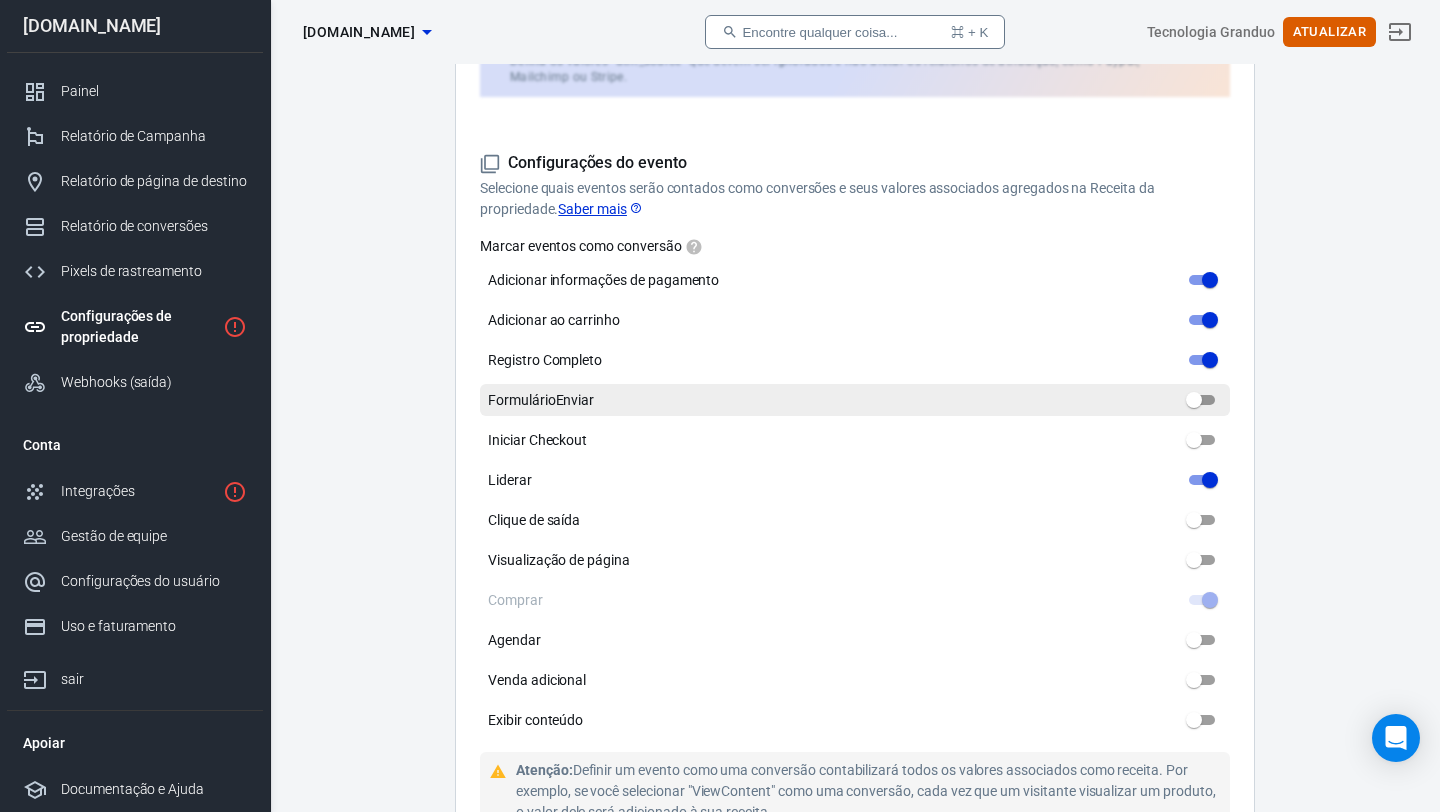 click on "FormulárioEnviar" at bounding box center (1194, 400) 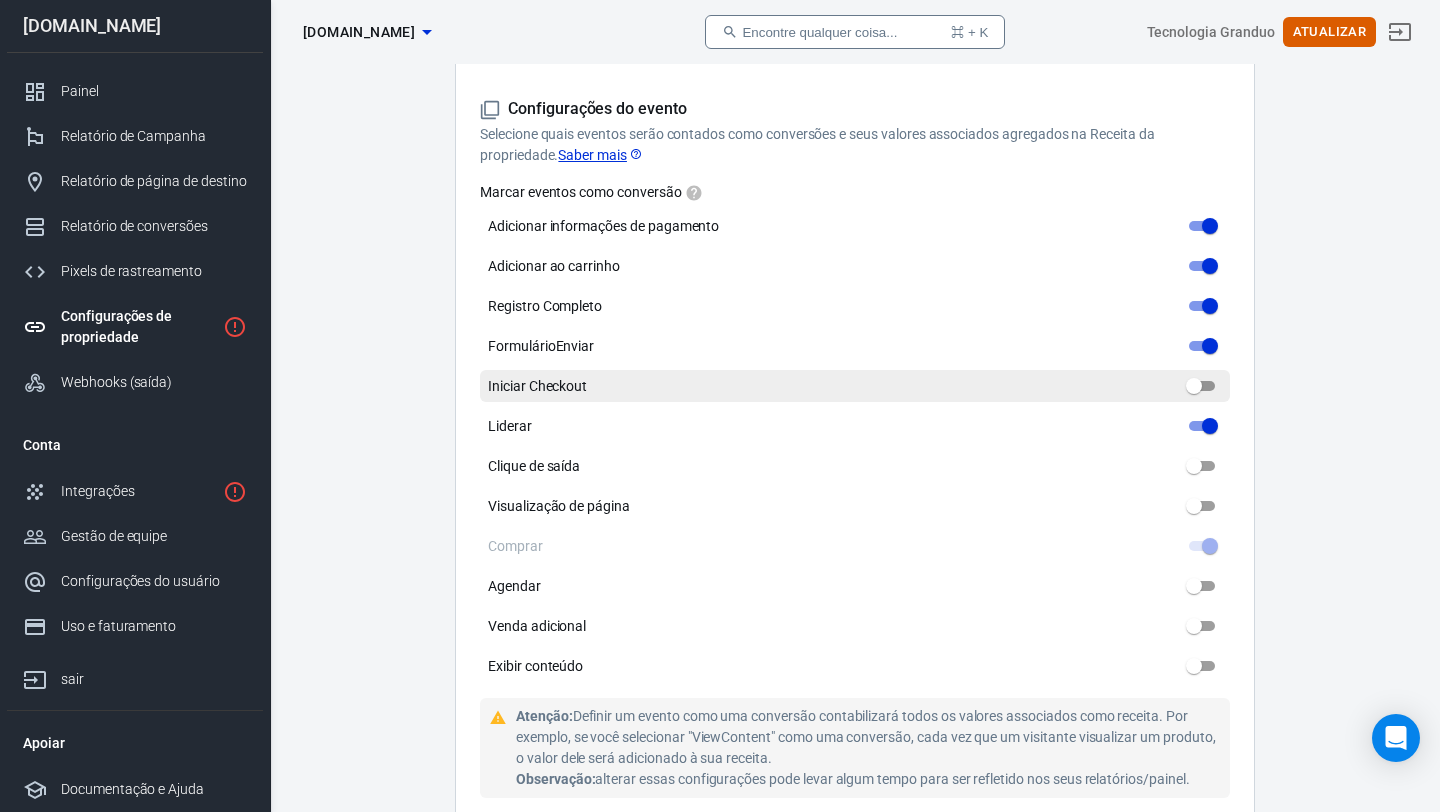 click on "Iniciar Checkout" at bounding box center [1194, 386] 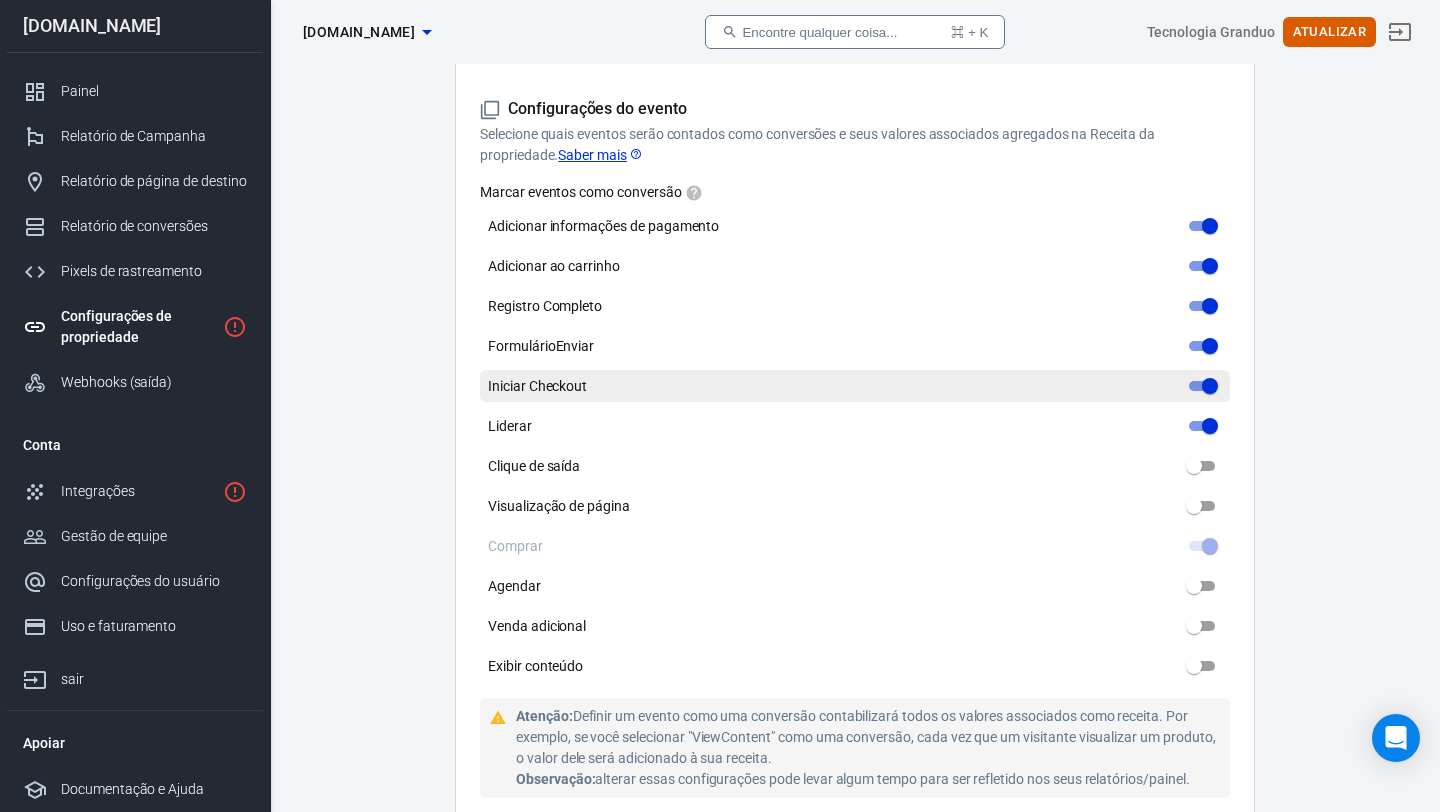scroll, scrollTop: 1053, scrollLeft: 0, axis: vertical 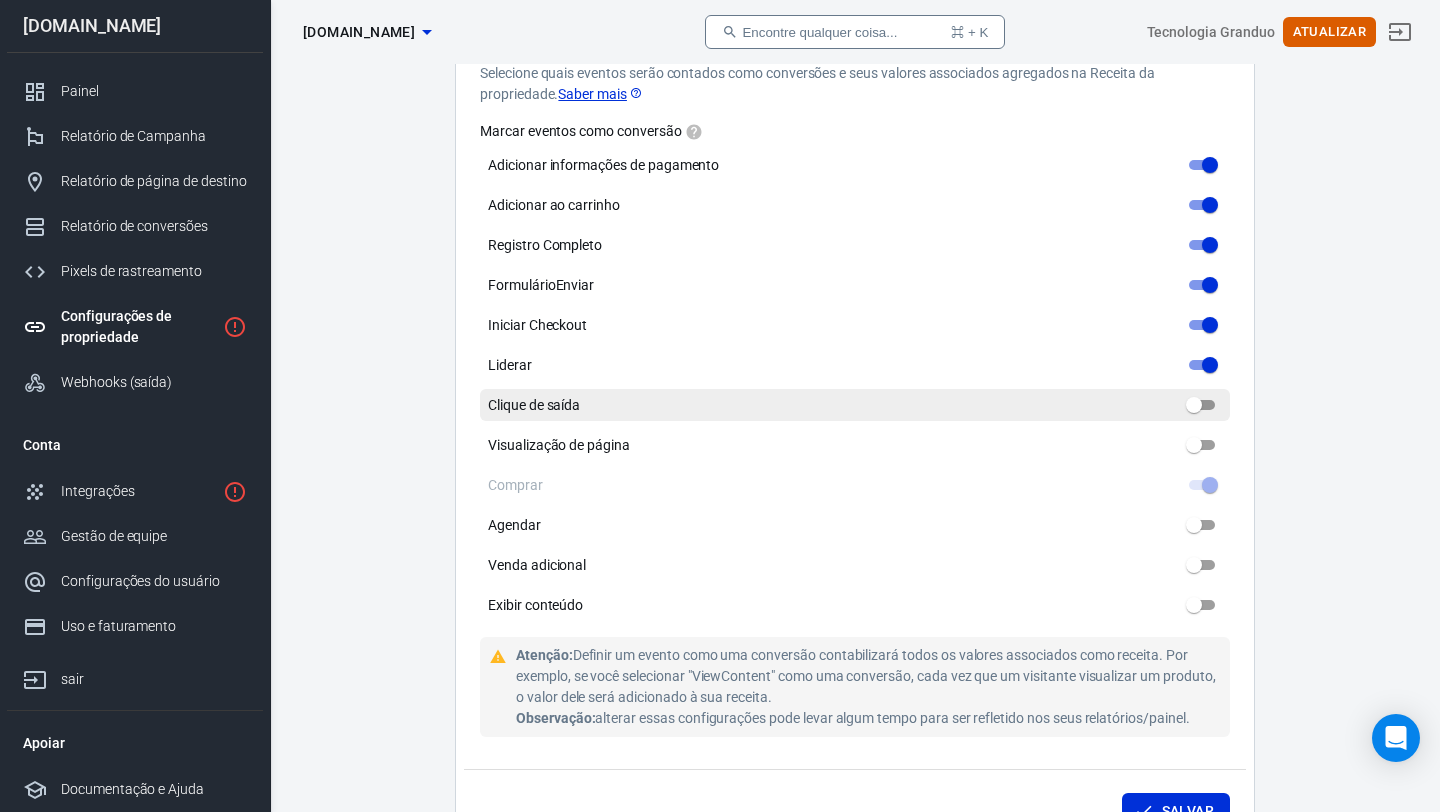 click on "Clique de saída" at bounding box center (1194, 405) 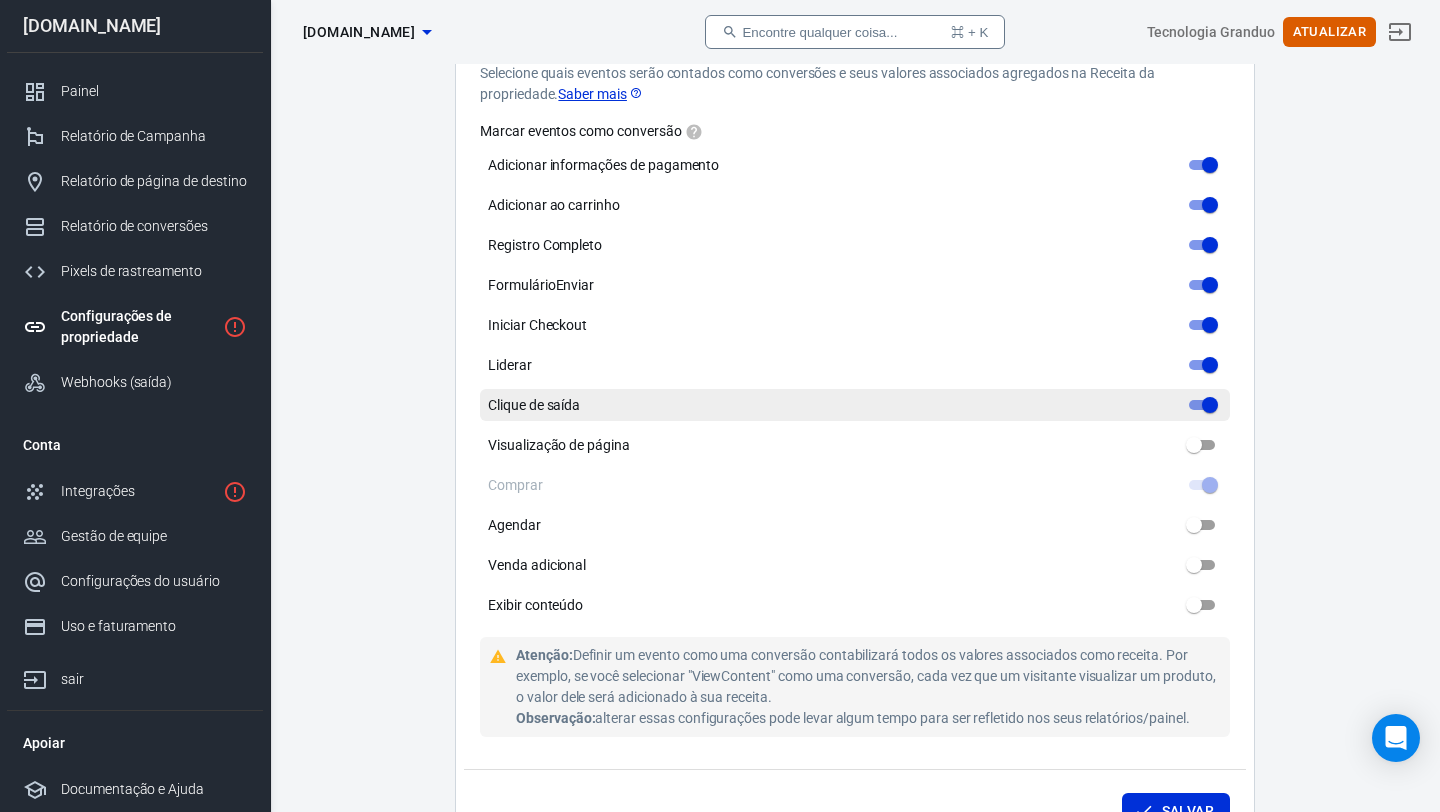 scroll, scrollTop: 1104, scrollLeft: 0, axis: vertical 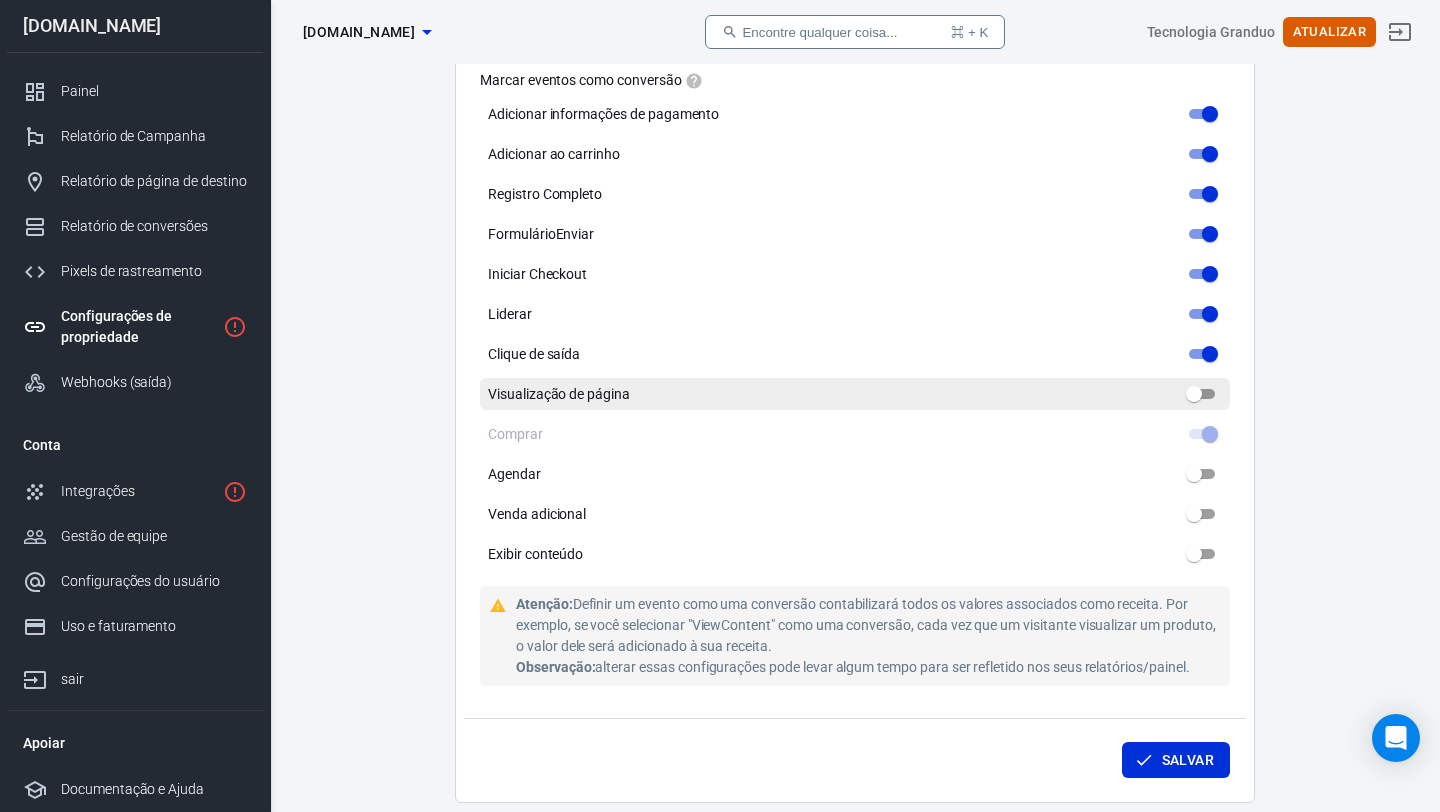 click on "Visualização de página" at bounding box center [1194, 394] 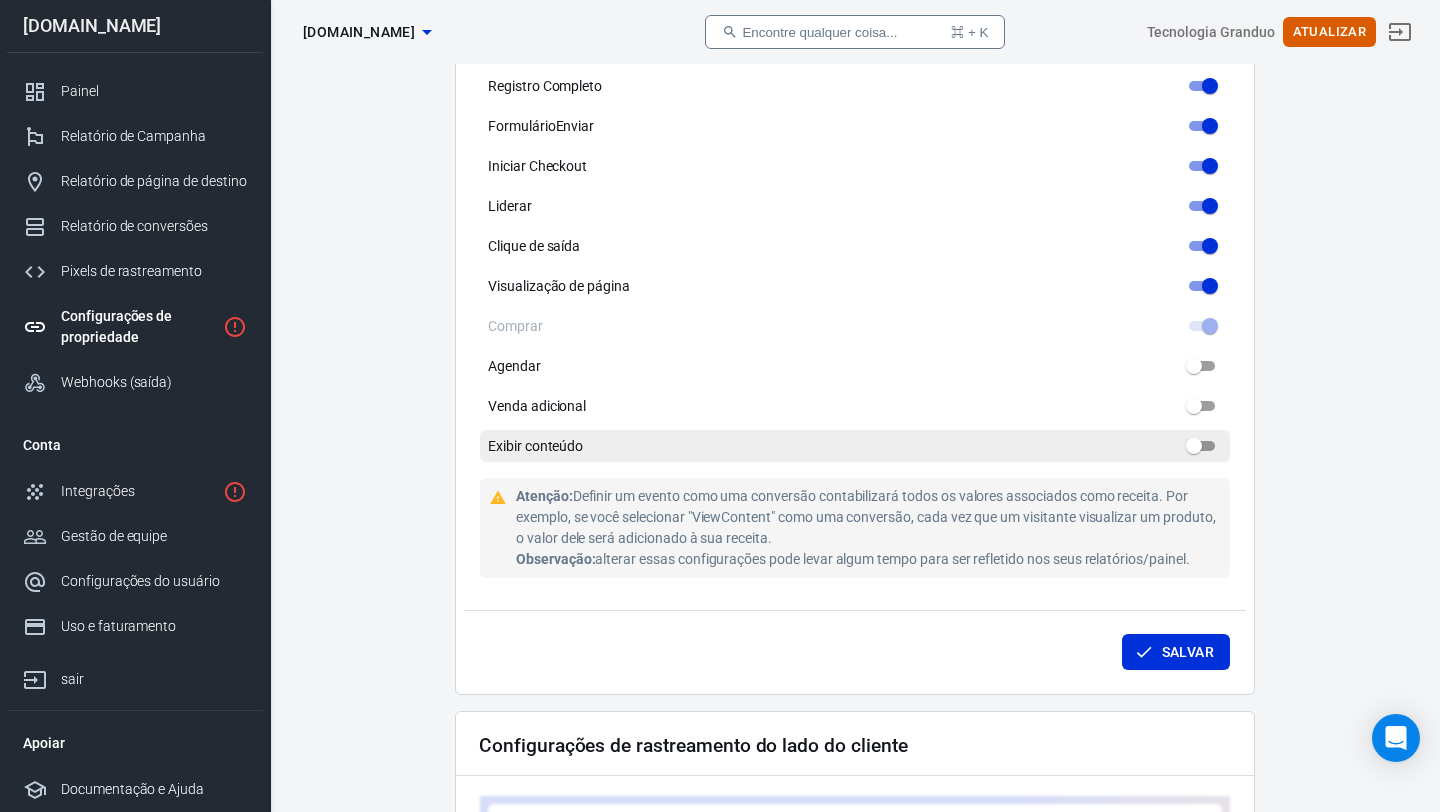 scroll, scrollTop: 1222, scrollLeft: 0, axis: vertical 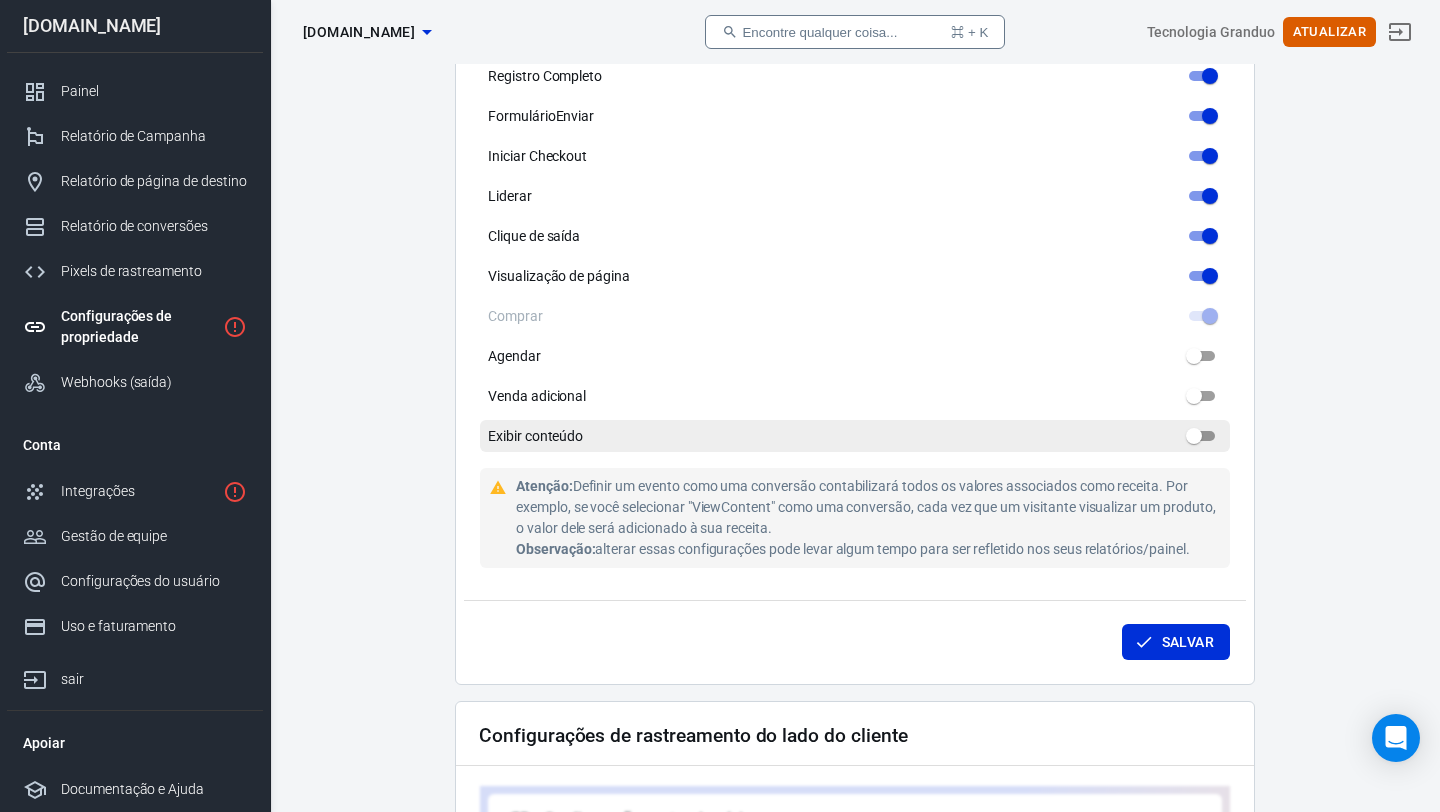 click on "Exibir conteúdo" at bounding box center (1194, 436) 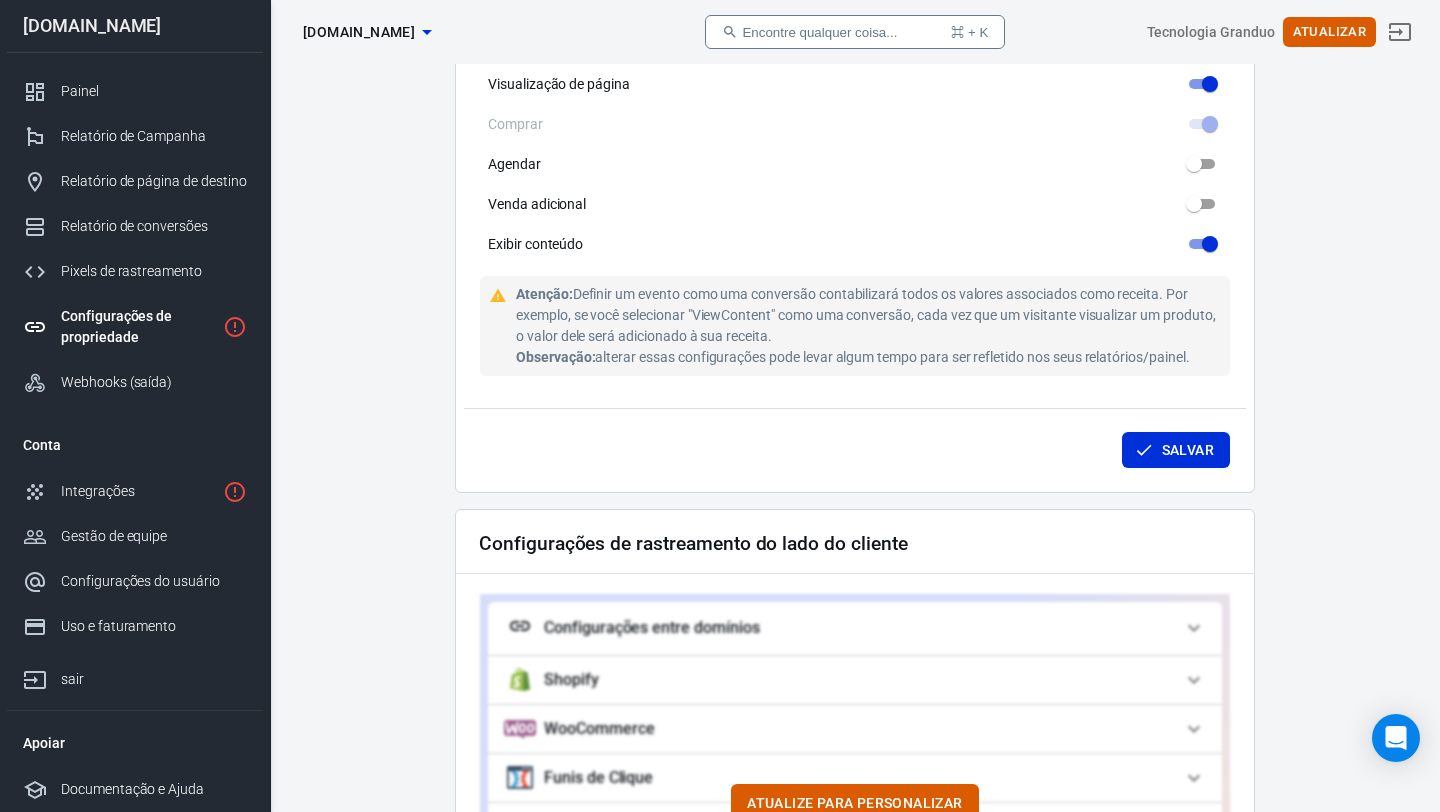 scroll, scrollTop: 1419, scrollLeft: 0, axis: vertical 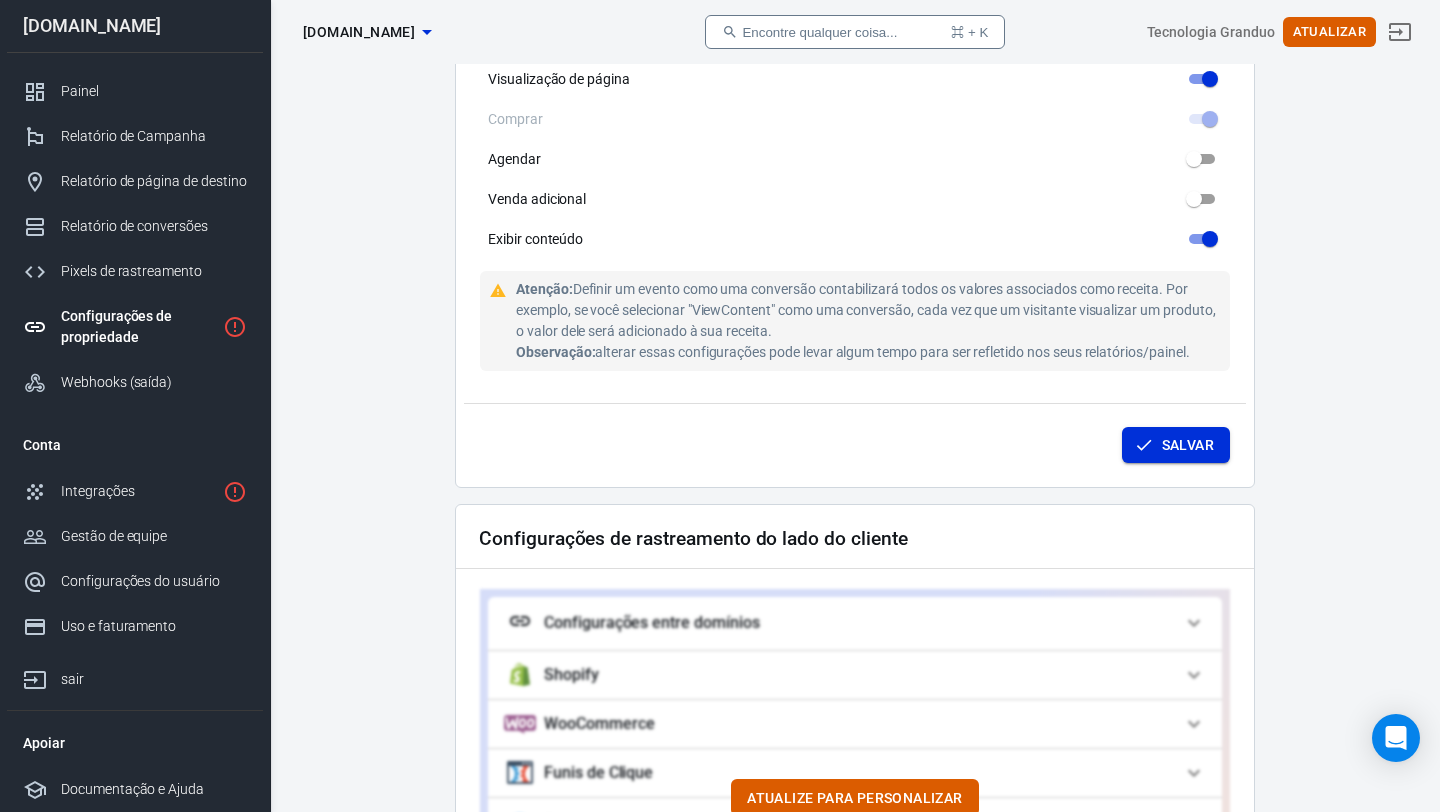 click on "Salvar" at bounding box center (1188, 445) 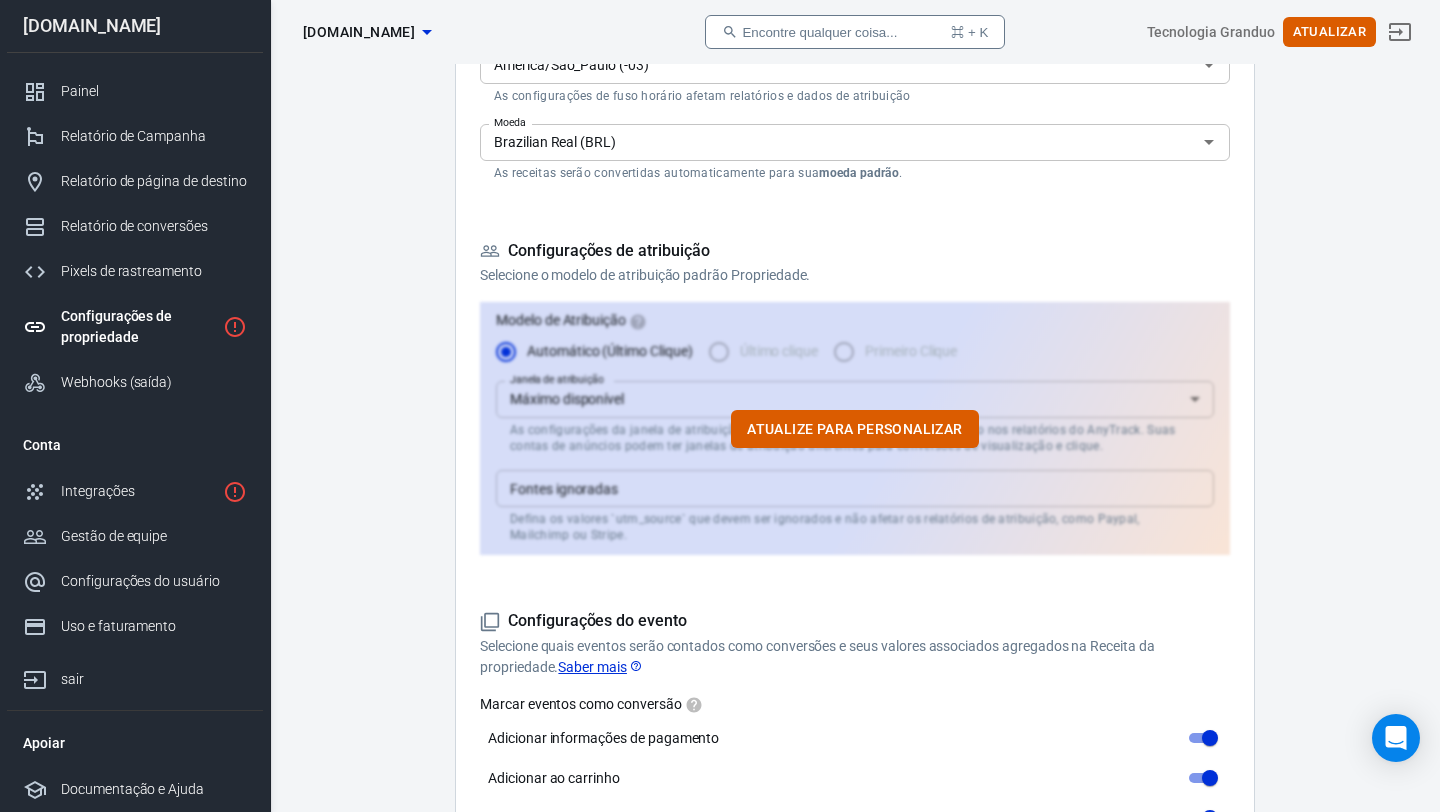scroll, scrollTop: 0, scrollLeft: 0, axis: both 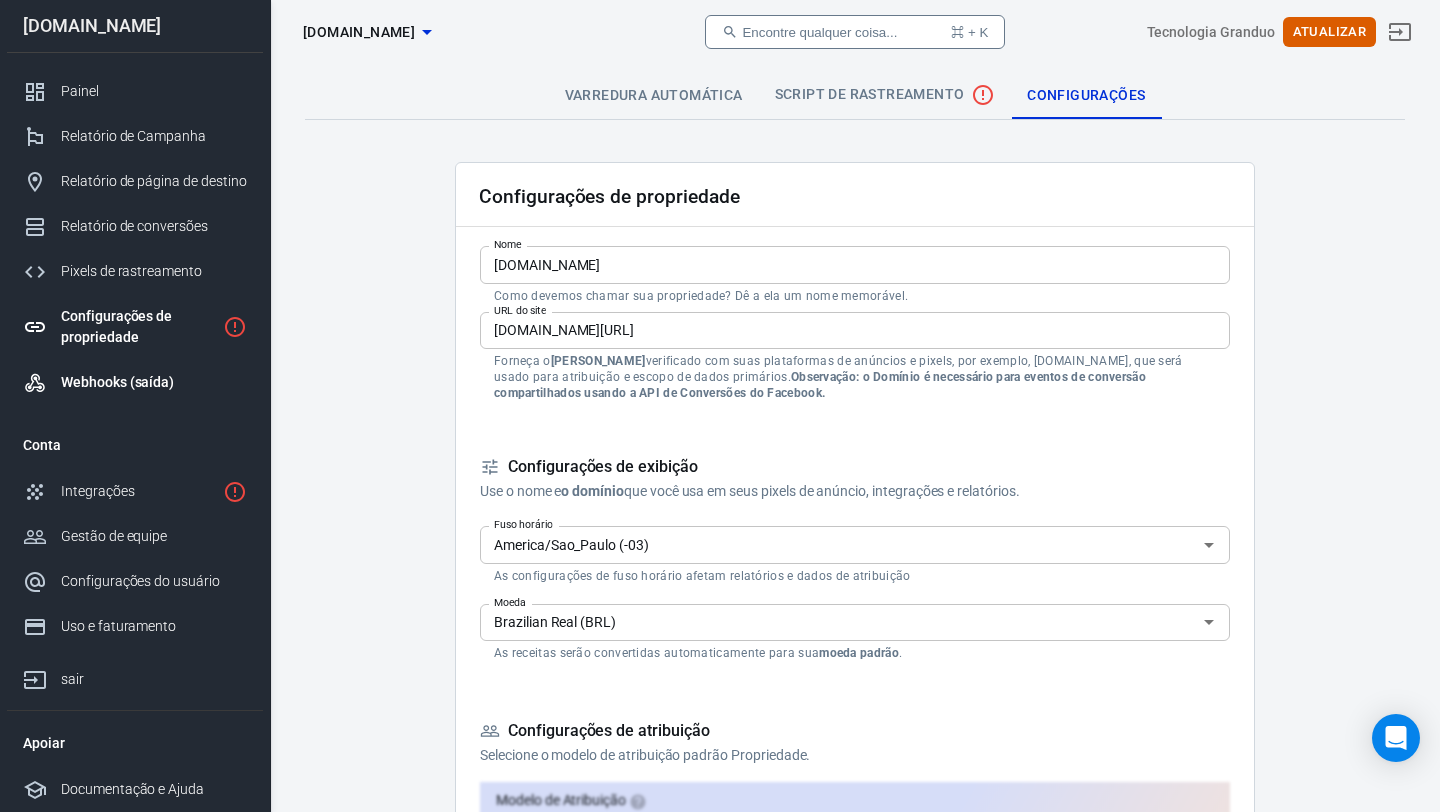 click on "Webhooks (saída)" at bounding box center (154, 382) 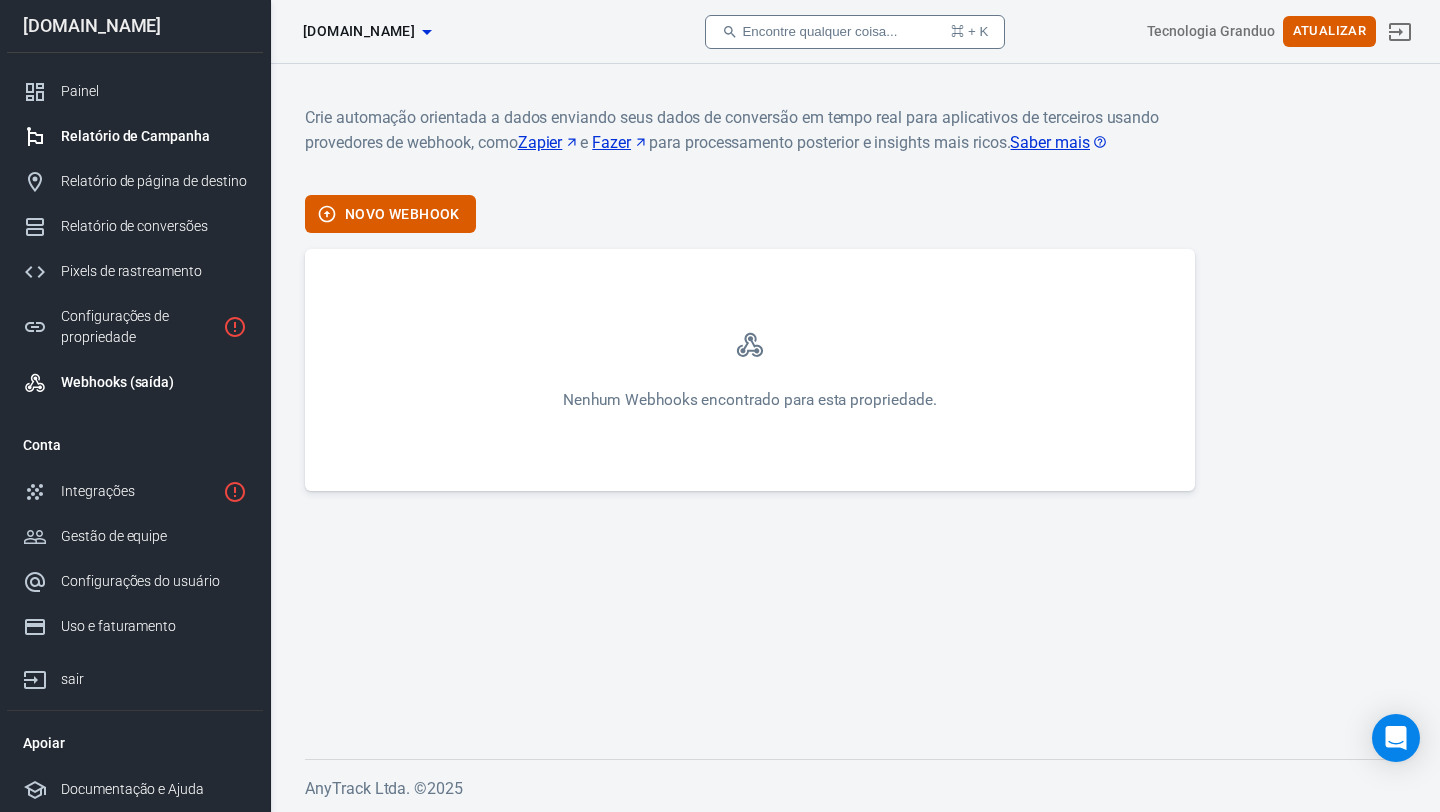 click on "Relatório de Campanha" at bounding box center [135, 136] 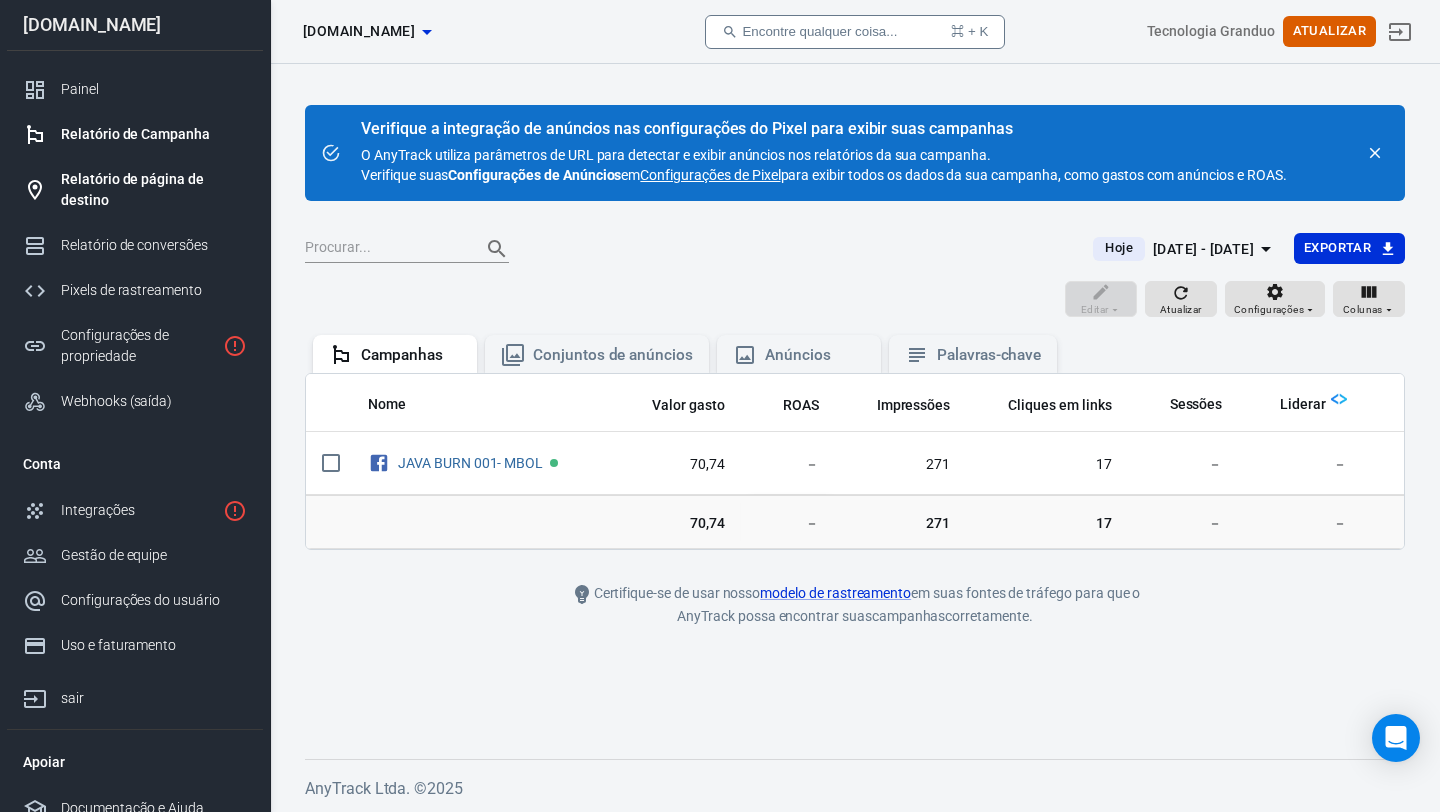click on "Relatório de página de destino" at bounding box center [132, 189] 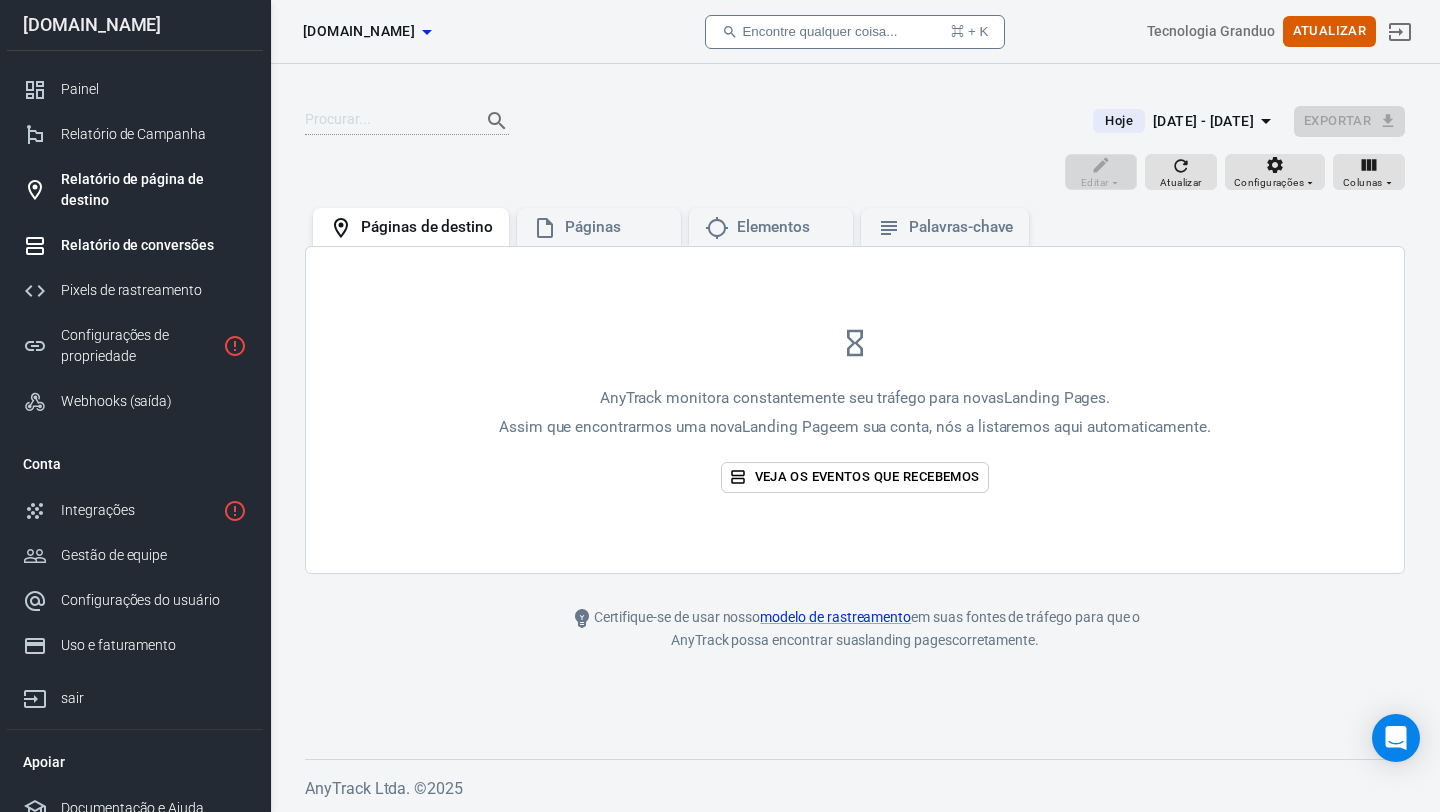 click on "Relatório de conversões" at bounding box center (137, 245) 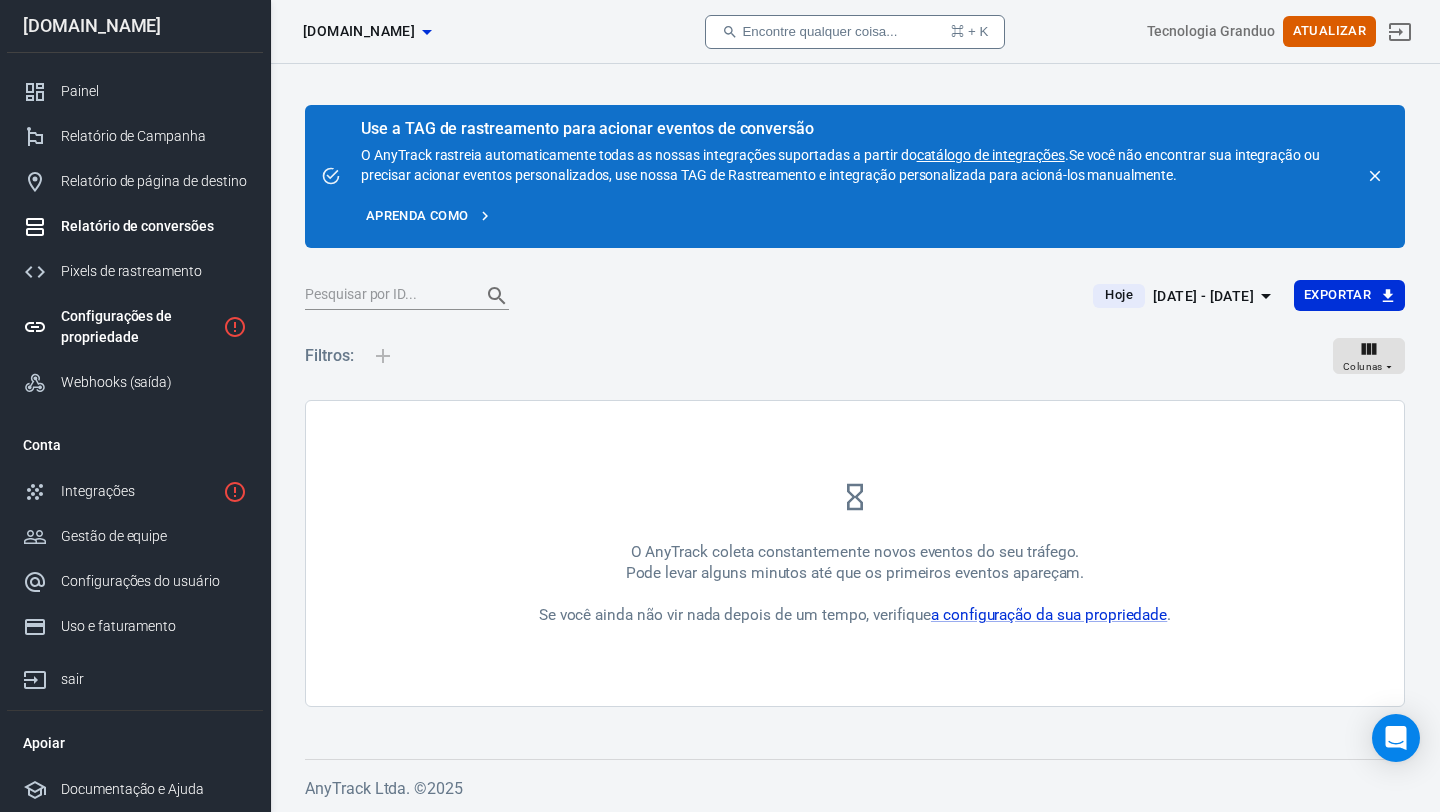 click on "Configurações de propriedade" at bounding box center (116, 326) 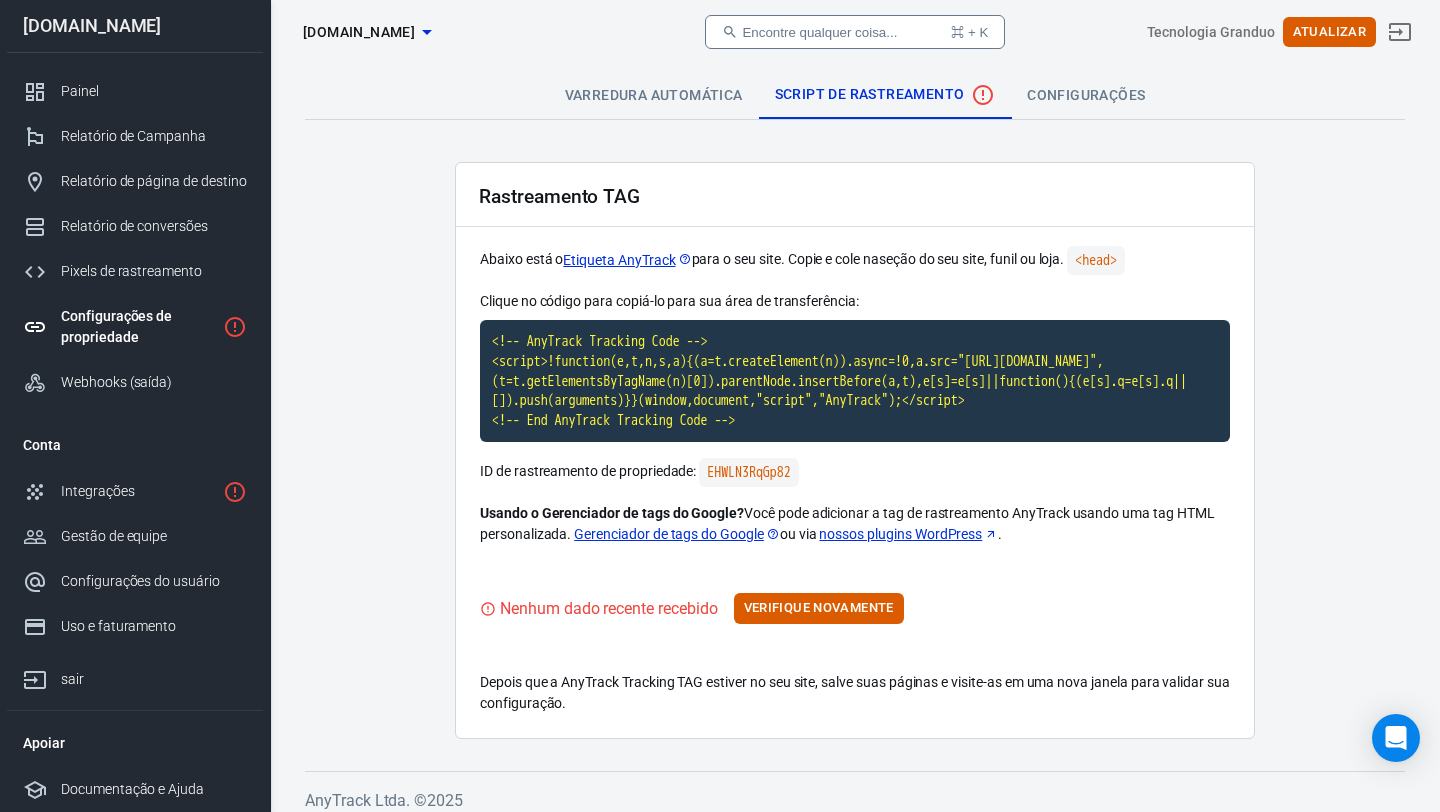 scroll, scrollTop: 12, scrollLeft: 0, axis: vertical 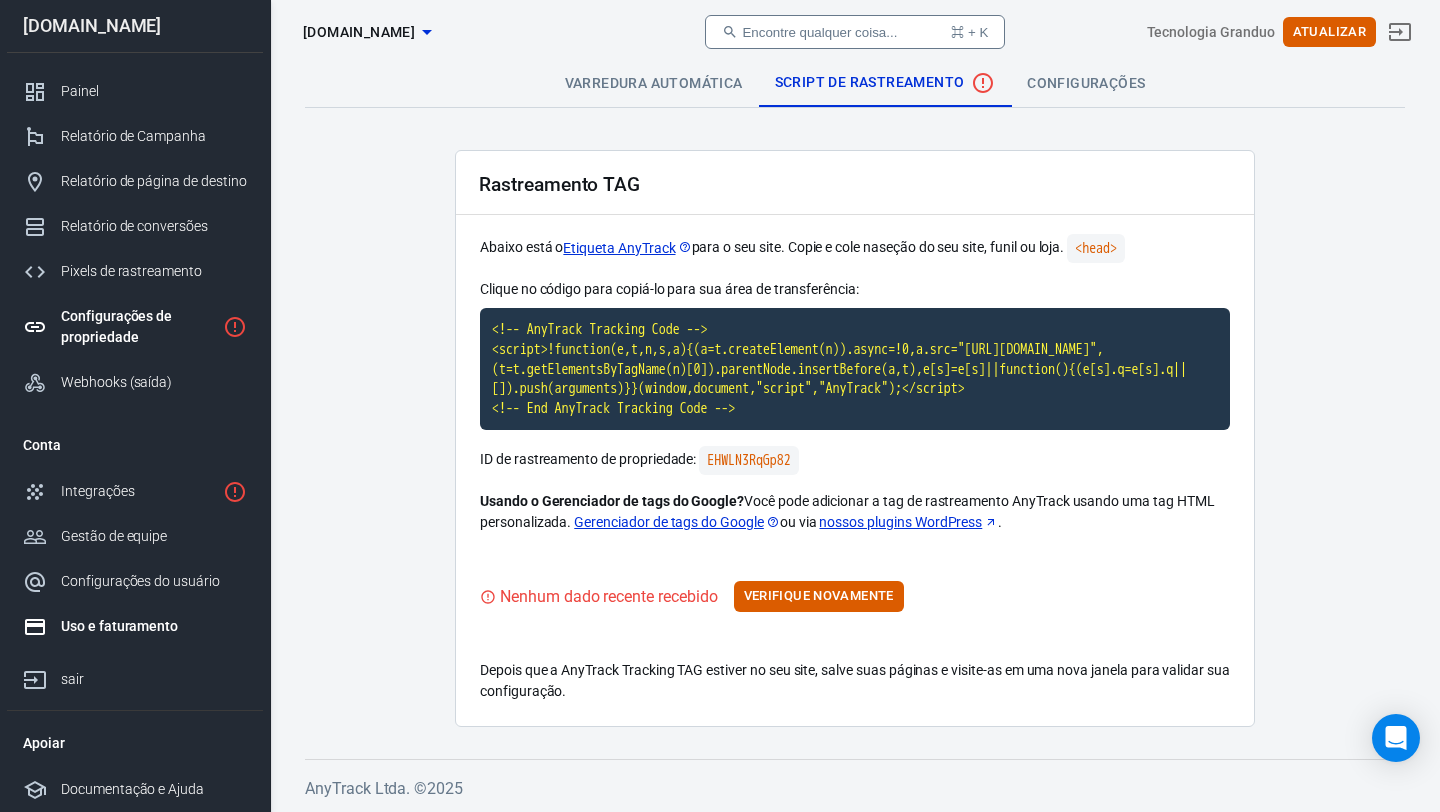 click on "Uso e faturamento" at bounding box center [119, 626] 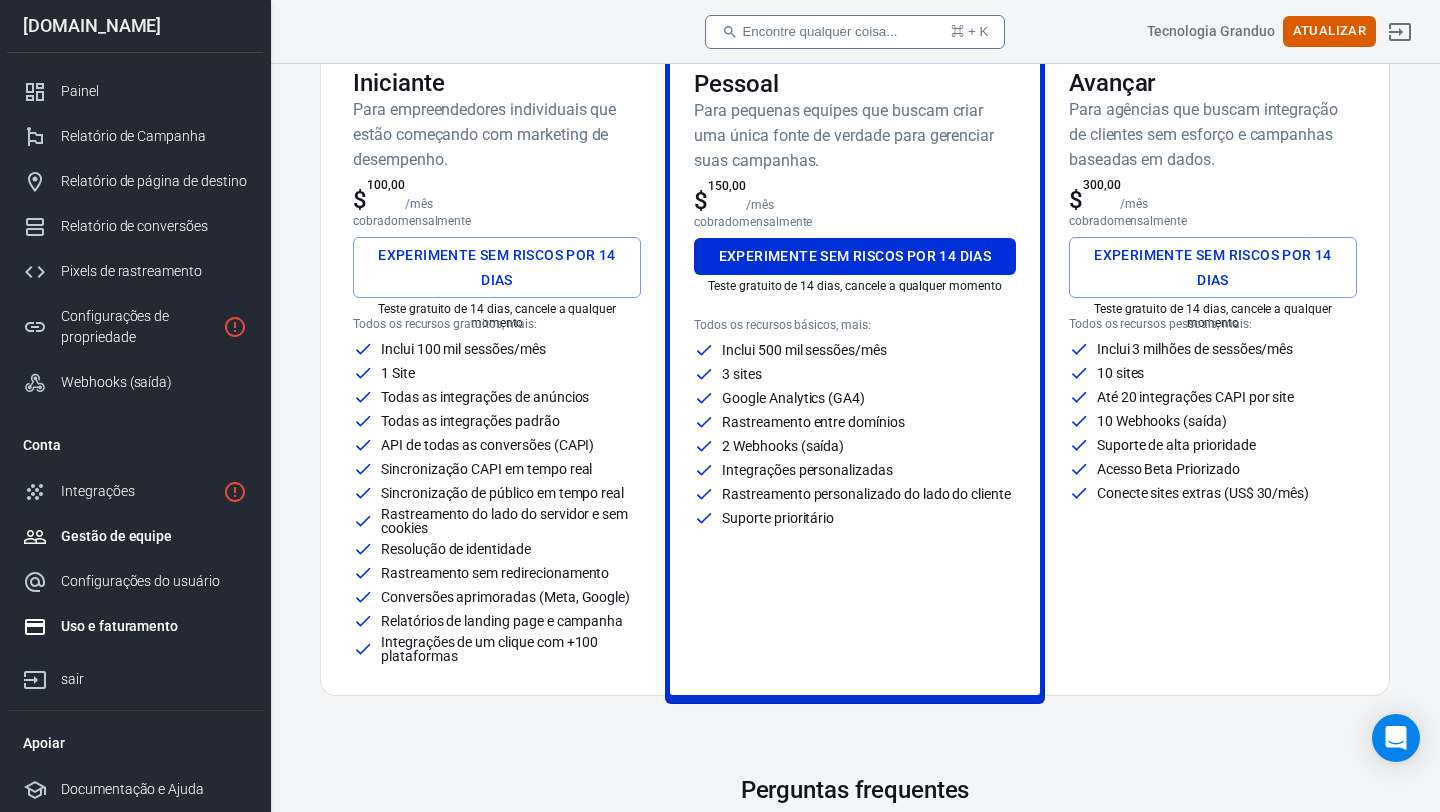 scroll, scrollTop: 175, scrollLeft: 0, axis: vertical 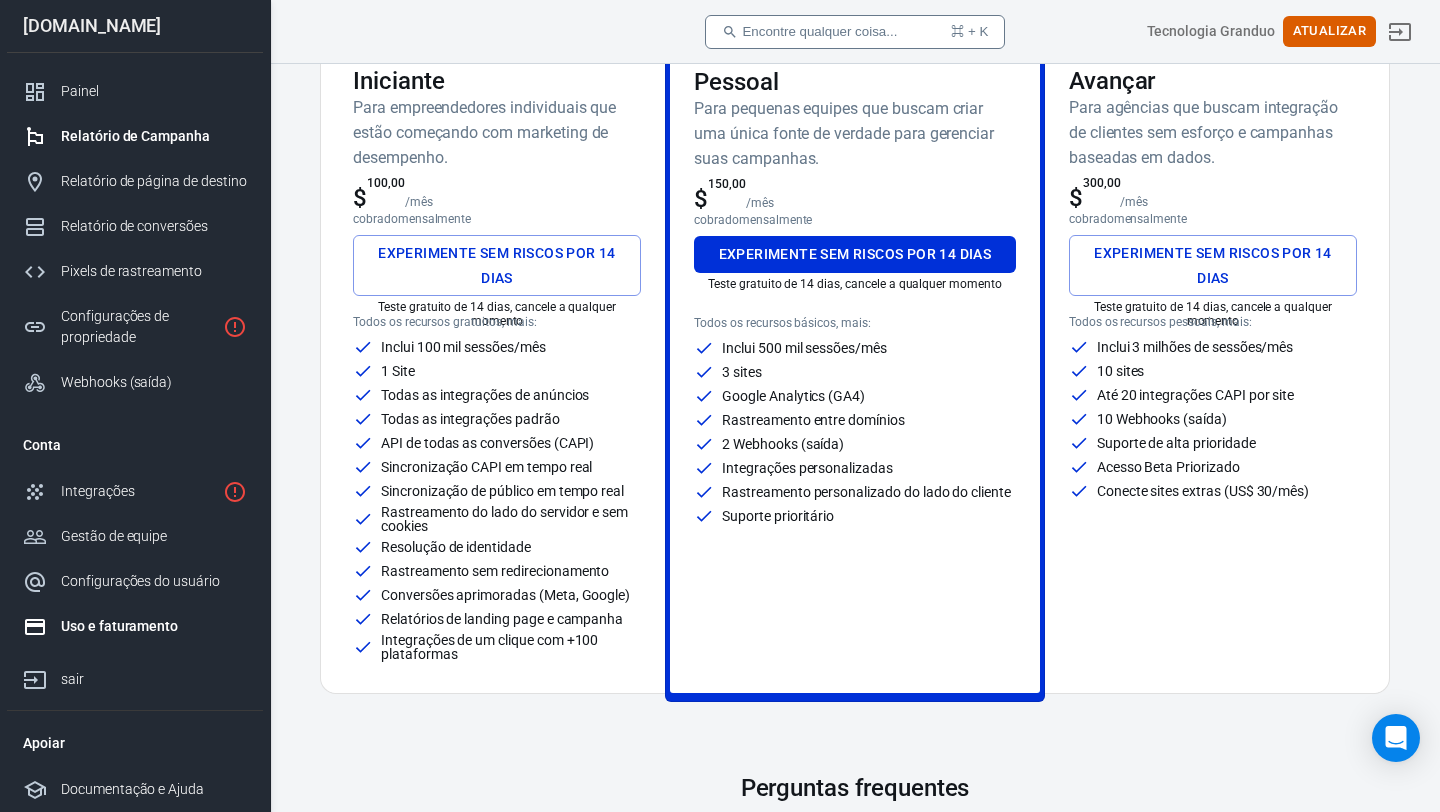 click on "Relatório de Campanha" at bounding box center (154, 136) 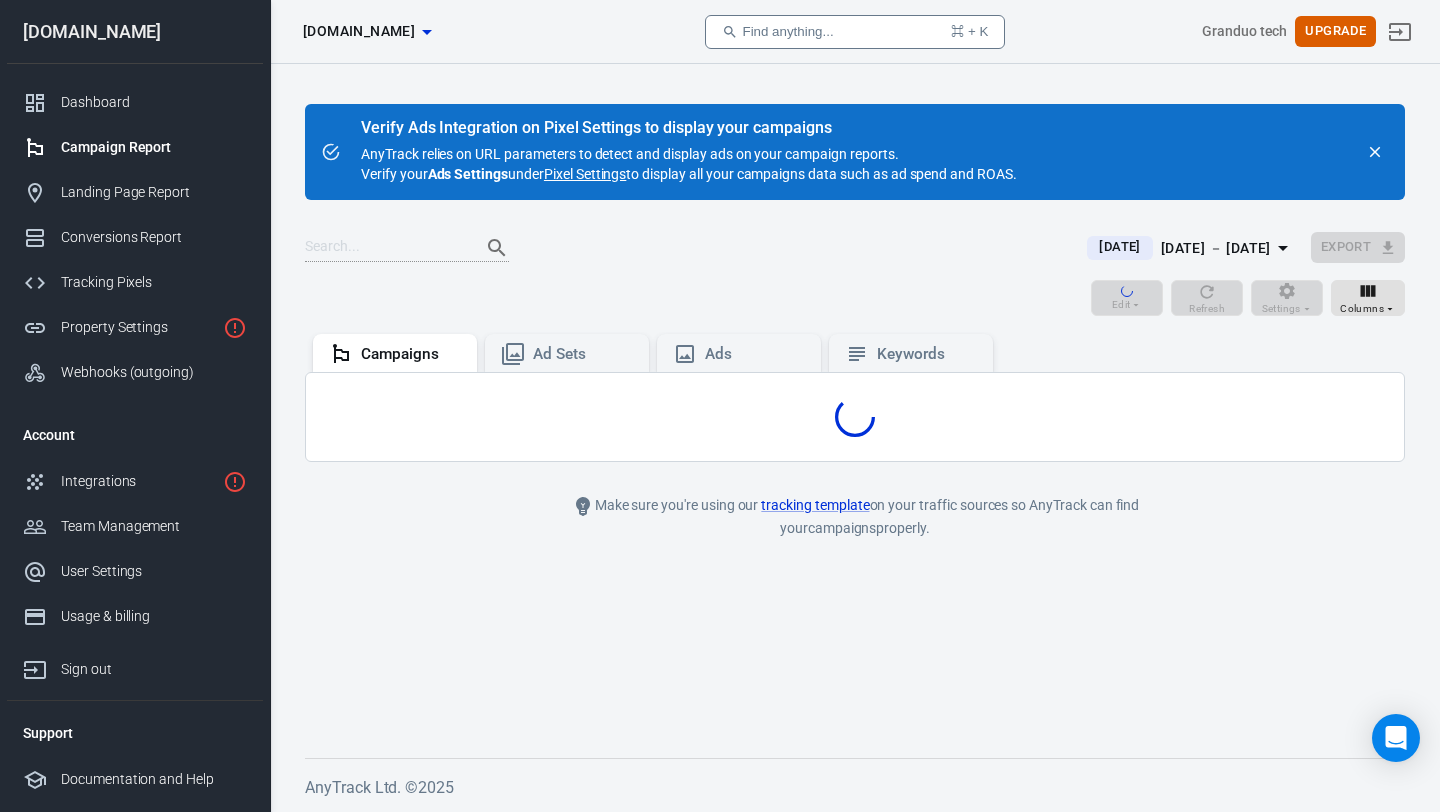 scroll, scrollTop: 0, scrollLeft: 0, axis: both 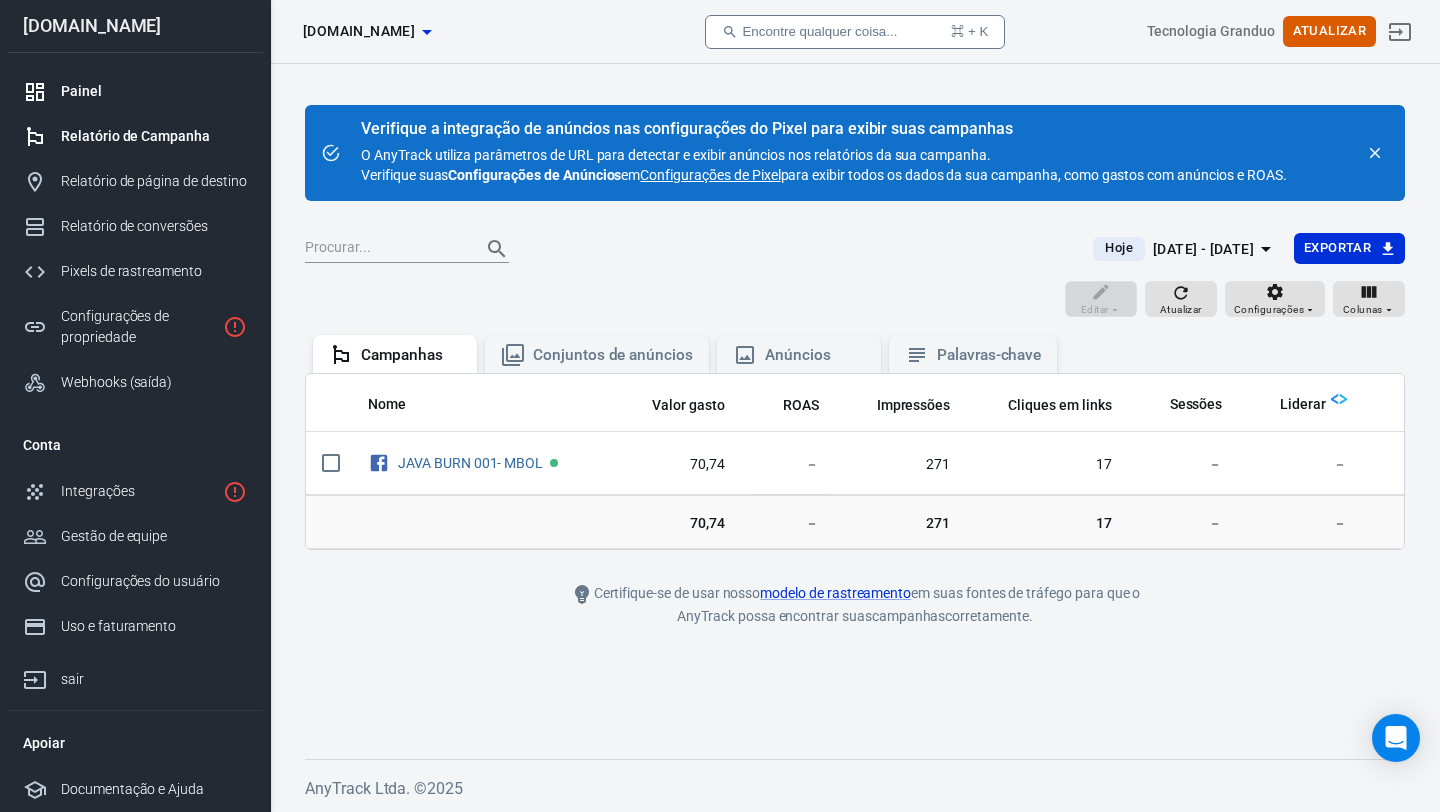 click on "Painel" at bounding box center [154, 91] 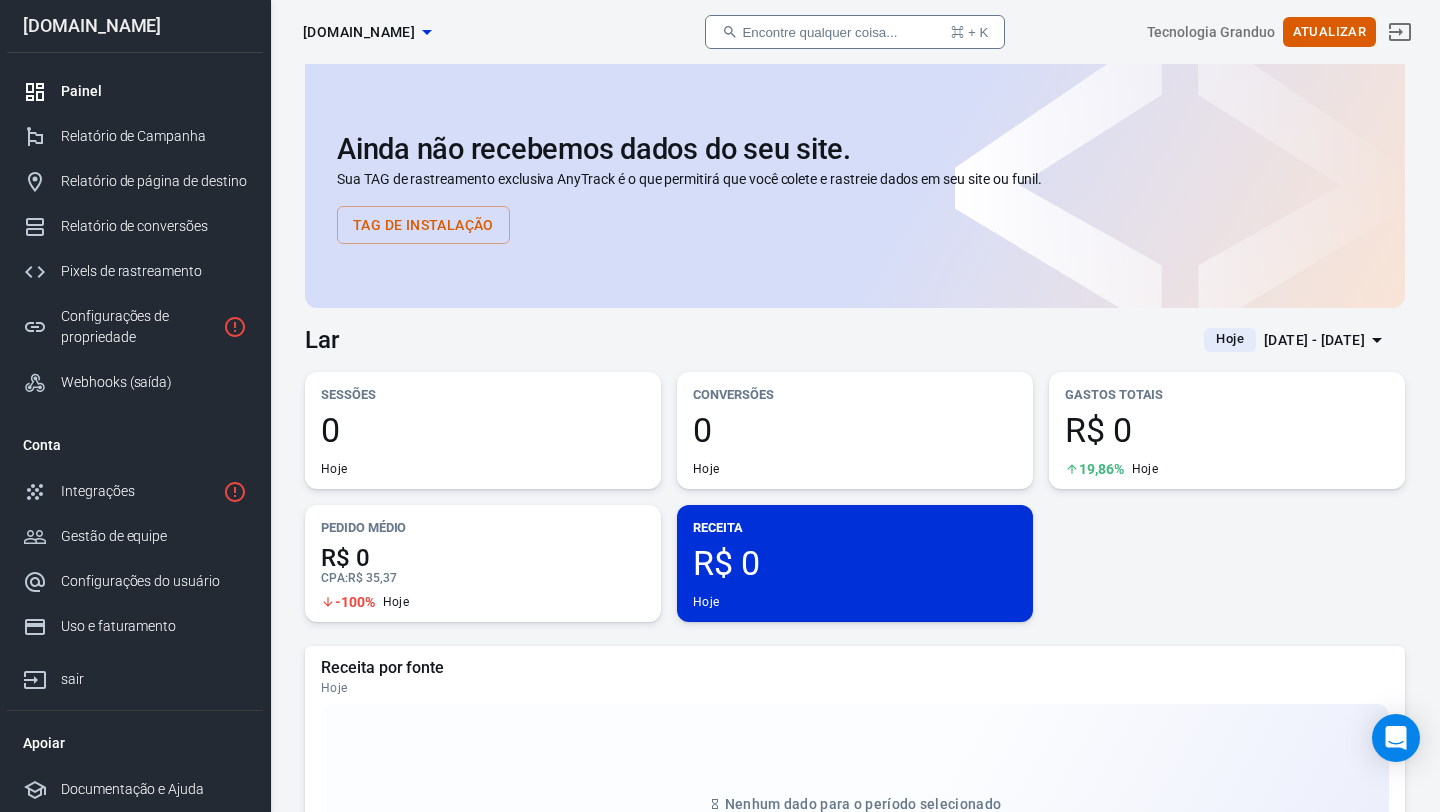 scroll, scrollTop: 35, scrollLeft: 0, axis: vertical 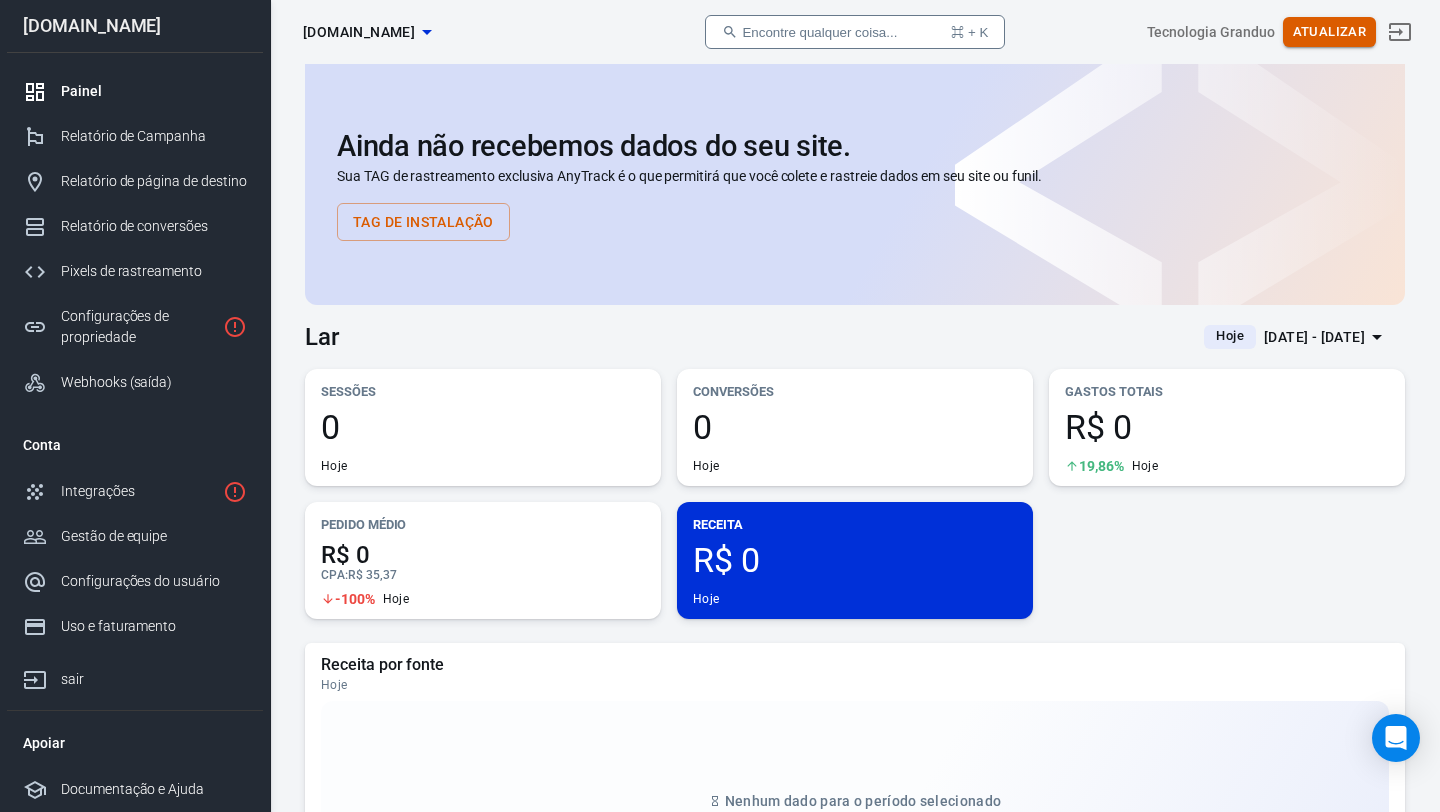 click on "Atualizar" at bounding box center (1329, 31) 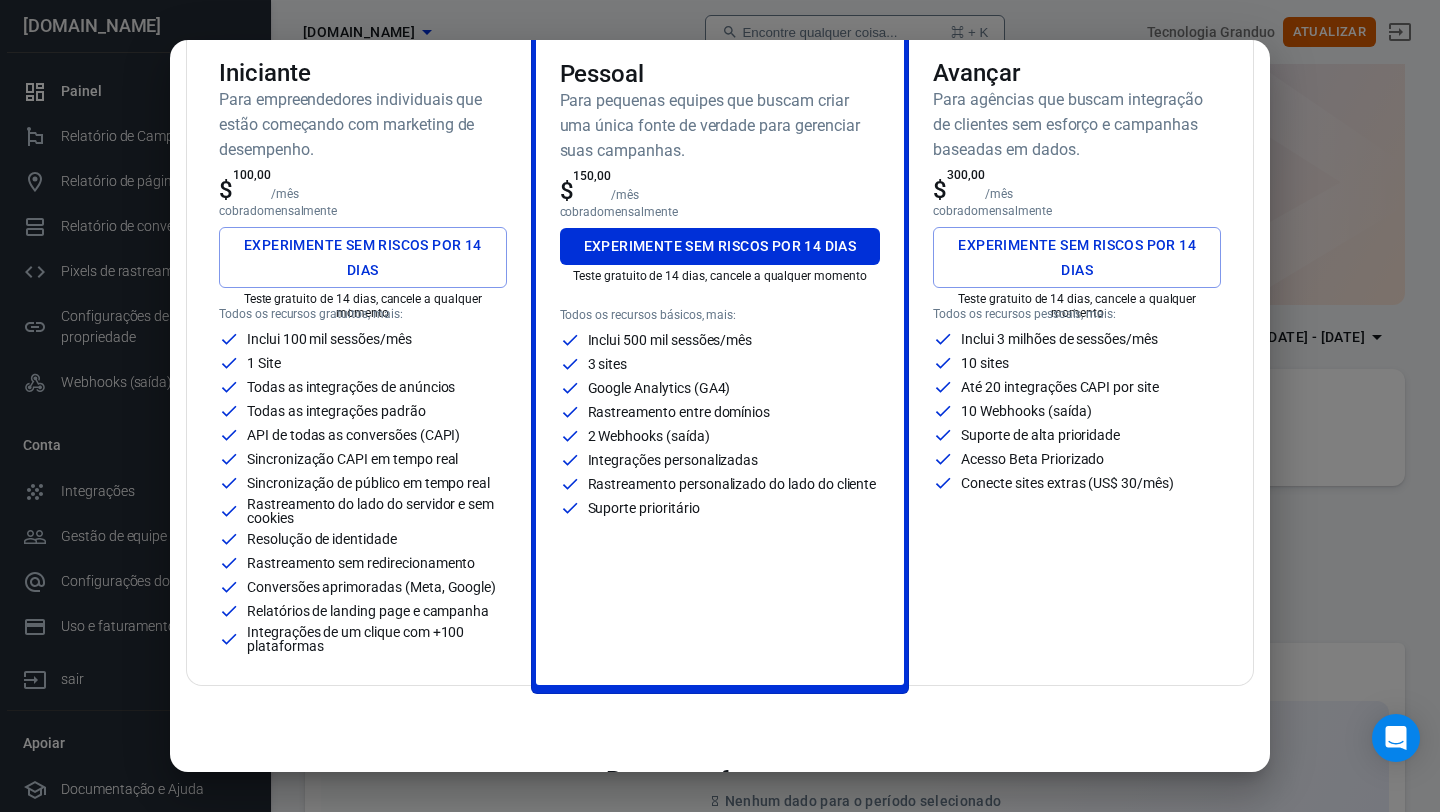 scroll, scrollTop: 151, scrollLeft: 0, axis: vertical 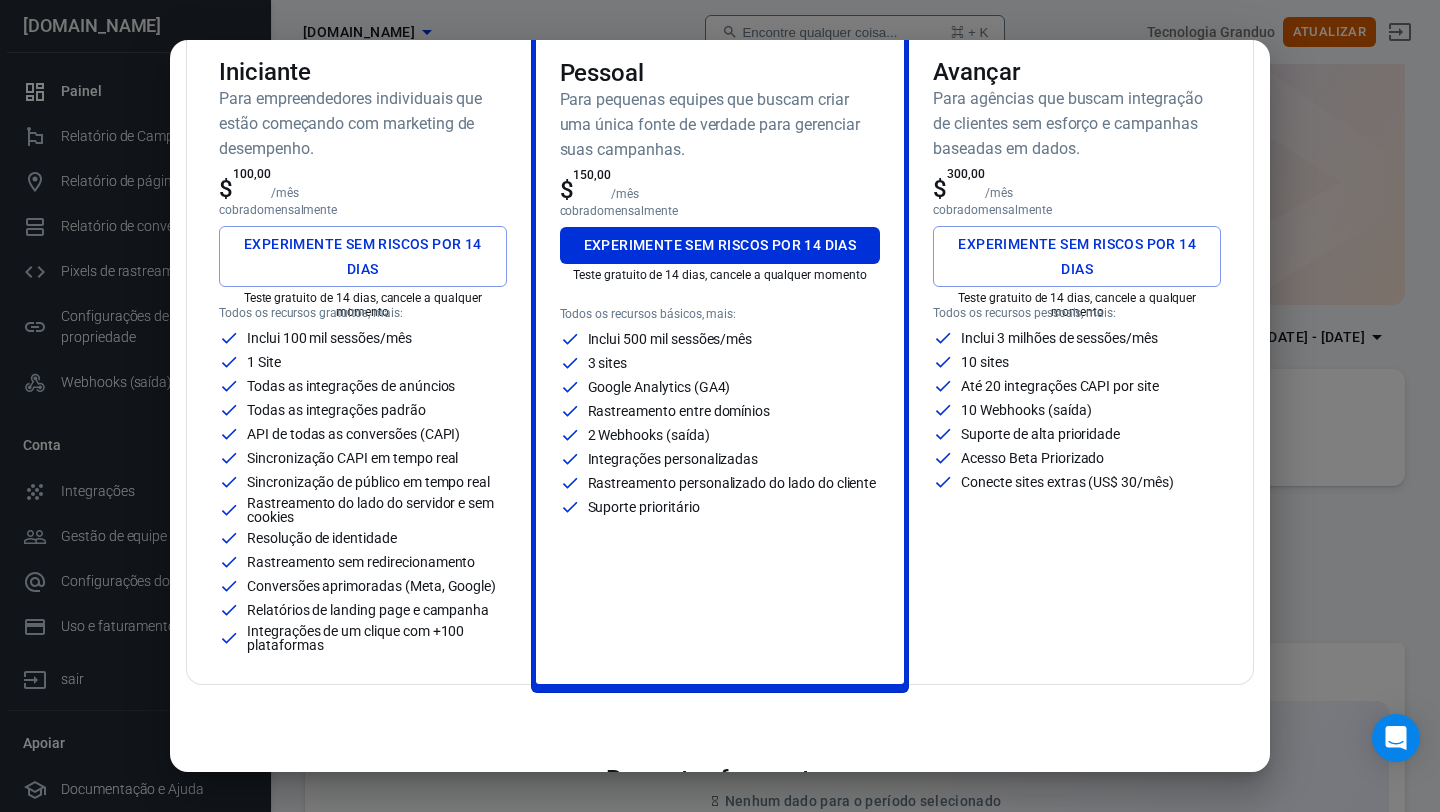 click on "Mensal Anual   (Ganhe 2 meses grátis!) Iniciante Para empreendedores individuais que estão começando com marketing de desempenho. $  100,00 /mês cobrado  mensalmente Experimente sem riscos por 14 dias Teste gratuito de 14 dias, cancele a qualquer momento Todos os recursos gratuitos, mais: Inclui 100 mil sessões/mês 1 Site Todas as integrações de anúncios Todas as integrações padrão API de todas as conversões (CAPI) Sincronização CAPI em tempo real Sincronização de público em tempo real Rastreamento do lado do servidor e sem cookies Resolução de identidade Rastreamento sem redirecionamento Conversões aprimoradas (Meta, Google) Relatórios de landing page e campanha Integrações de um clique com +100 plataformas ✨    mais popular Pessoal Para pequenas equipes que buscam criar uma única fonte de verdade para gerenciar suas campanhas. $  150,00 /mês cobrado  mensalmente Experimente sem riscos por 14 dias Teste gratuito de 14 dias, cancele a qualquer momento Inclui 500 mil sessões/mês" at bounding box center (720, 406) 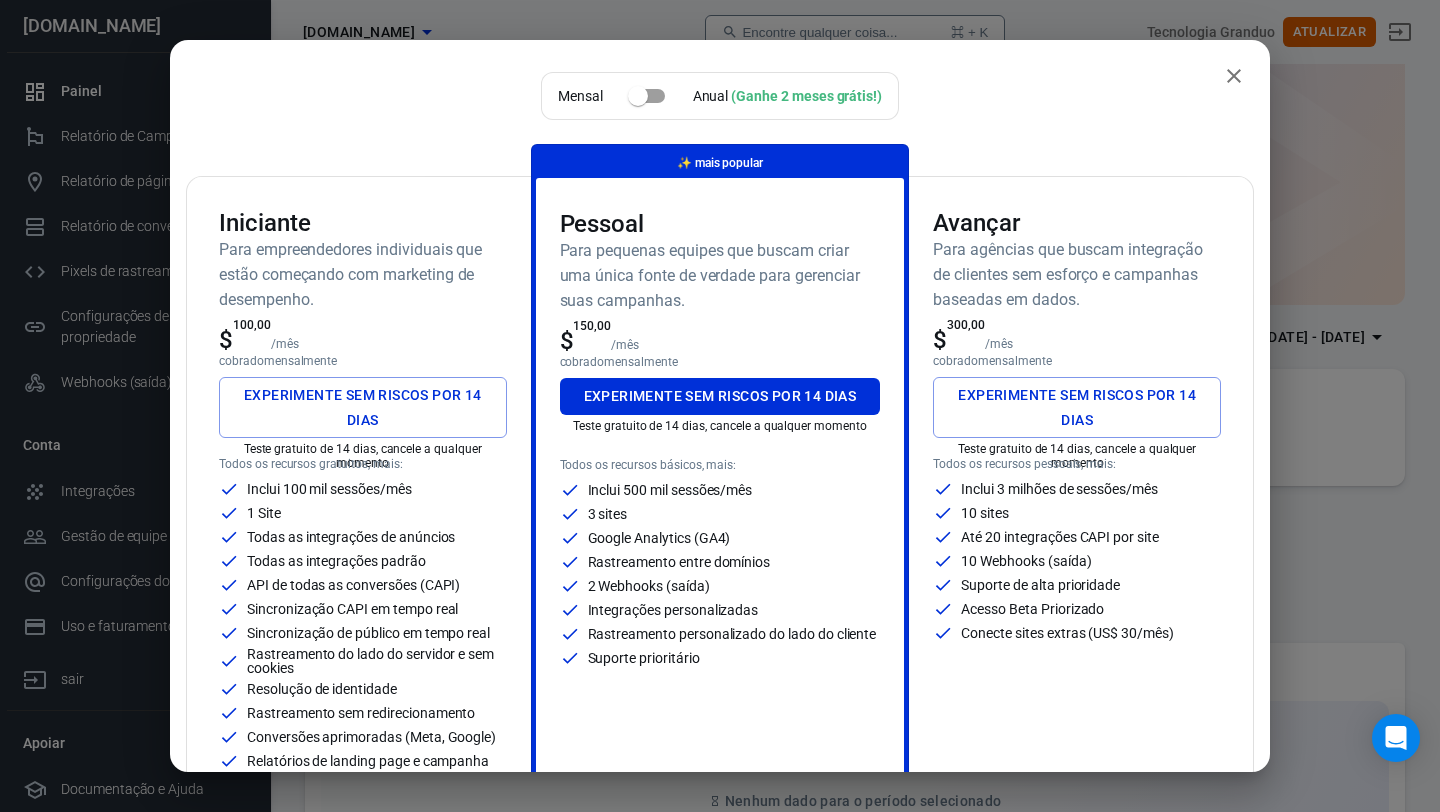 type 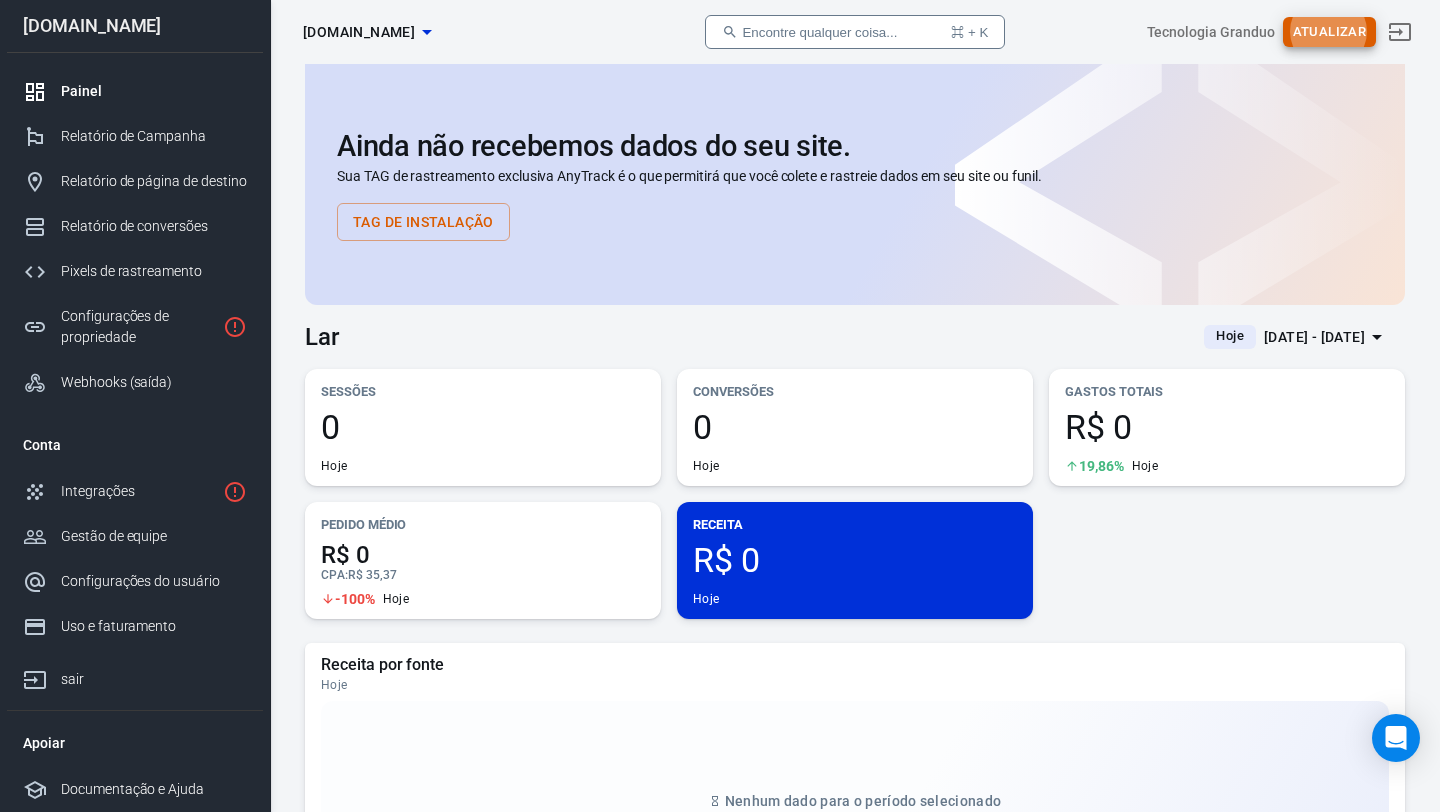 click on "Atualizar" at bounding box center (1329, 31) 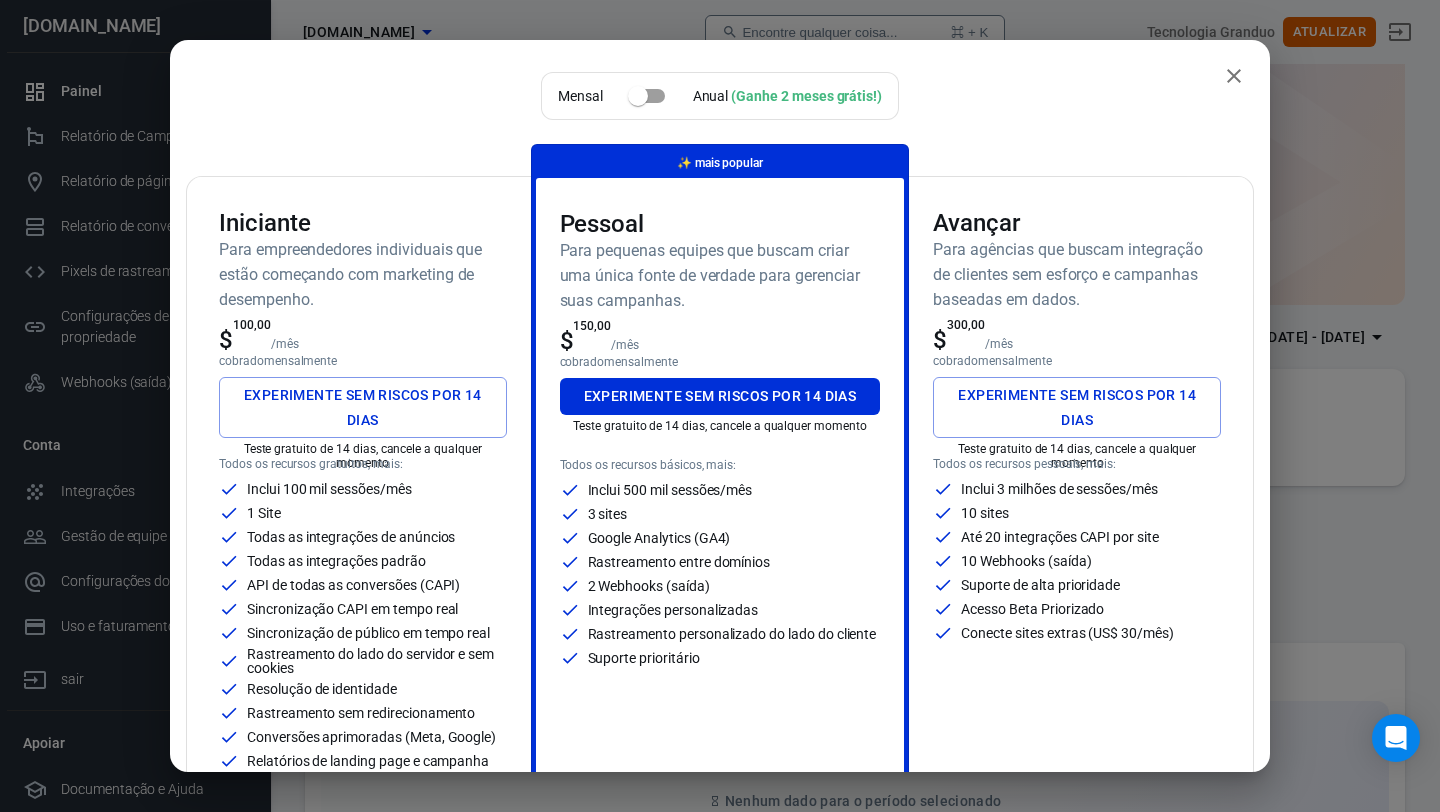 click at bounding box center (638, 96) 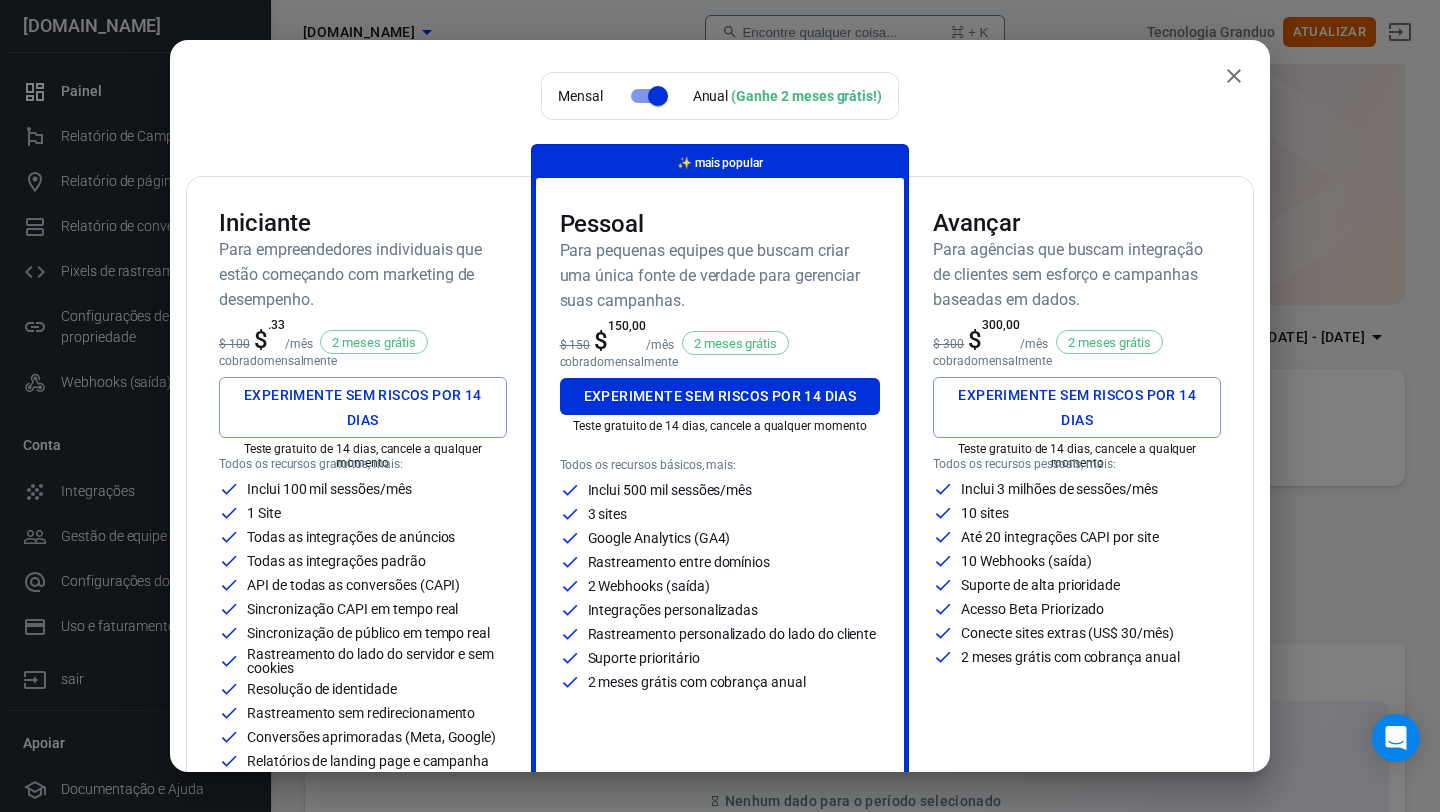 click at bounding box center [658, 96] 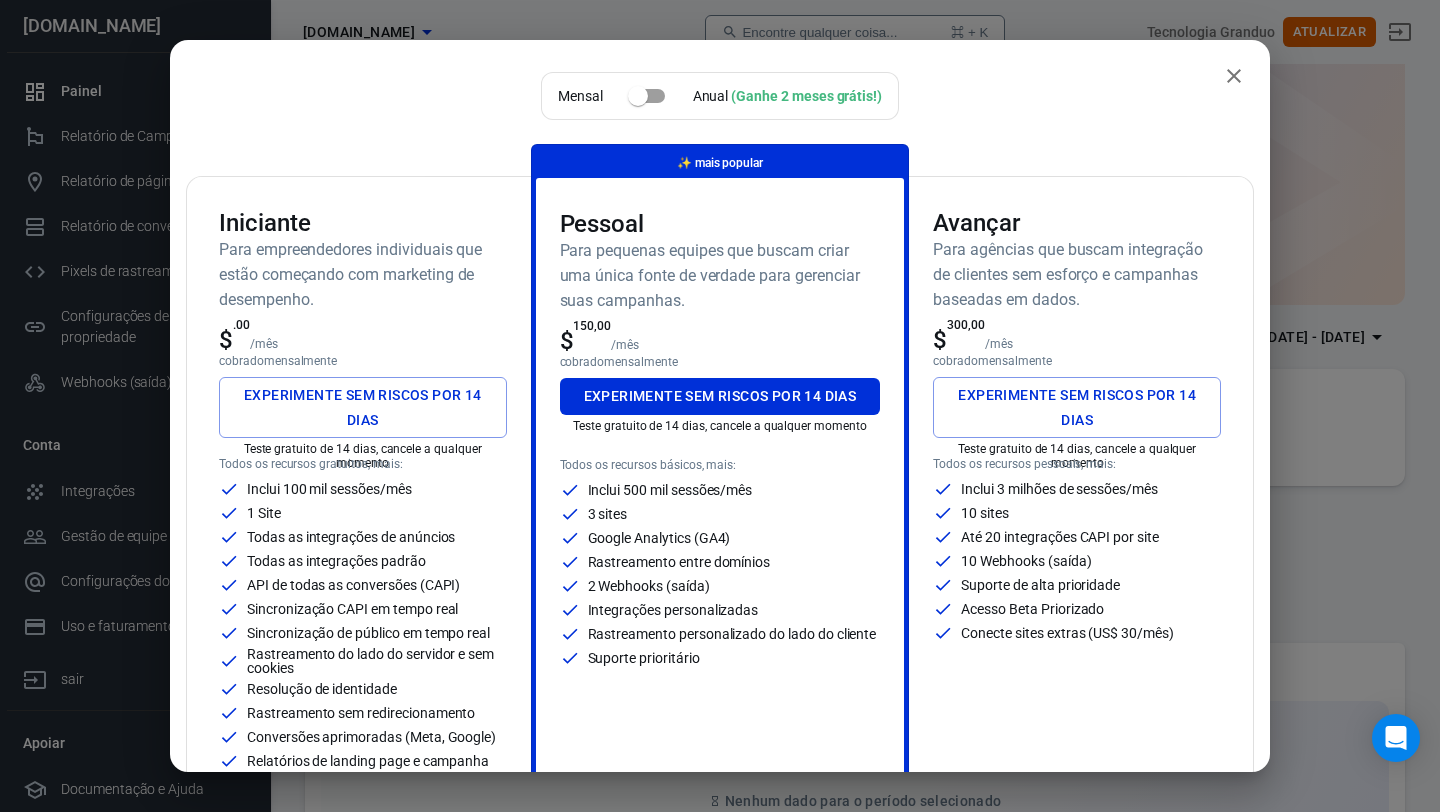 click on "$  .00 /mês" at bounding box center [363, 336] 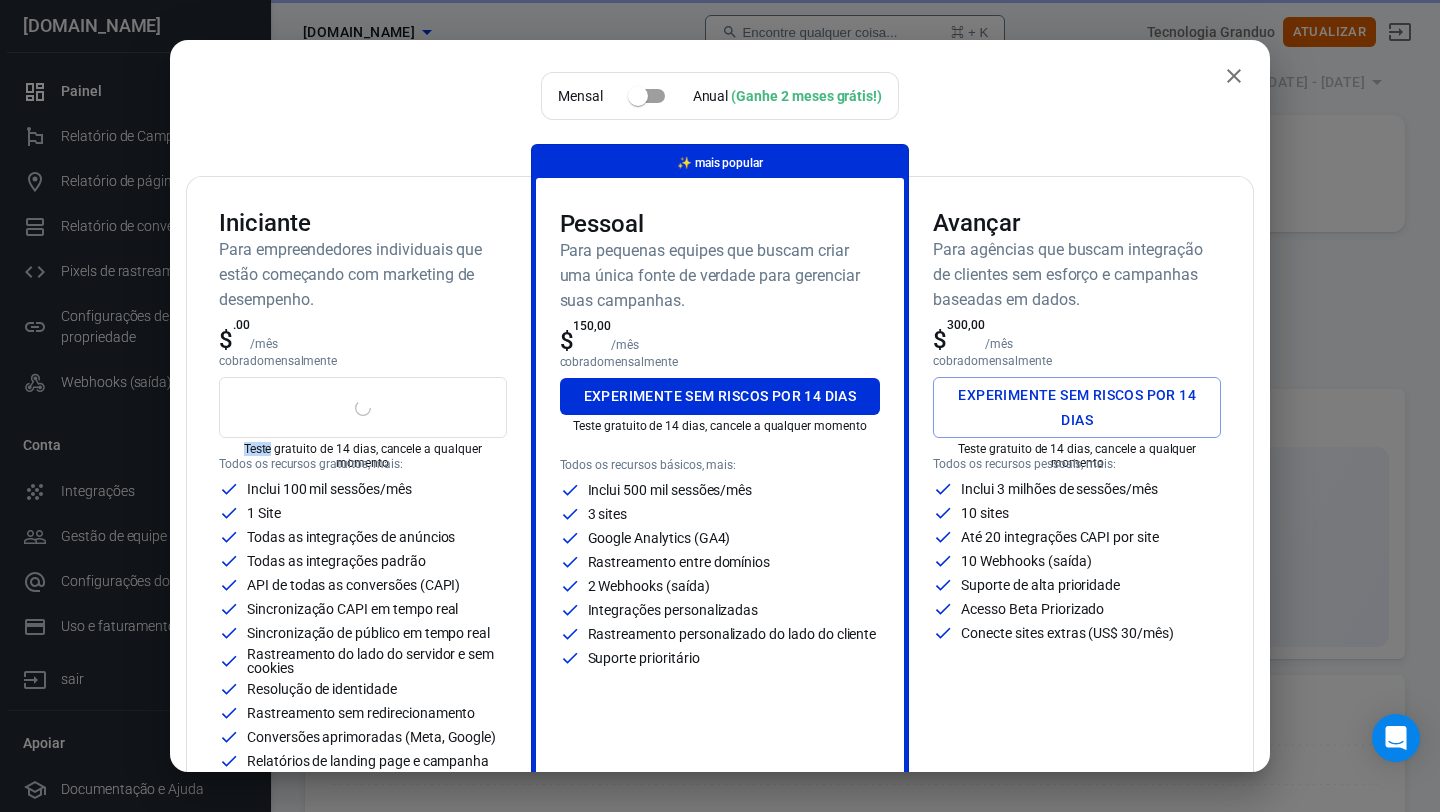 scroll, scrollTop: 0, scrollLeft: 0, axis: both 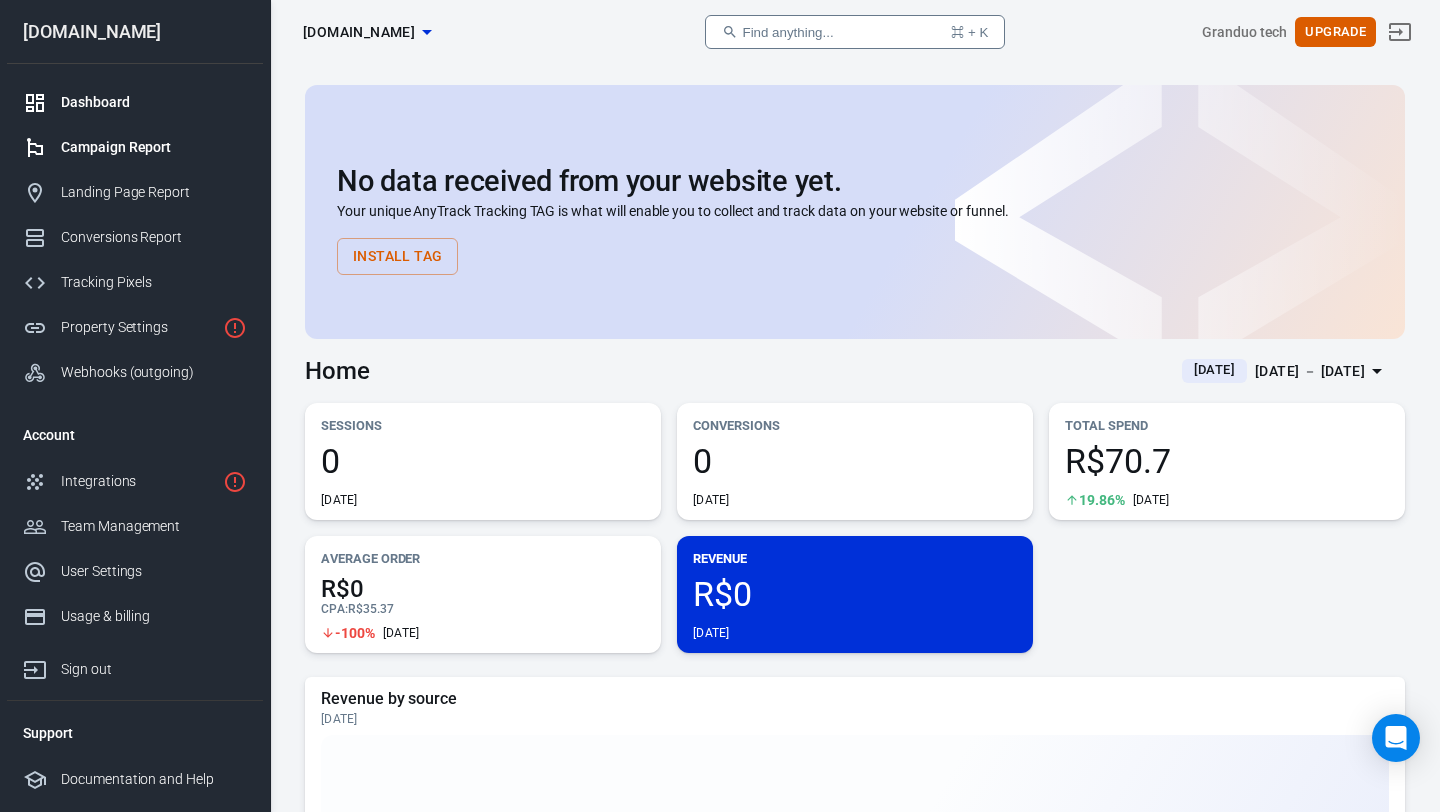 click on "Campaign Report" at bounding box center [154, 147] 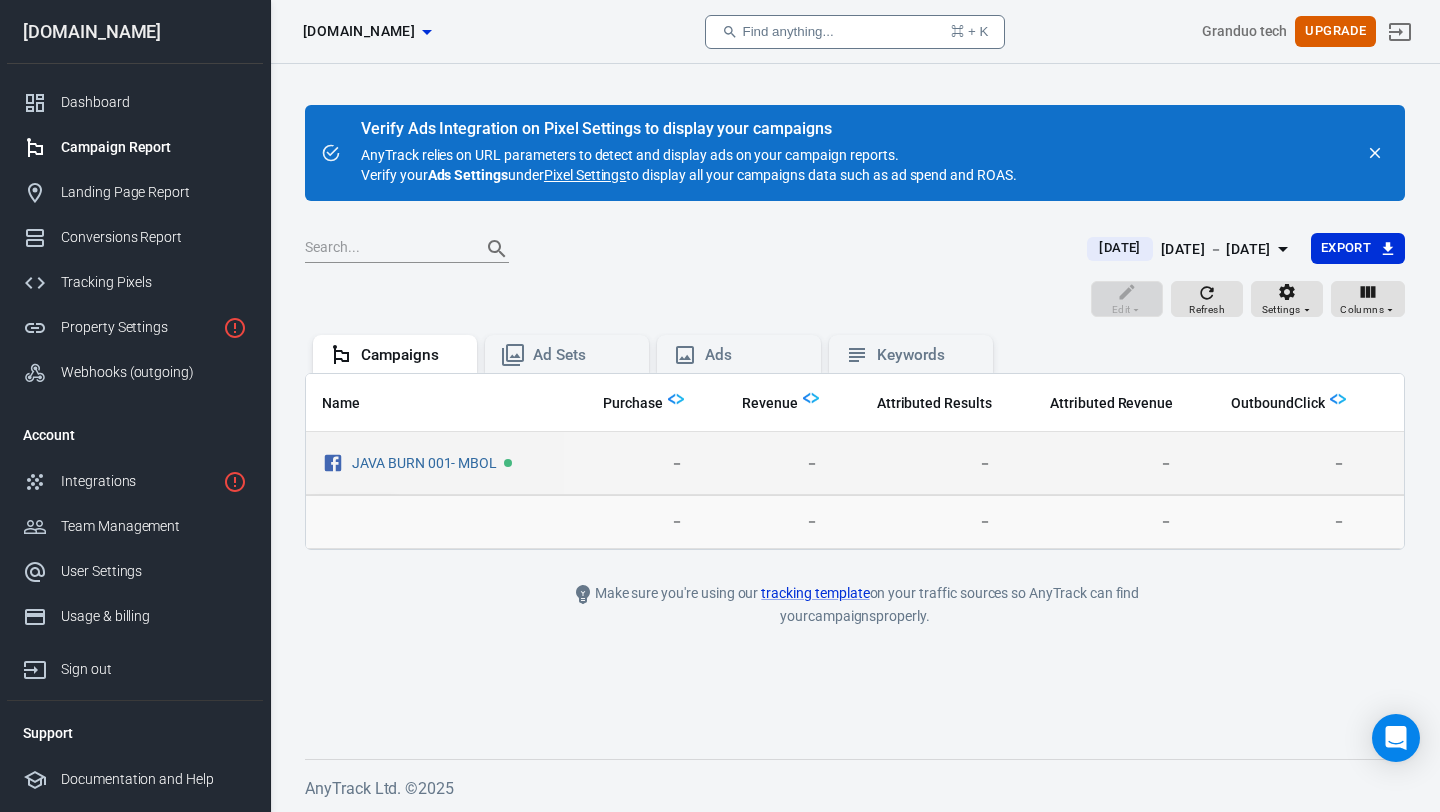 scroll, scrollTop: 0, scrollLeft: 893, axis: horizontal 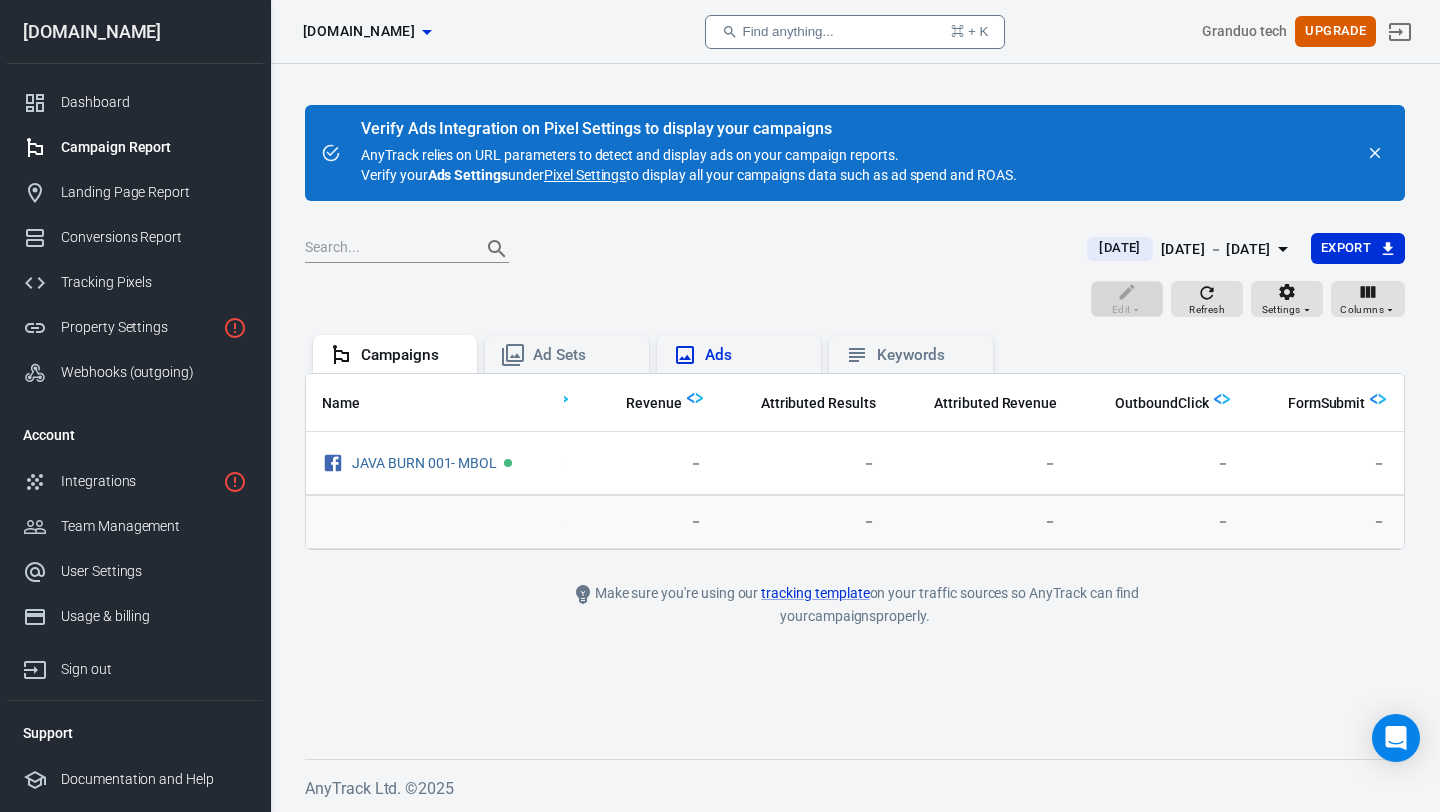 click on "Ads" at bounding box center [755, 355] 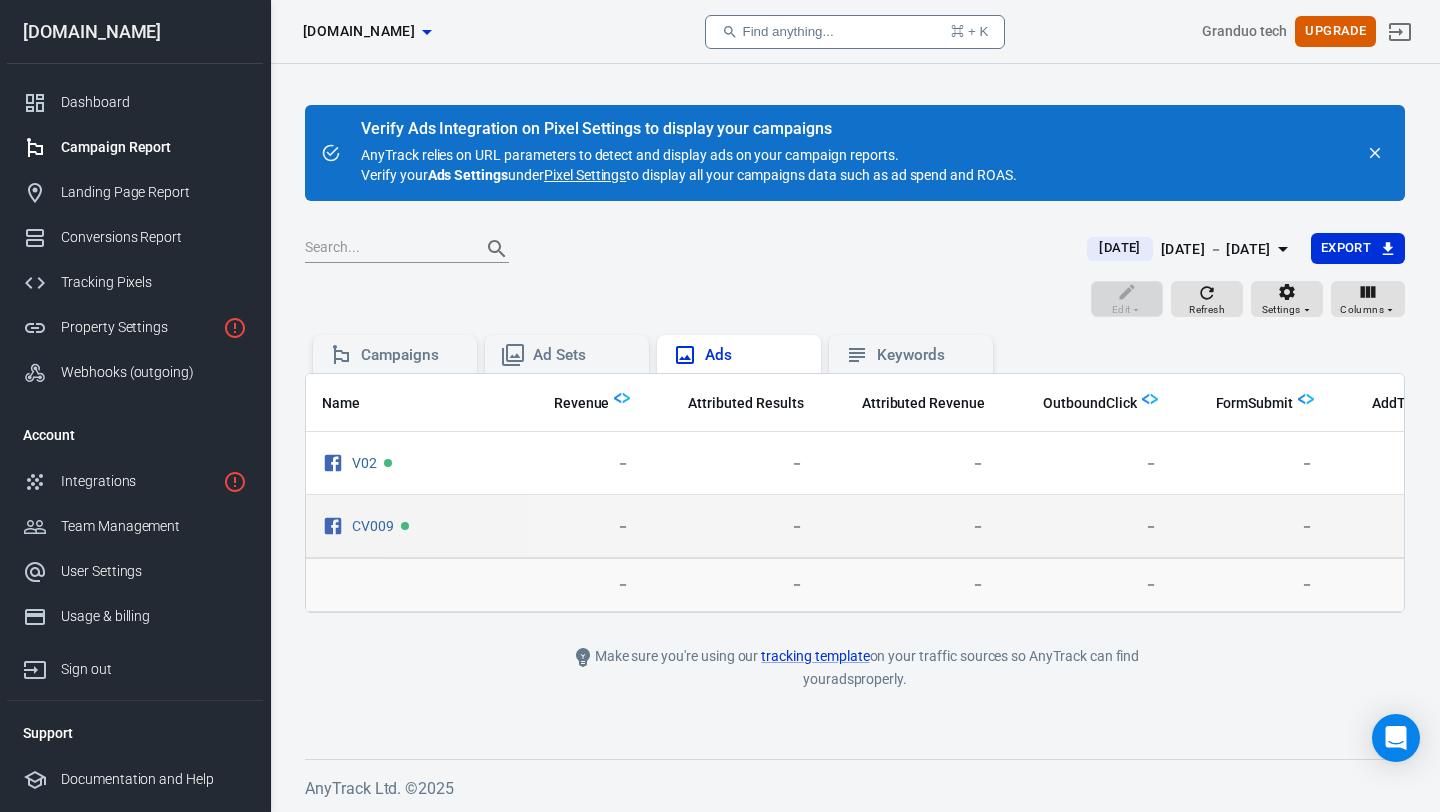 scroll, scrollTop: 0, scrollLeft: 985, axis: horizontal 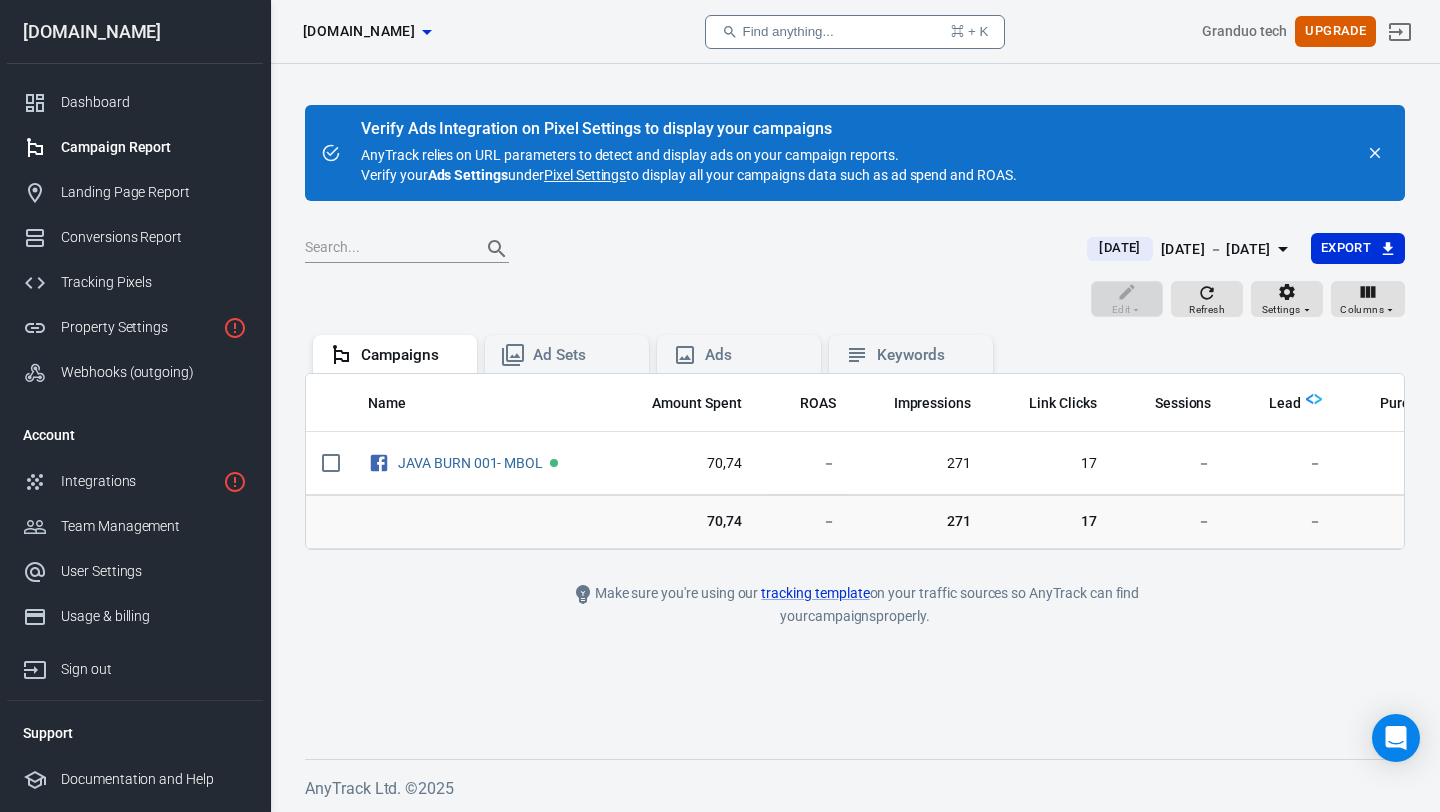 click on "Pixel Settings" at bounding box center (585, 175) 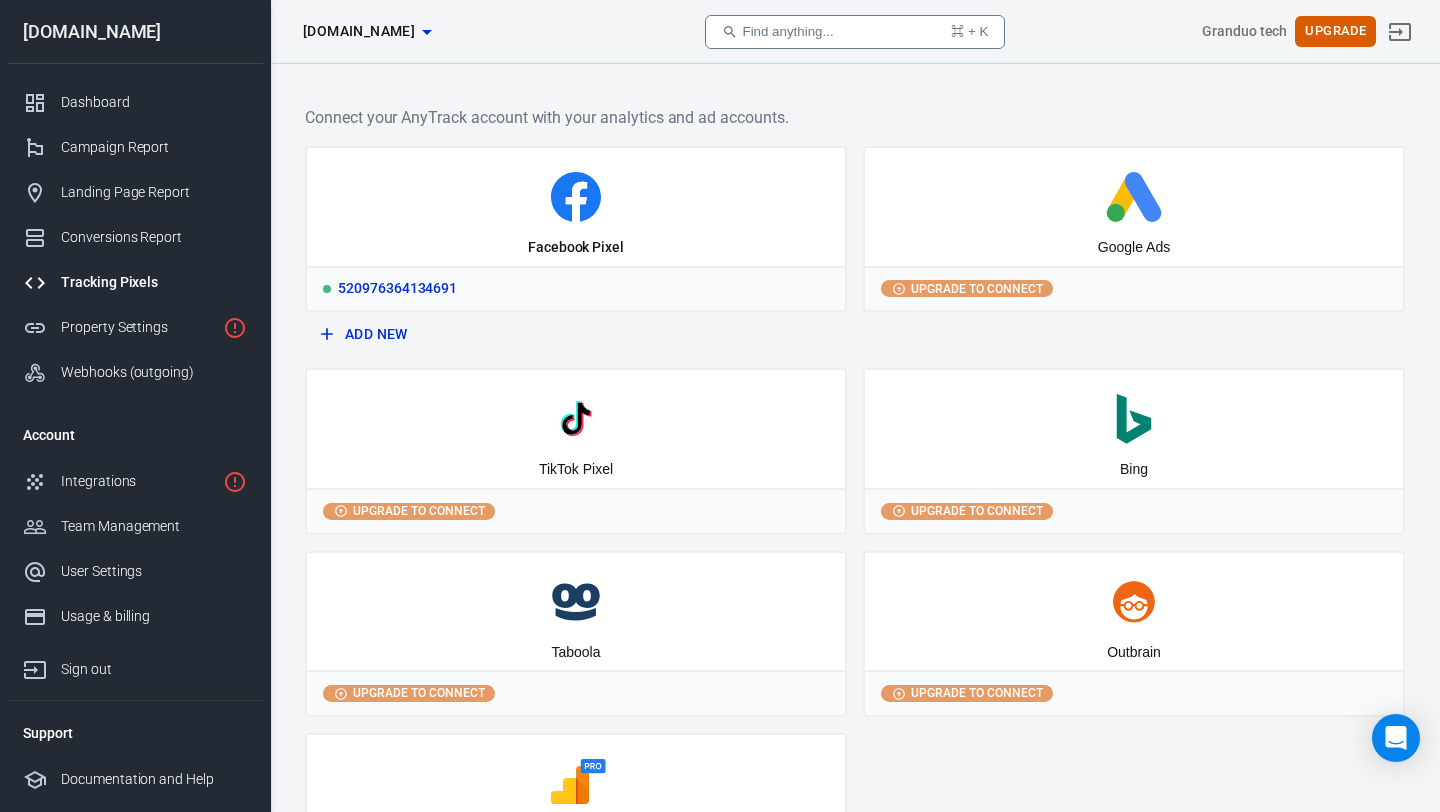 click on "Facebook Pixel" at bounding box center (576, 207) 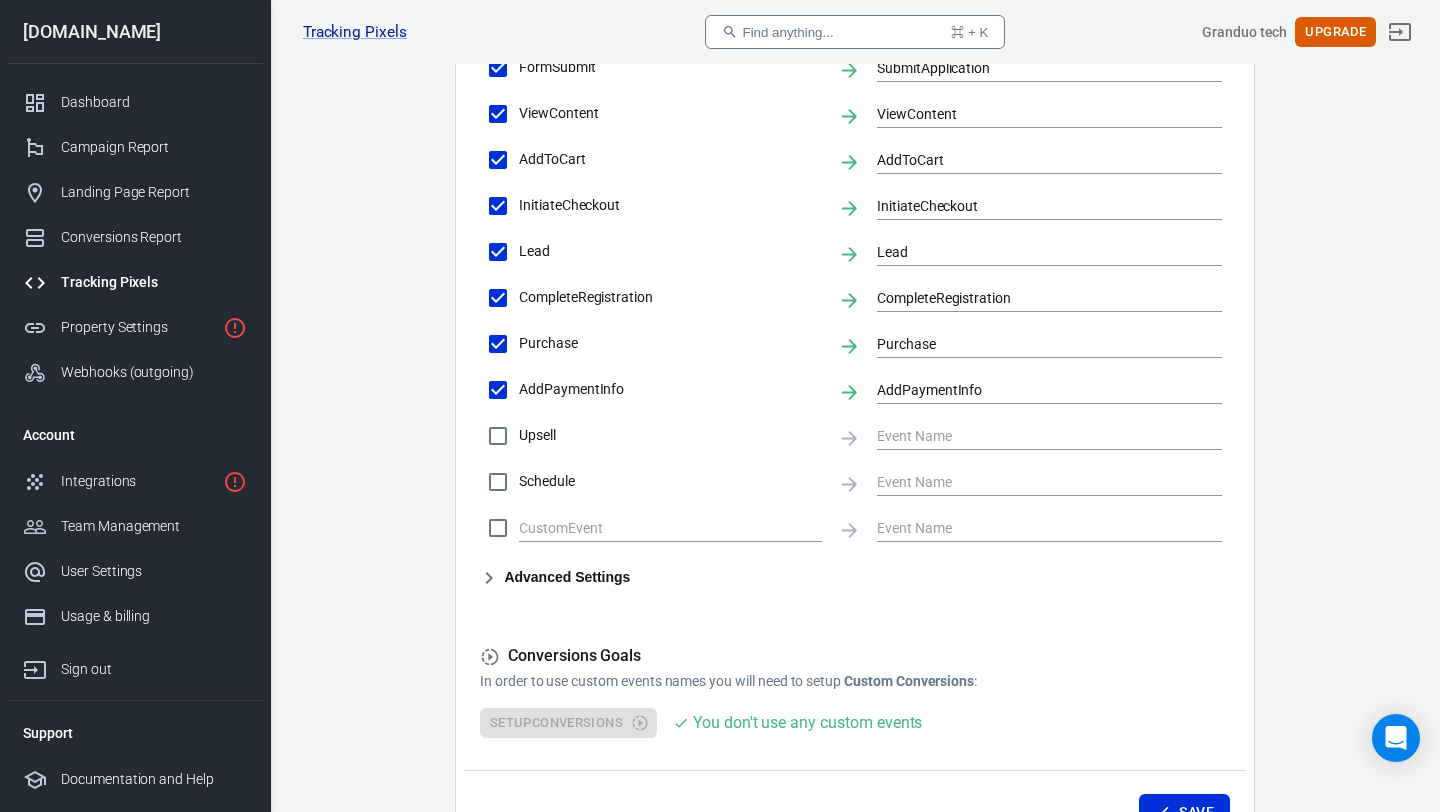 scroll, scrollTop: 850, scrollLeft: 0, axis: vertical 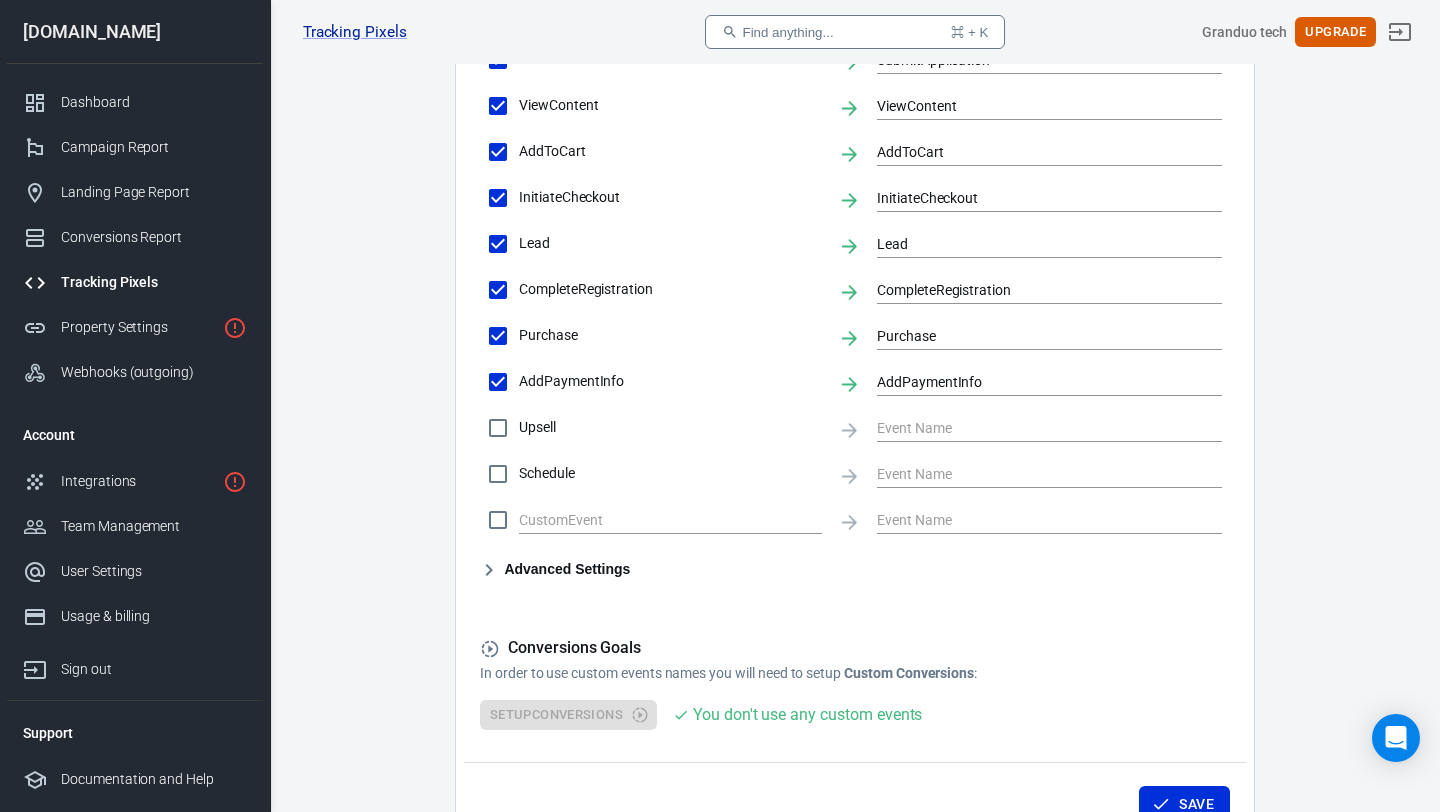 click on "Upsell" at bounding box center (498, 428) 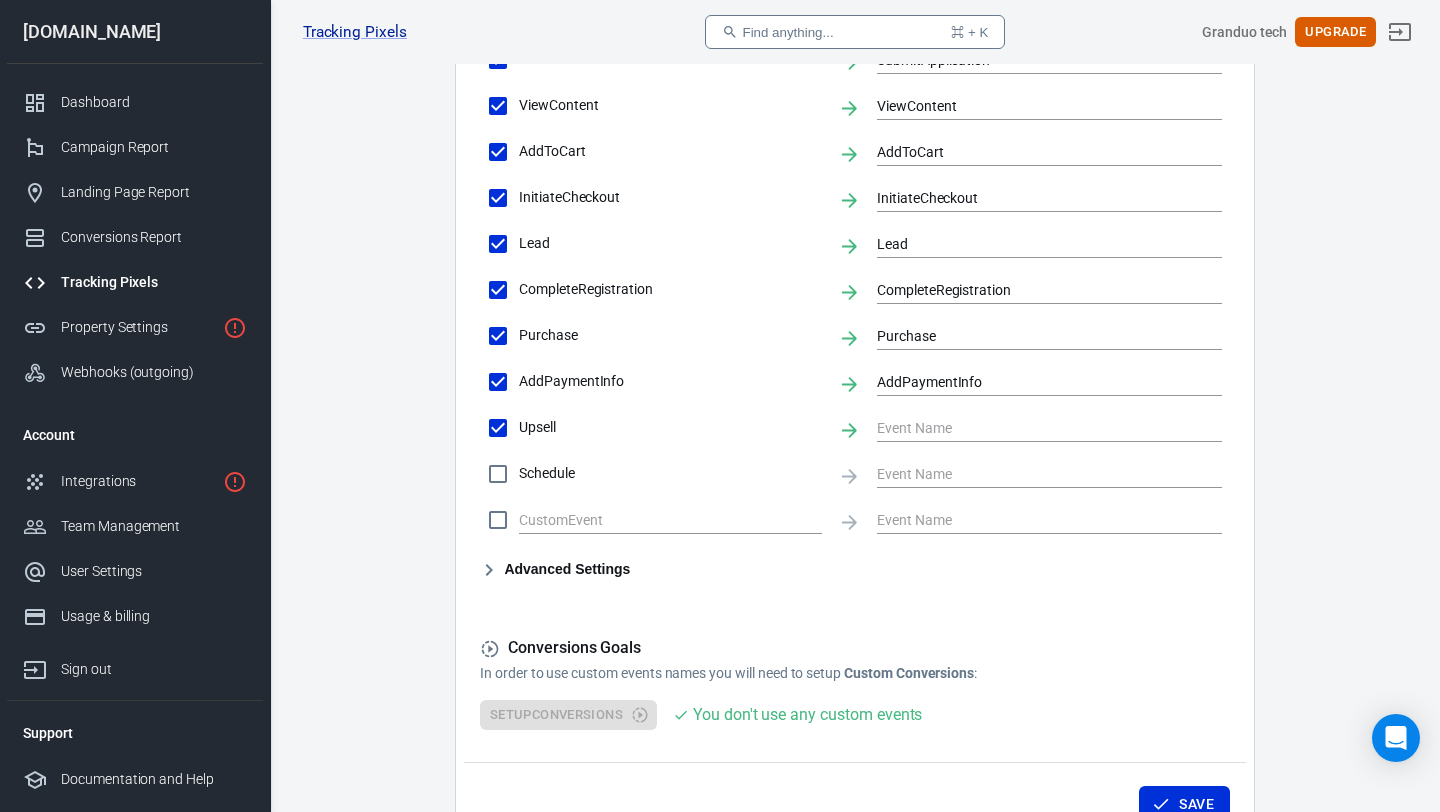 click on "Schedule" at bounding box center (498, 474) 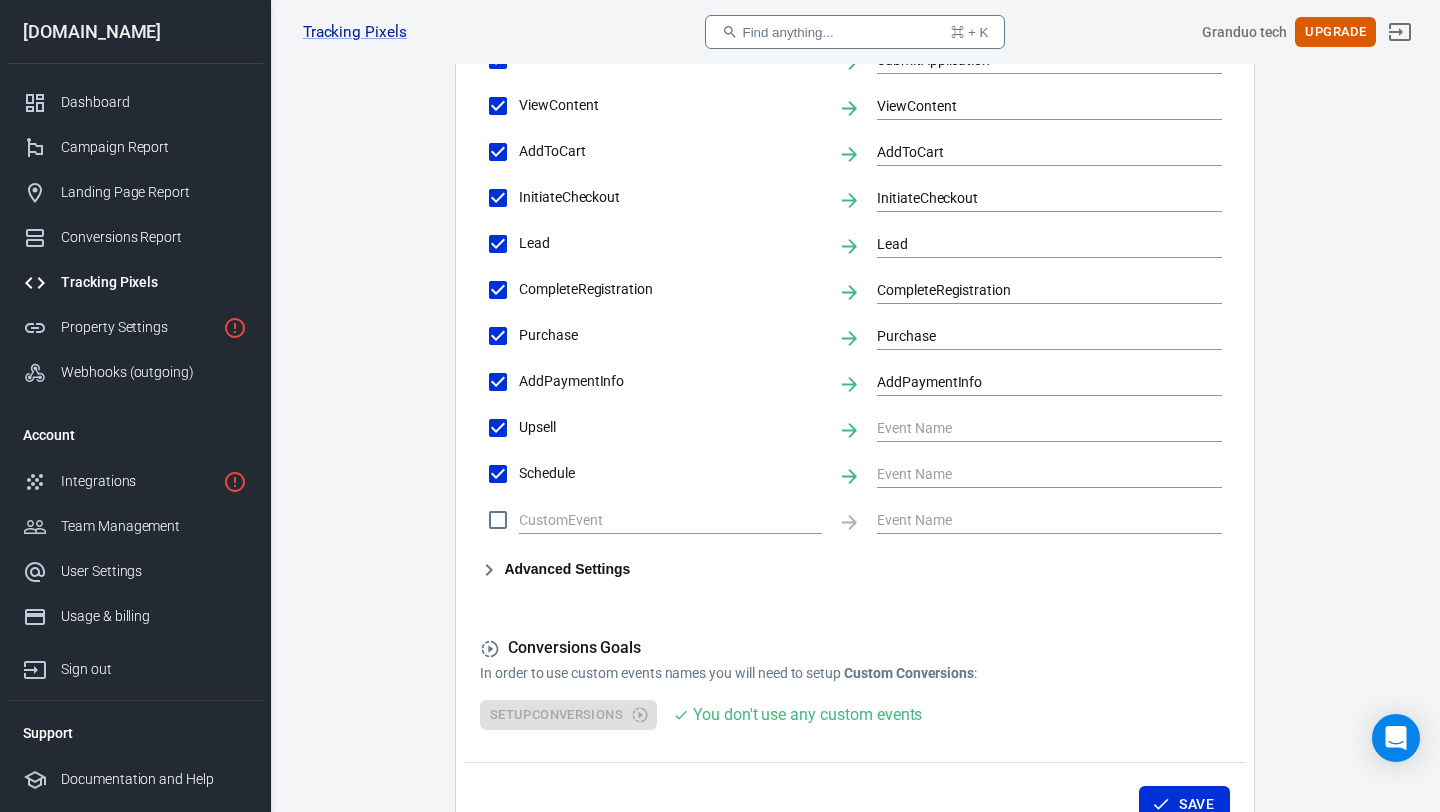 click at bounding box center (498, 520) 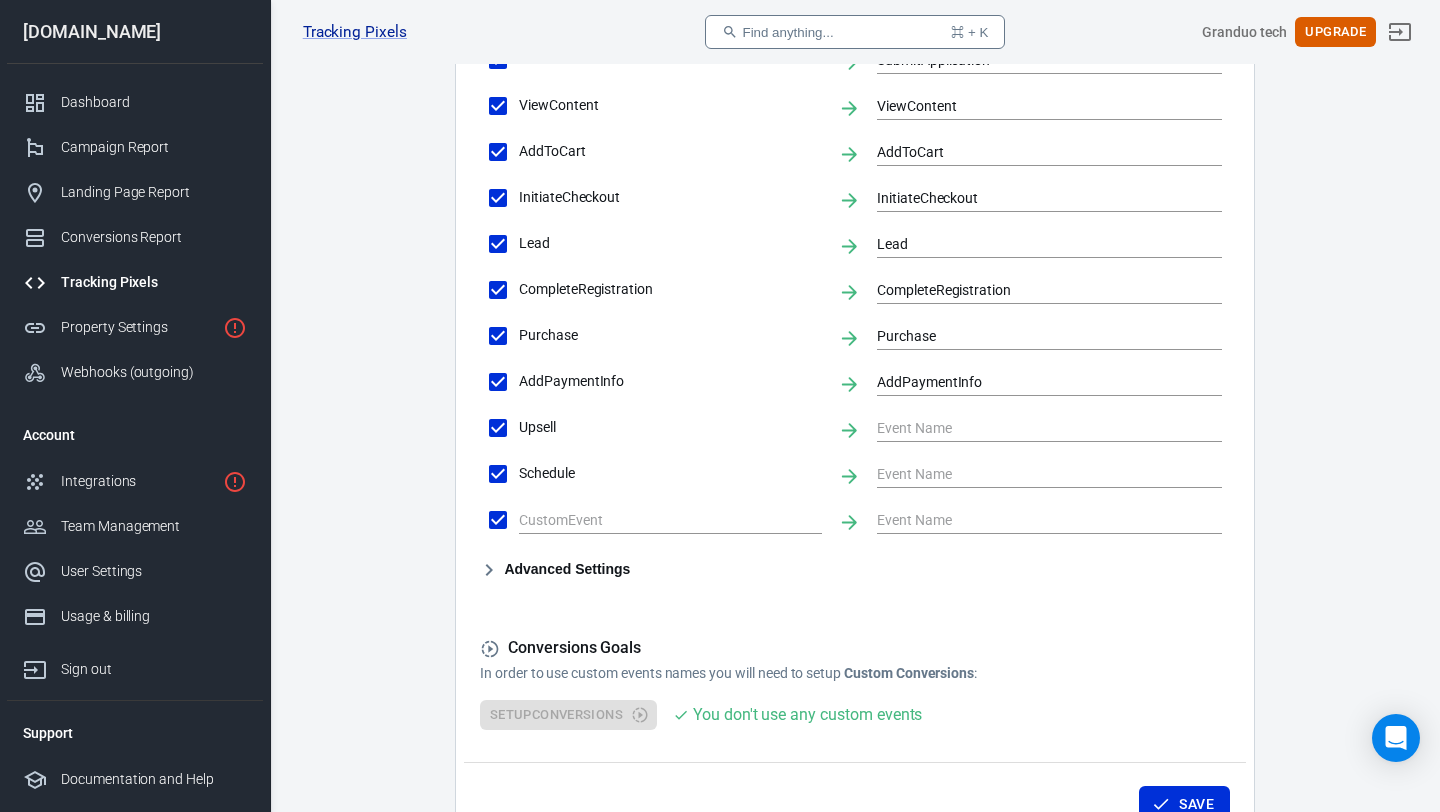 click at bounding box center [498, 520] 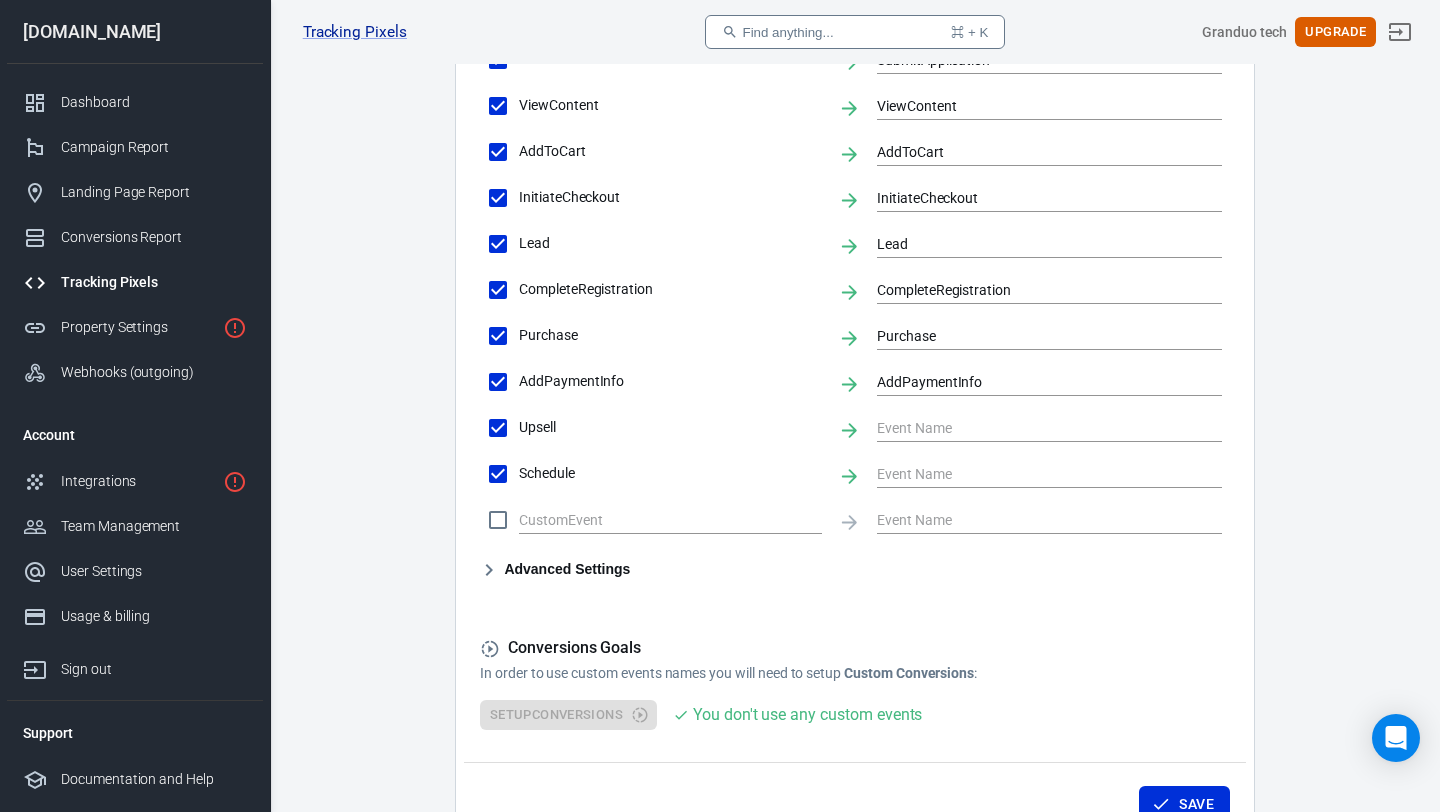 click at bounding box center (498, 520) 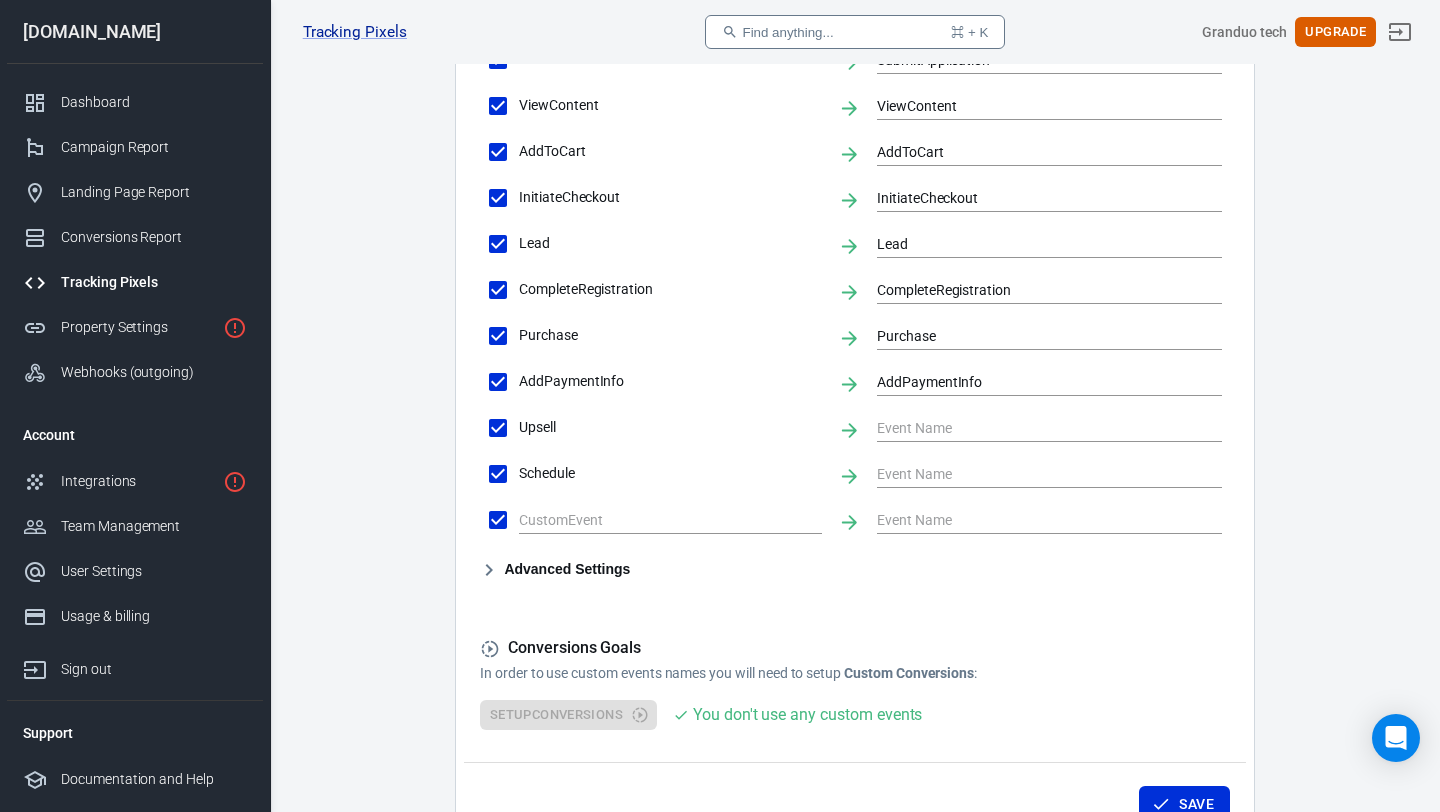 click 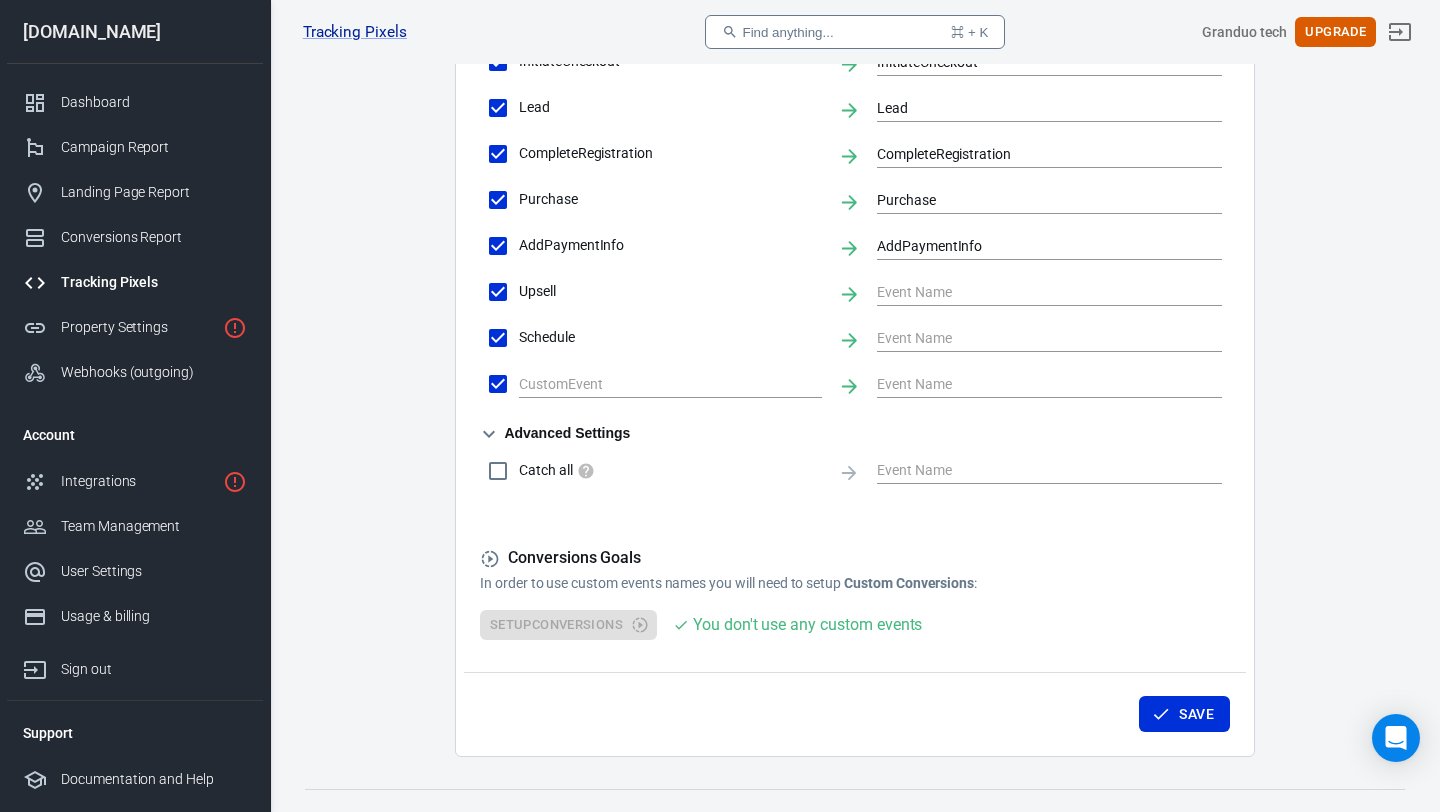click 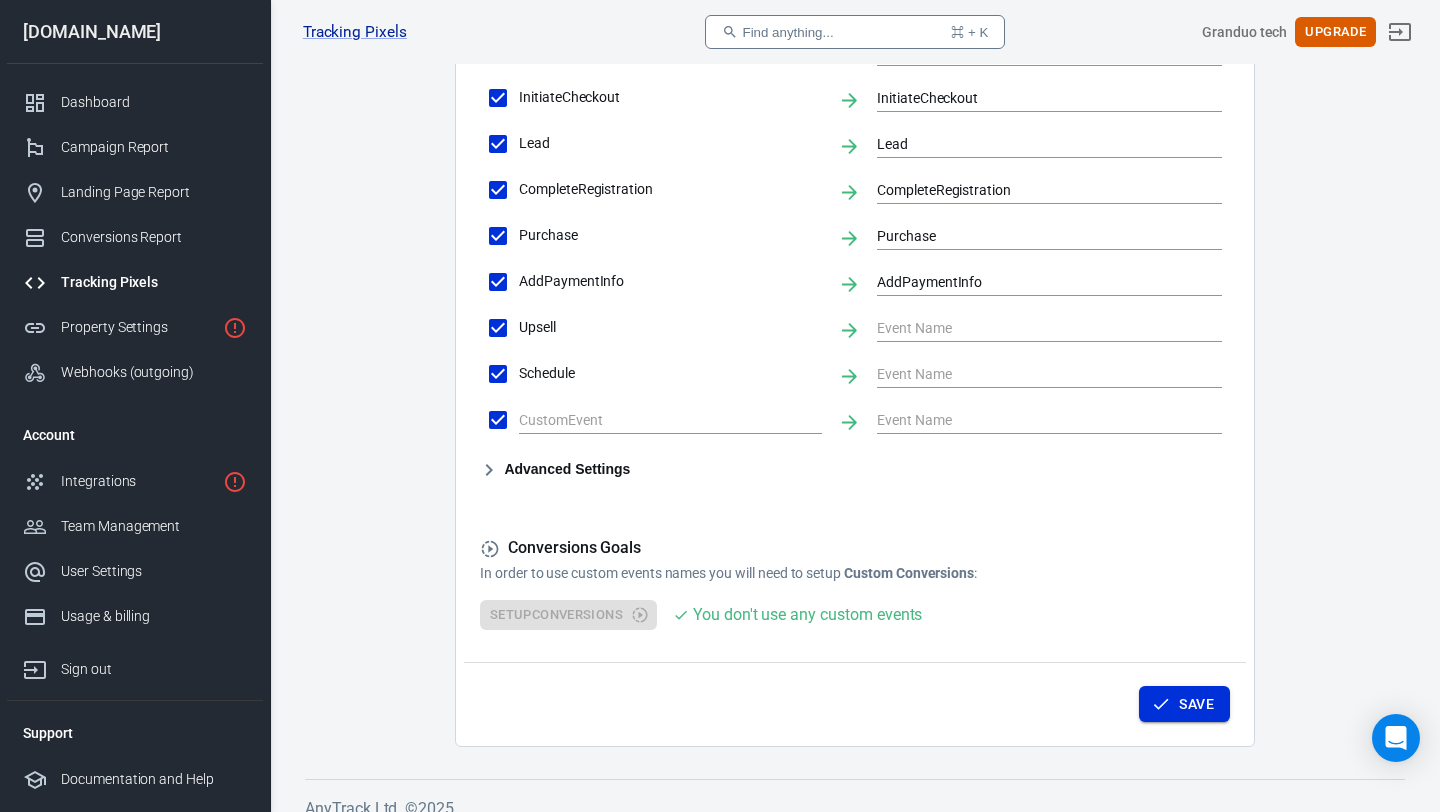 click on "Save" at bounding box center [1196, 704] 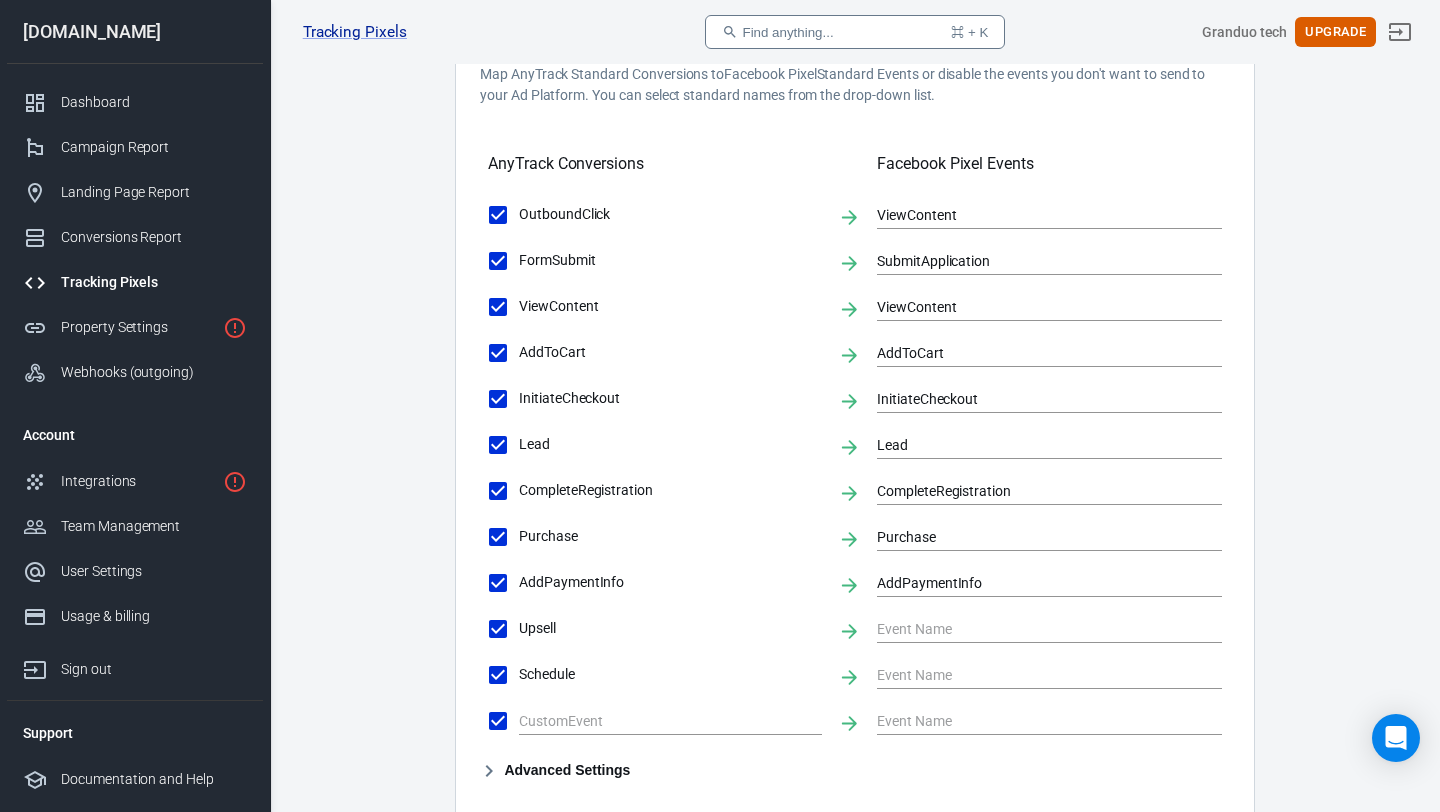 scroll, scrollTop: 725, scrollLeft: 0, axis: vertical 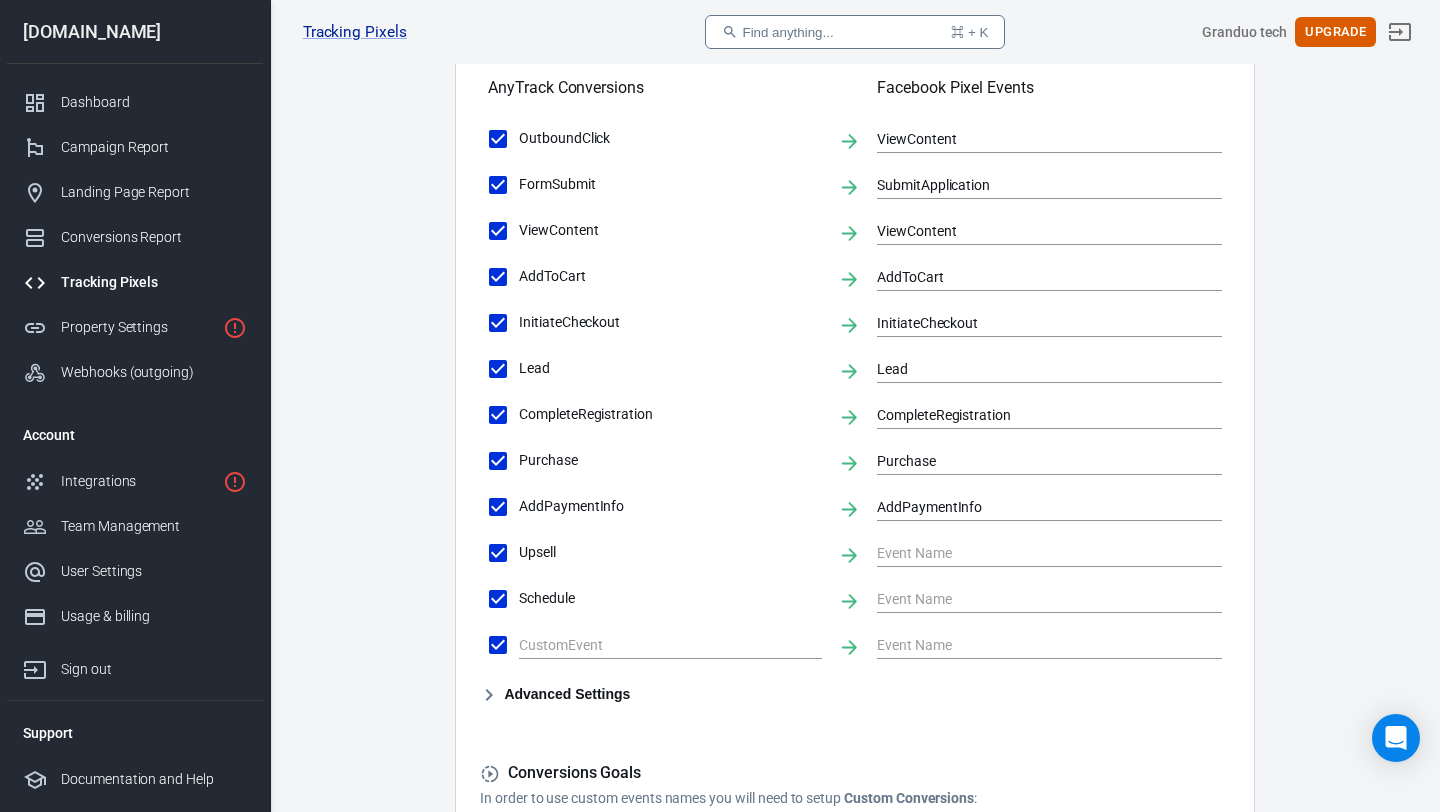 click on "Lead" at bounding box center (498, 369) 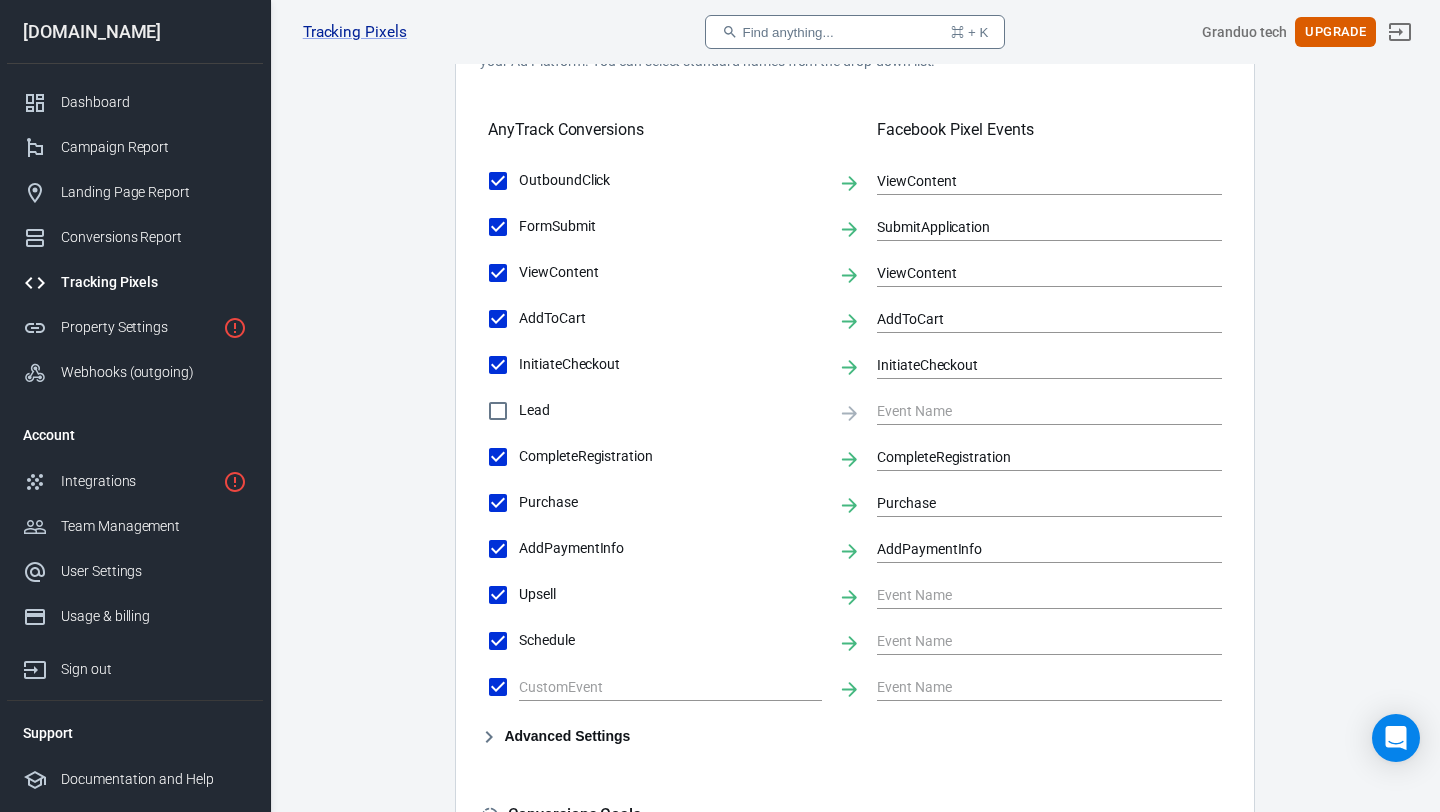scroll, scrollTop: 679, scrollLeft: 0, axis: vertical 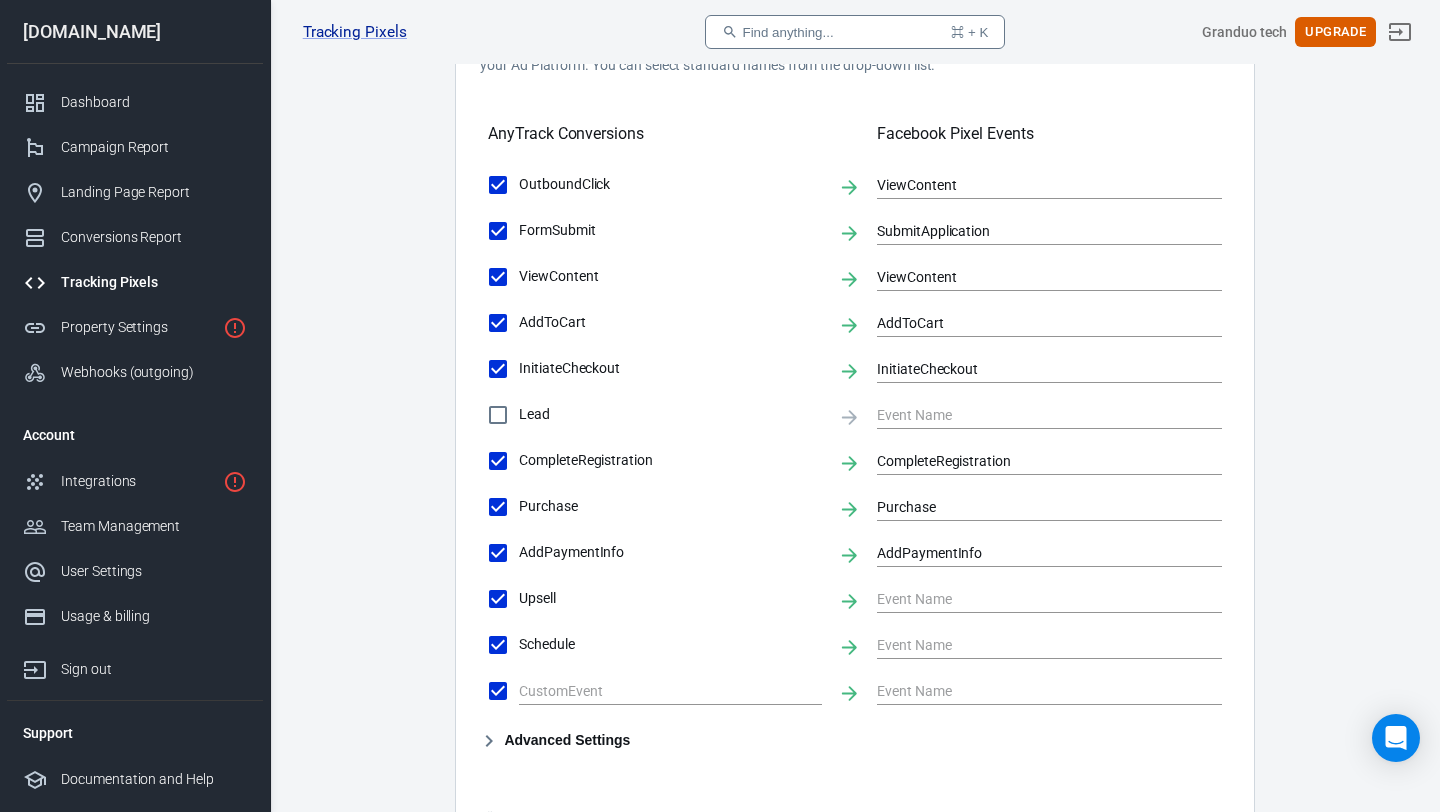click on "FormSubmit" at bounding box center [498, 231] 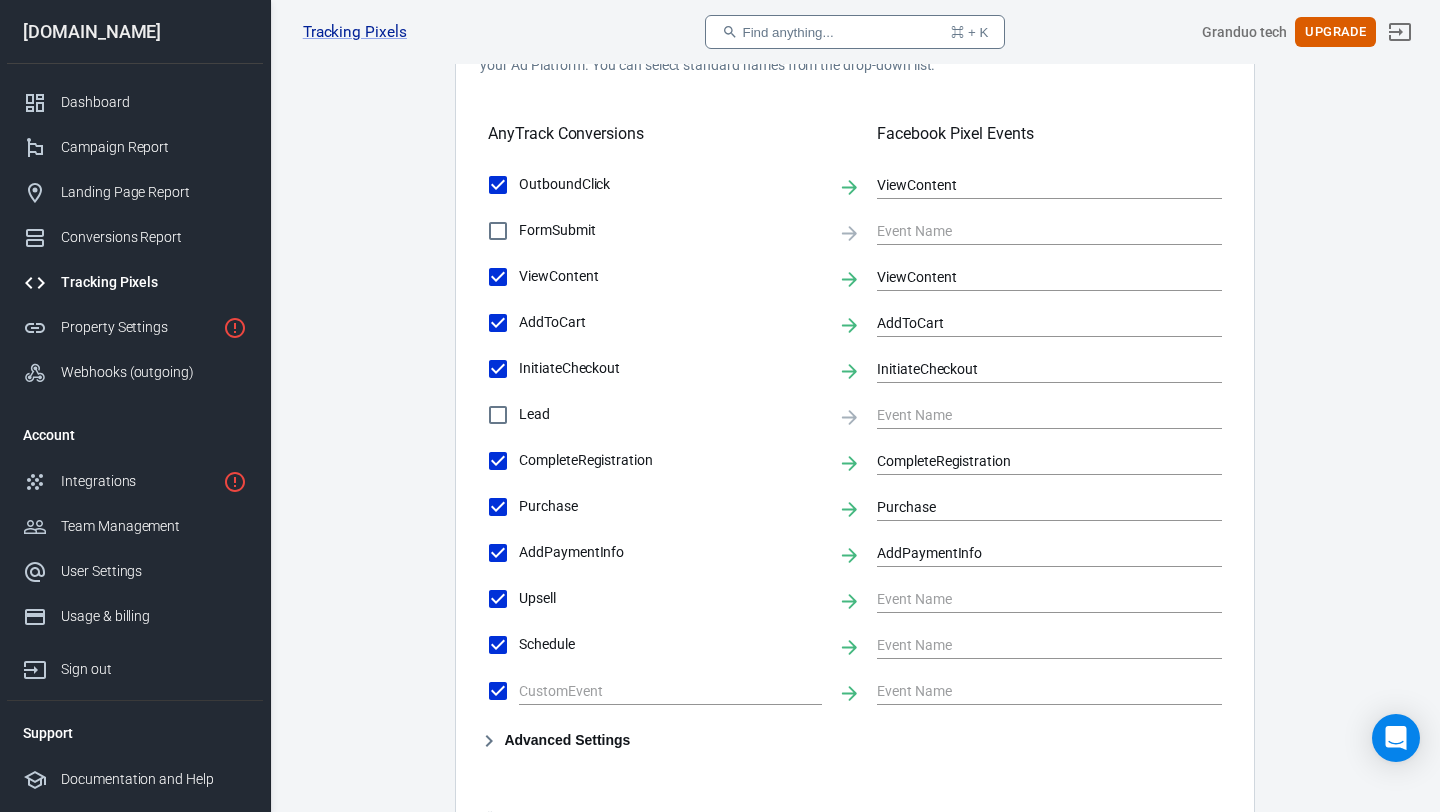 scroll, scrollTop: 698, scrollLeft: 0, axis: vertical 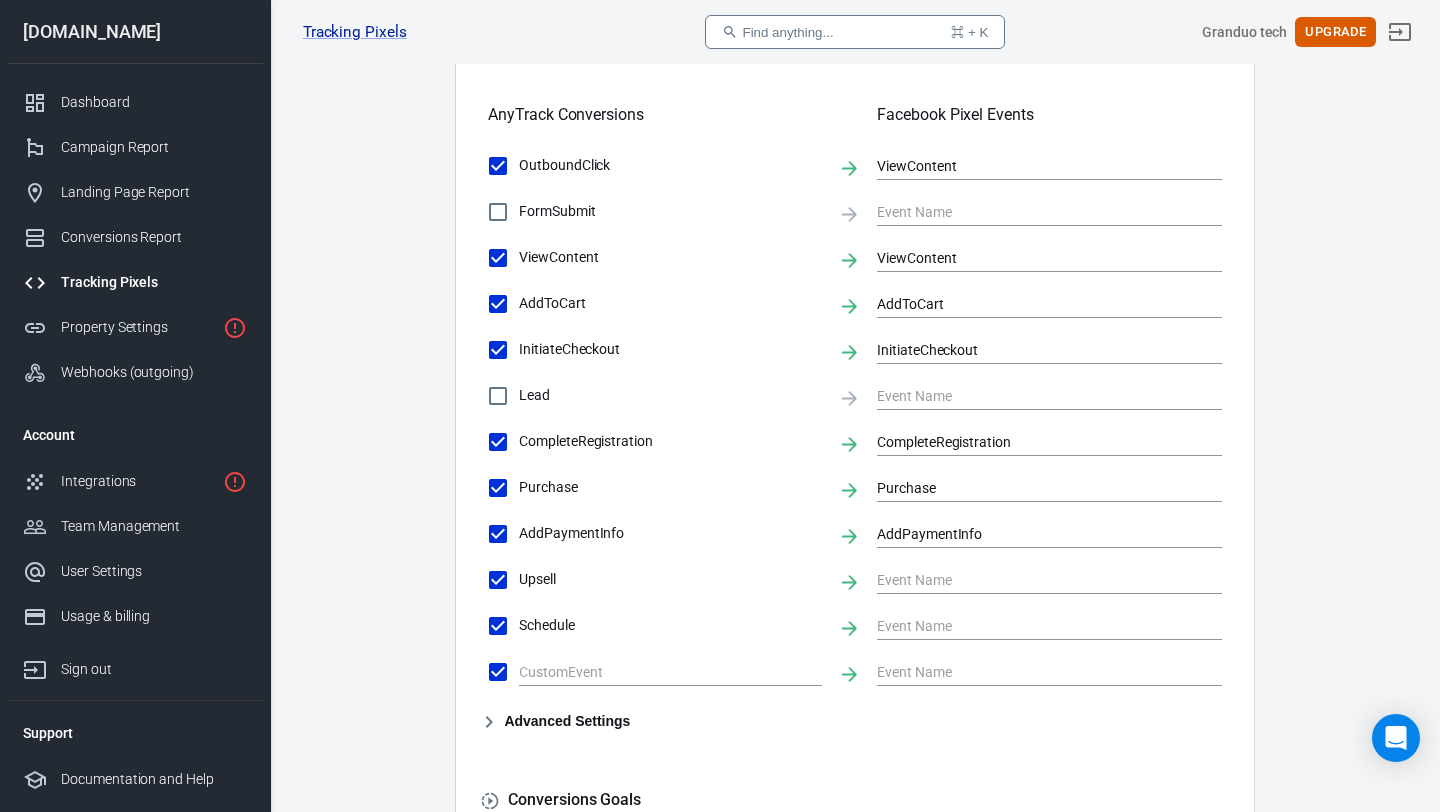 click on "OutboundClick" at bounding box center [498, 166] 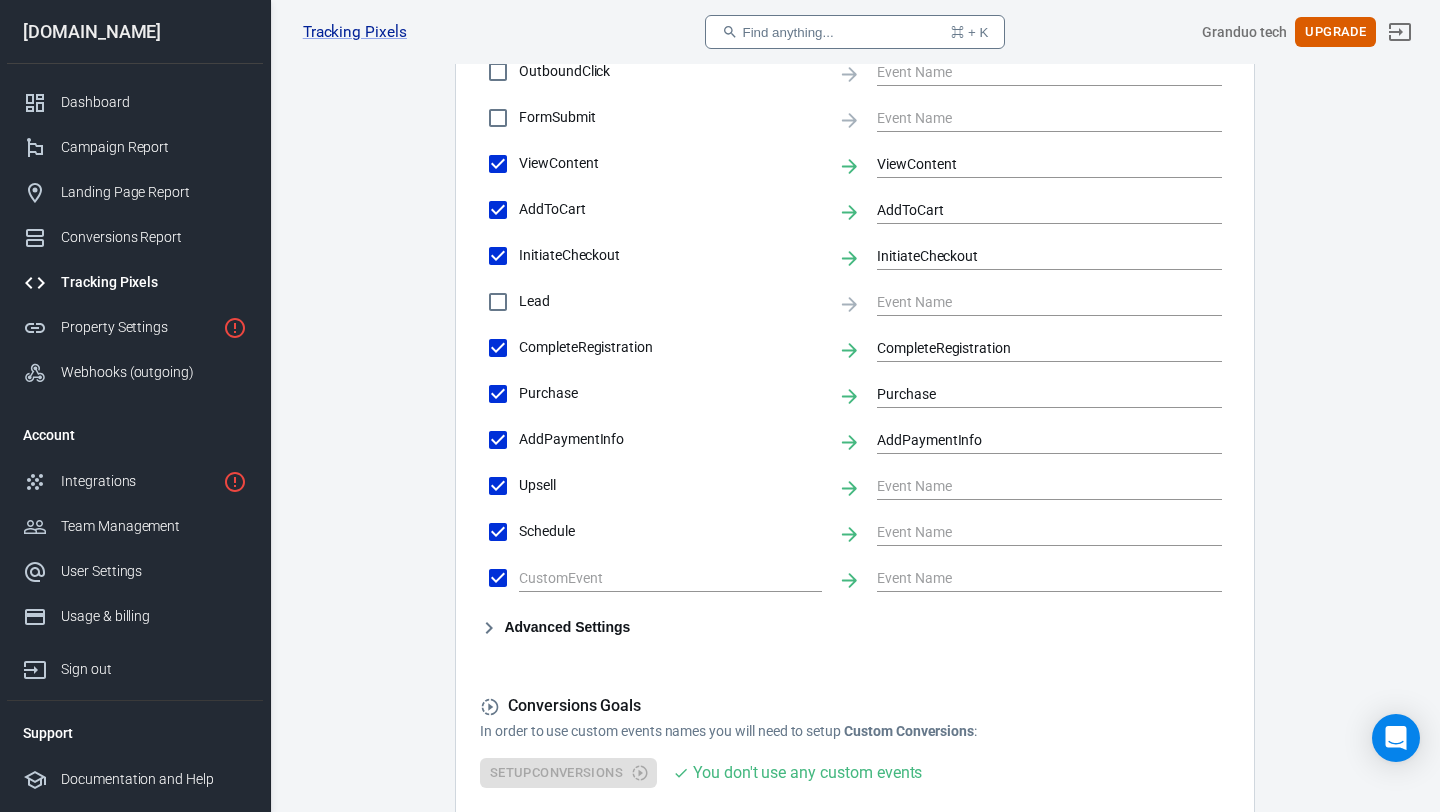 scroll, scrollTop: 794, scrollLeft: 0, axis: vertical 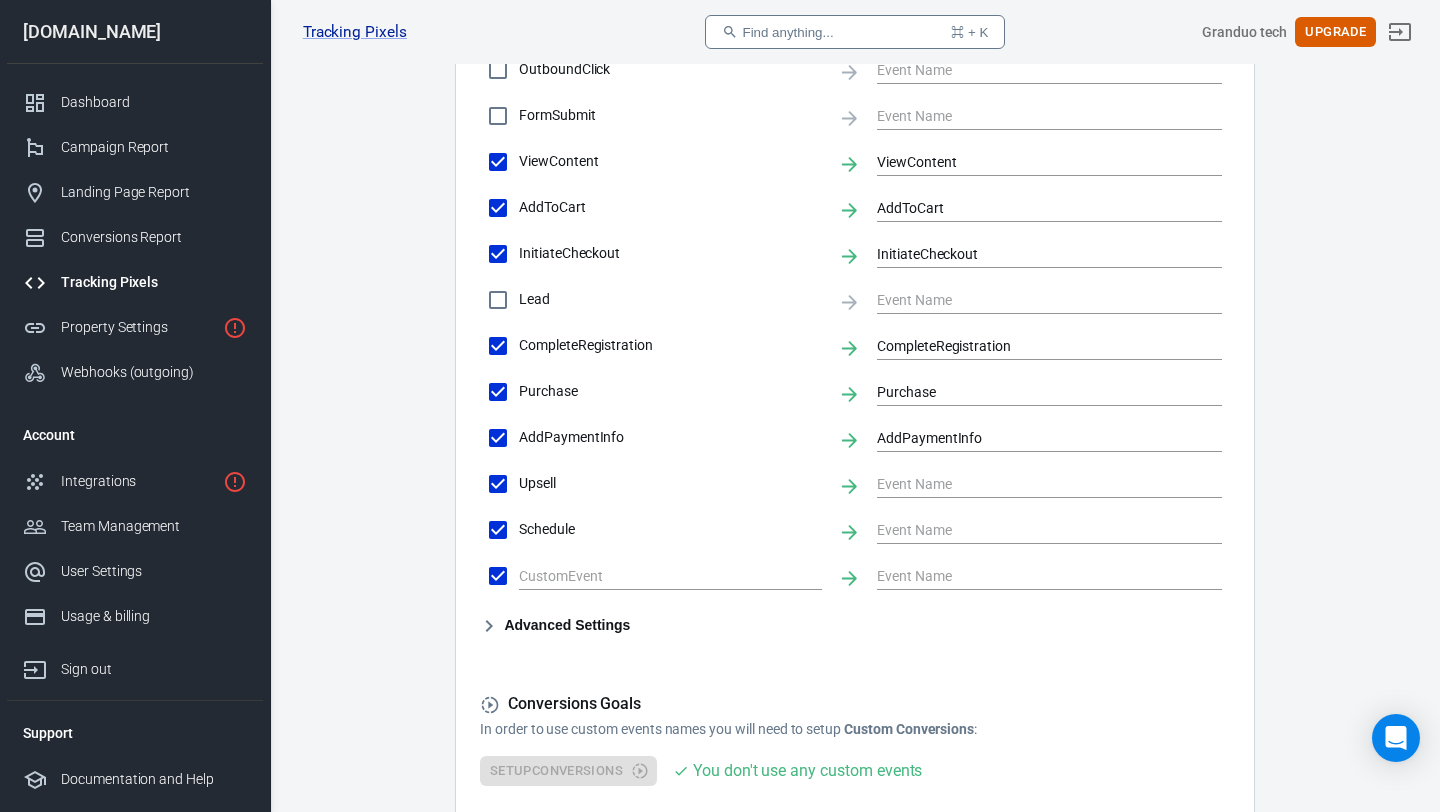 click on "Schedule" at bounding box center (498, 530) 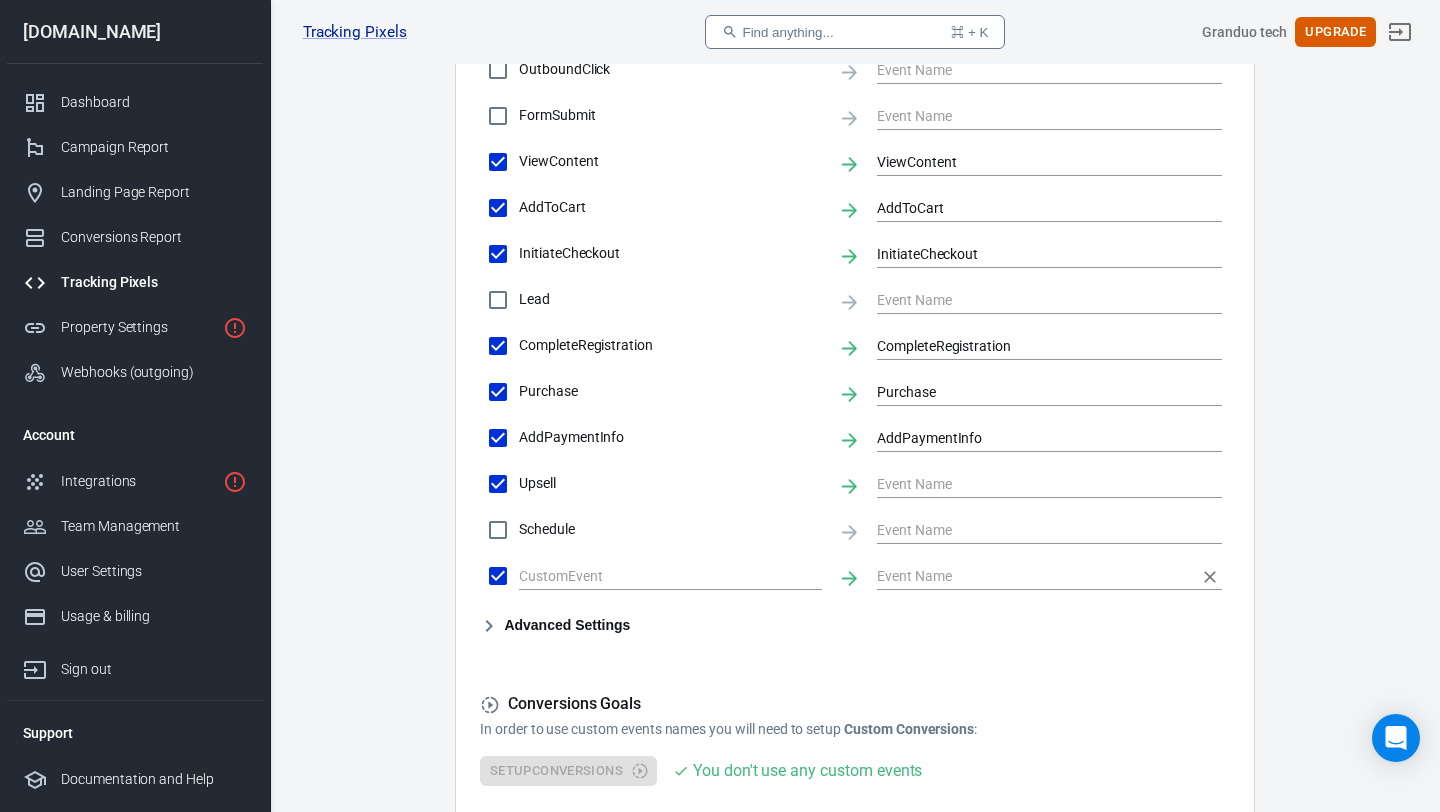 click at bounding box center (1034, 575) 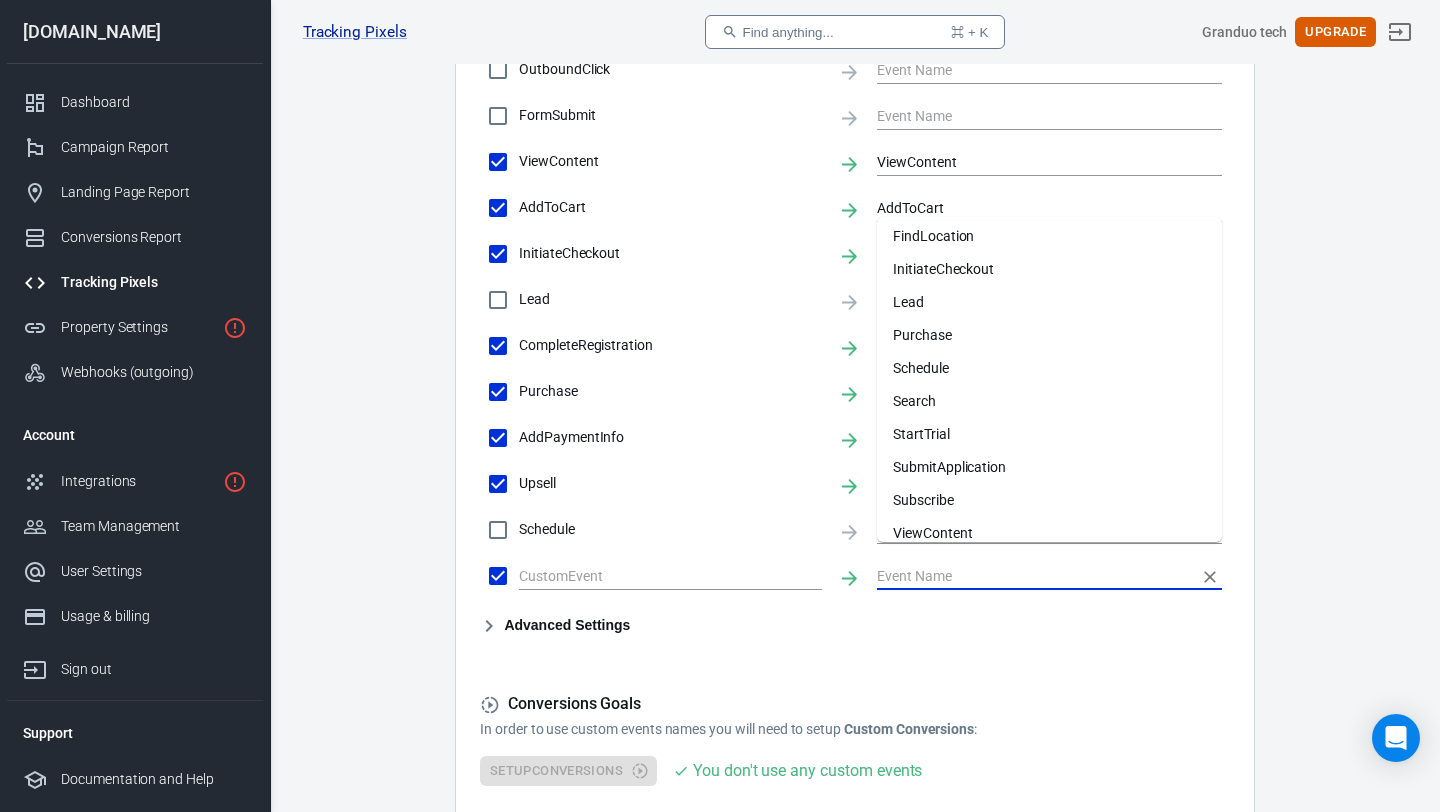 scroll, scrollTop: 252, scrollLeft: 0, axis: vertical 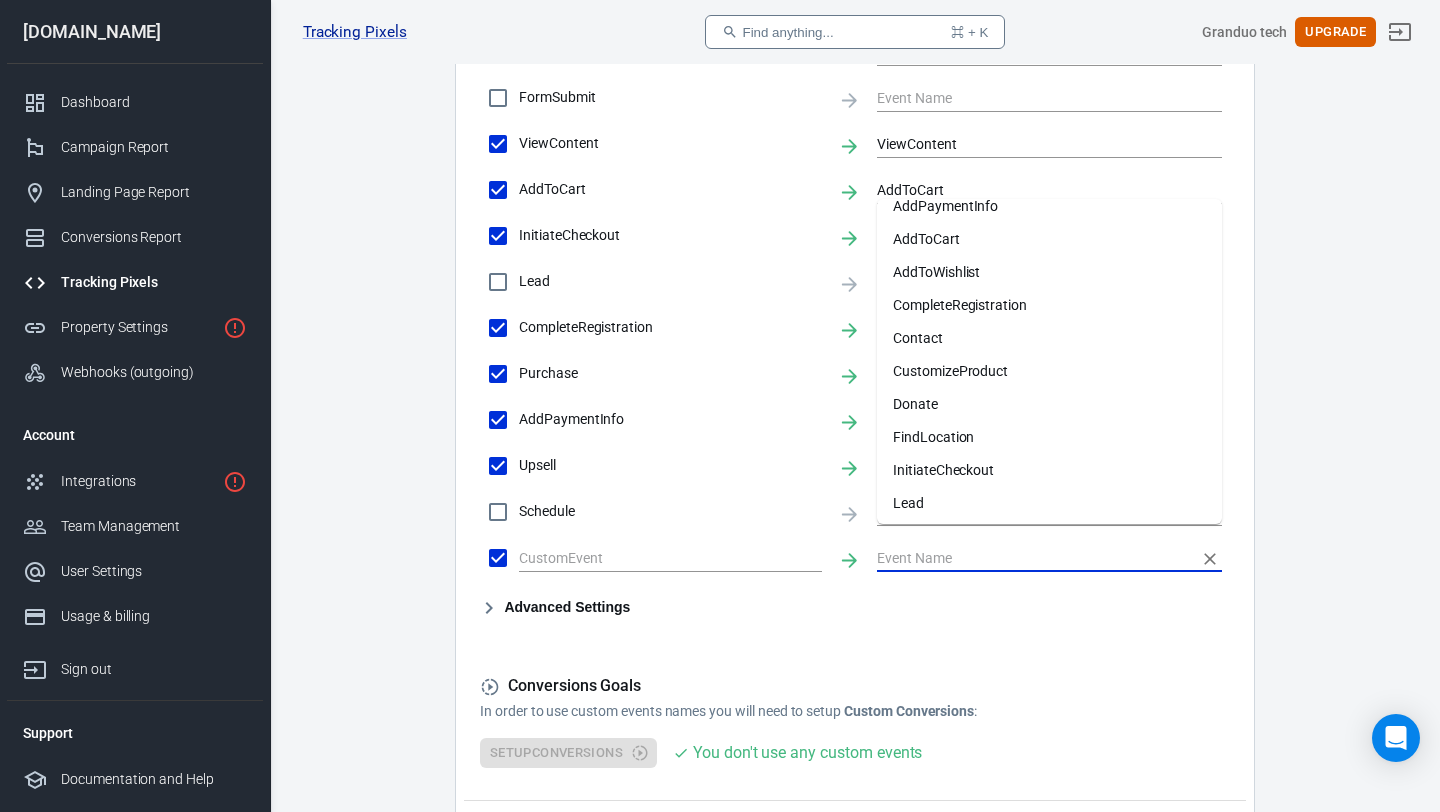 click on "OutboundClick FormSubmit ViewContent ViewContent AddToCart AddToCart InitiateCheckout InitiateCheckout Lead CompleteRegistration CompleteRegistration Purchase Purchase AddPaymentInfo AddPaymentInfo Upsell Schedule" at bounding box center (855, 305) 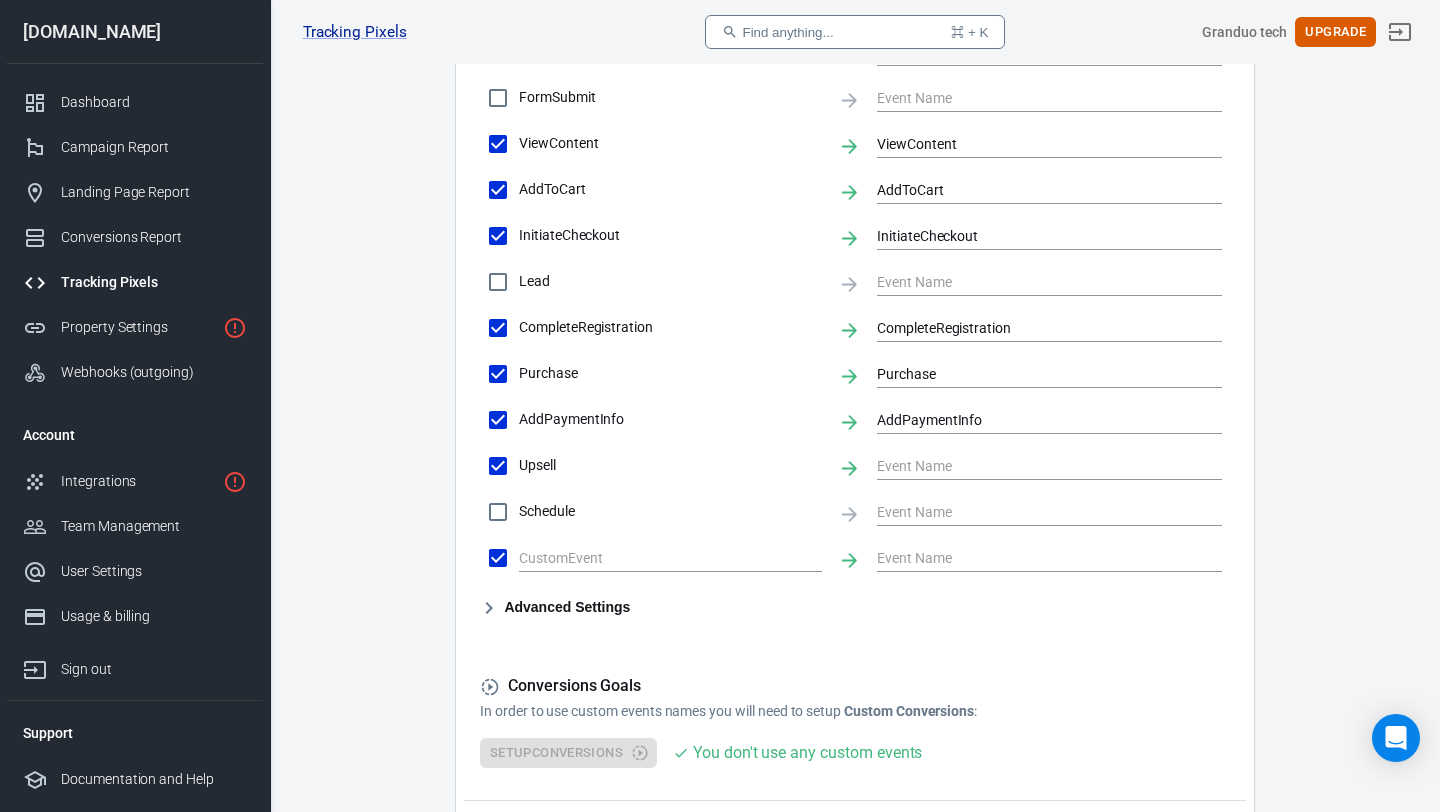 scroll, scrollTop: 950, scrollLeft: 0, axis: vertical 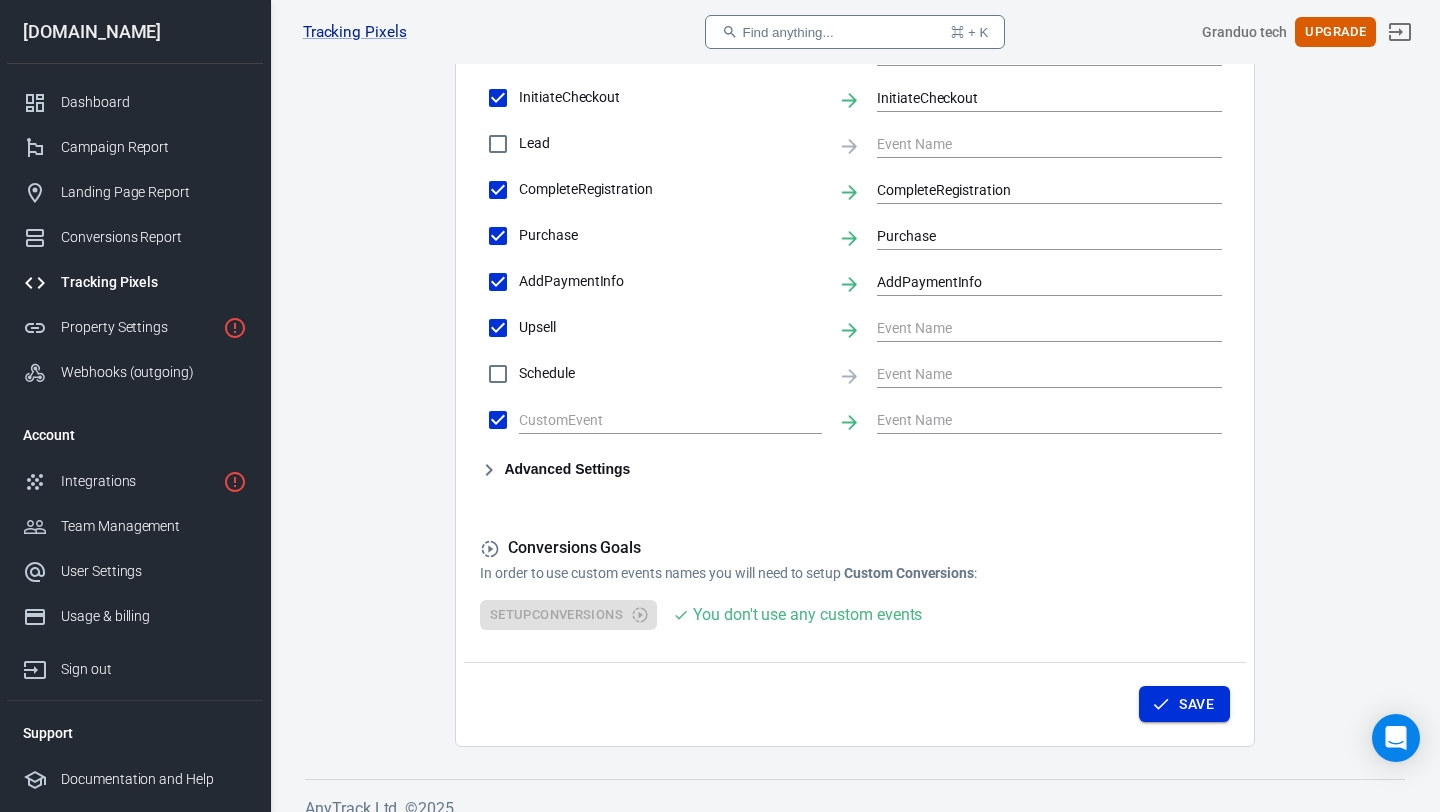 click on "Save" at bounding box center [1184, 704] 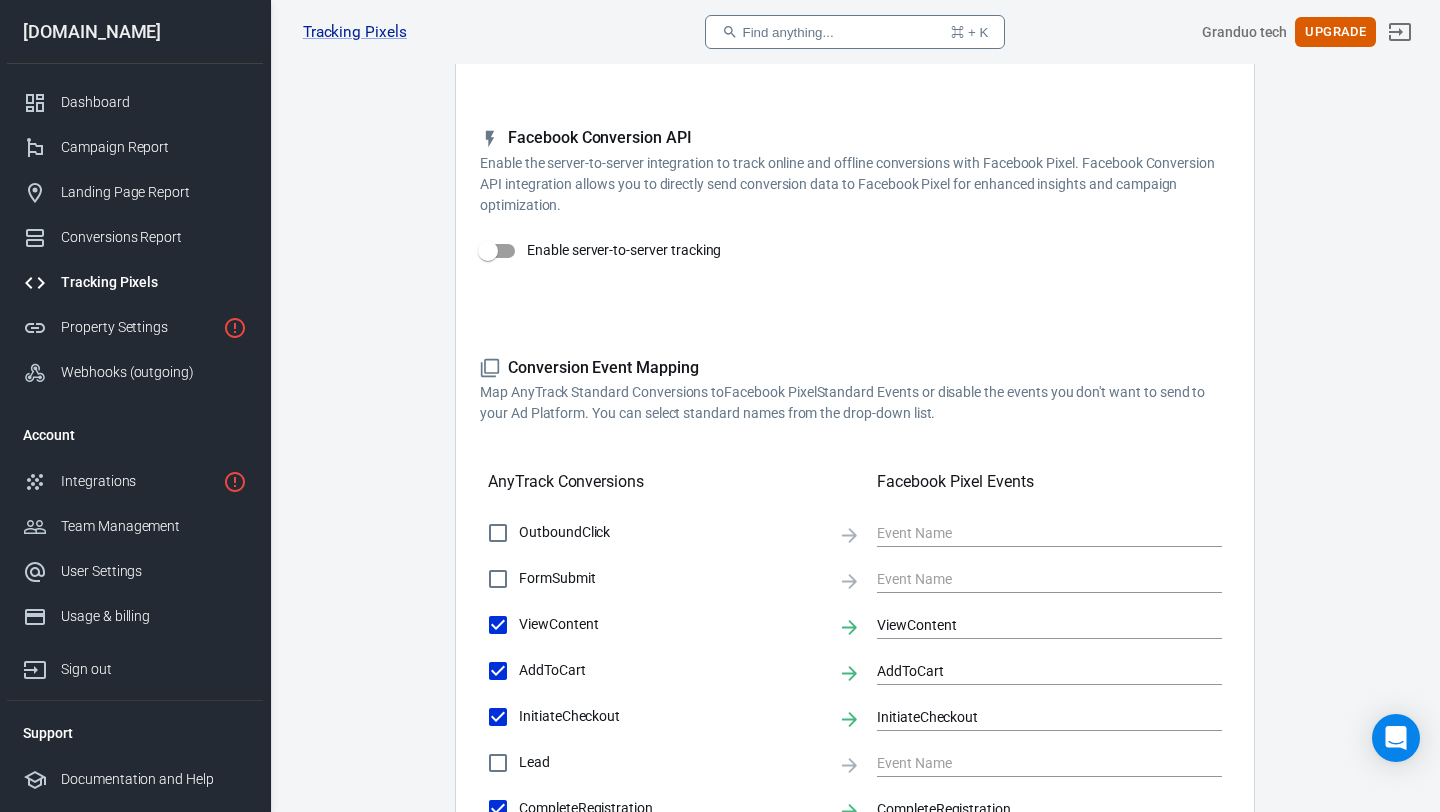 scroll, scrollTop: 0, scrollLeft: 0, axis: both 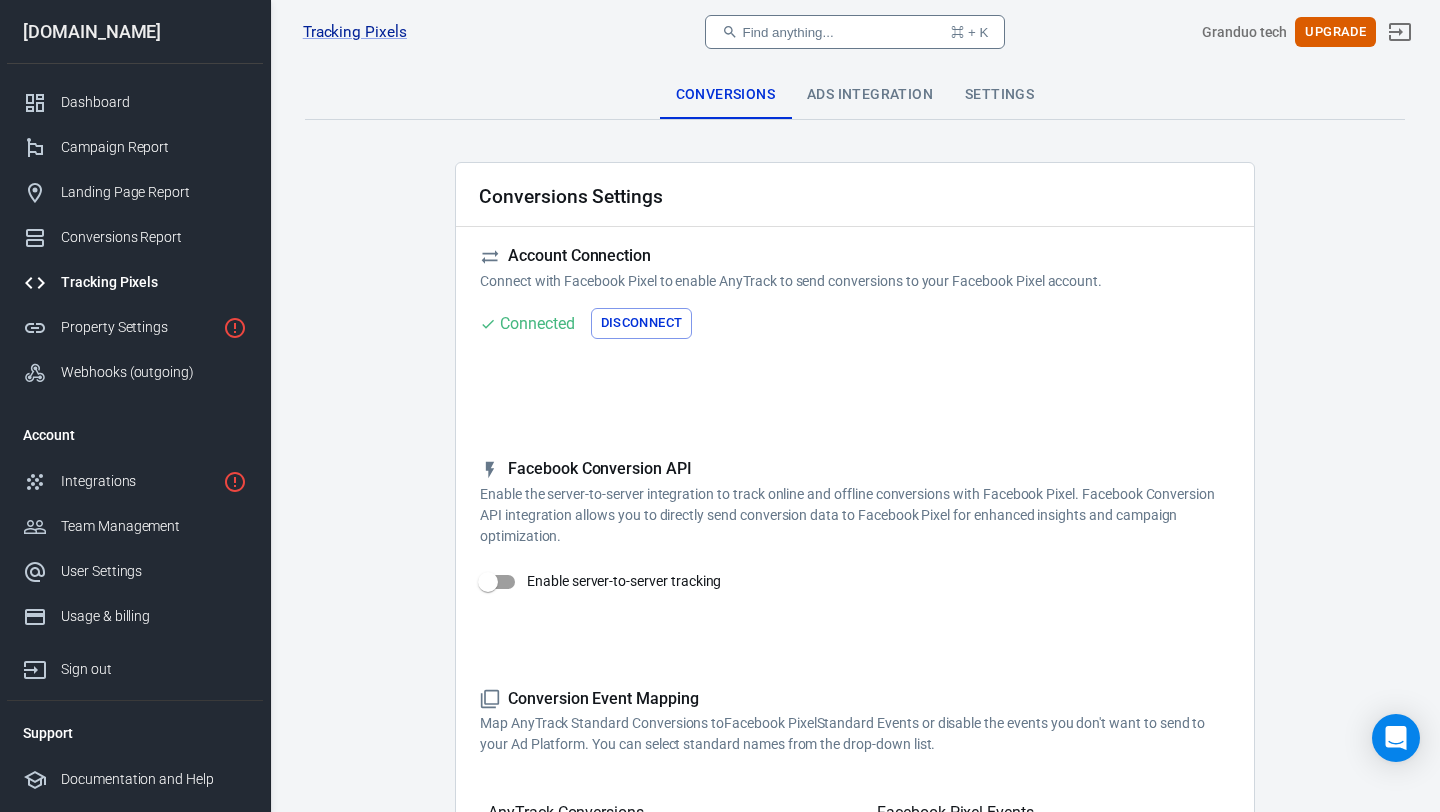 click on "Ads Integration" at bounding box center (870, 95) 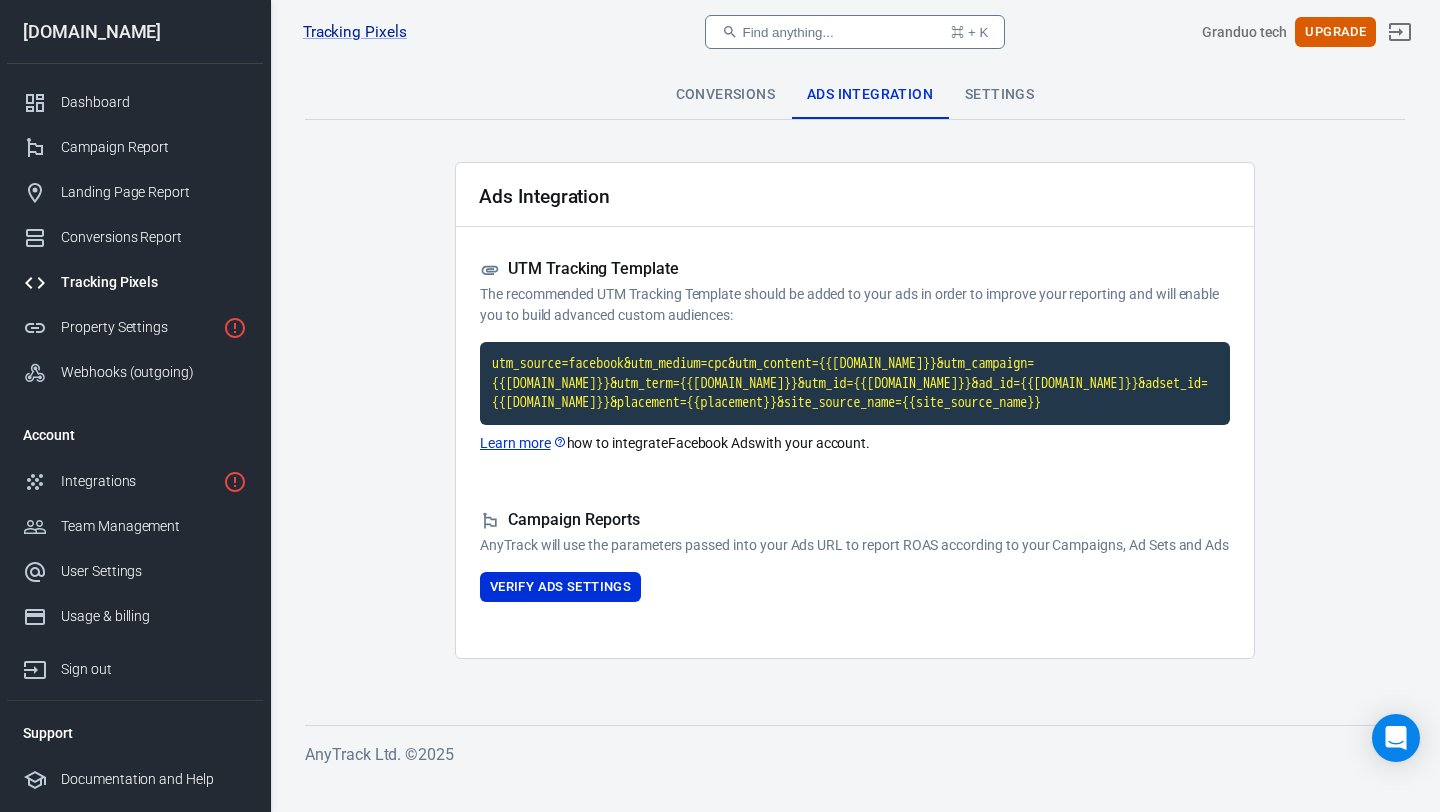 click on "Settings" at bounding box center (999, 95) 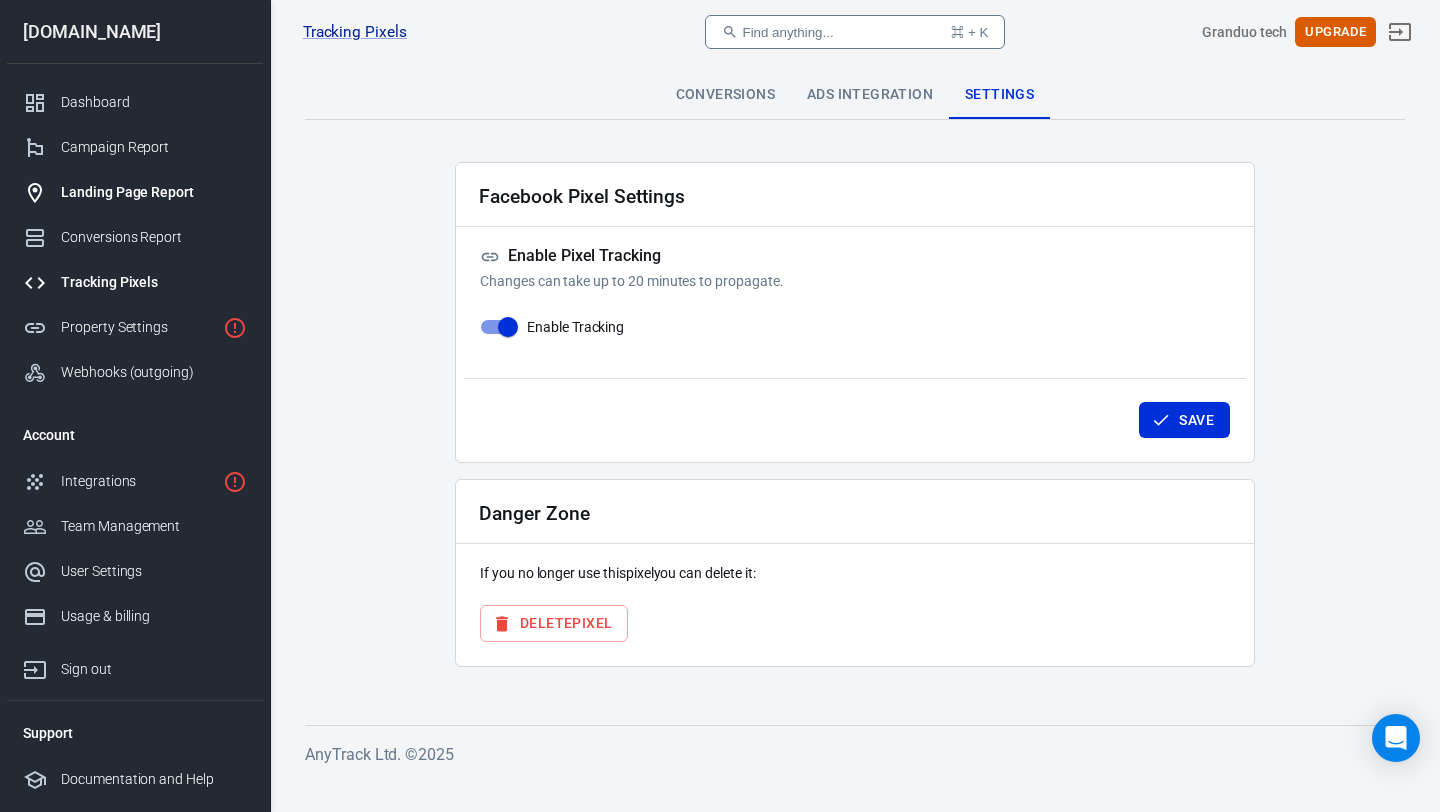 click on "Landing Page Report" at bounding box center [135, 192] 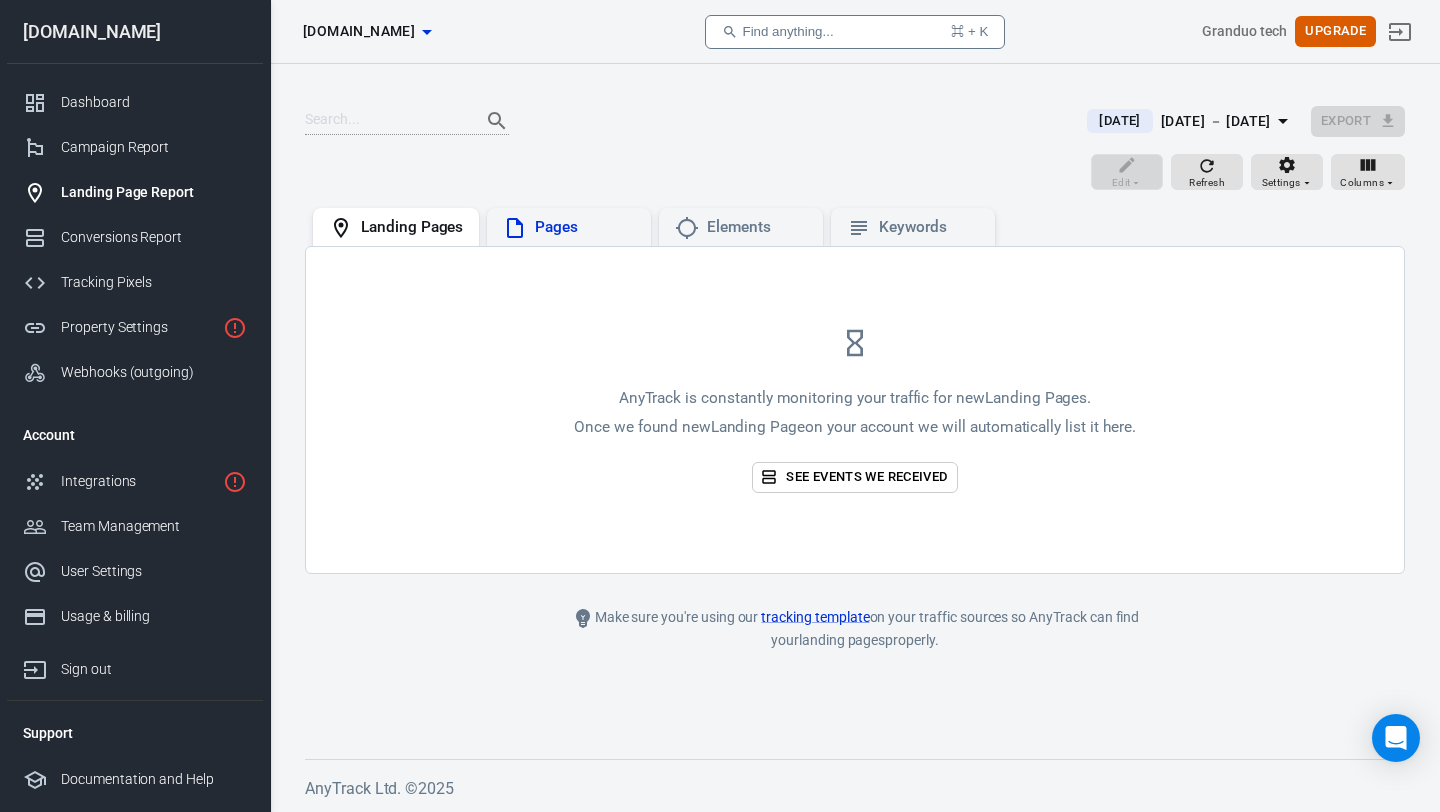 click on "Pages" at bounding box center (569, 227) 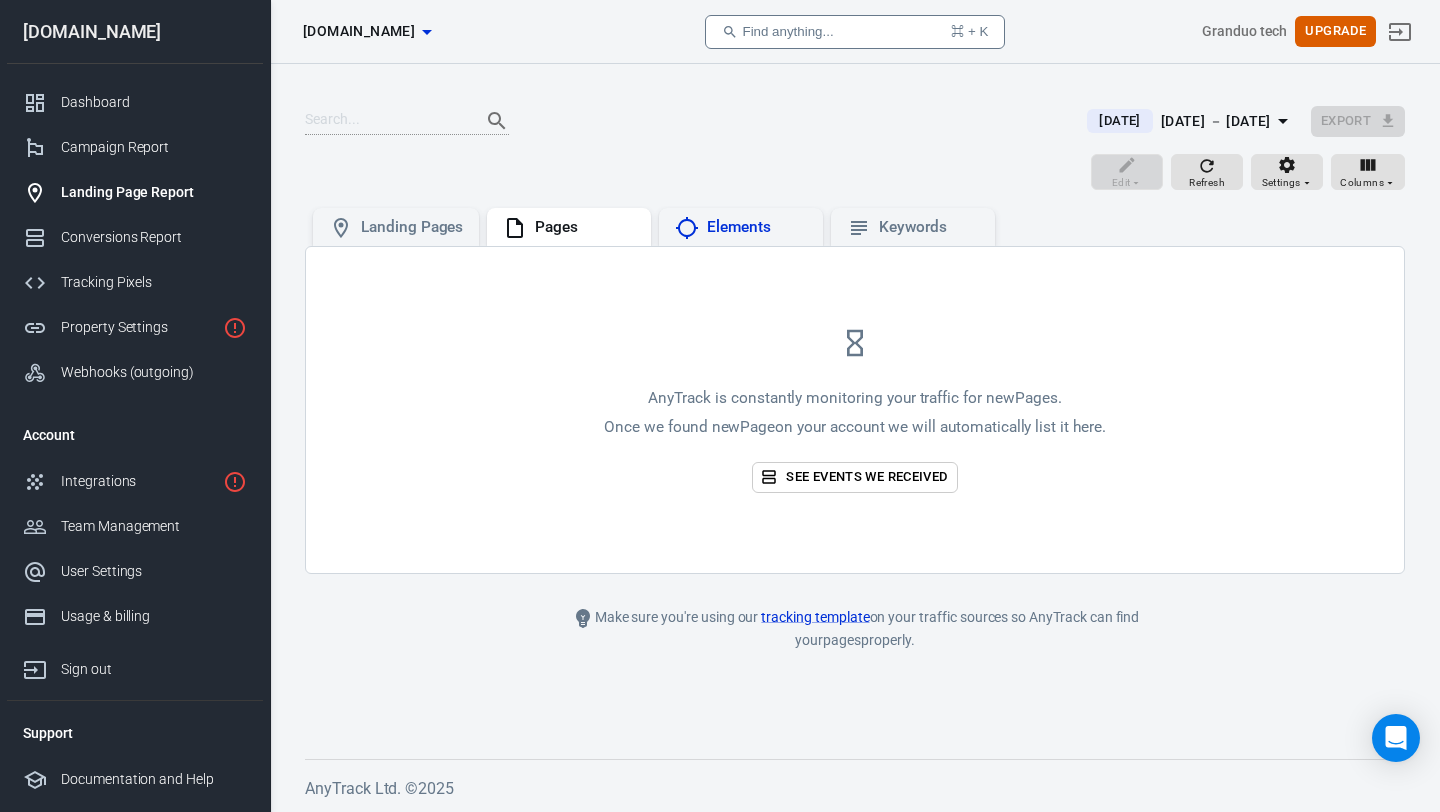 click on "Elements" at bounding box center [757, 227] 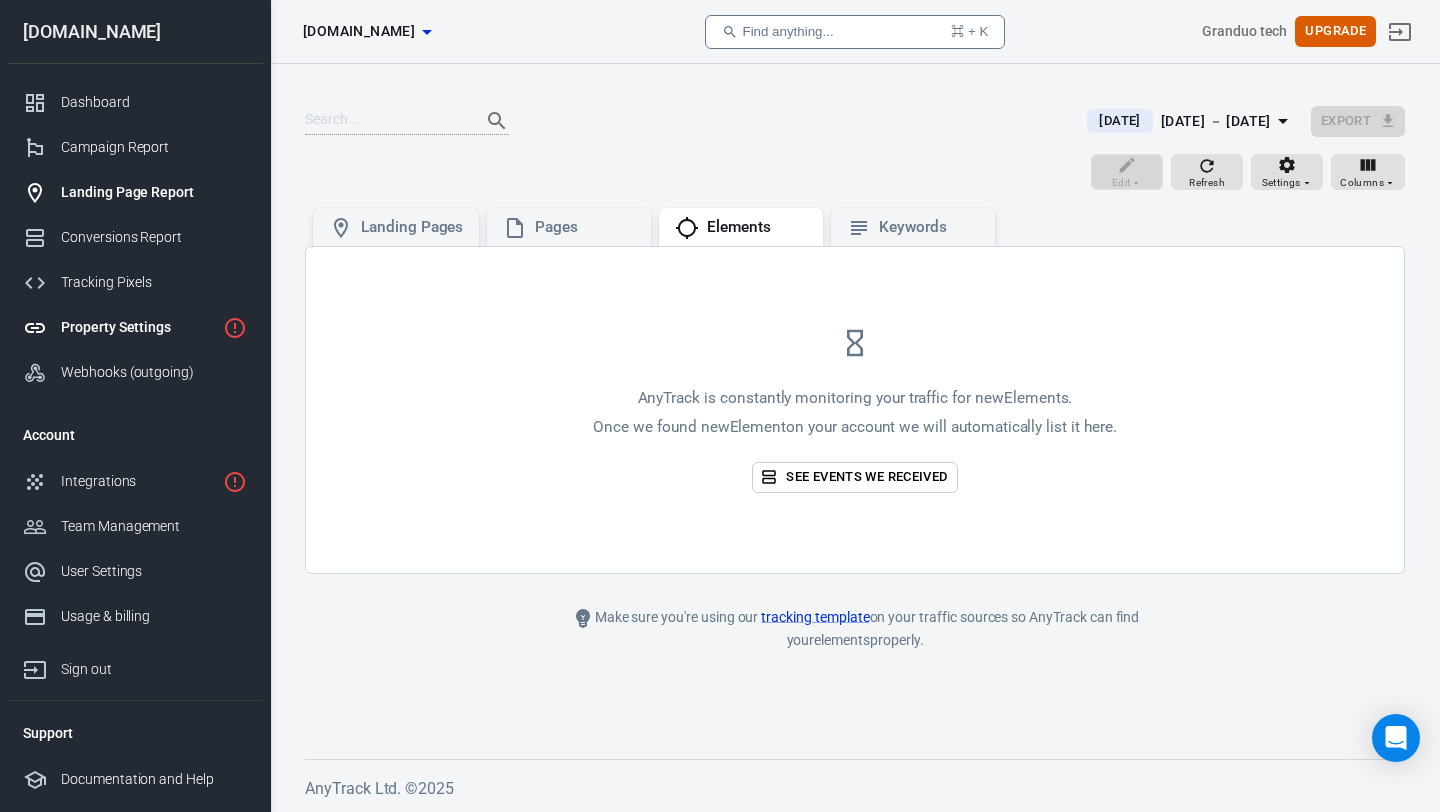 click on "Property Settings" at bounding box center [138, 327] 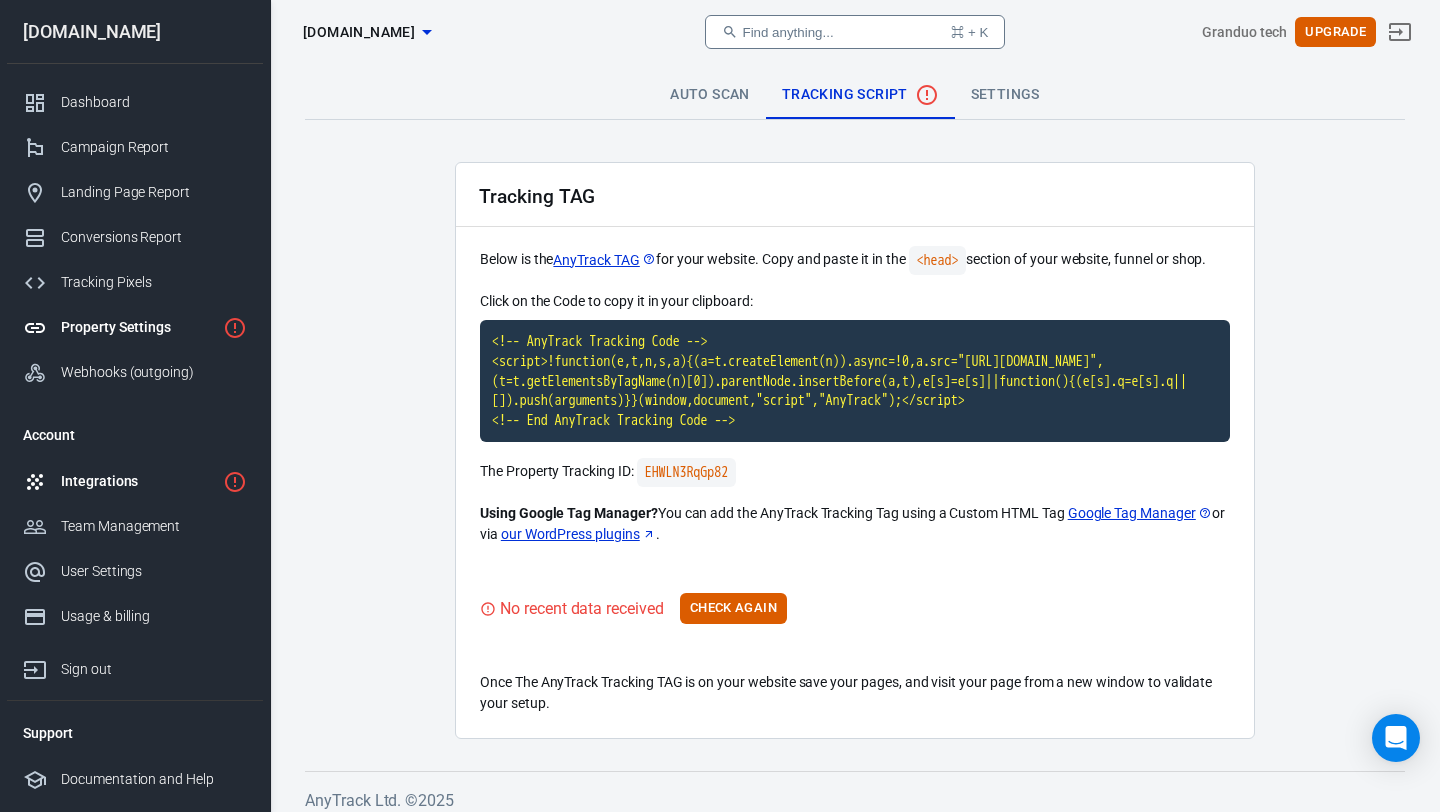 scroll, scrollTop: 12, scrollLeft: 0, axis: vertical 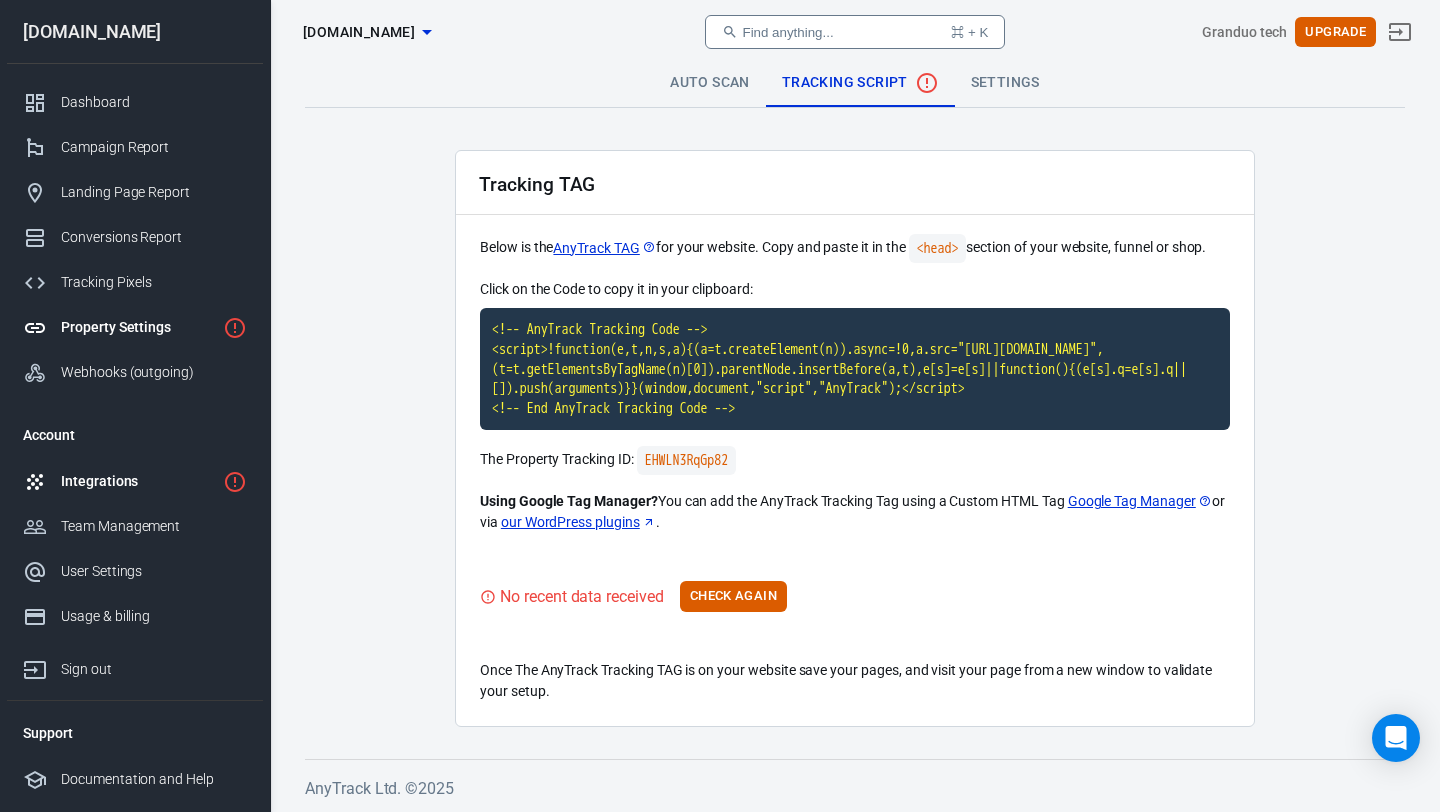 click on "Integrations" at bounding box center (135, 481) 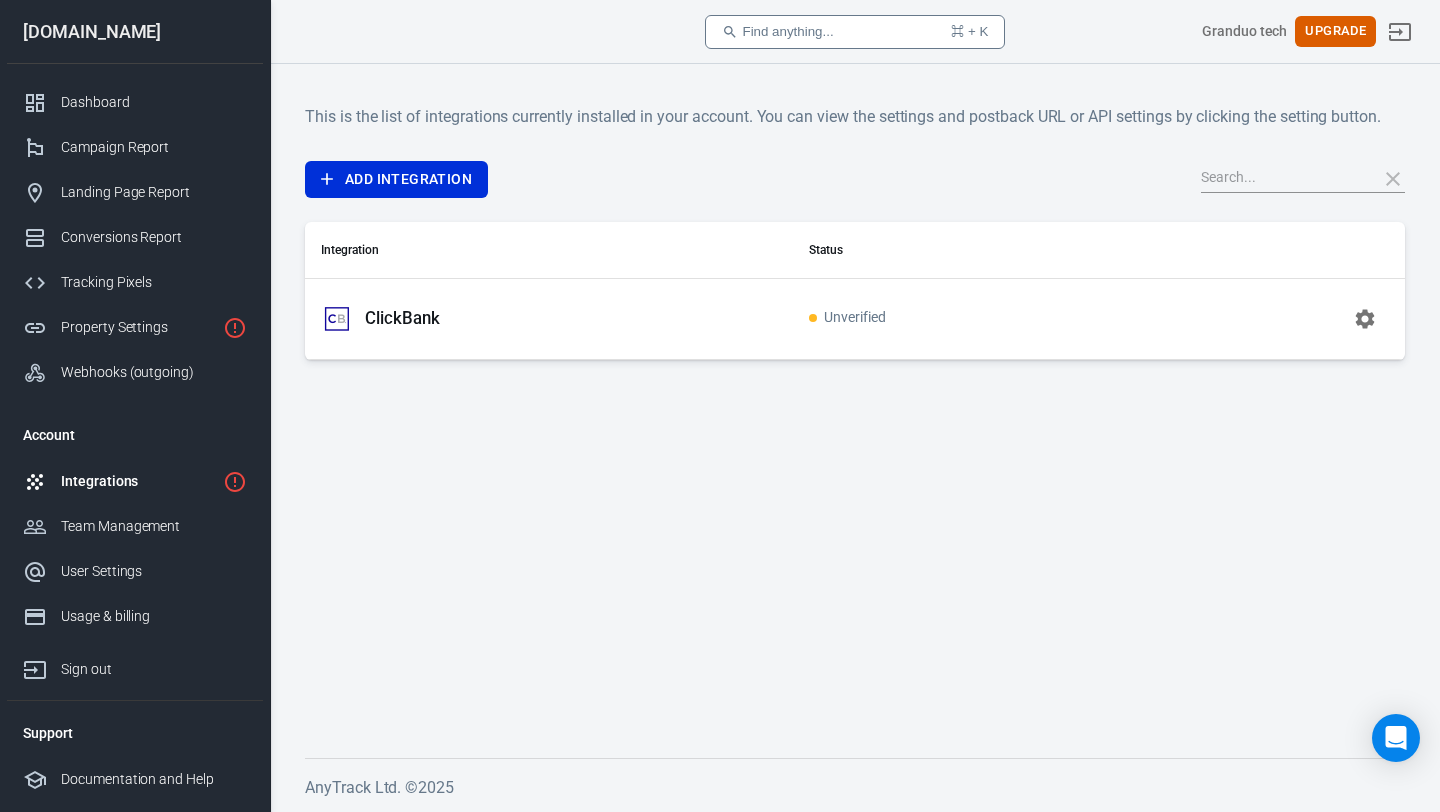 scroll, scrollTop: 0, scrollLeft: 0, axis: both 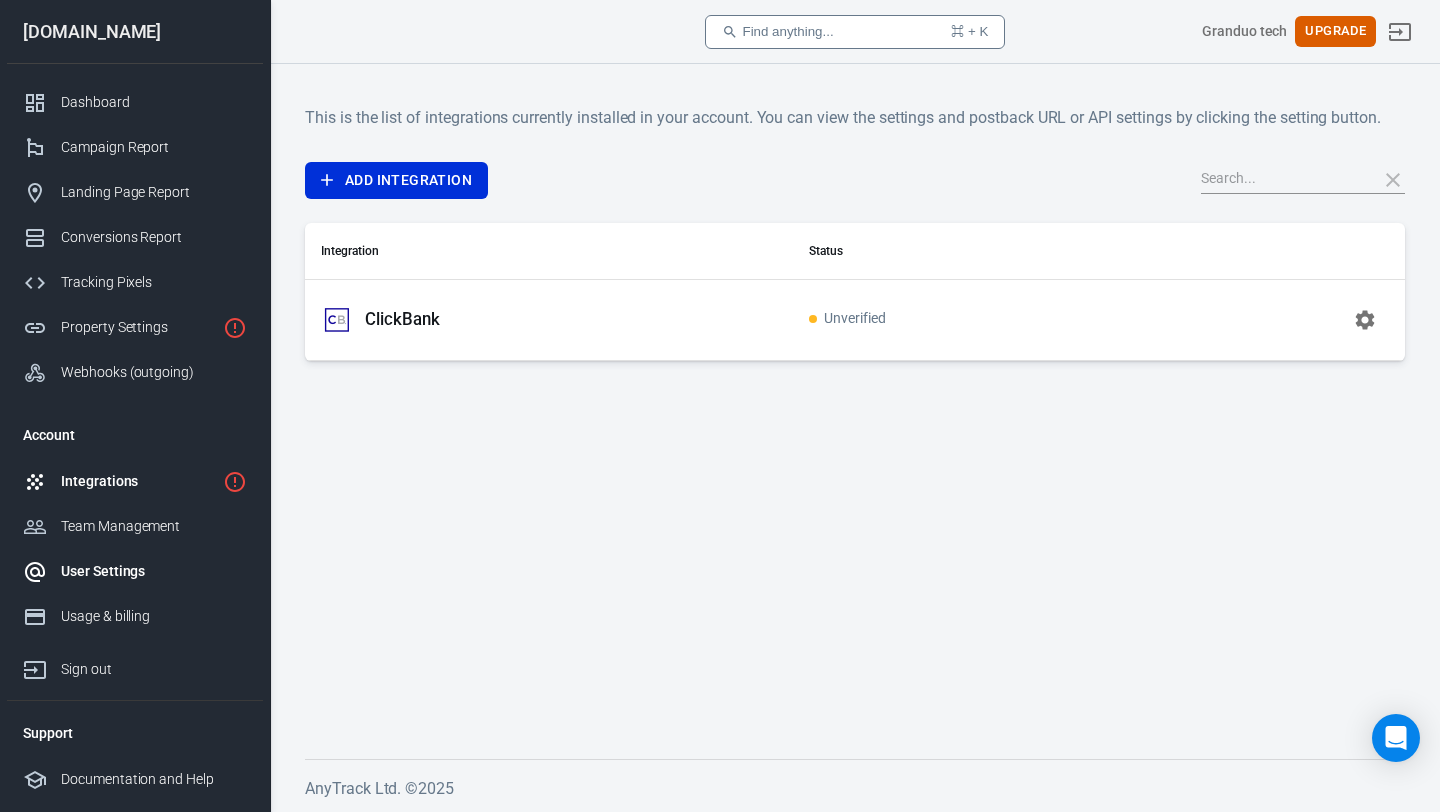 click on "User Settings" at bounding box center (135, 571) 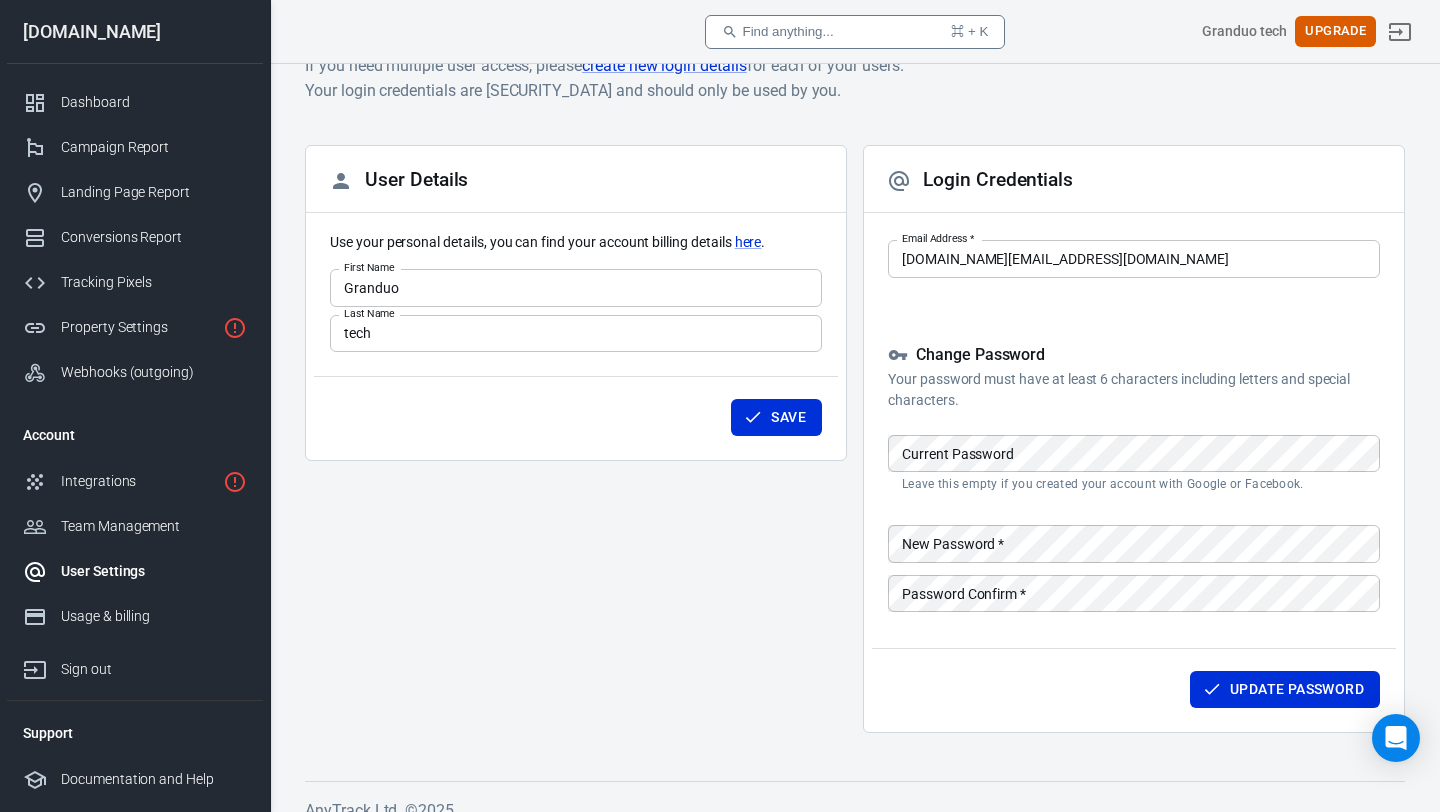 scroll, scrollTop: 54, scrollLeft: 0, axis: vertical 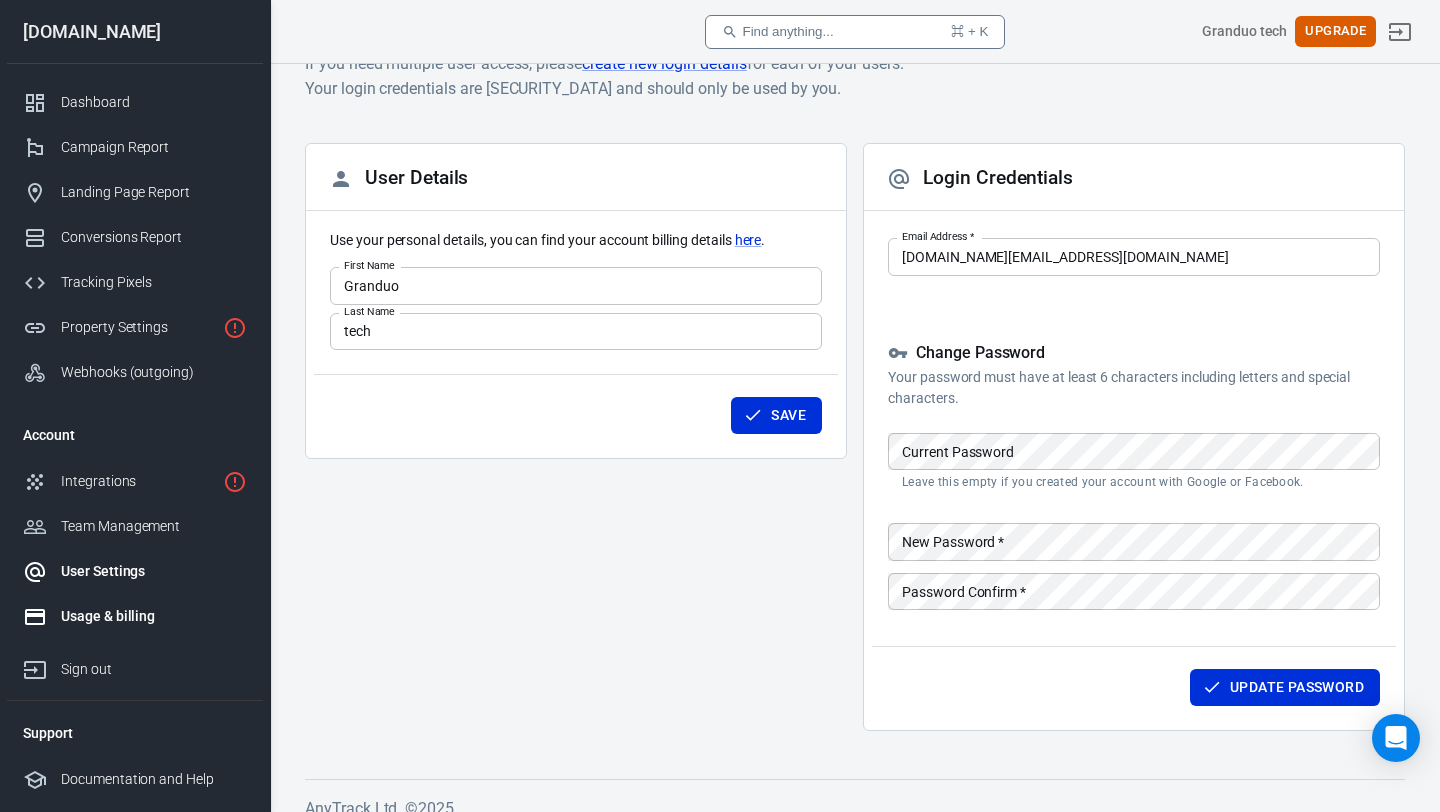 click on "Usage & billing" at bounding box center (154, 616) 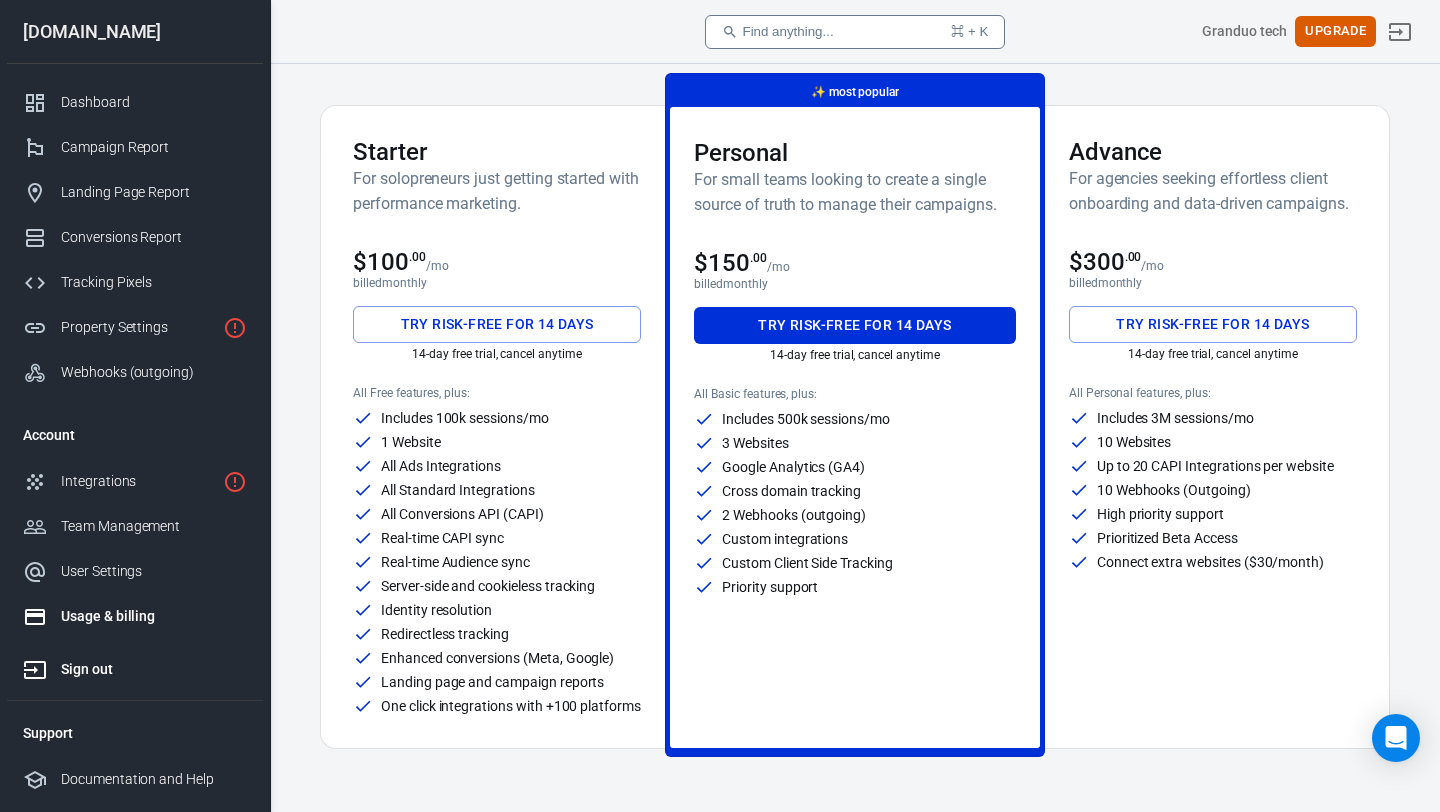 scroll, scrollTop: 0, scrollLeft: 0, axis: both 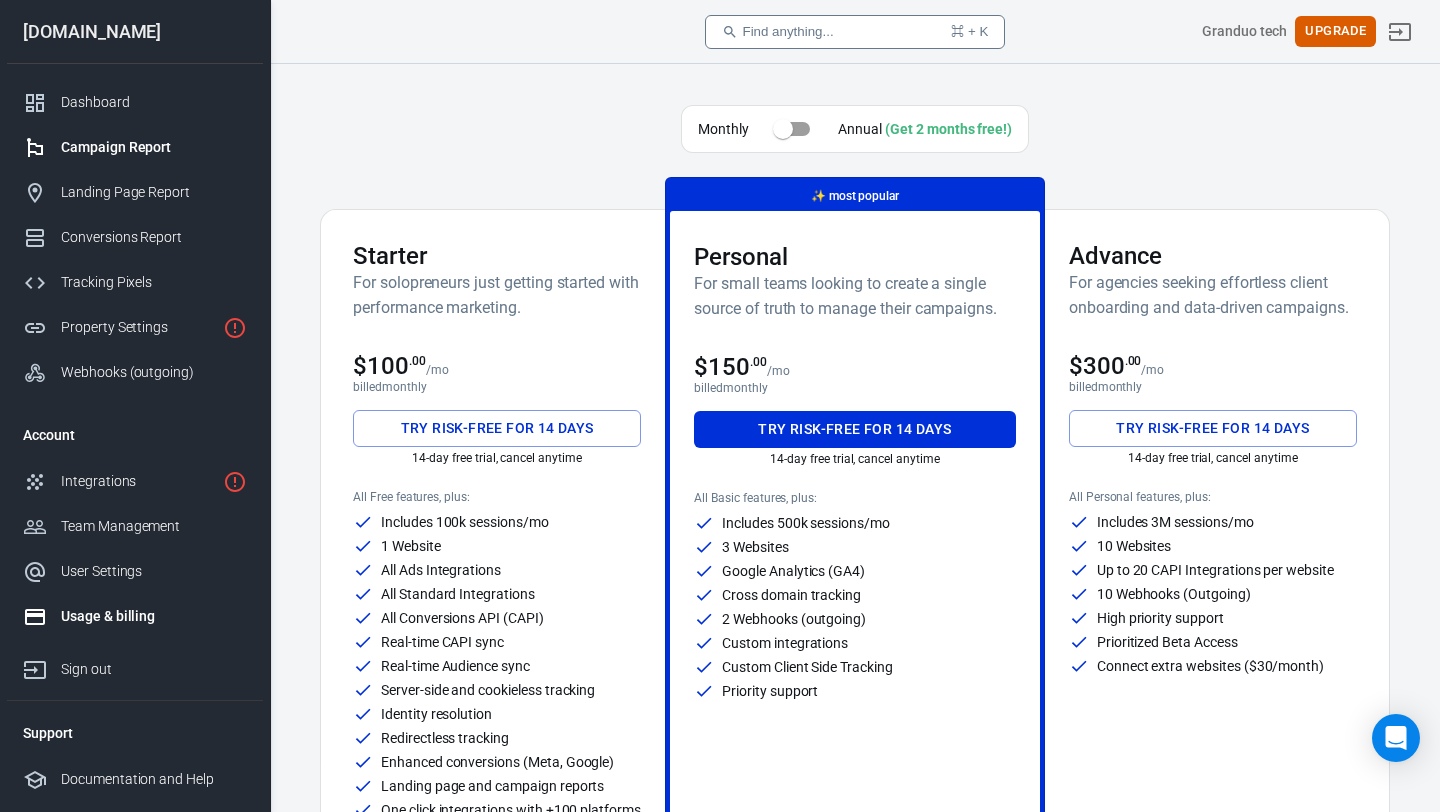 click on "Campaign Report" at bounding box center [135, 147] 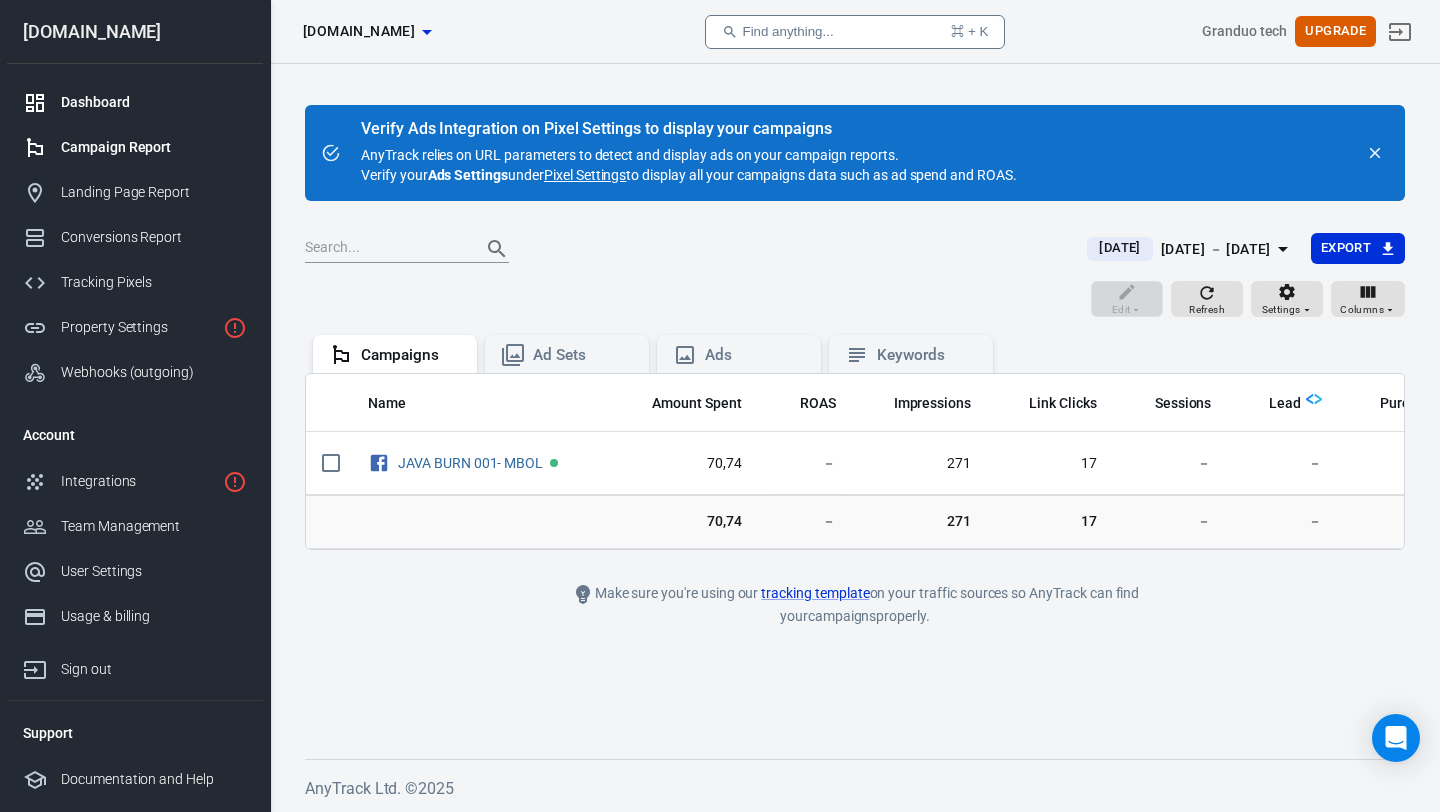 click on "Dashboard" at bounding box center (154, 102) 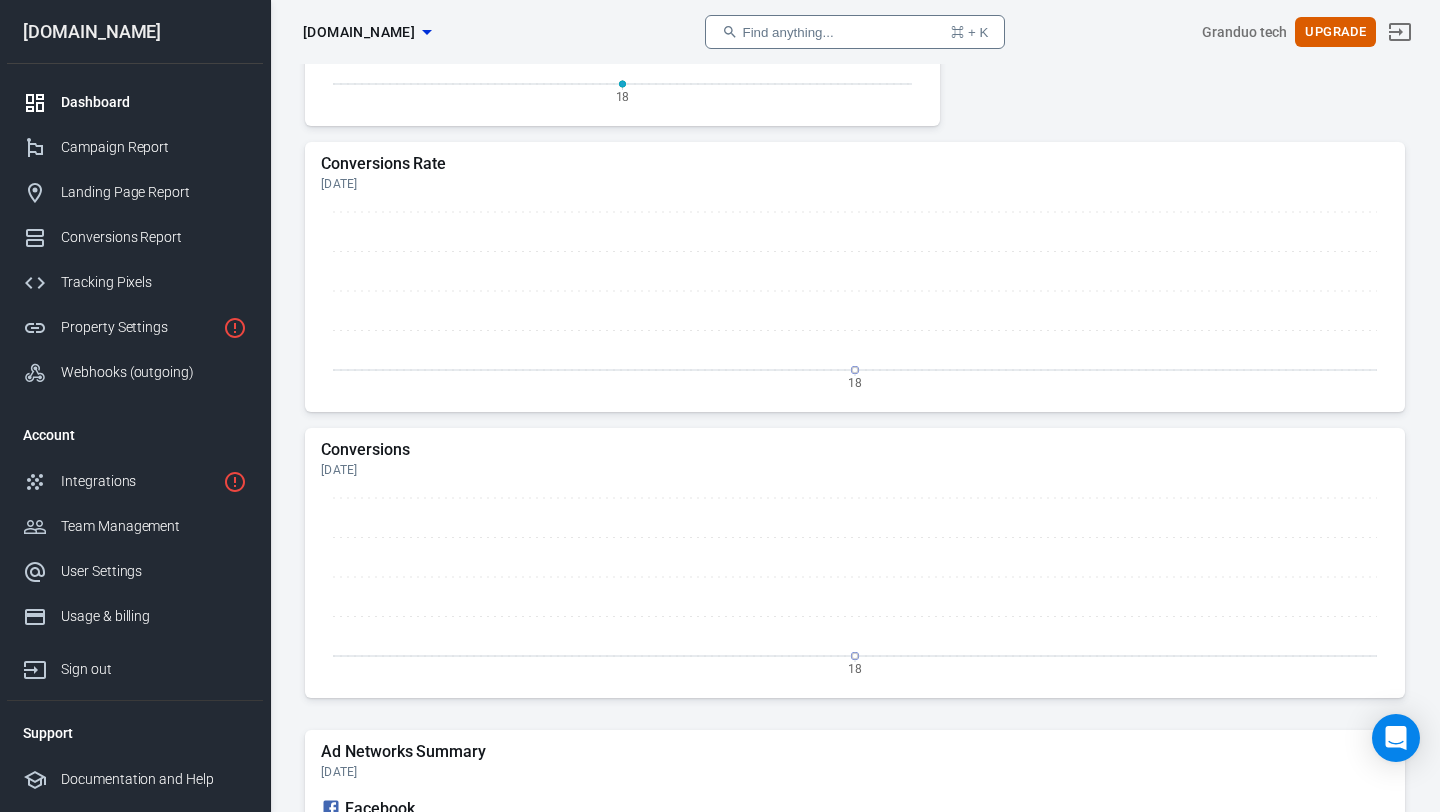 scroll, scrollTop: 1523, scrollLeft: 0, axis: vertical 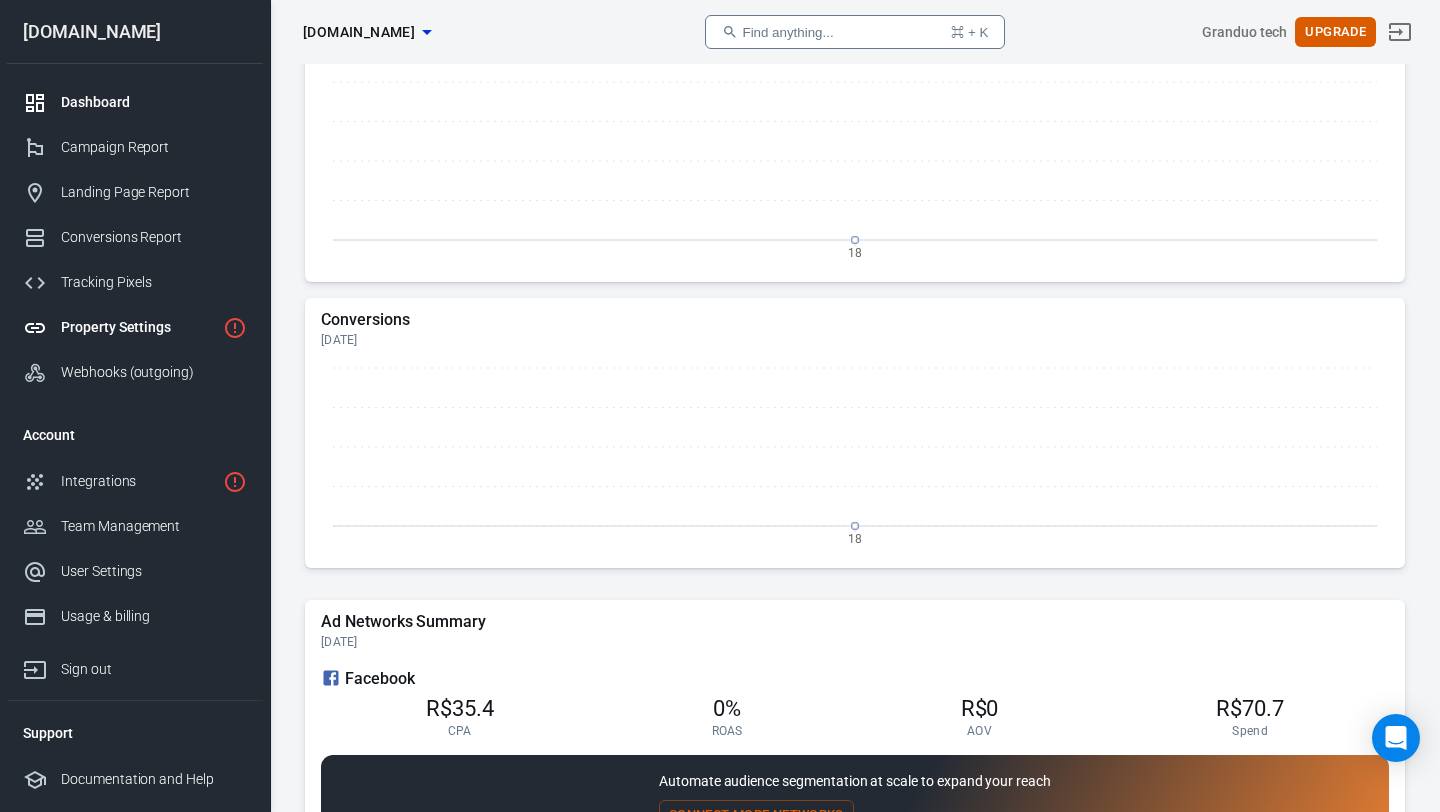 click on "Property Settings" at bounding box center [138, 327] 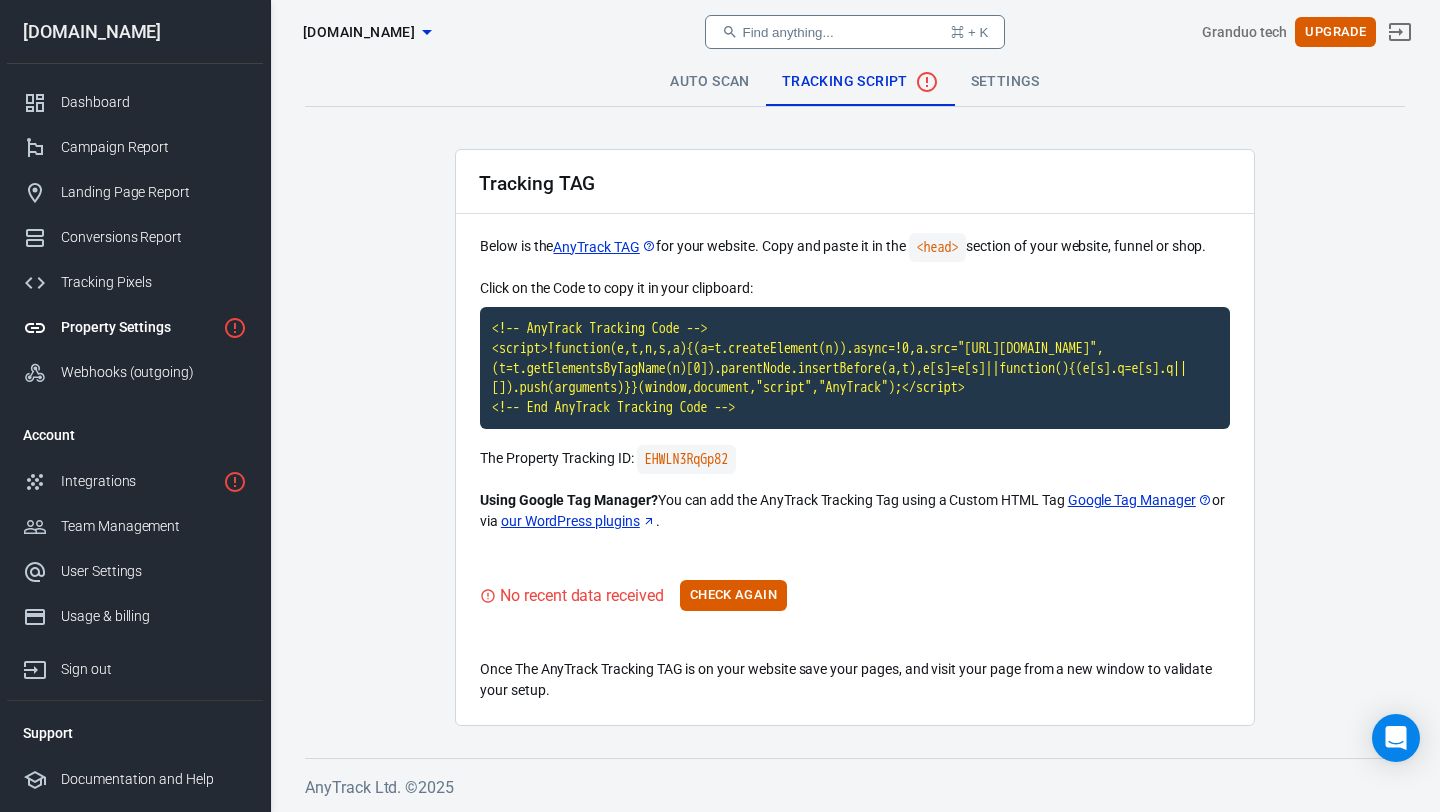 scroll, scrollTop: 12, scrollLeft: 0, axis: vertical 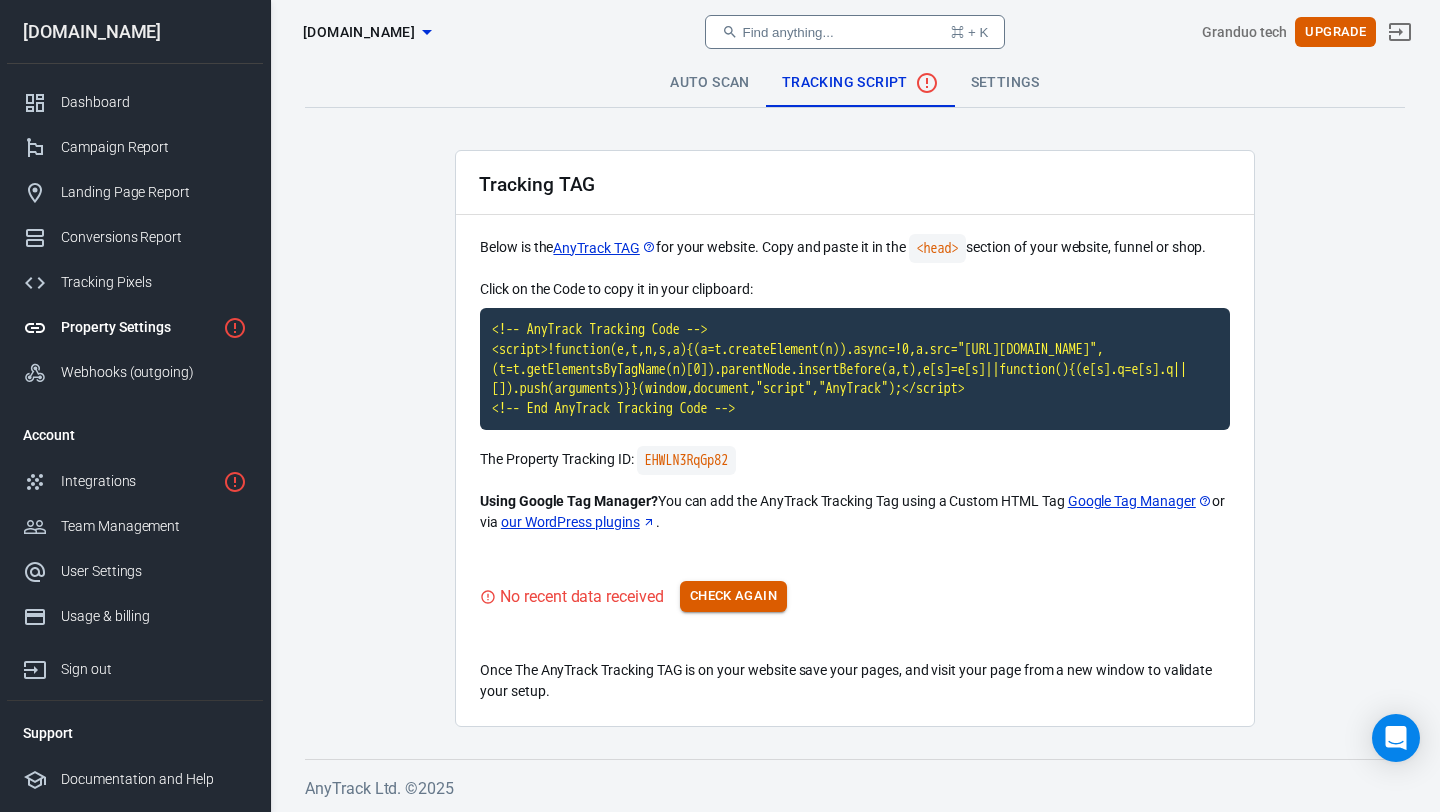 click on "Check Again" at bounding box center (733, 596) 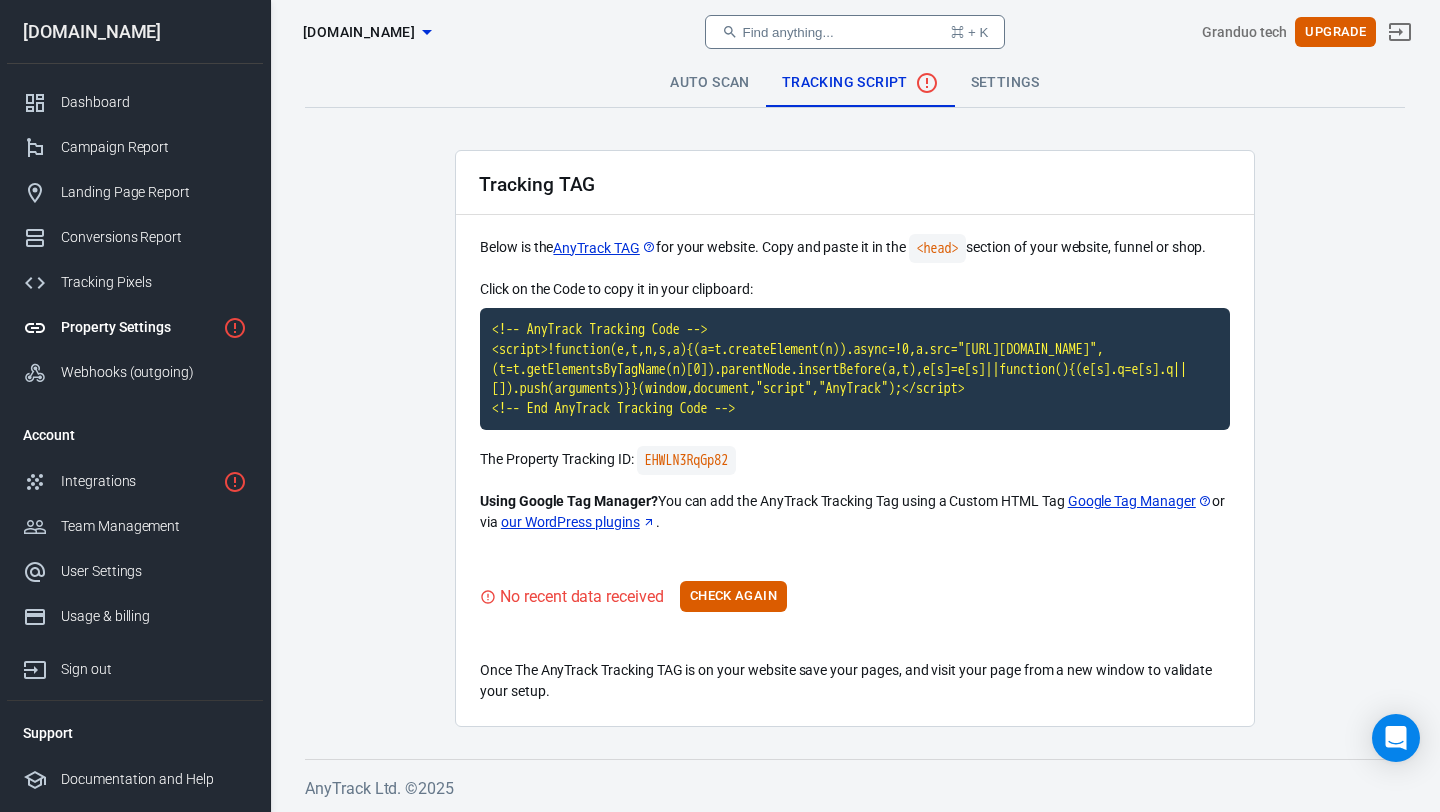 scroll, scrollTop: 0, scrollLeft: 0, axis: both 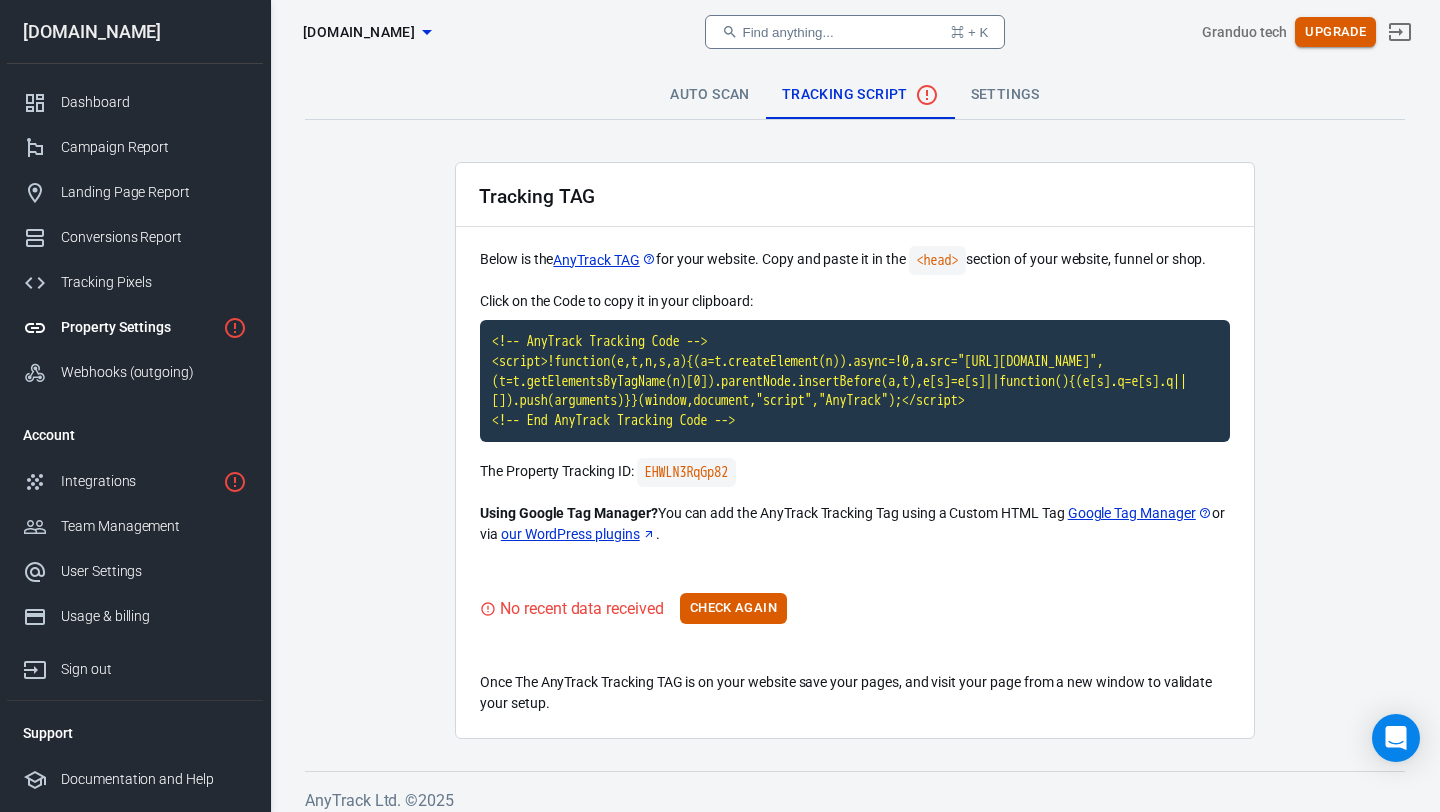 click on "Upgrade" at bounding box center (1335, 32) 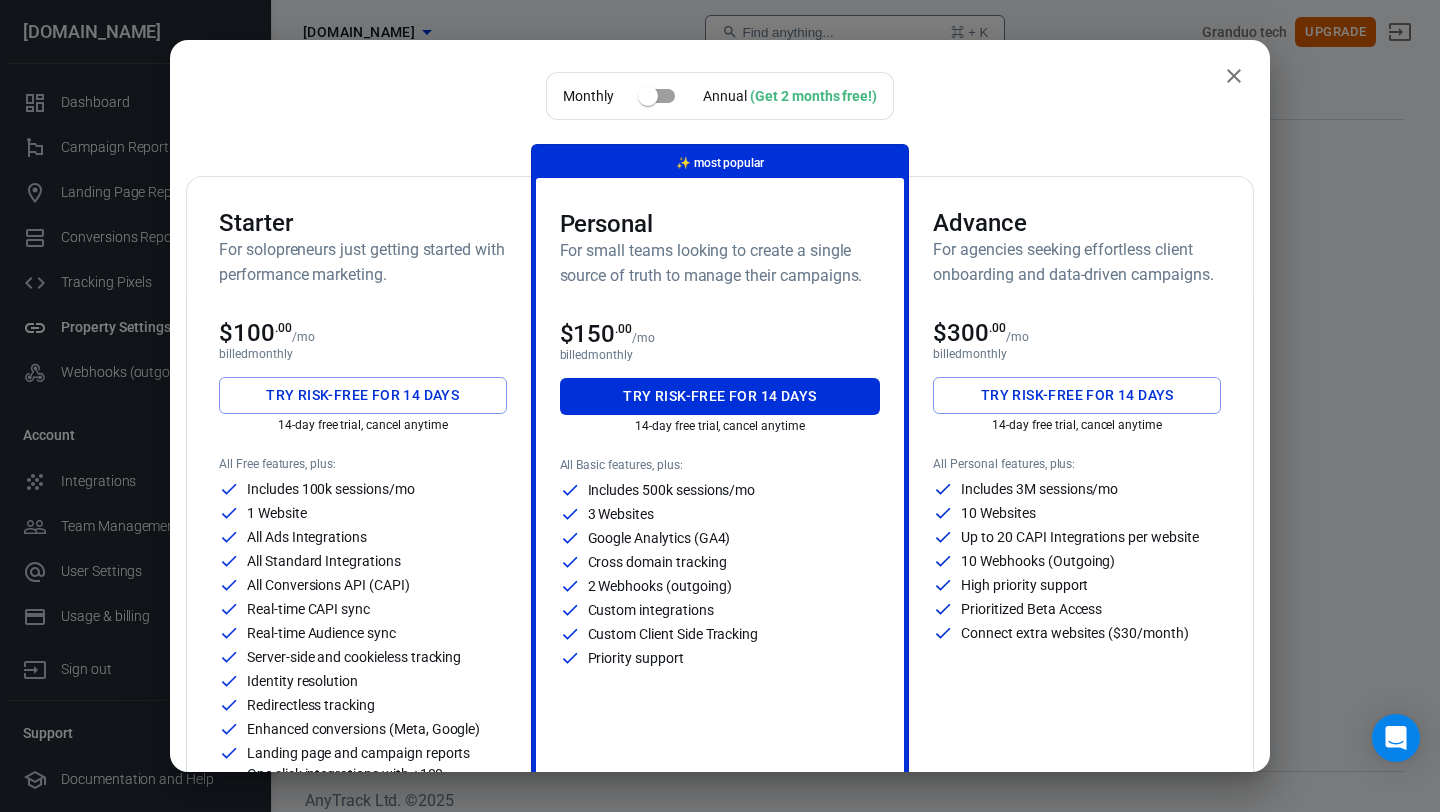 click at bounding box center (648, 96) 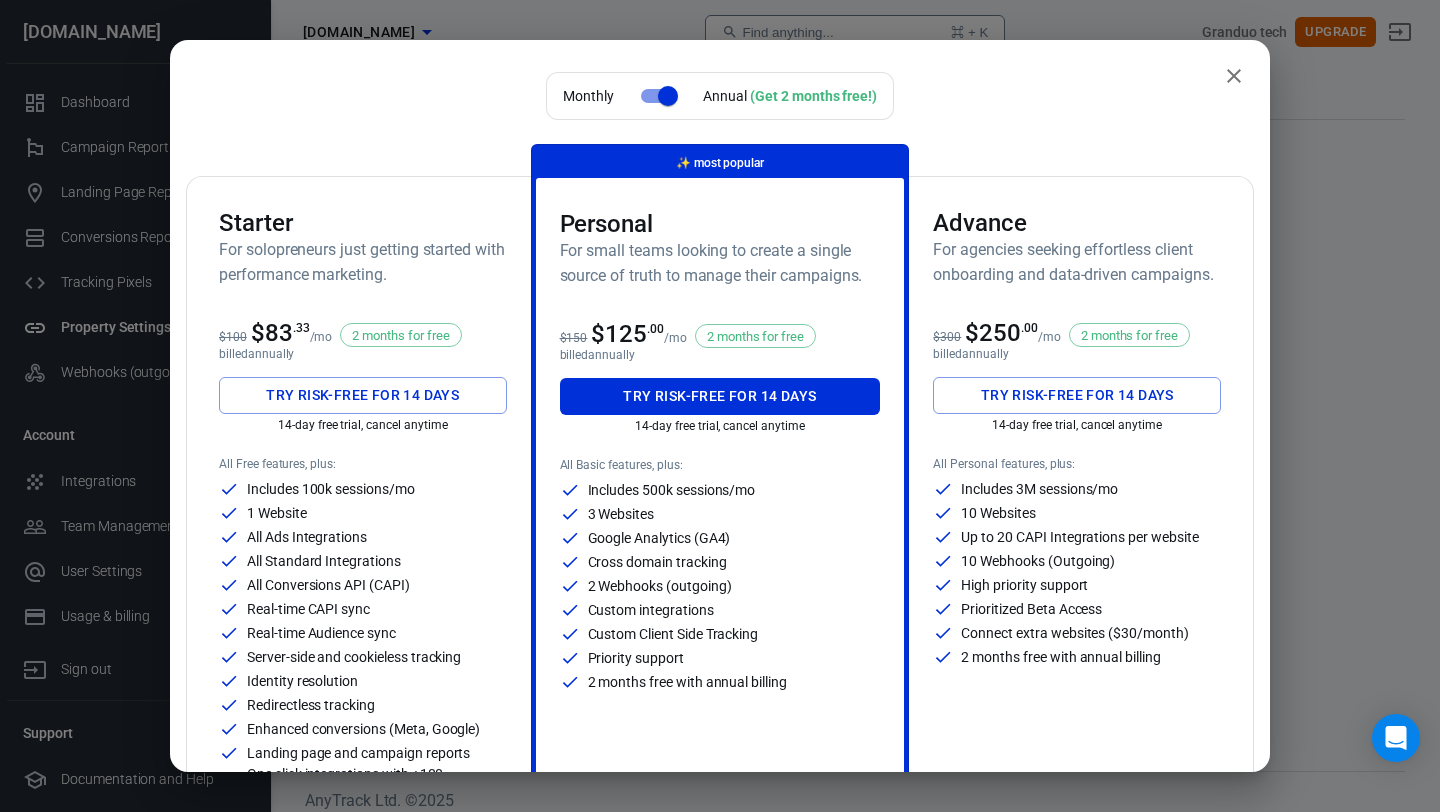 click at bounding box center (668, 96) 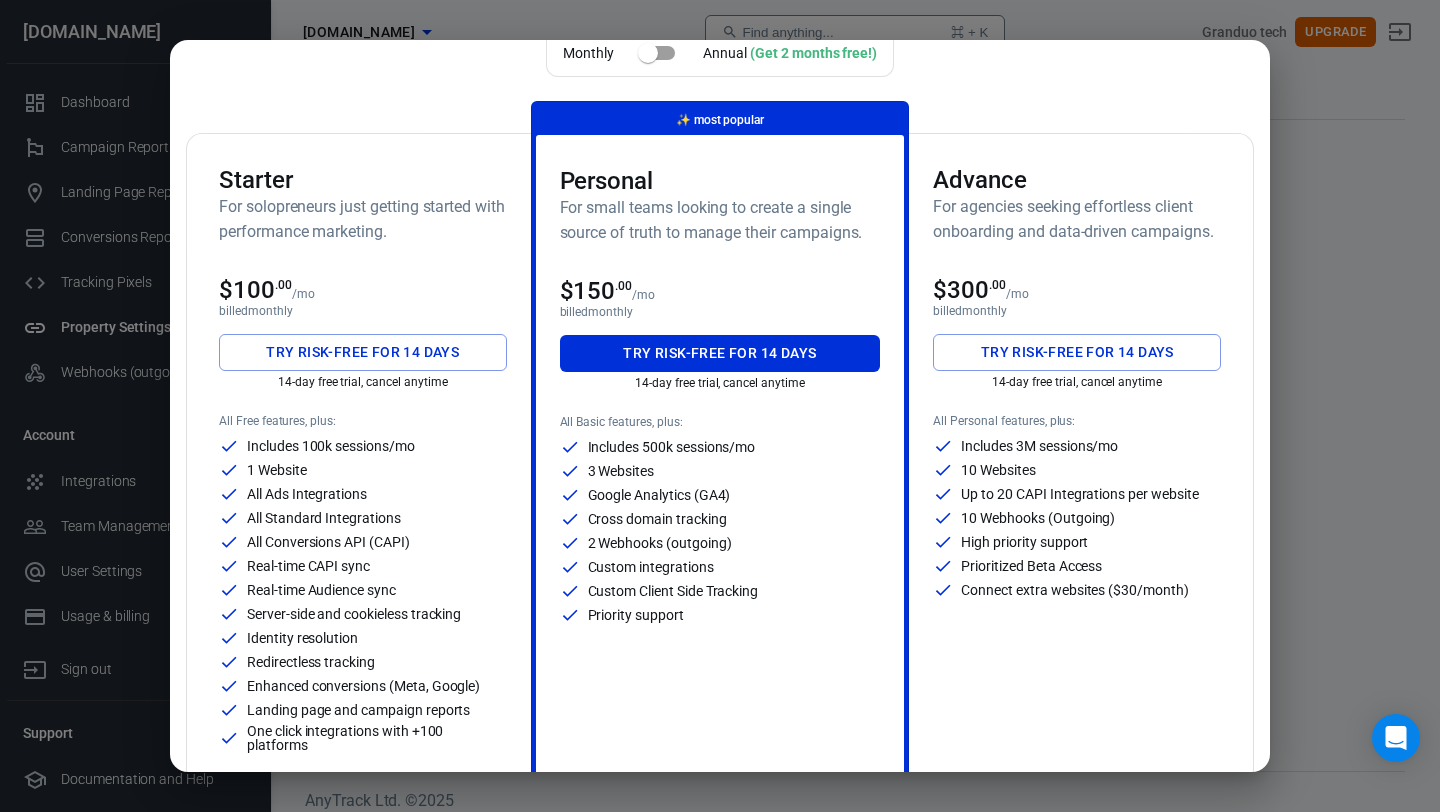 scroll, scrollTop: 0, scrollLeft: 0, axis: both 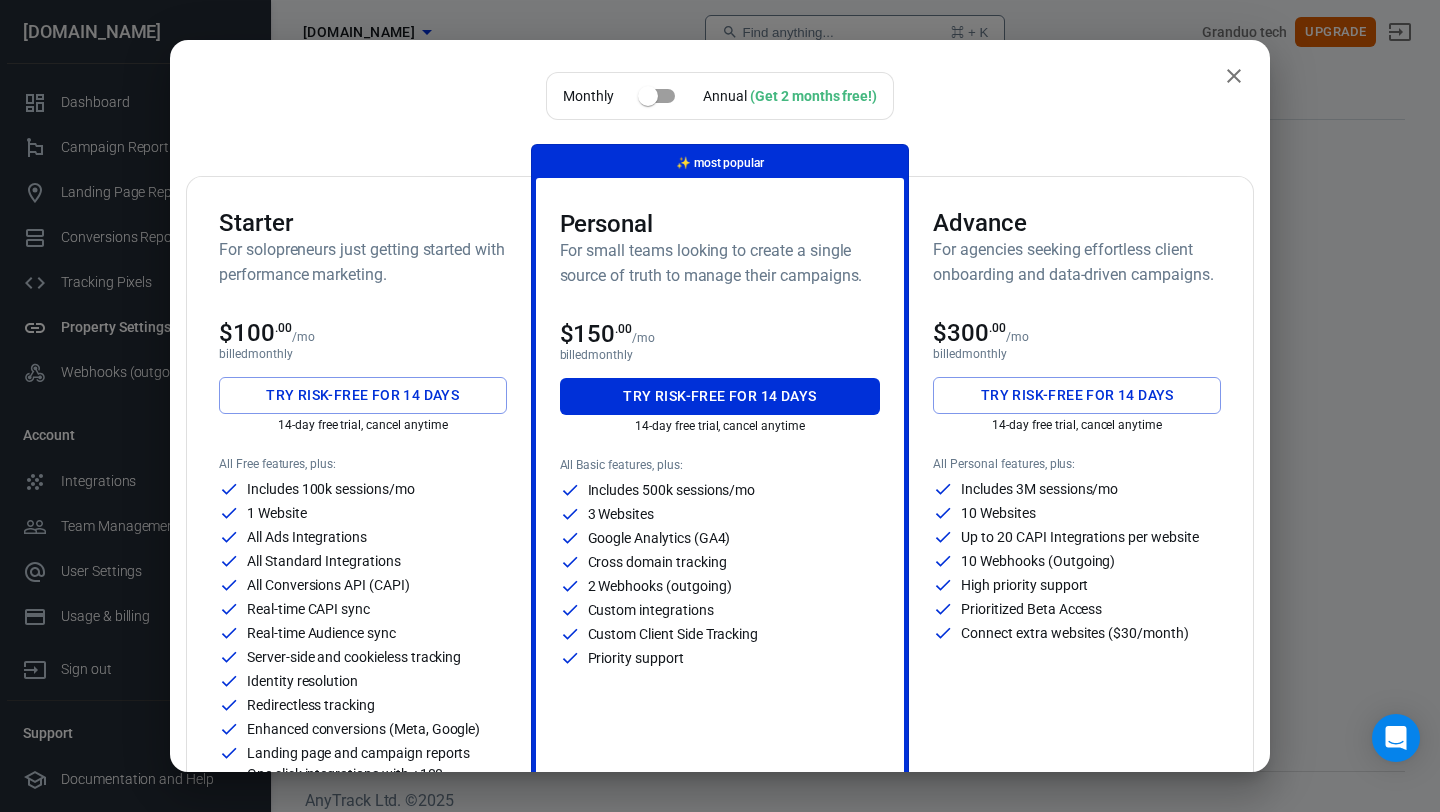 click 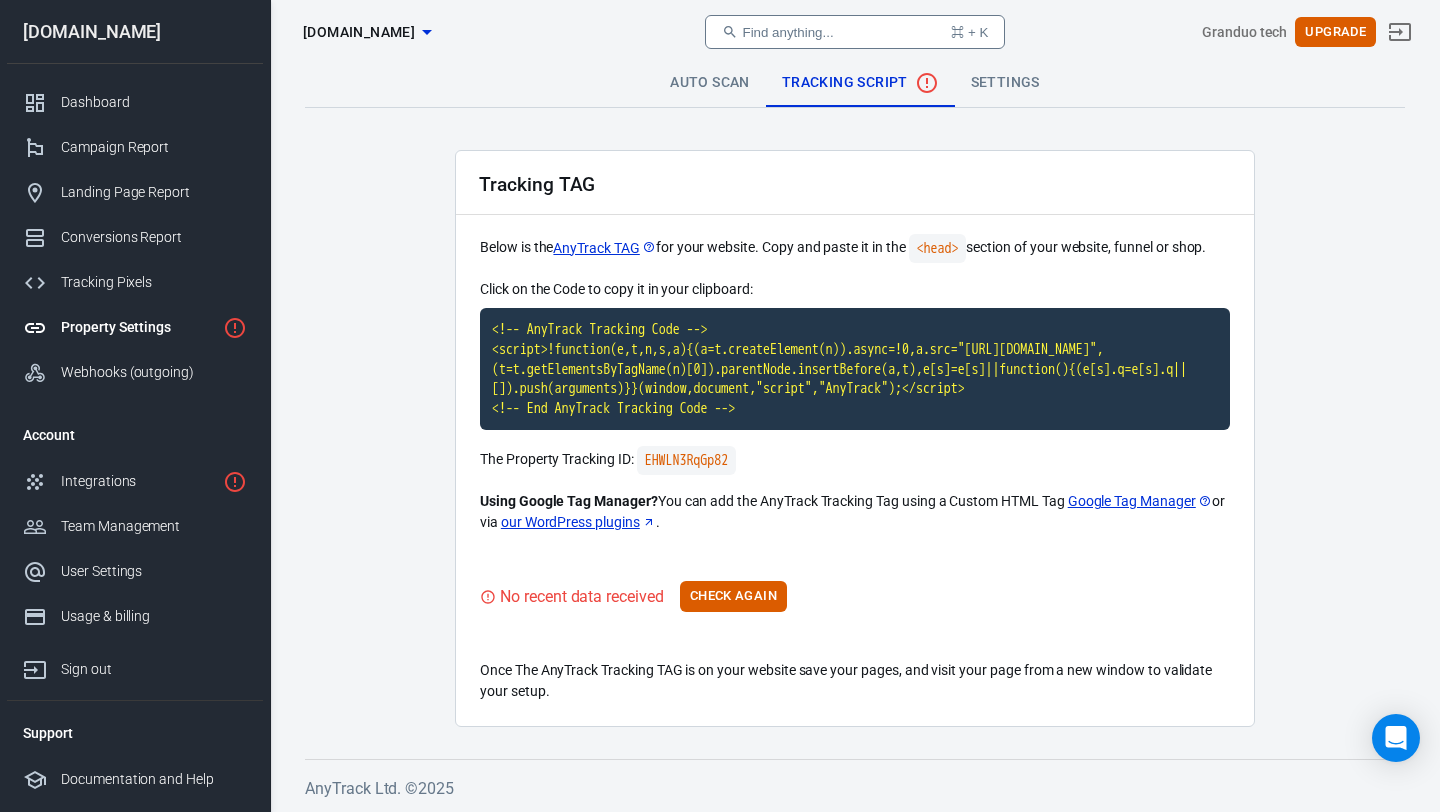 scroll, scrollTop: 0, scrollLeft: 0, axis: both 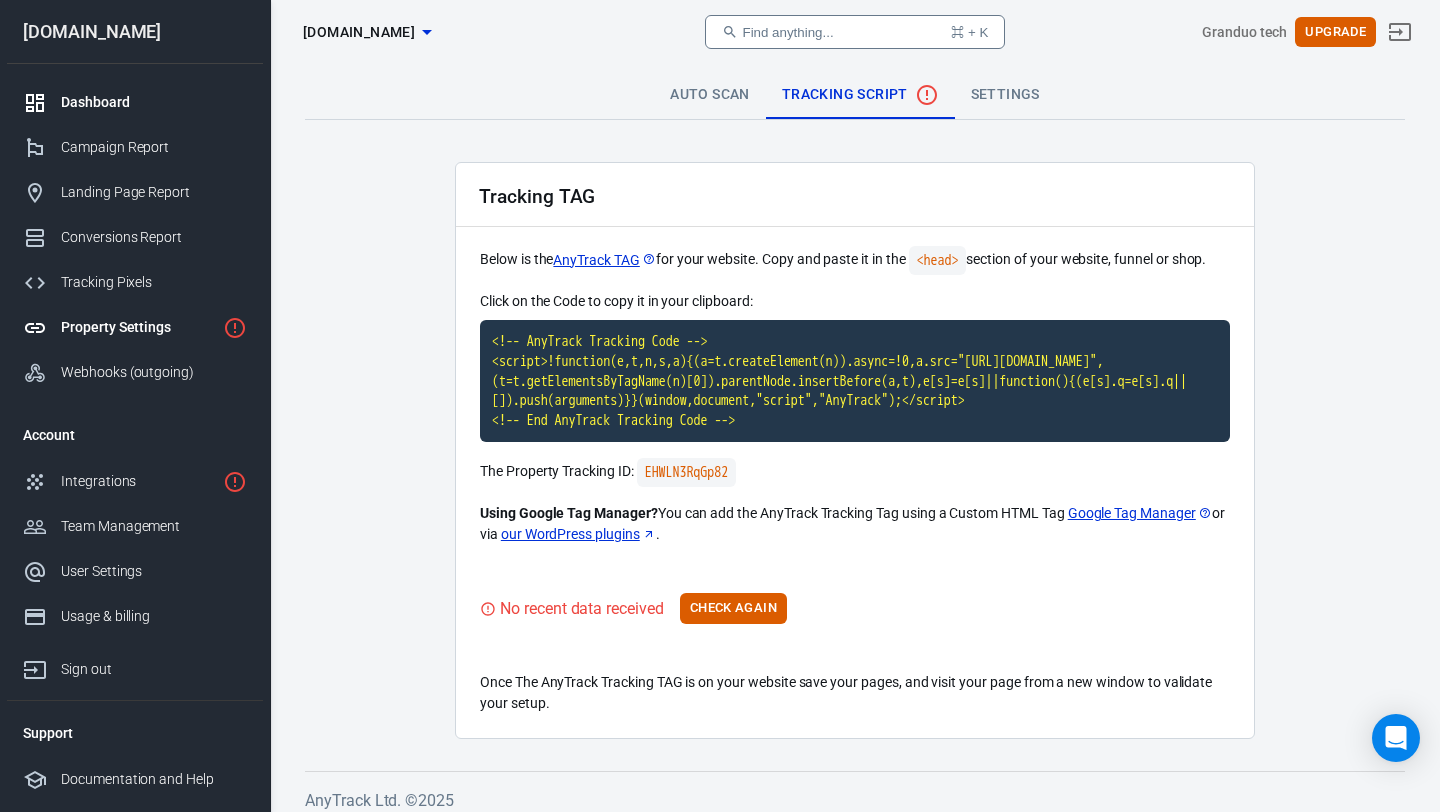 click on "Dashboard" at bounding box center [154, 102] 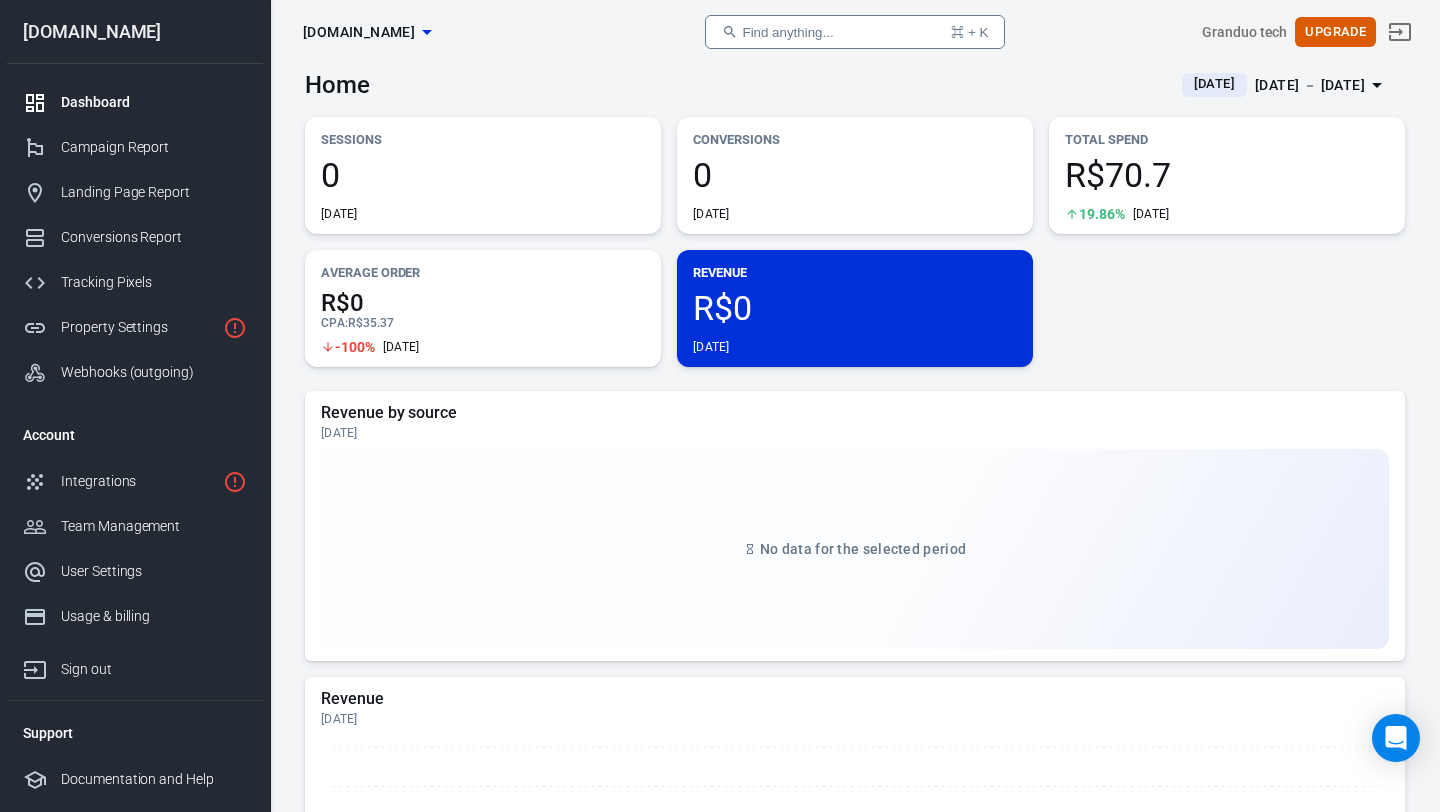 scroll, scrollTop: 0, scrollLeft: 0, axis: both 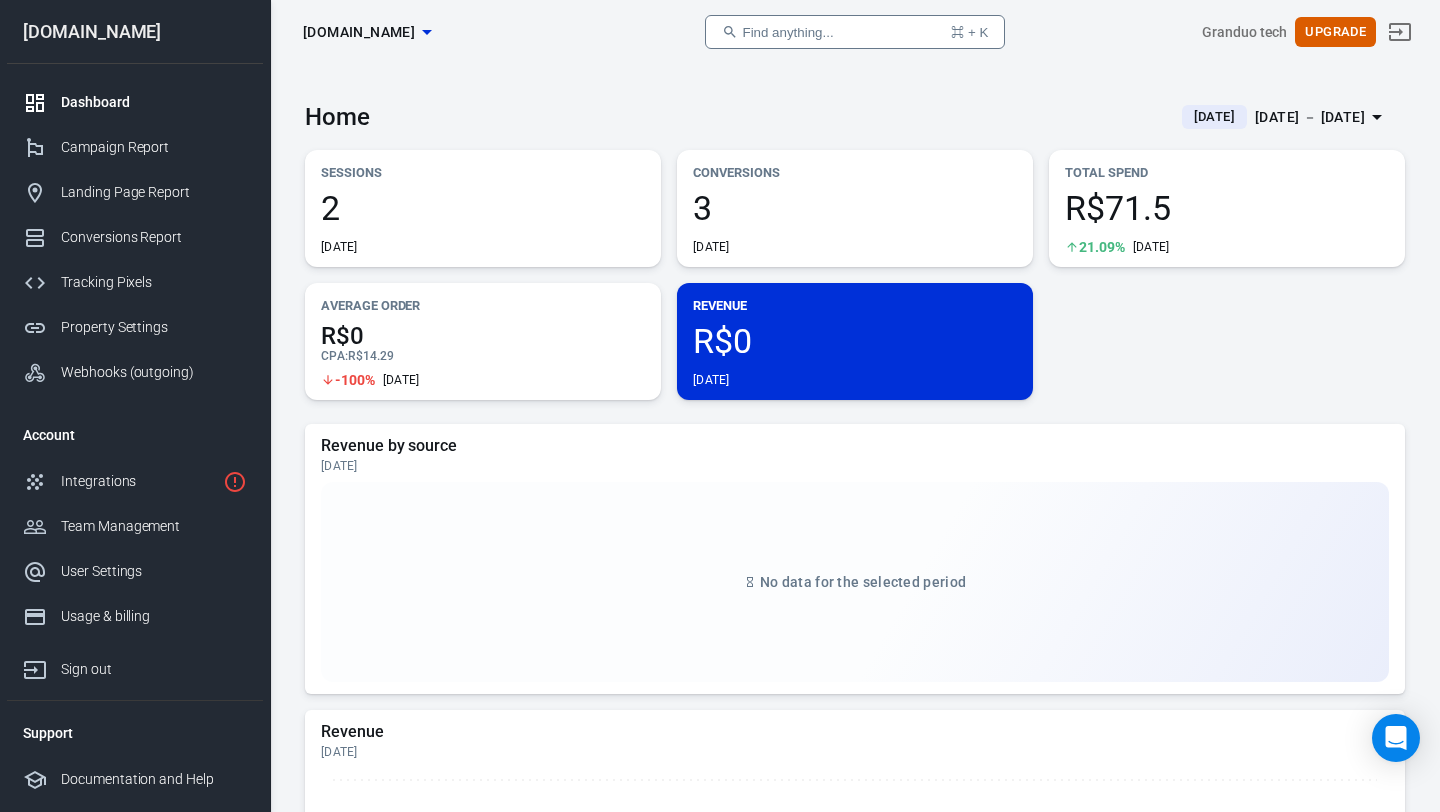 click on "3 Today" at bounding box center [855, 223] 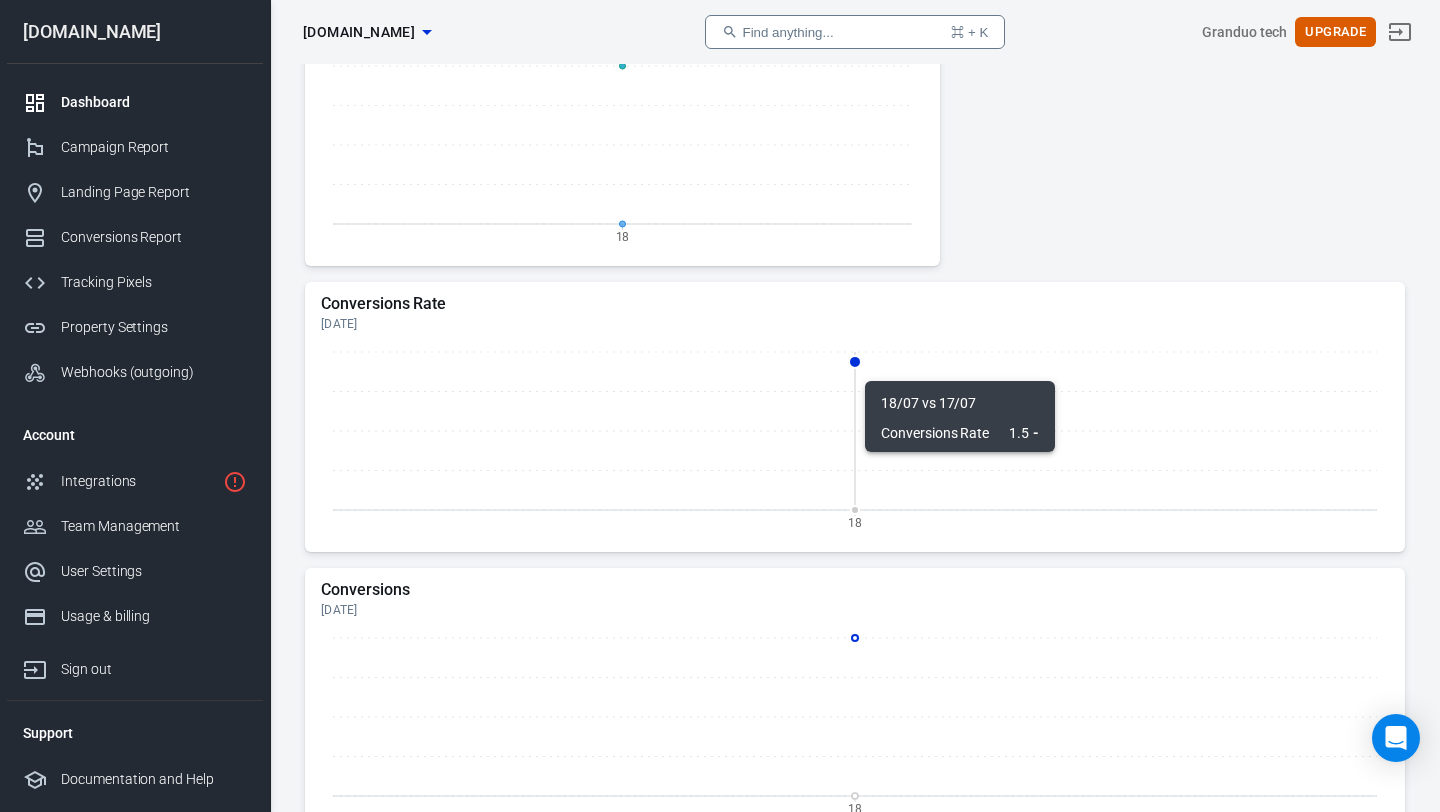 scroll, scrollTop: 1078, scrollLeft: 0, axis: vertical 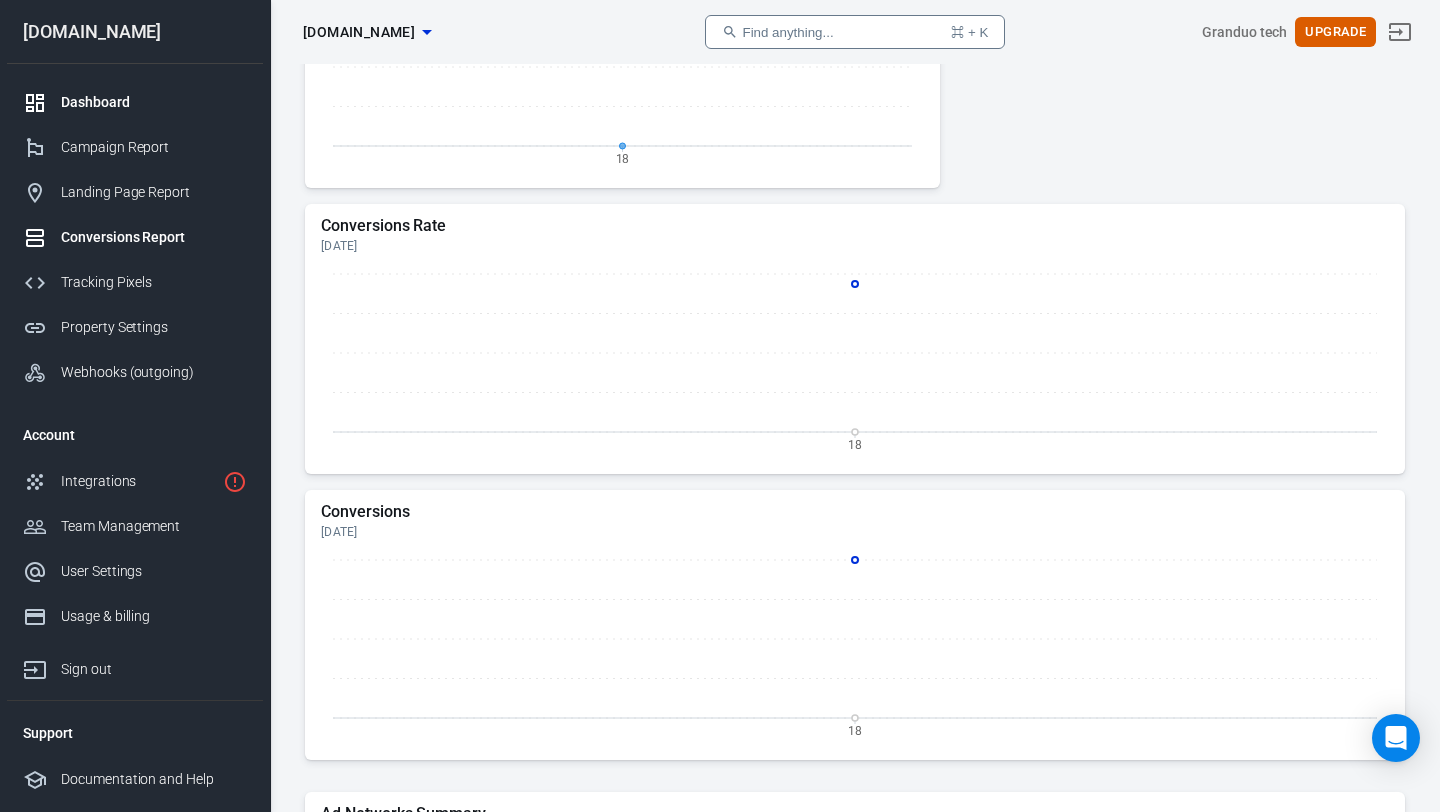 click on "Conversions Report" at bounding box center [154, 237] 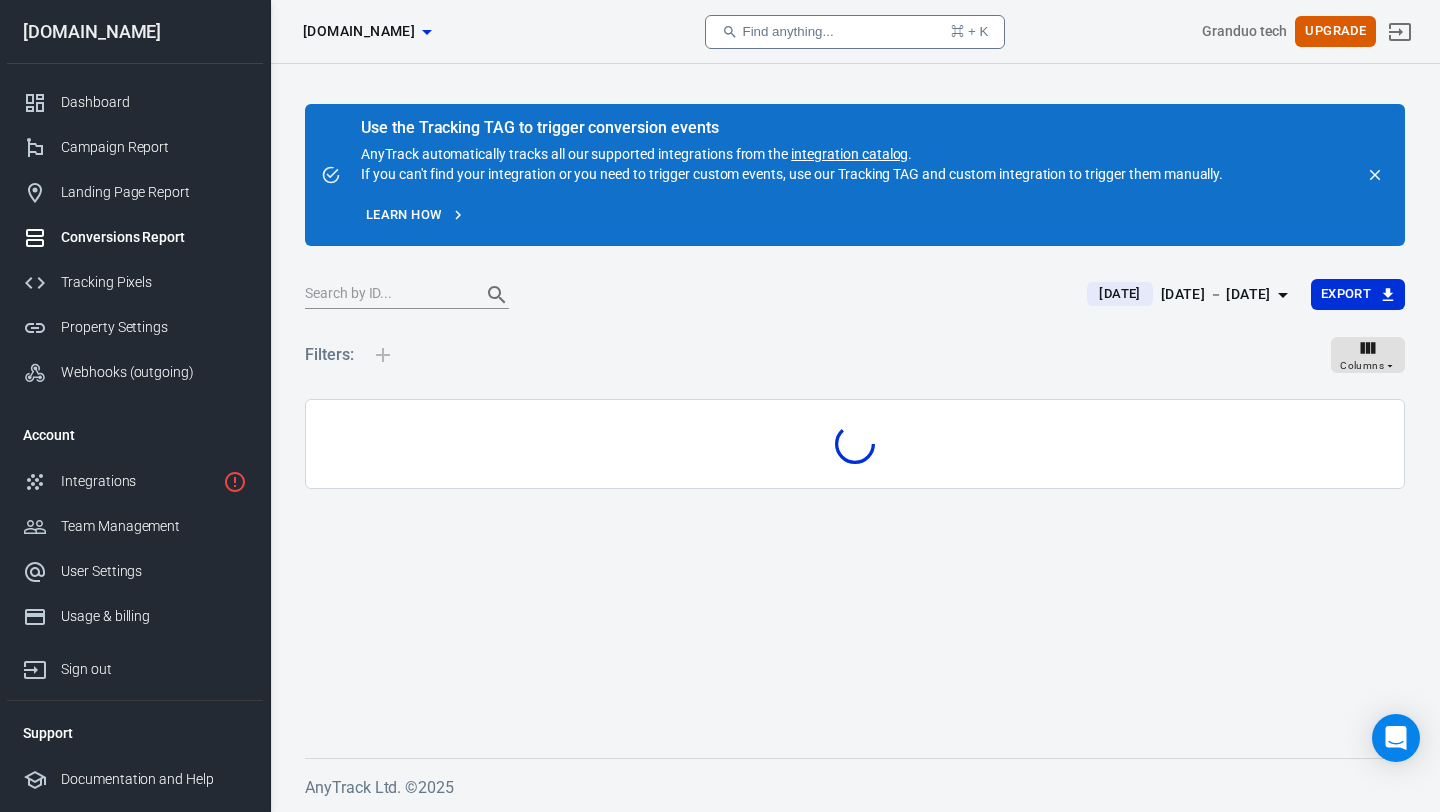 scroll, scrollTop: 0, scrollLeft: 0, axis: both 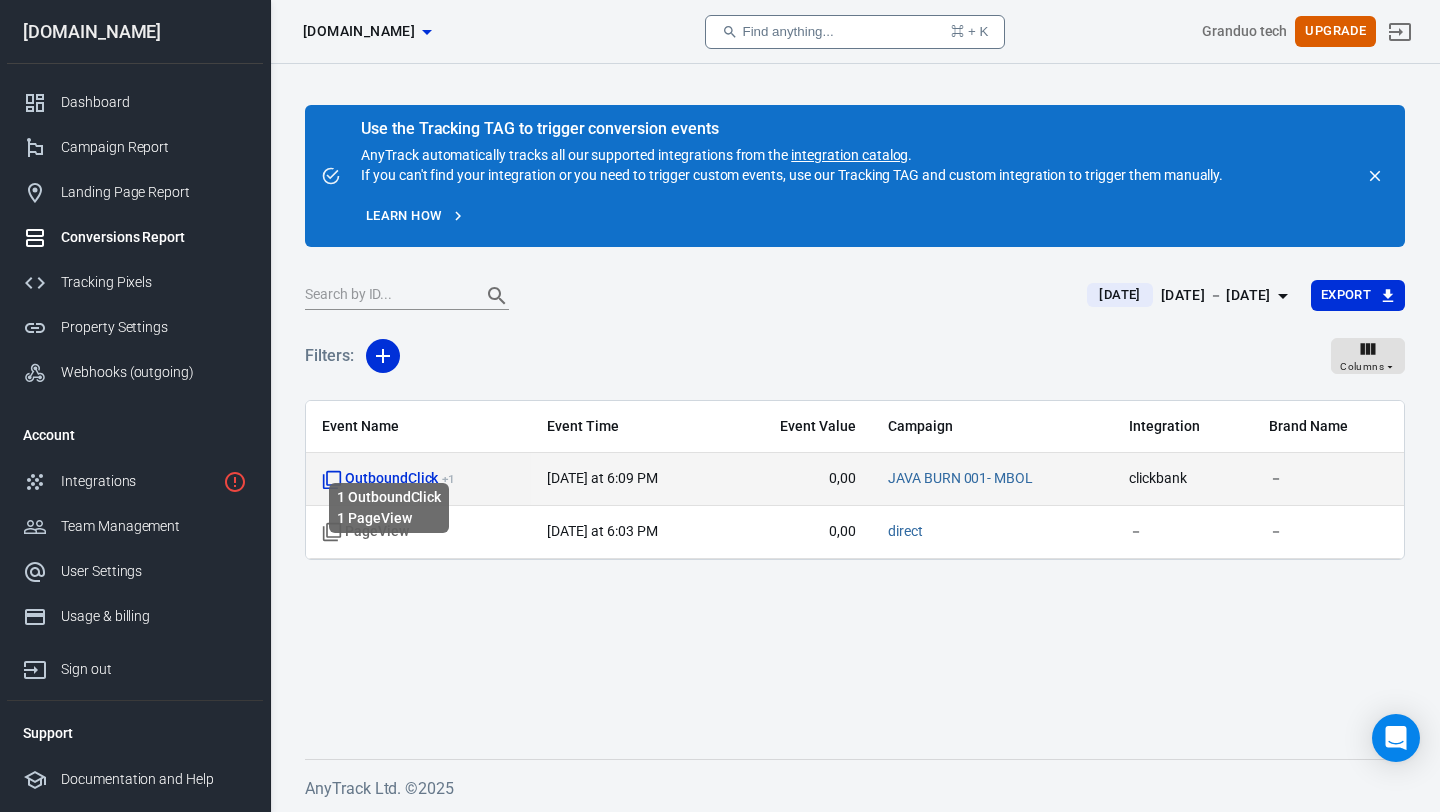 click on "OutboundClick + 1" at bounding box center (388, 479) 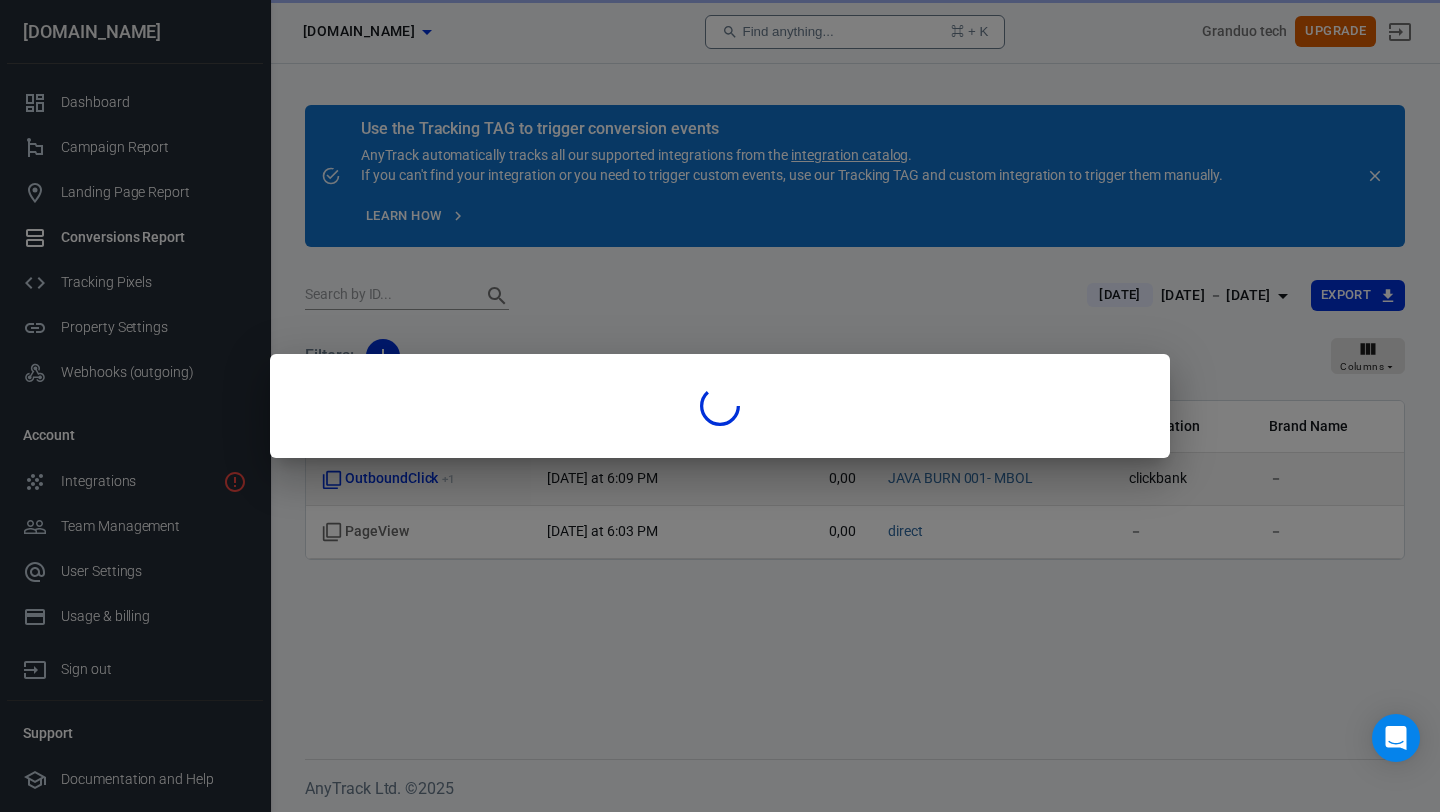 click at bounding box center [720, 406] 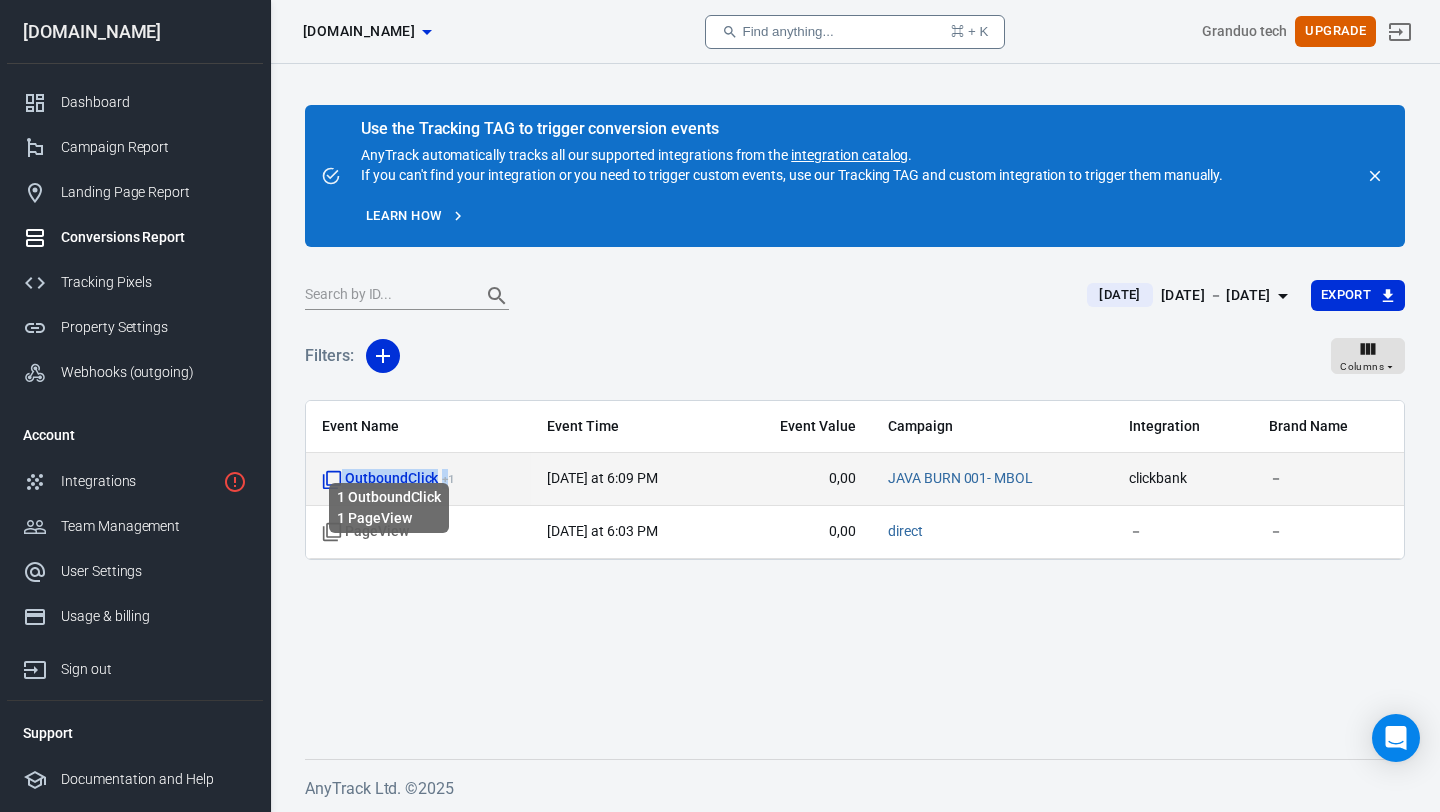 drag, startPoint x: 449, startPoint y: 461, endPoint x: 342, endPoint y: 453, distance: 107.298645 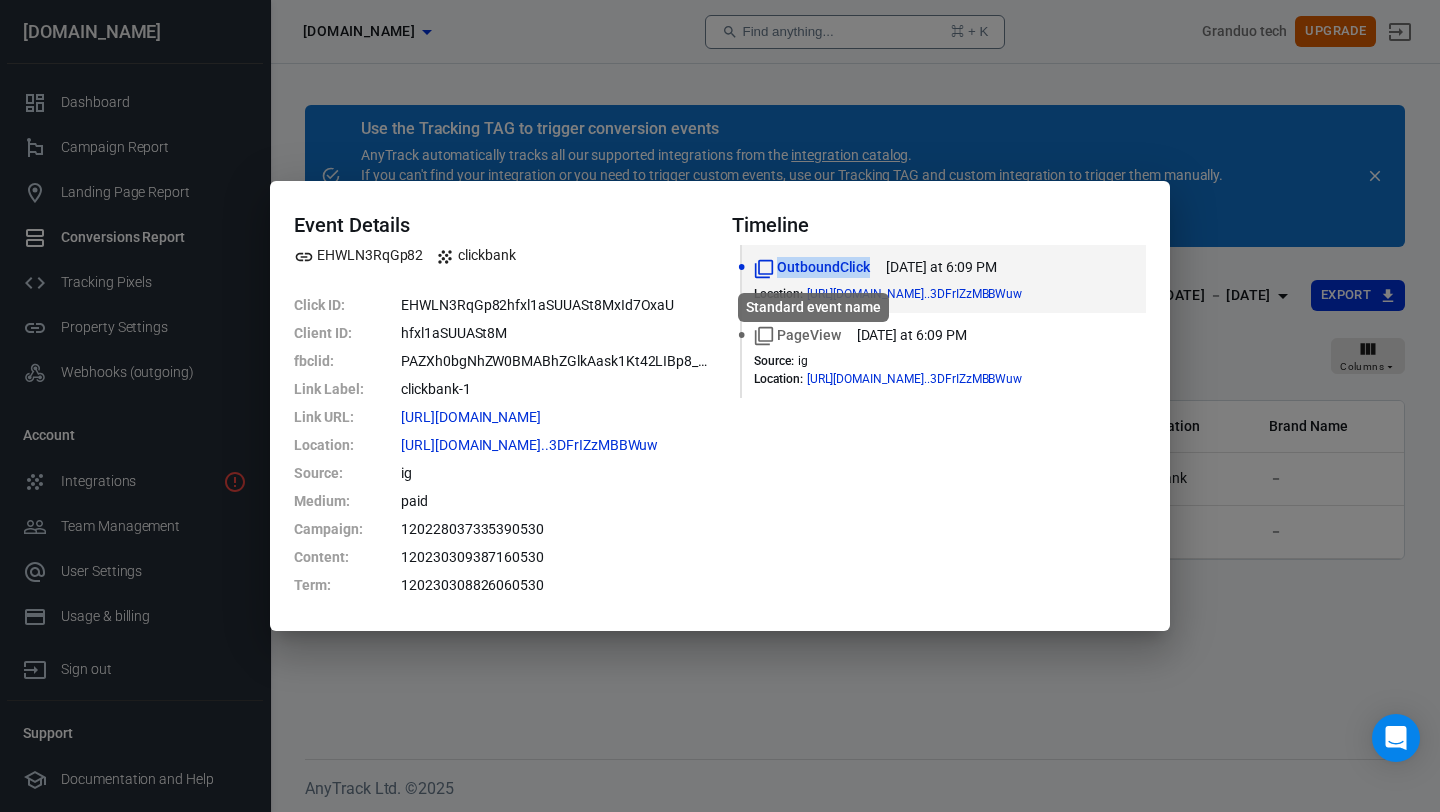 drag, startPoint x: 875, startPoint y: 265, endPoint x: 781, endPoint y: 275, distance: 94.53042 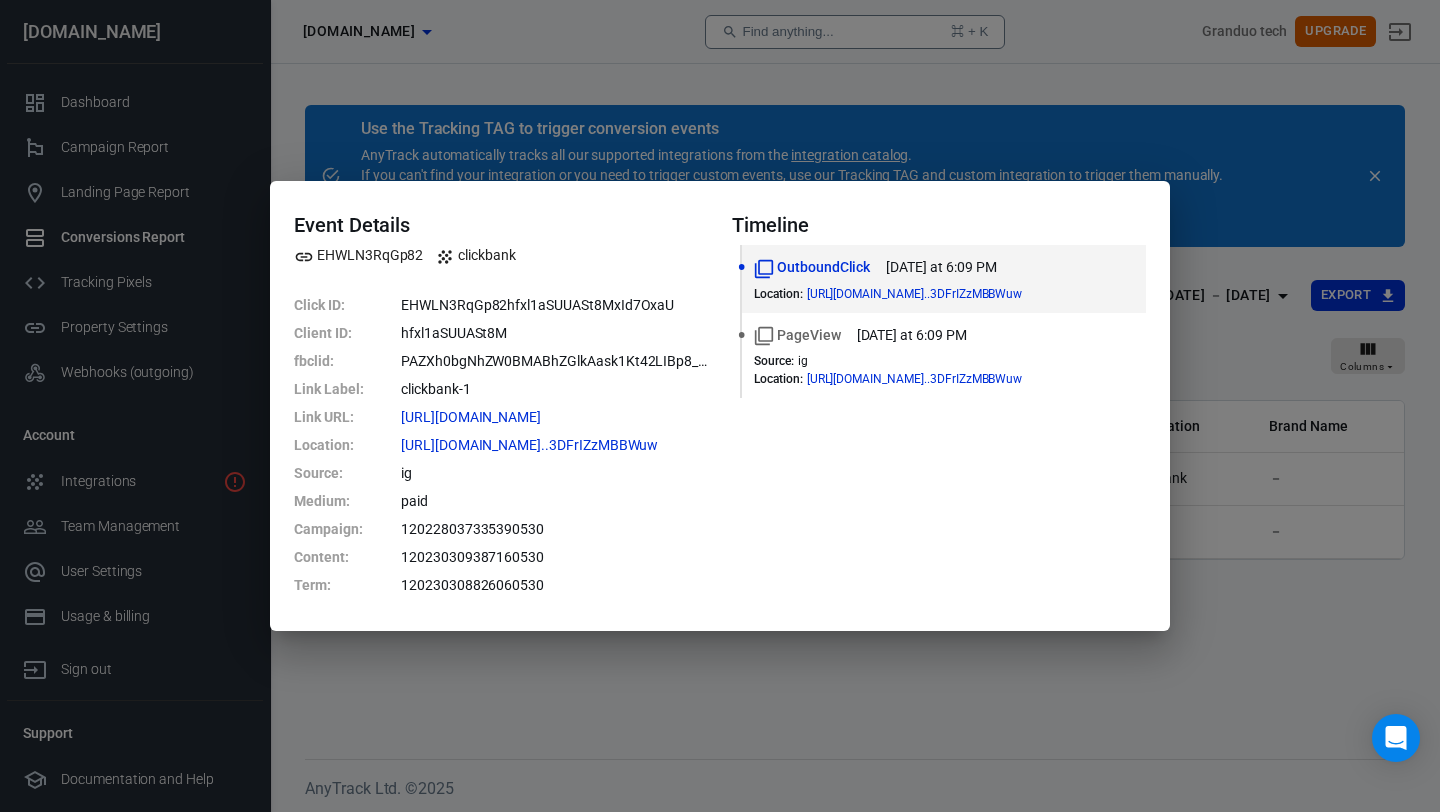 click on "Event Details   EHWLN3RqGp82   clickbank Click ID : EHWLN3RqGp82hfxl1aSUUASt8MxId7OxaU Client ID : hfxl1aSUUASt8M fbclid : PAZXh0bgNhZW0BMABhZGlkAask1Kt42LIBp8_PMTLdfBsZEPP9dvKdF7JA1nC_X5OfVBpvx2i7NqAoiucqYFatHujUqbgo_aem_AUDf_a1fy3DFrIZzMBBWuw Link Label : clickbank-1 Link URL : https://hop.clickbank.net/...tid=granduo12 Location : https://genuinehealthco.co...3DFrIZzMBBWuw Source : ig Medium : paid Campaign : 120228037335390530 Content : 120230309387160530 Term : 120230308826060530 Timeline   OutboundClick today at 6:09 PM Location : https://genuinehealthco.co...3DFrIZzMBBWuw   PageView today at 6:09 PM Source : ig Location : https://genuinehealthco.co...3DFrIZzMBBWuw" at bounding box center (720, 406) 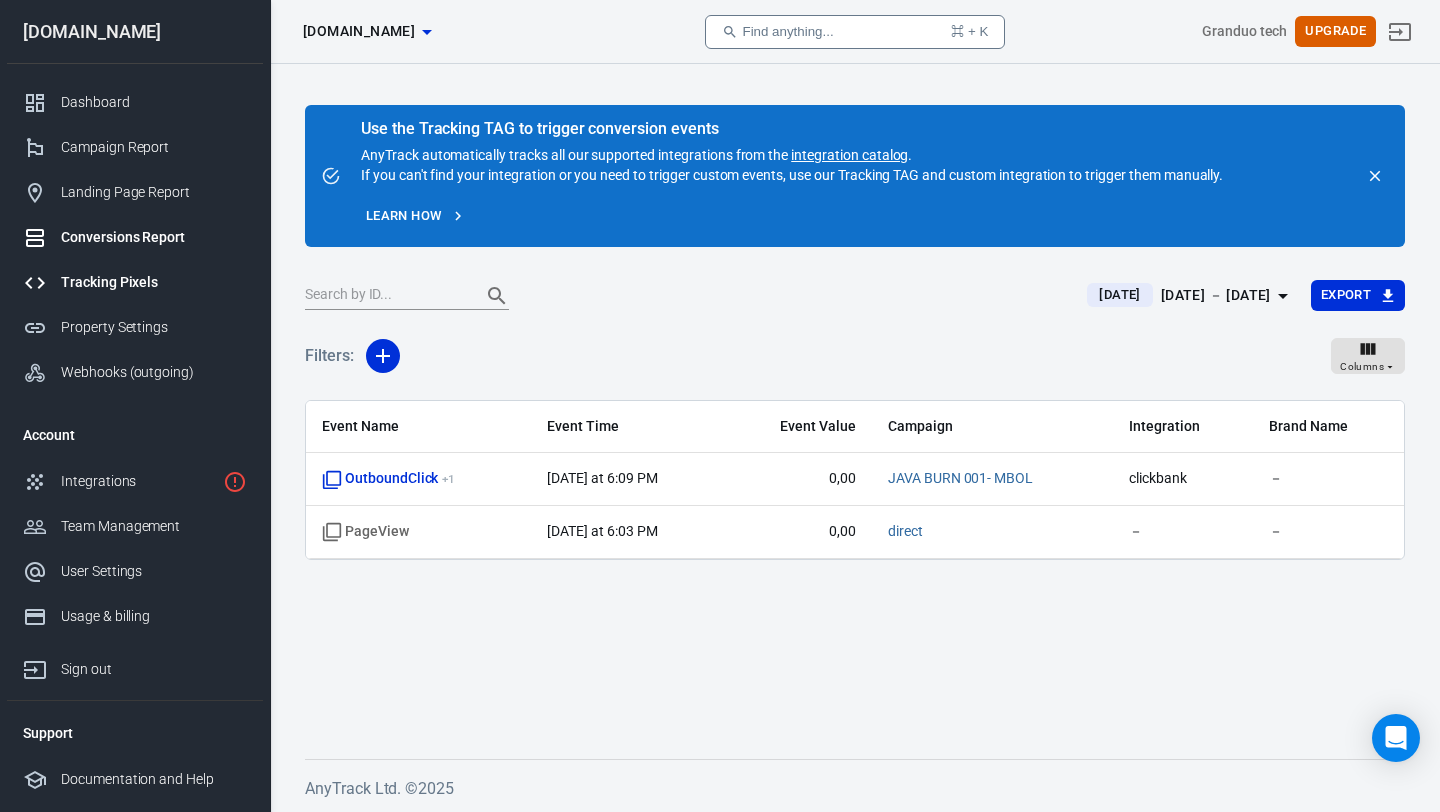 click on "Tracking Pixels" at bounding box center [154, 282] 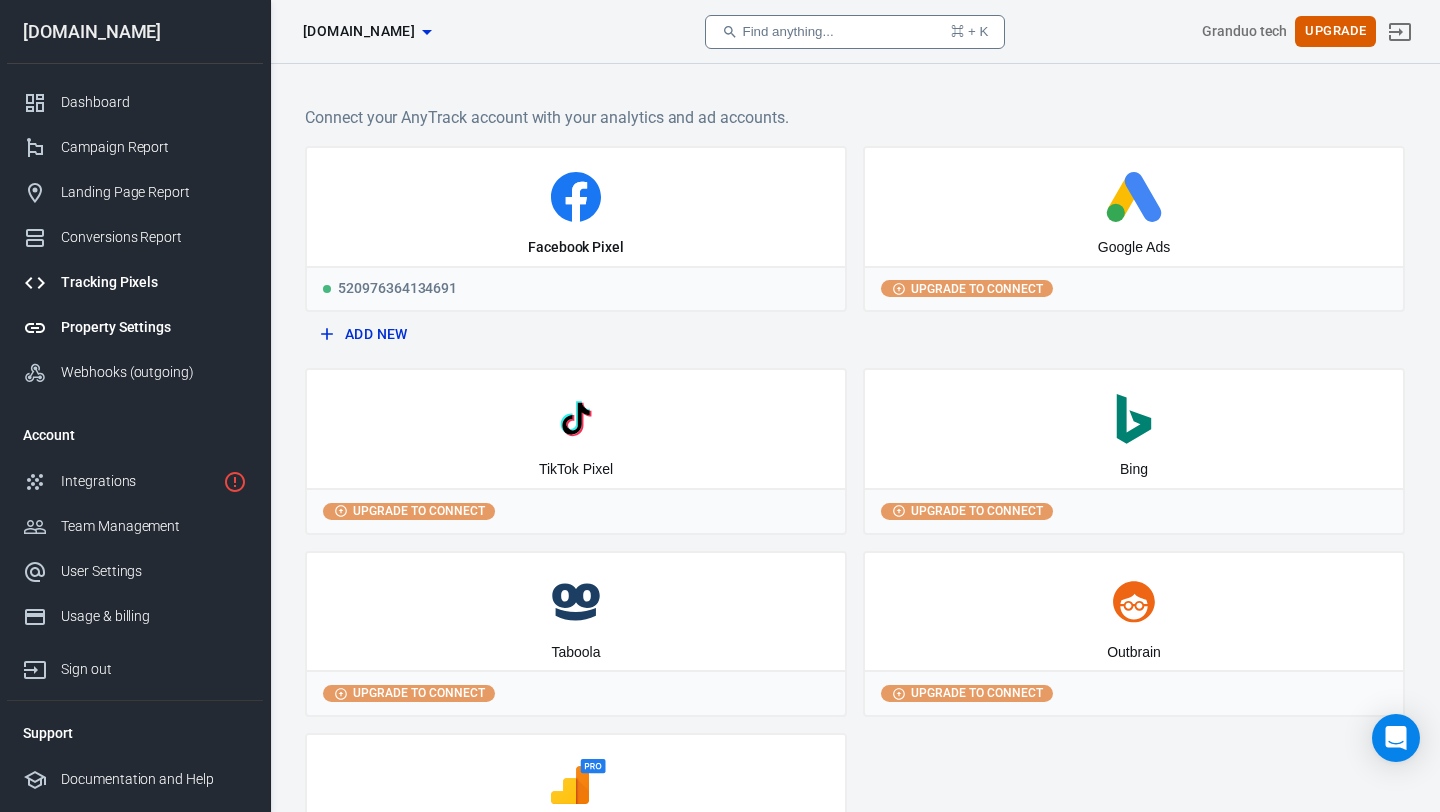 click on "Property Settings" at bounding box center [154, 327] 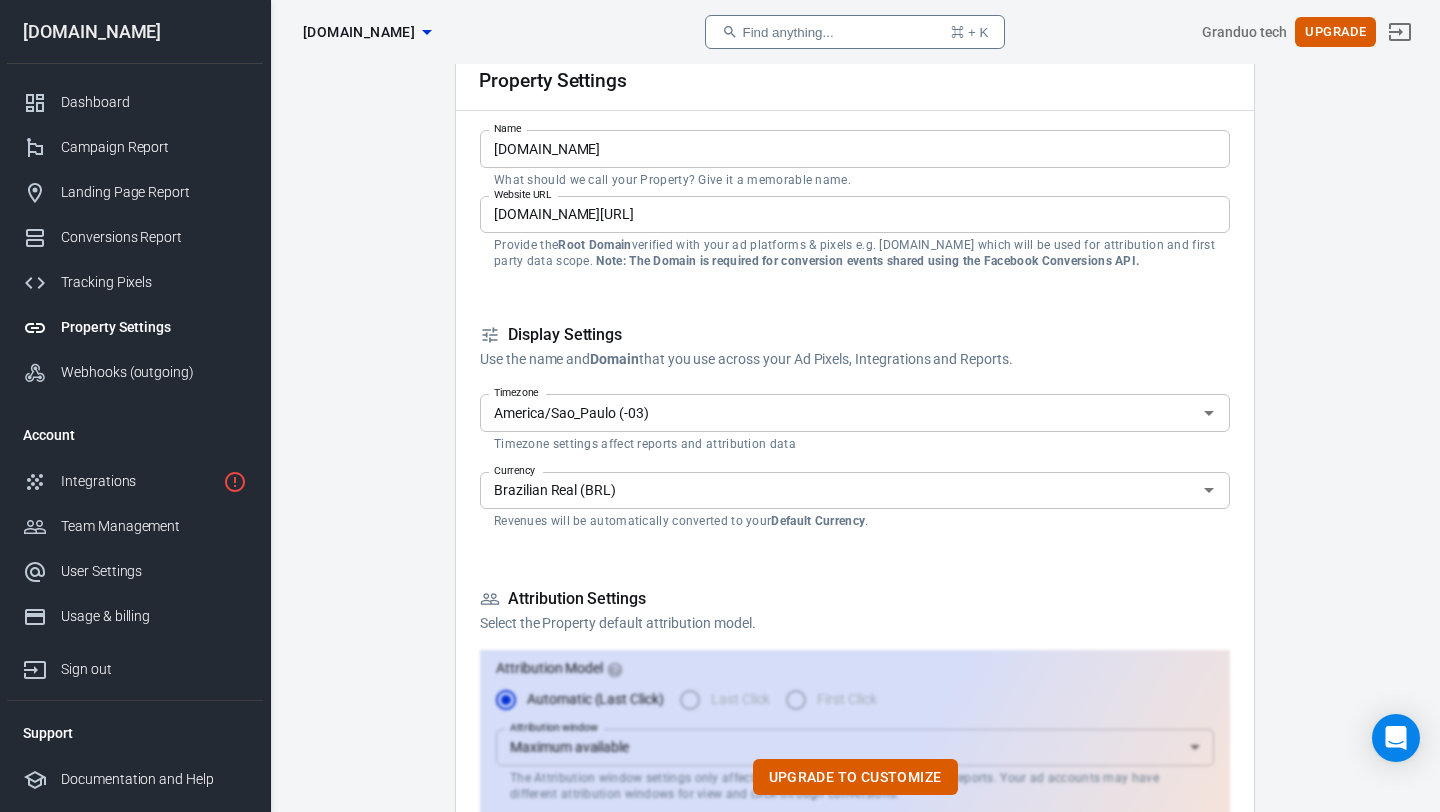 scroll, scrollTop: 146, scrollLeft: 0, axis: vertical 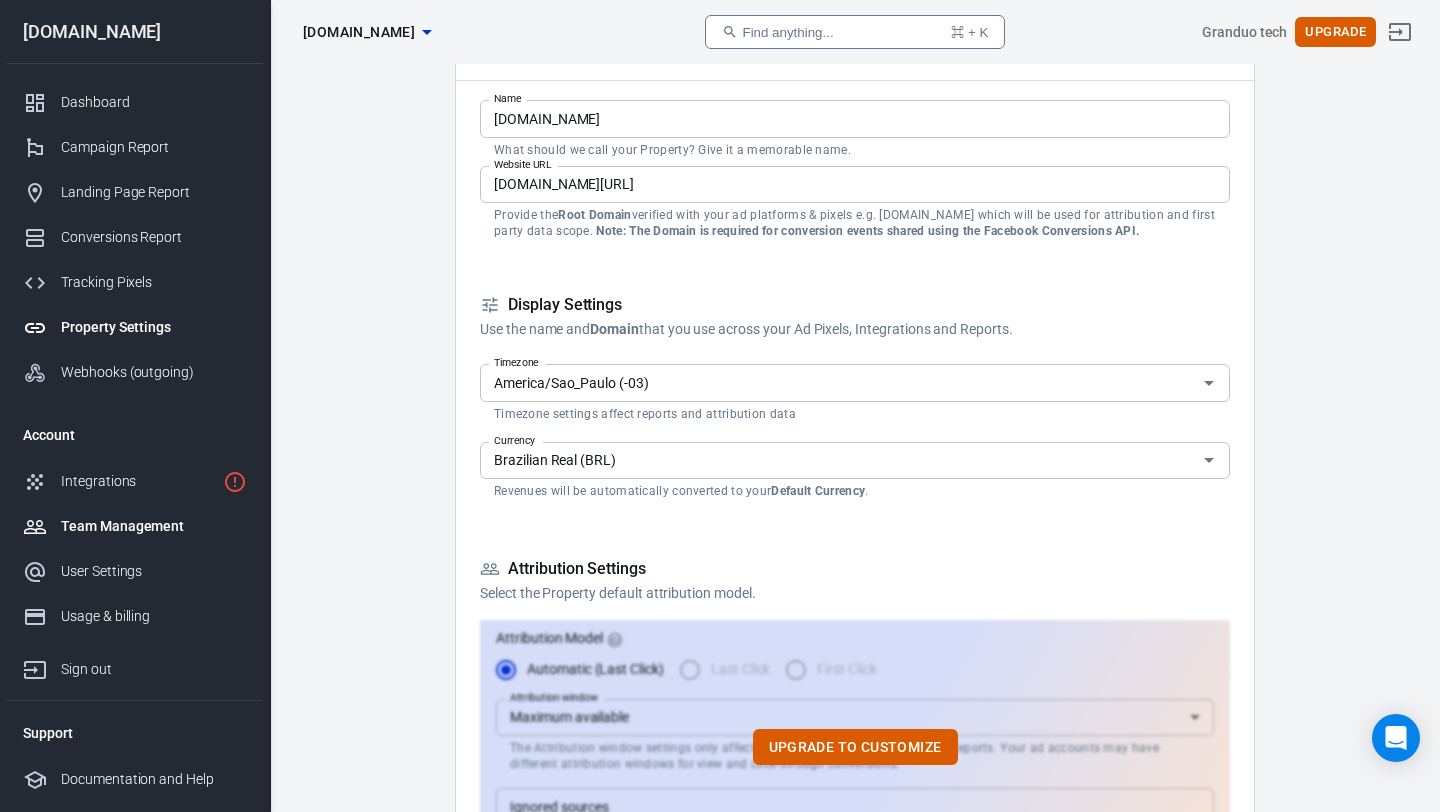 click on "Team Management" at bounding box center [154, 526] 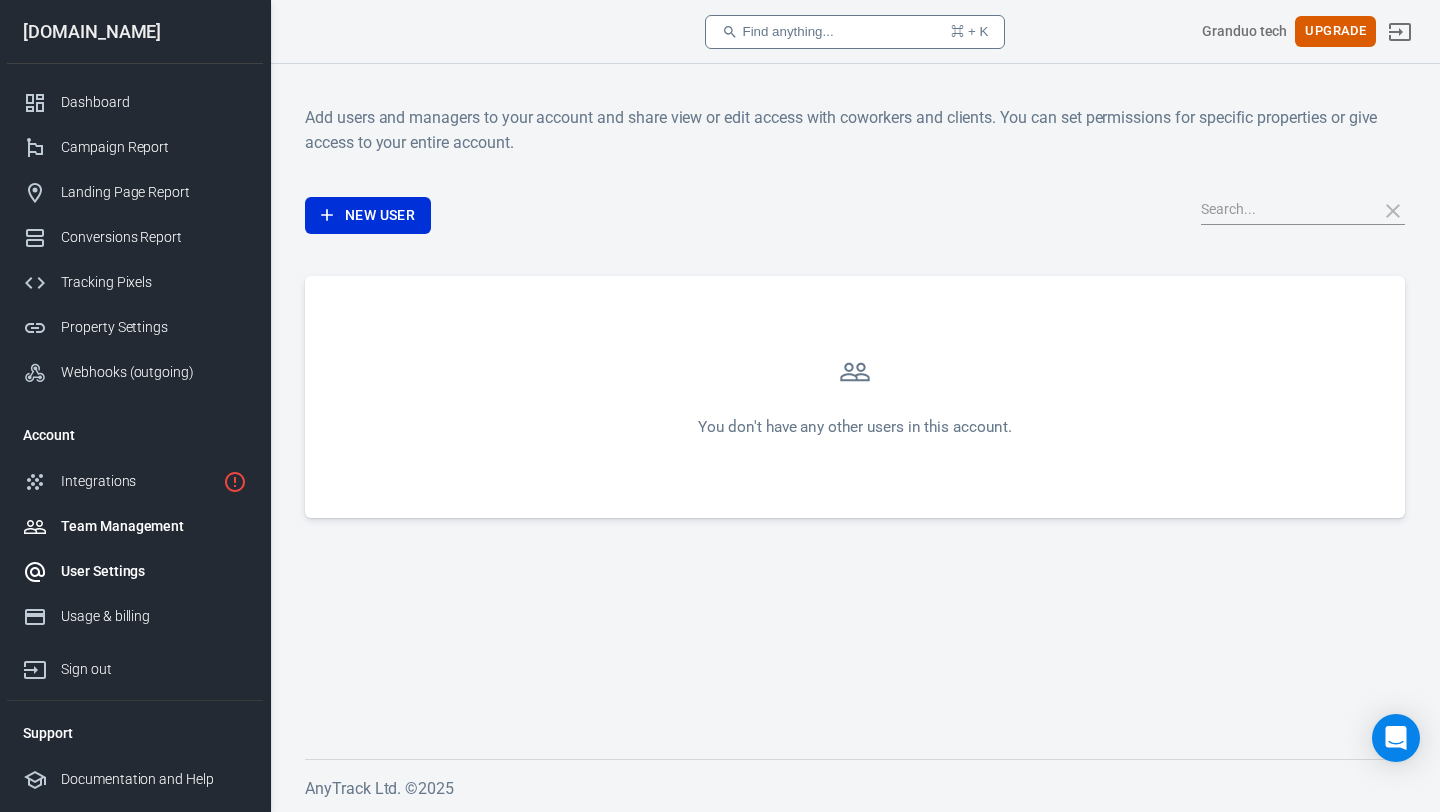 click on "User Settings" at bounding box center (154, 571) 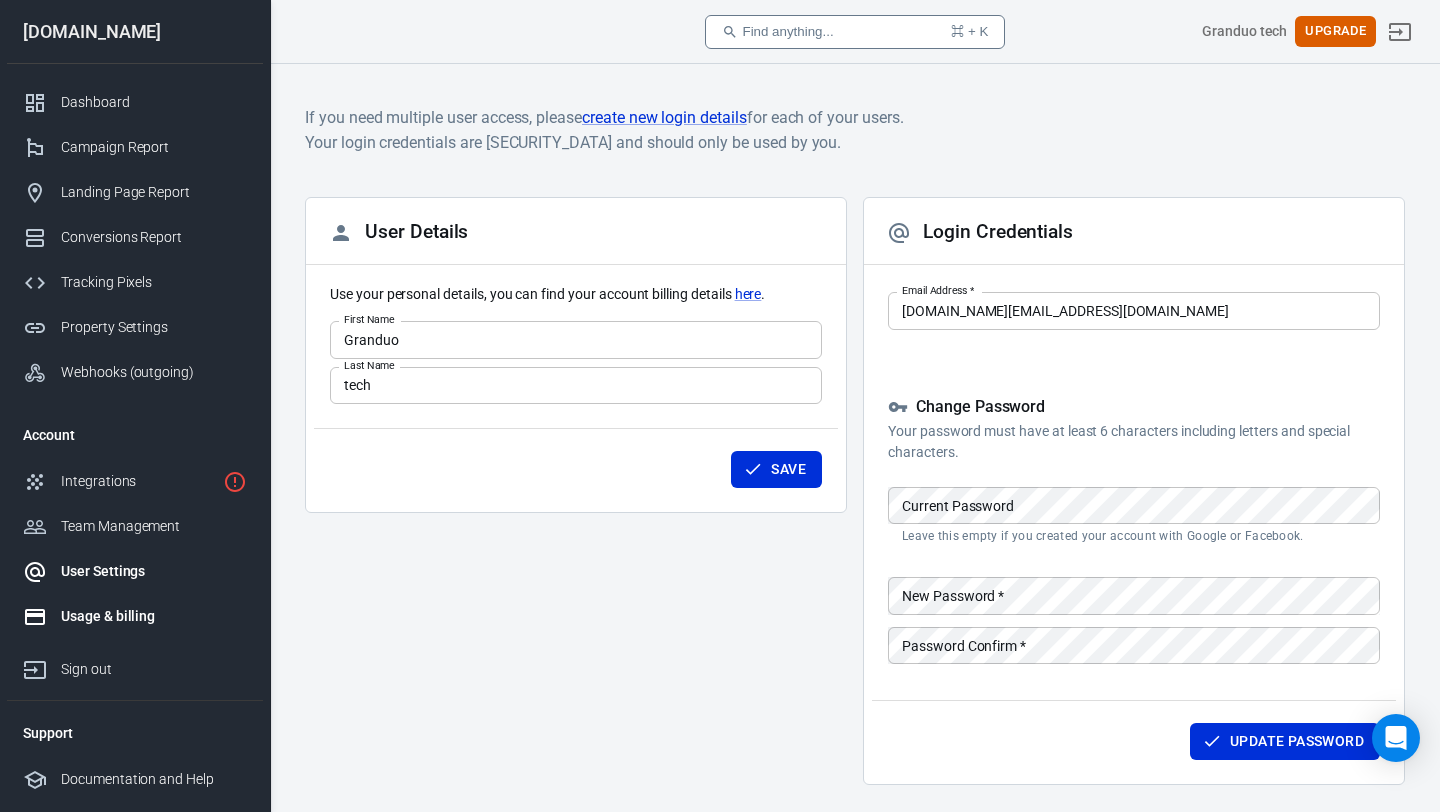 click on "Usage & billing" at bounding box center [154, 616] 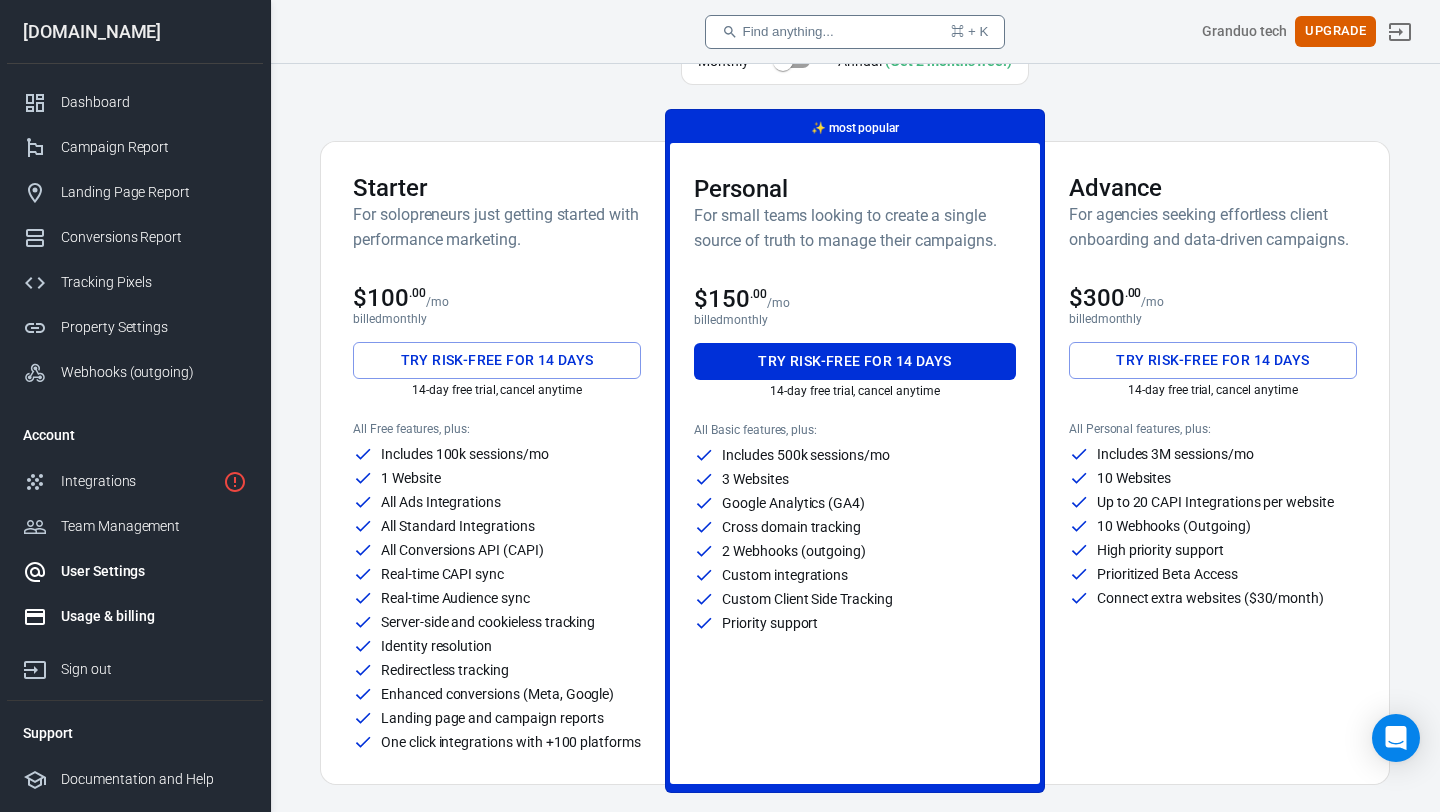 scroll, scrollTop: 0, scrollLeft: 0, axis: both 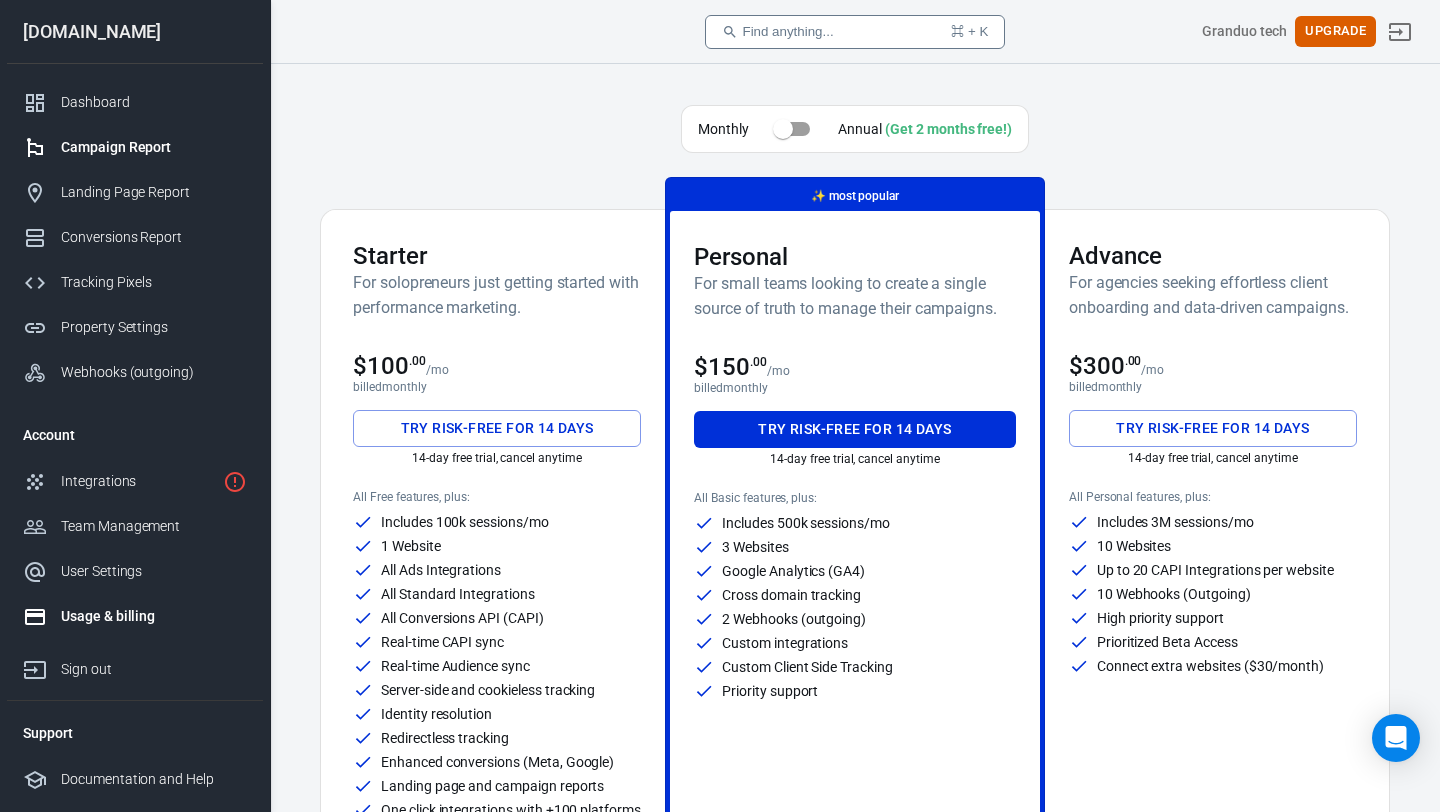 click on "Campaign Report" at bounding box center (154, 147) 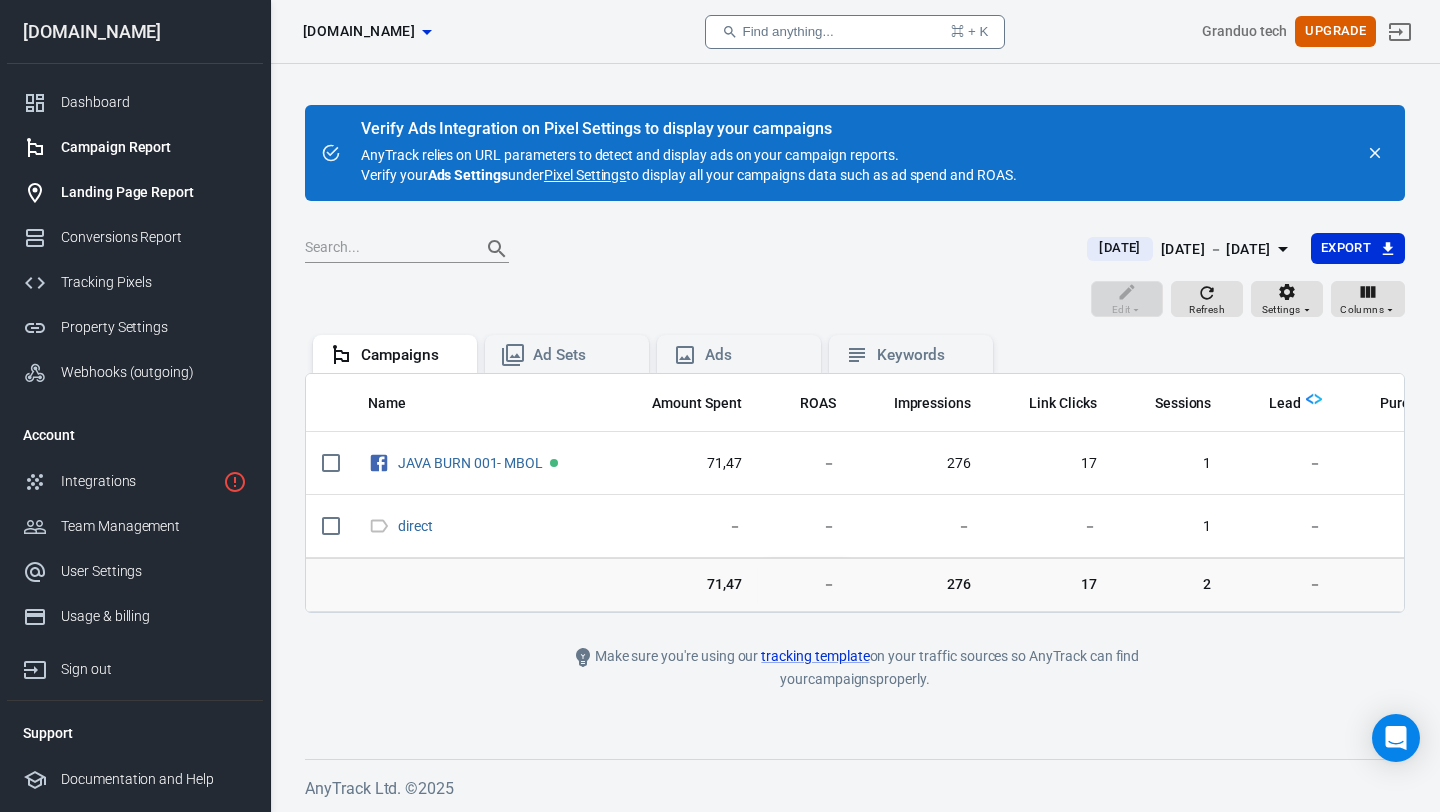 click on "Landing Page Report" at bounding box center [154, 192] 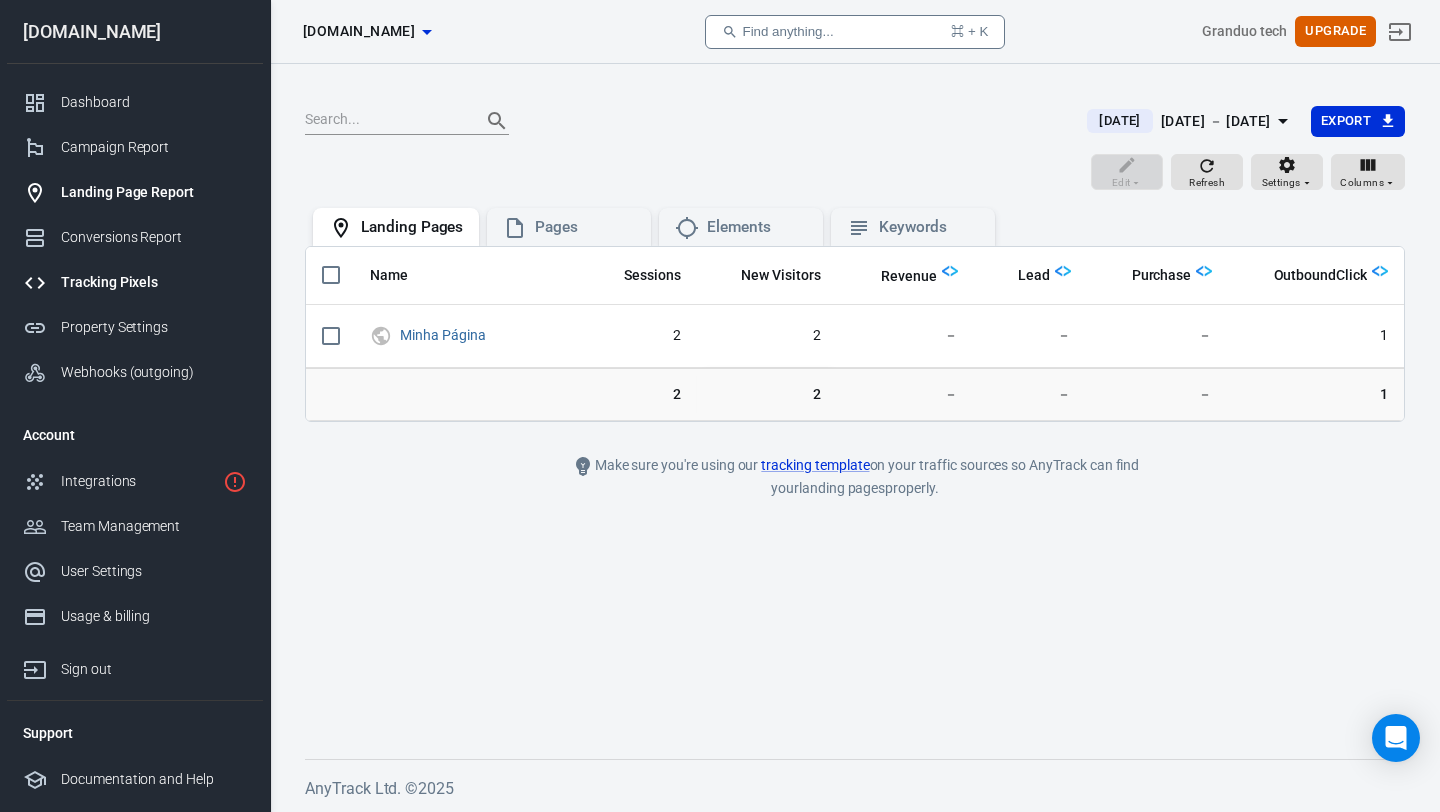 click on "Tracking Pixels" at bounding box center (135, 282) 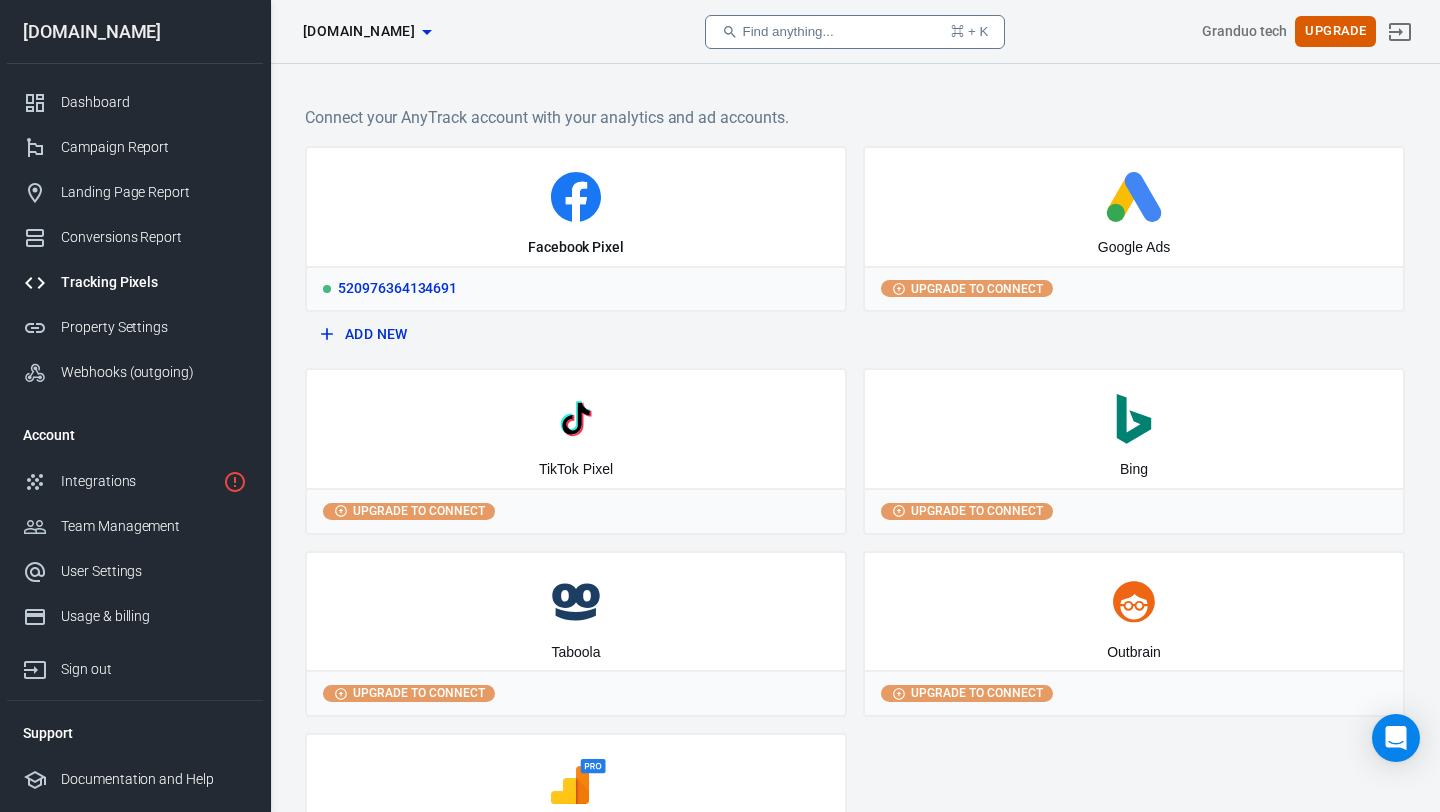 click on "Facebook Pixel" at bounding box center [576, 207] 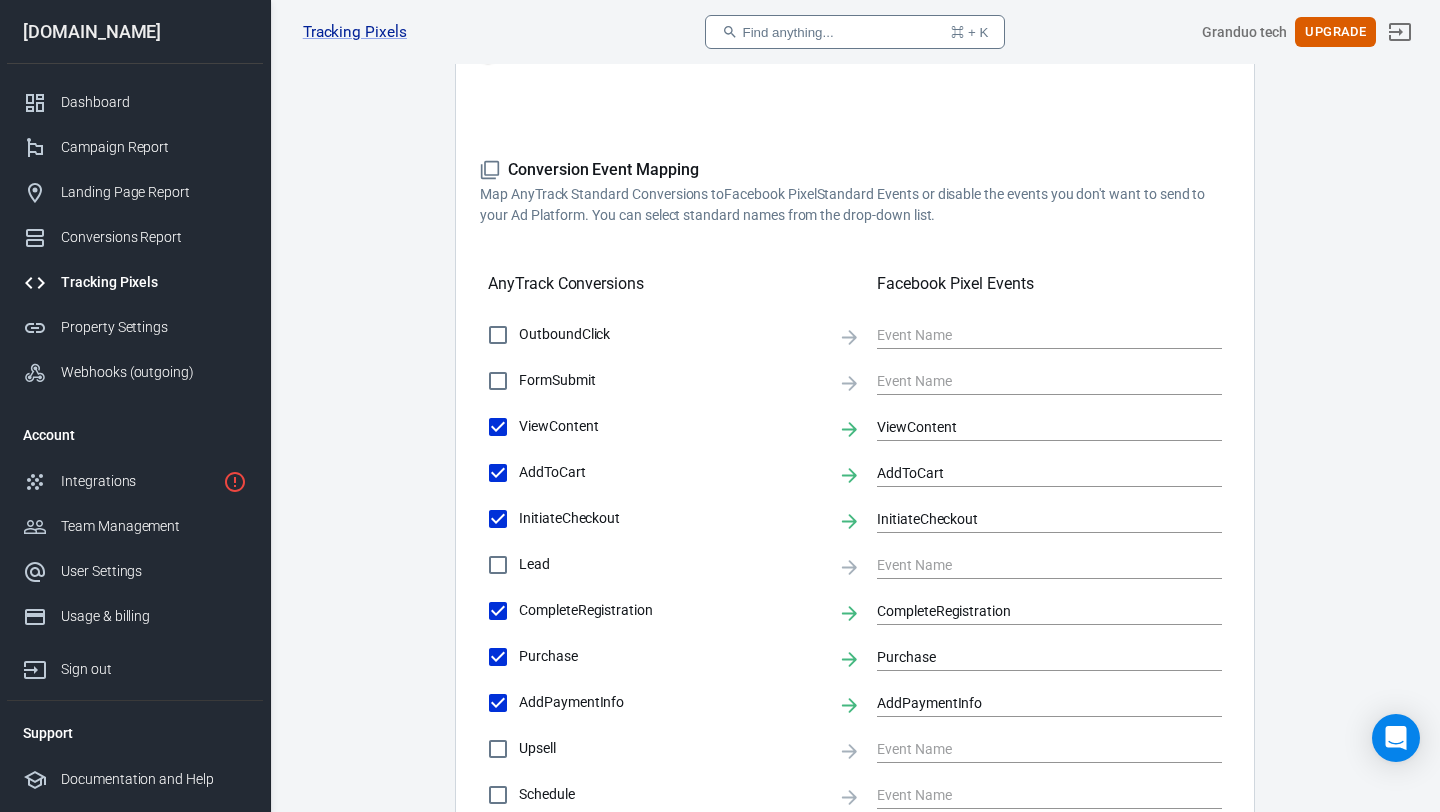 scroll, scrollTop: 581, scrollLeft: 0, axis: vertical 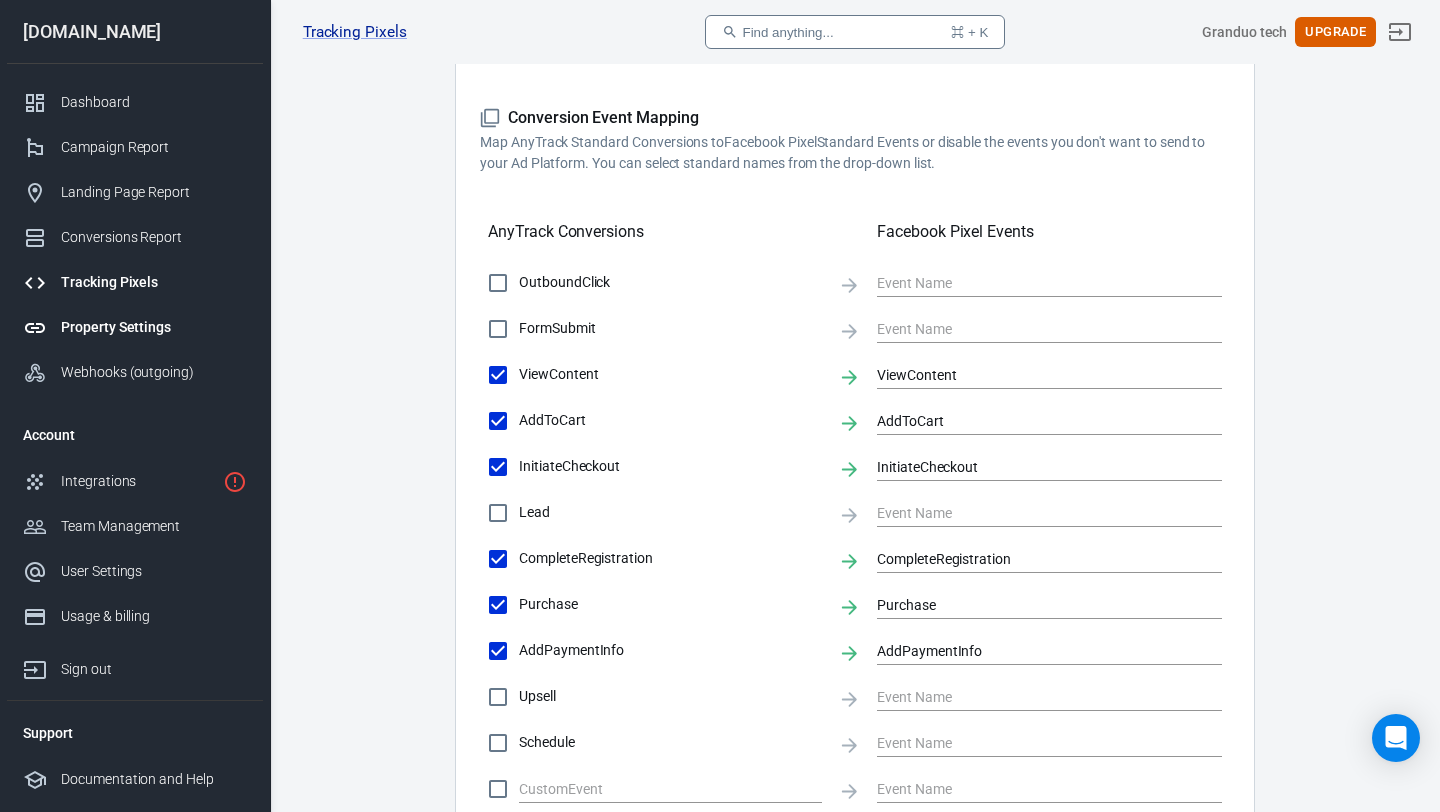 click on "Property Settings" at bounding box center (154, 327) 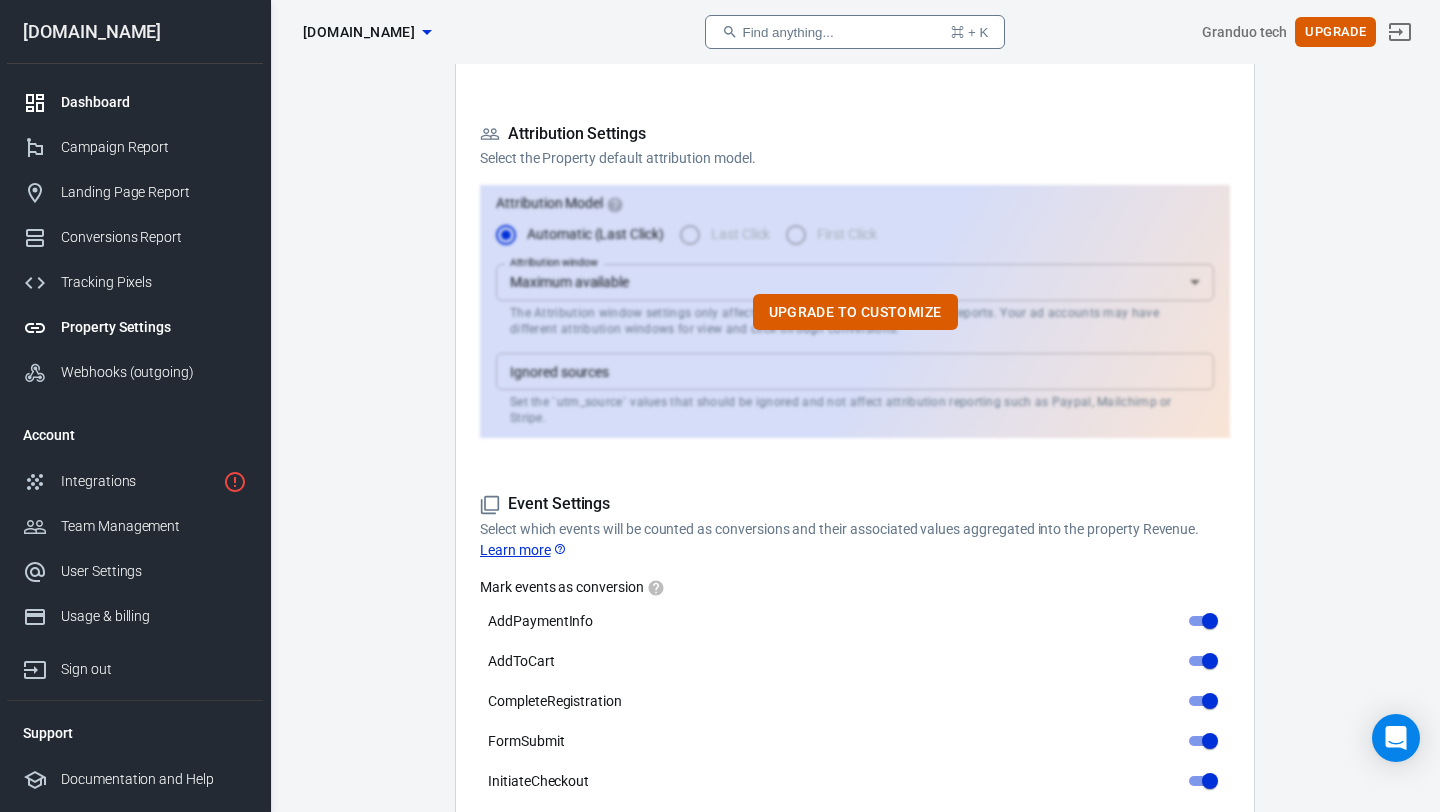 click on "Dashboard" at bounding box center [135, 102] 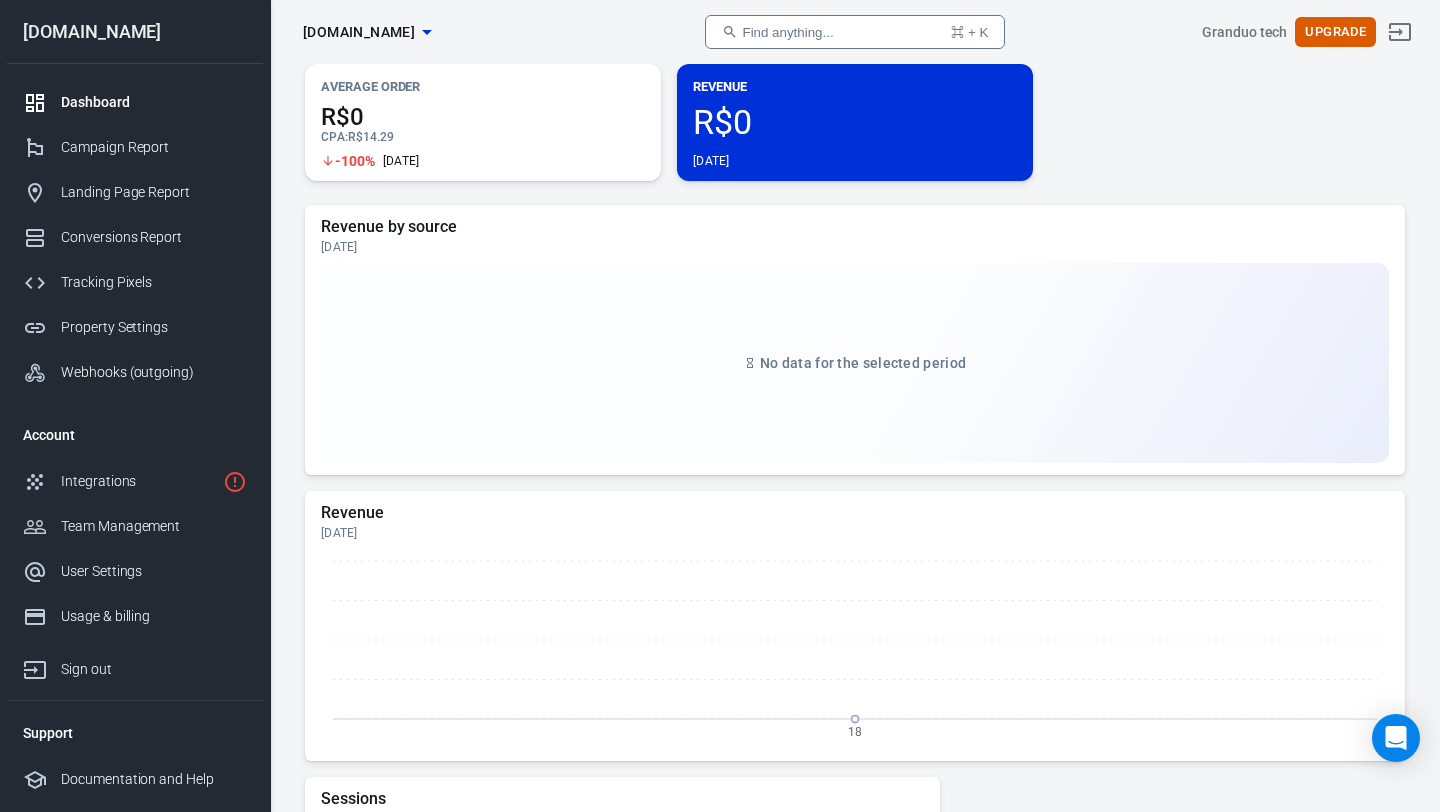 scroll, scrollTop: 0, scrollLeft: 0, axis: both 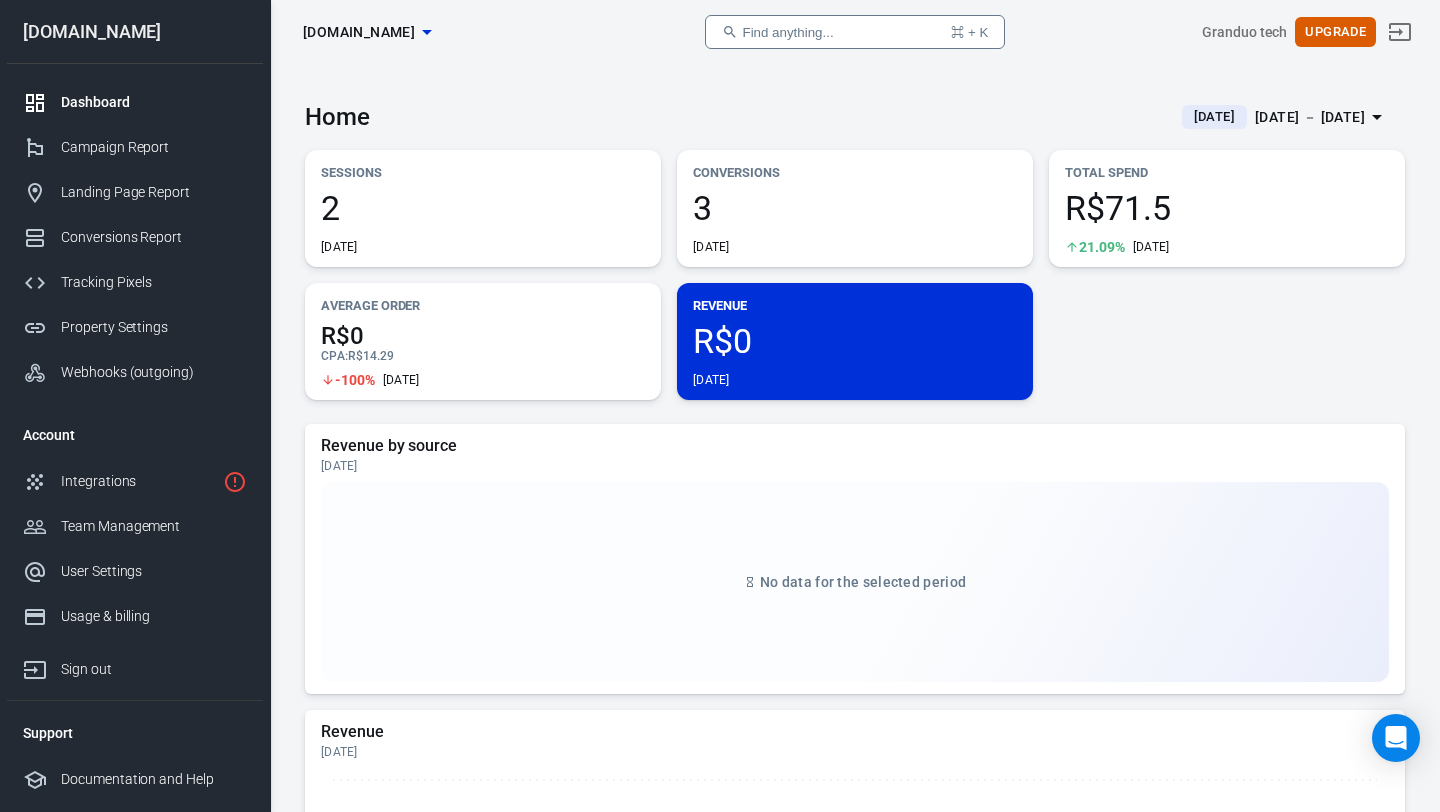 click on "3 Today" at bounding box center [855, 223] 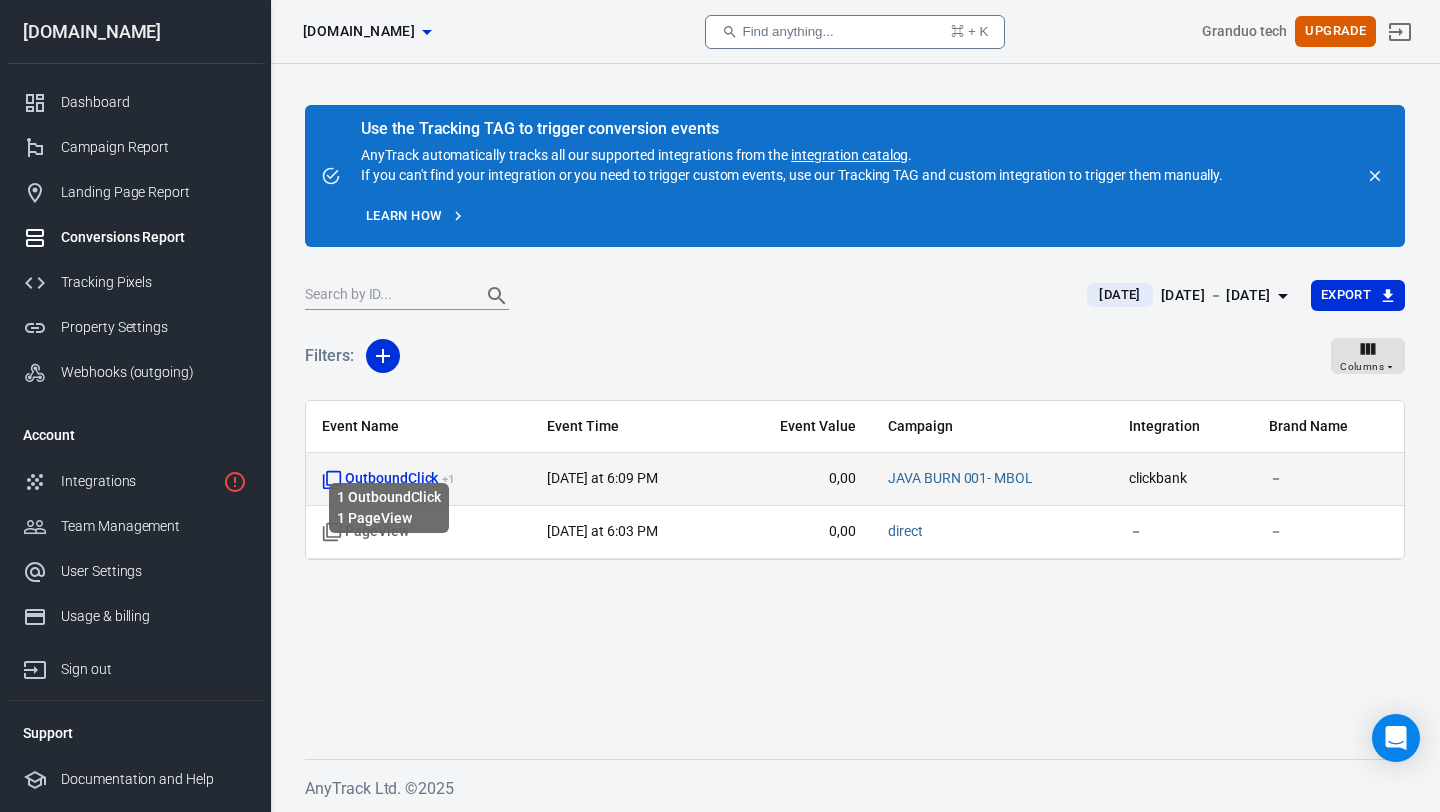 click on "OutboundClick + 1" at bounding box center (388, 479) 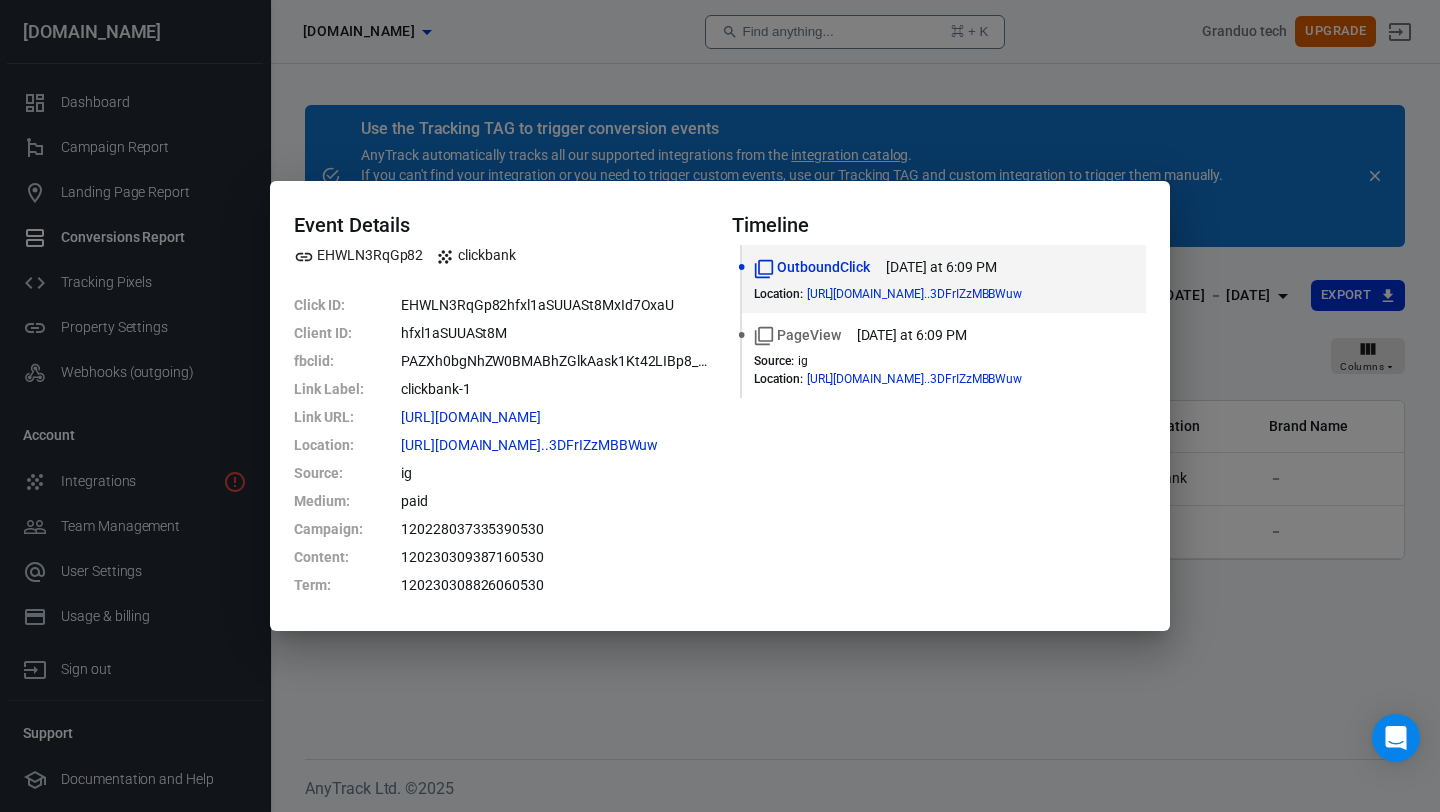 click on "Event Details   EHWLN3RqGp82   clickbank Click ID : EHWLN3RqGp82hfxl1aSUUASt8MxId7OxaU Client ID : hfxl1aSUUASt8M fbclid : PAZXh0bgNhZW0BMABhZGlkAask1Kt42LIBp8_PMTLdfBsZEPP9dvKdF7JA1nC_X5OfVBpvx2i7NqAoiucqYFatHujUqbgo_aem_AUDf_a1fy3DFrIZzMBBWuw Link Label : clickbank-1 Link URL : https://hop.clickbank.net/...tid=granduo12 Location : https://genuinehealthco.co...3DFrIZzMBBWuw Source : ig Medium : paid Campaign : 120228037335390530 Content : 120230309387160530 Term : 120230308826060530 Timeline   OutboundClick today at 6:09 PM Location : https://genuinehealthco.co...3DFrIZzMBBWuw   PageView today at 6:09 PM Source : ig Location : https://genuinehealthco.co...3DFrIZzMBBWuw" at bounding box center [720, 406] 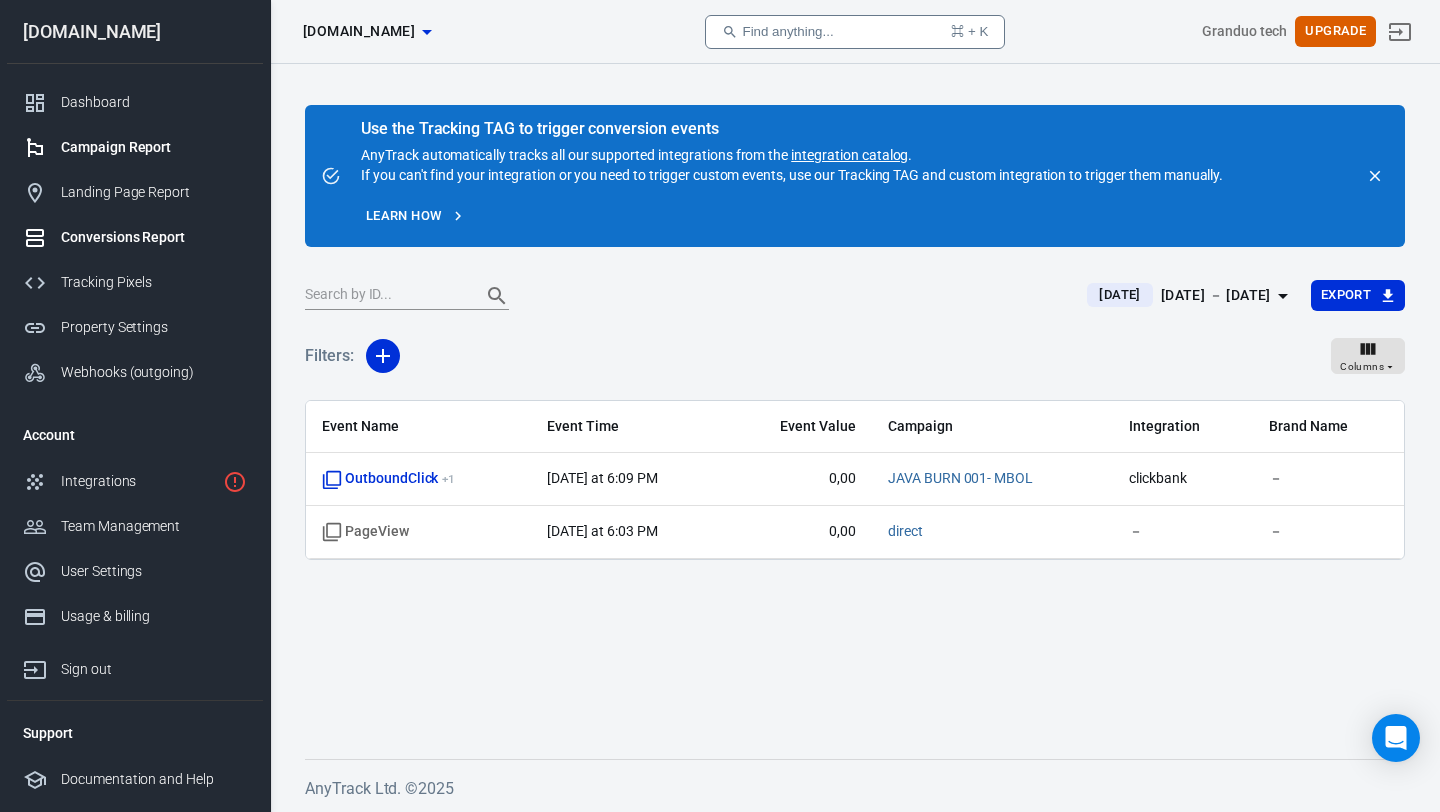 click on "Campaign Report" at bounding box center (135, 147) 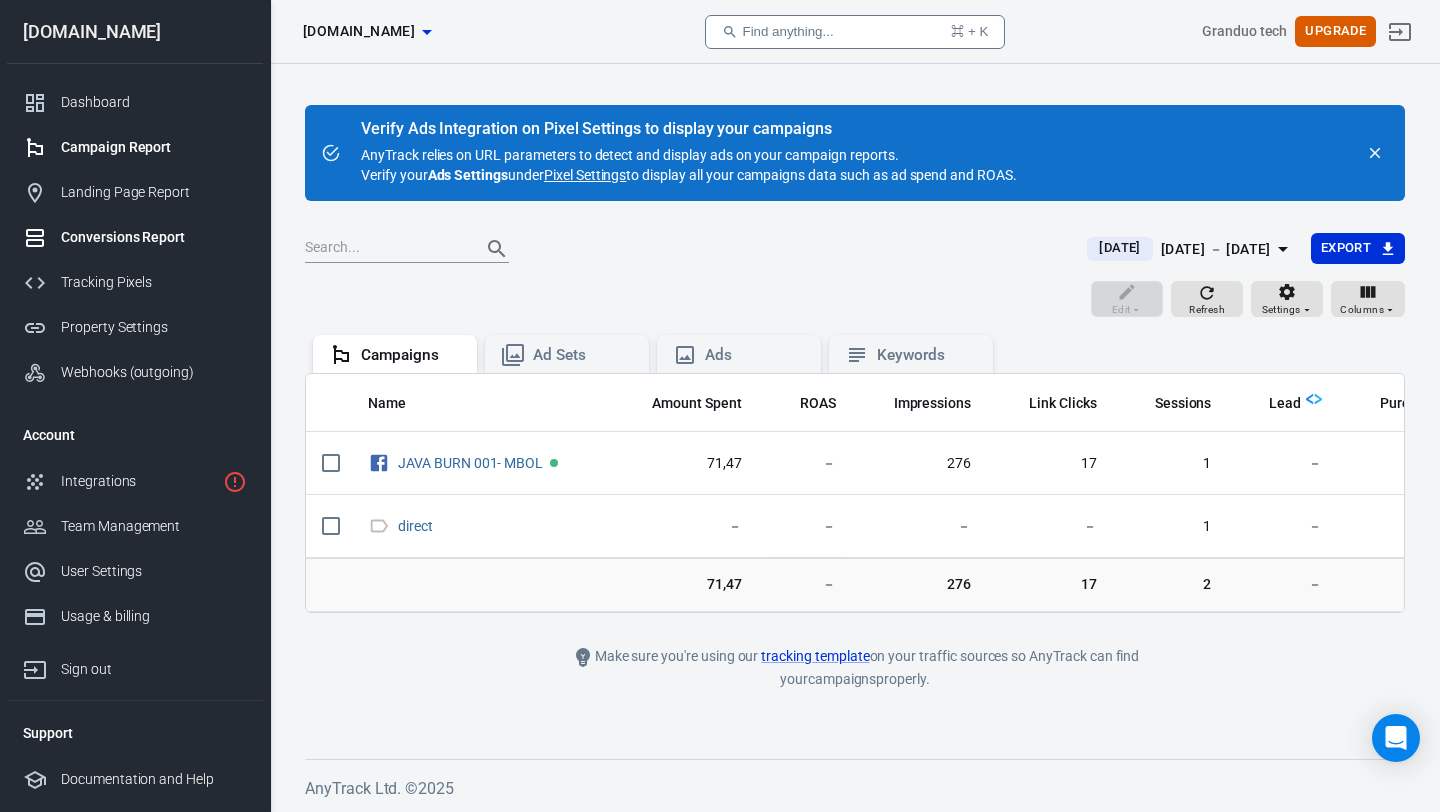 click on "Conversions Report" at bounding box center (154, 237) 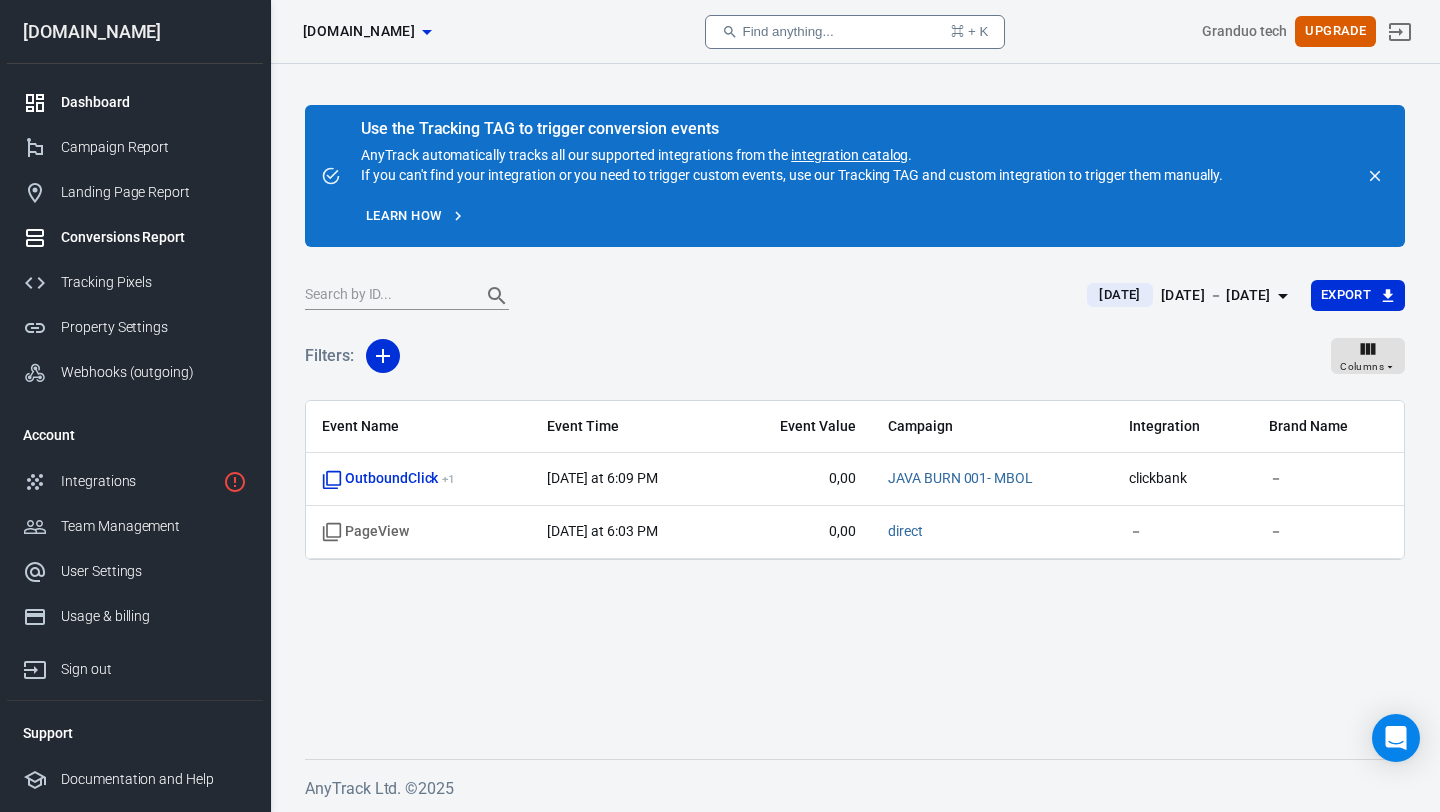 click on "Dashboard" at bounding box center (135, 102) 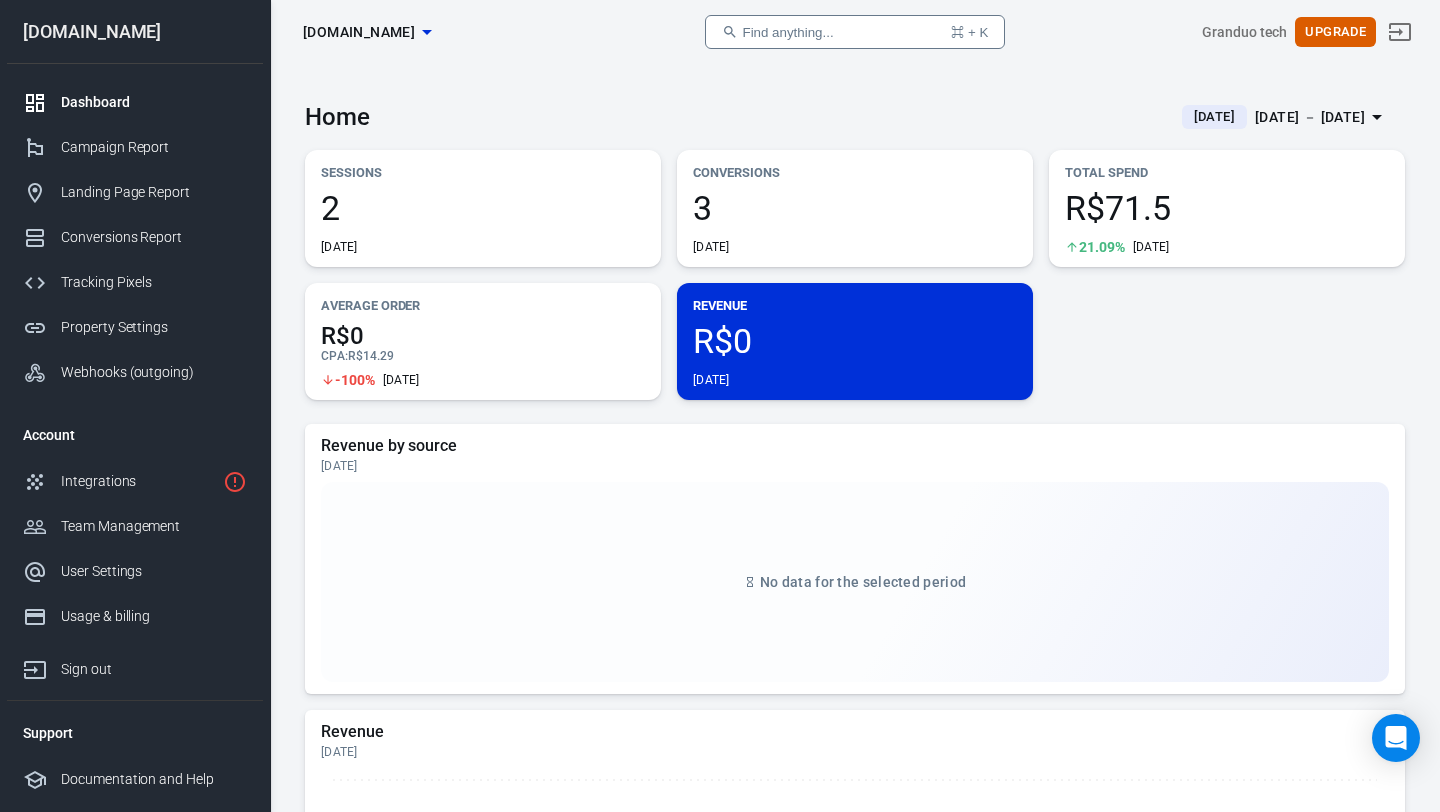 click on "R$71.5" at bounding box center [1227, 208] 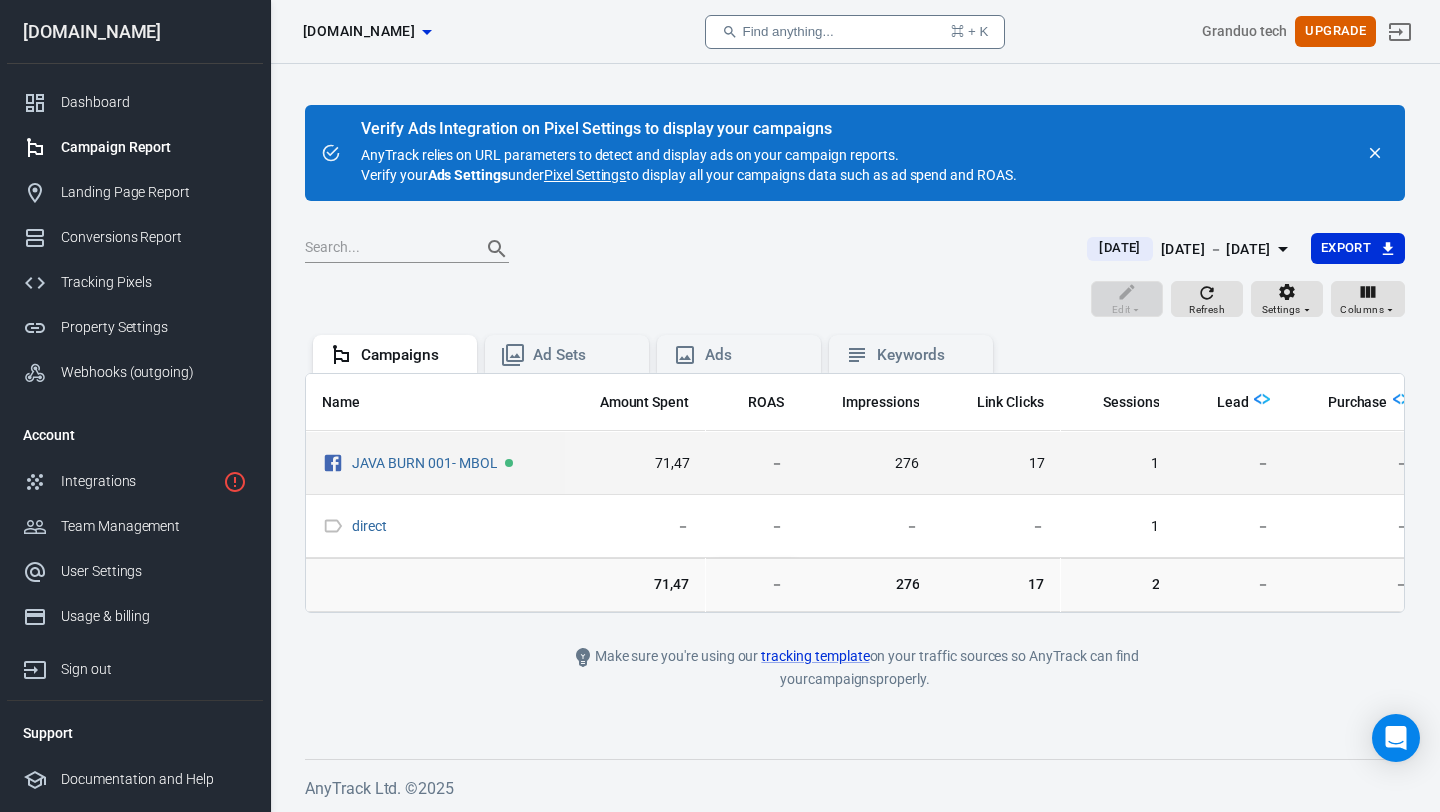 scroll, scrollTop: 0, scrollLeft: 0, axis: both 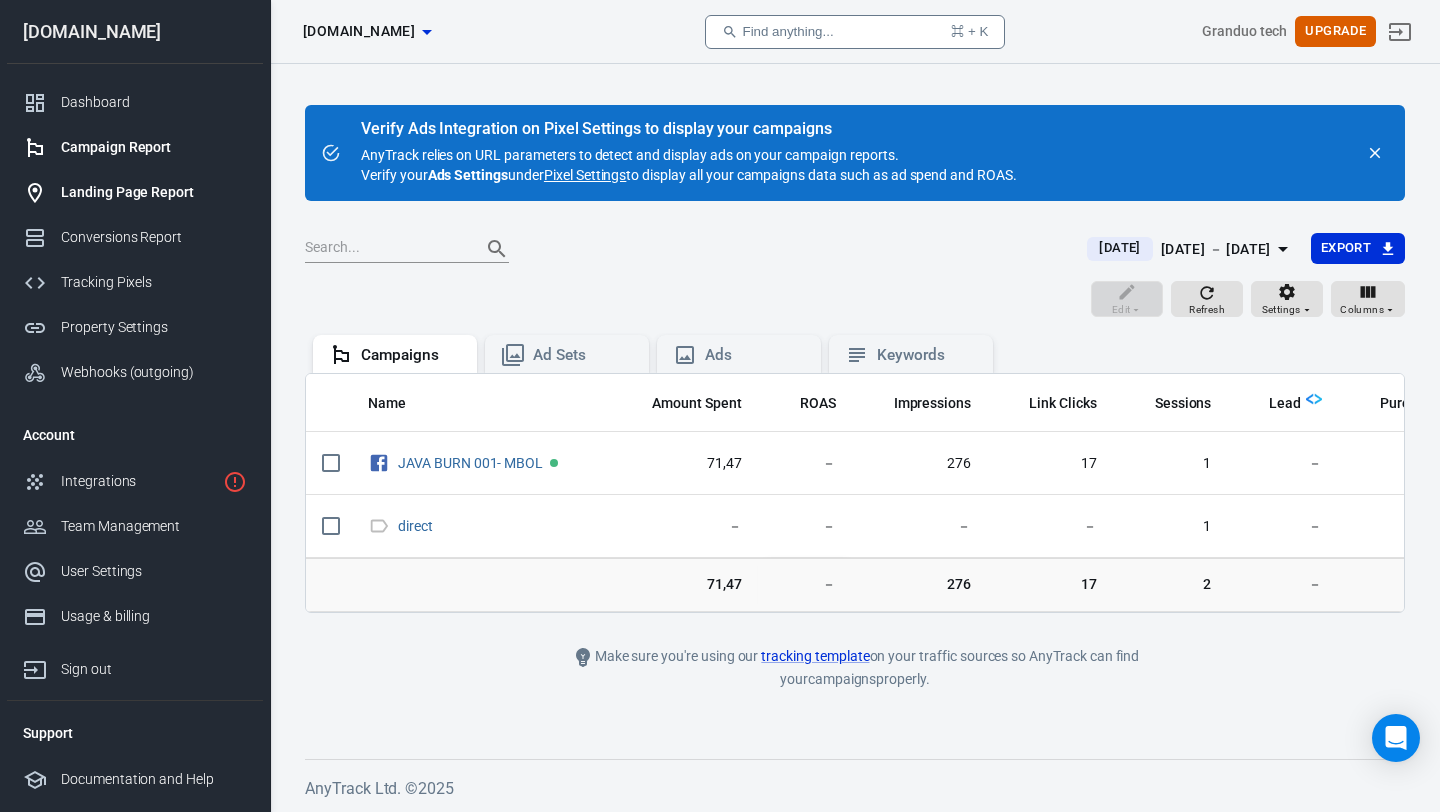 click on "Landing Page Report" at bounding box center [154, 192] 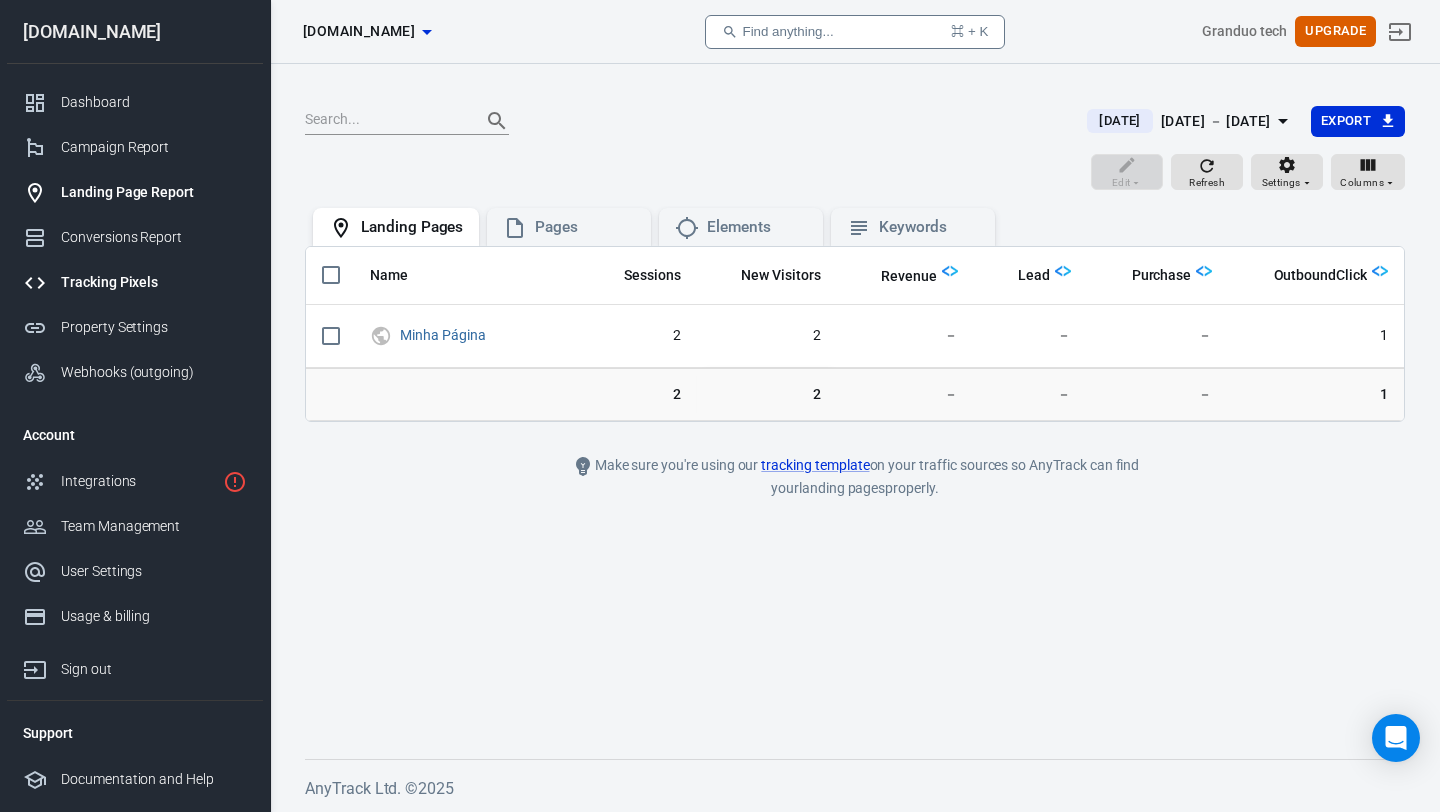 click on "Tracking Pixels" at bounding box center (154, 282) 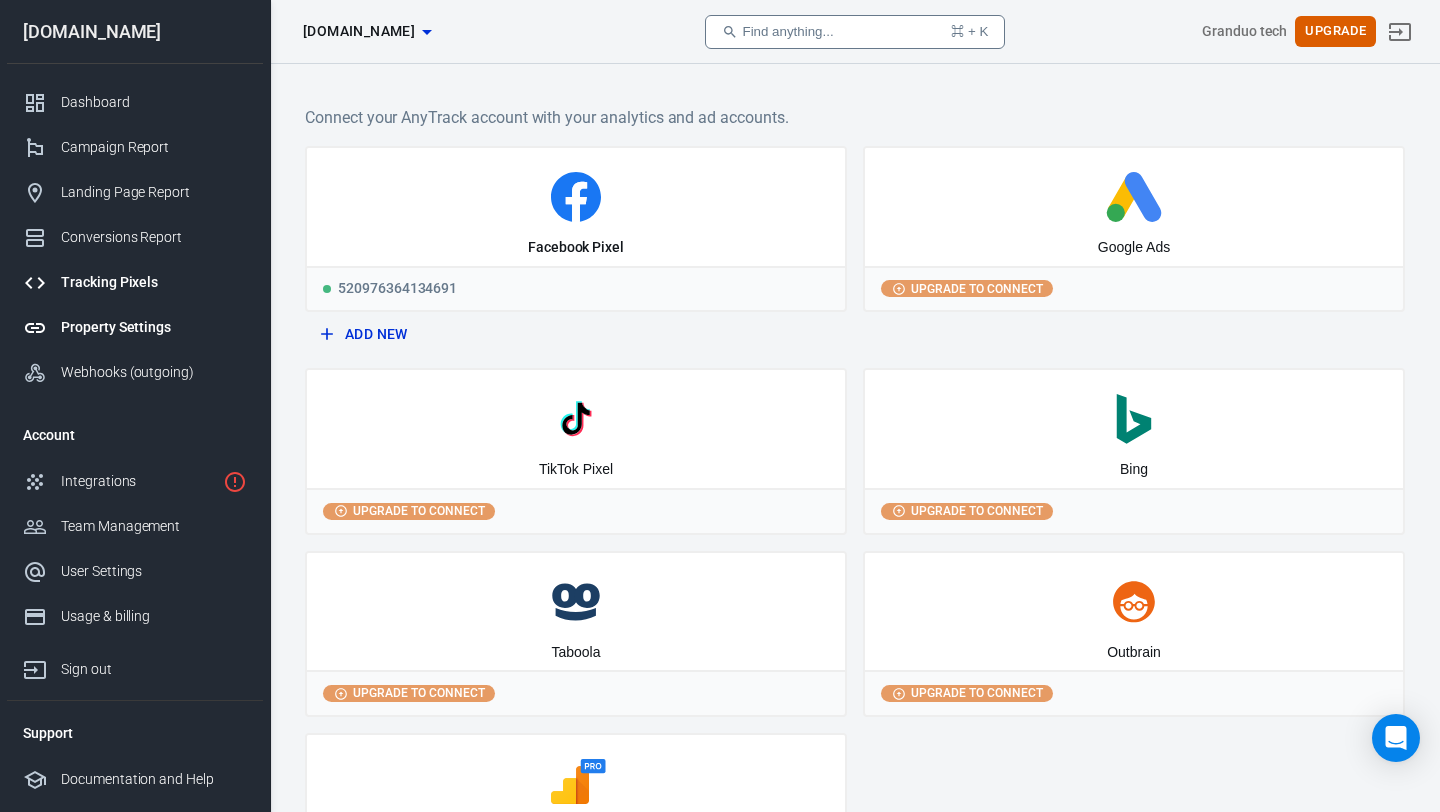 click on "Property Settings" at bounding box center [135, 327] 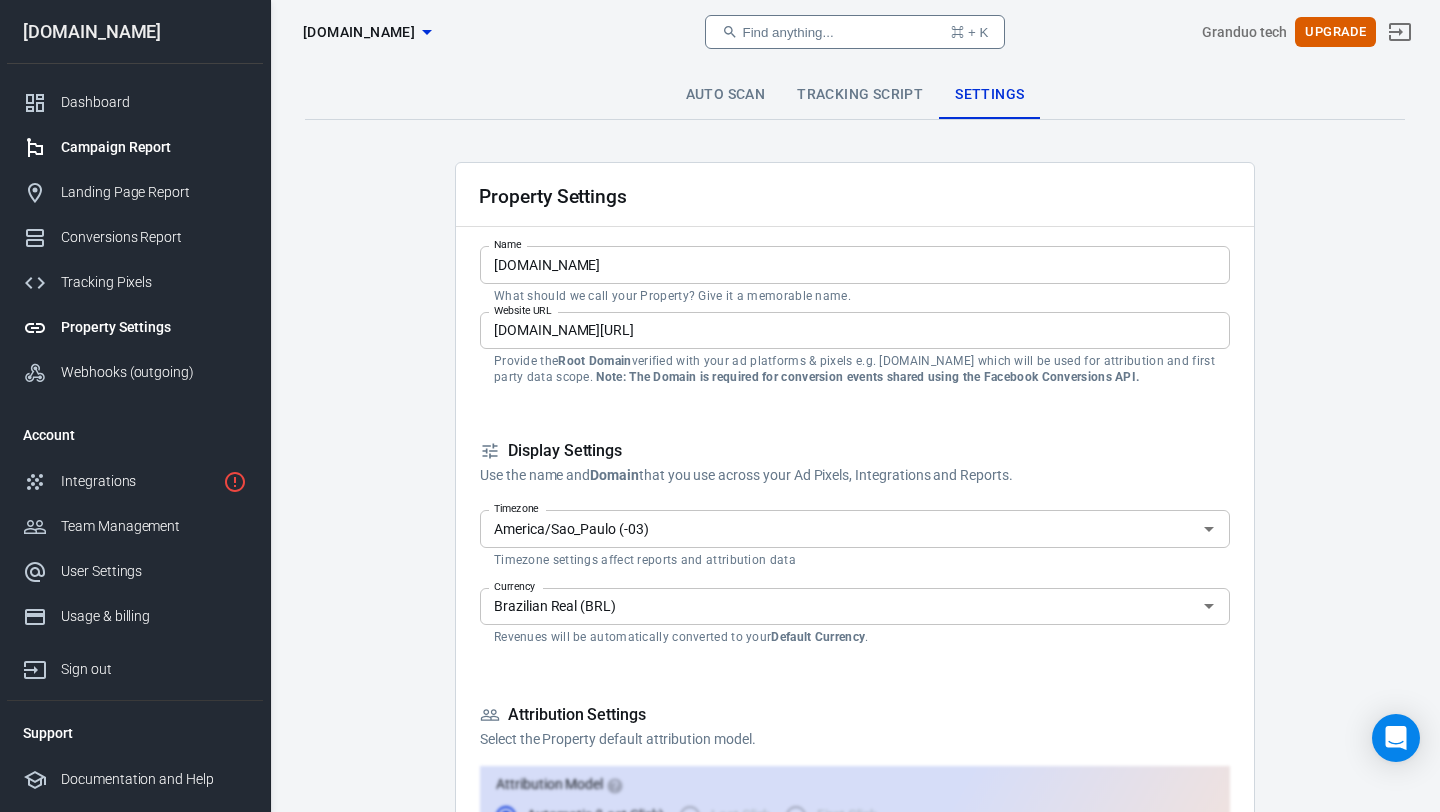 click on "Campaign Report" at bounding box center [154, 147] 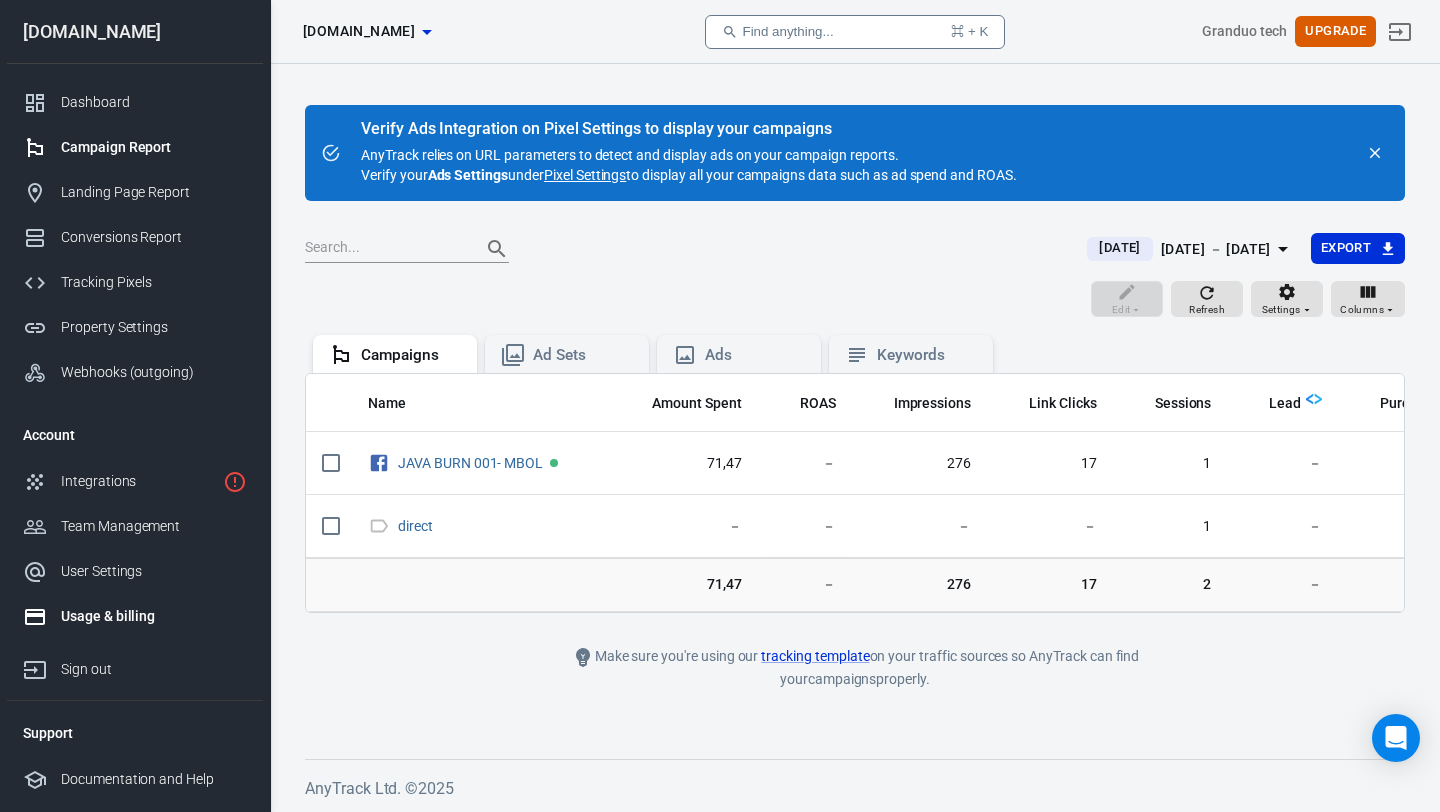 click on "Usage & billing" at bounding box center [154, 616] 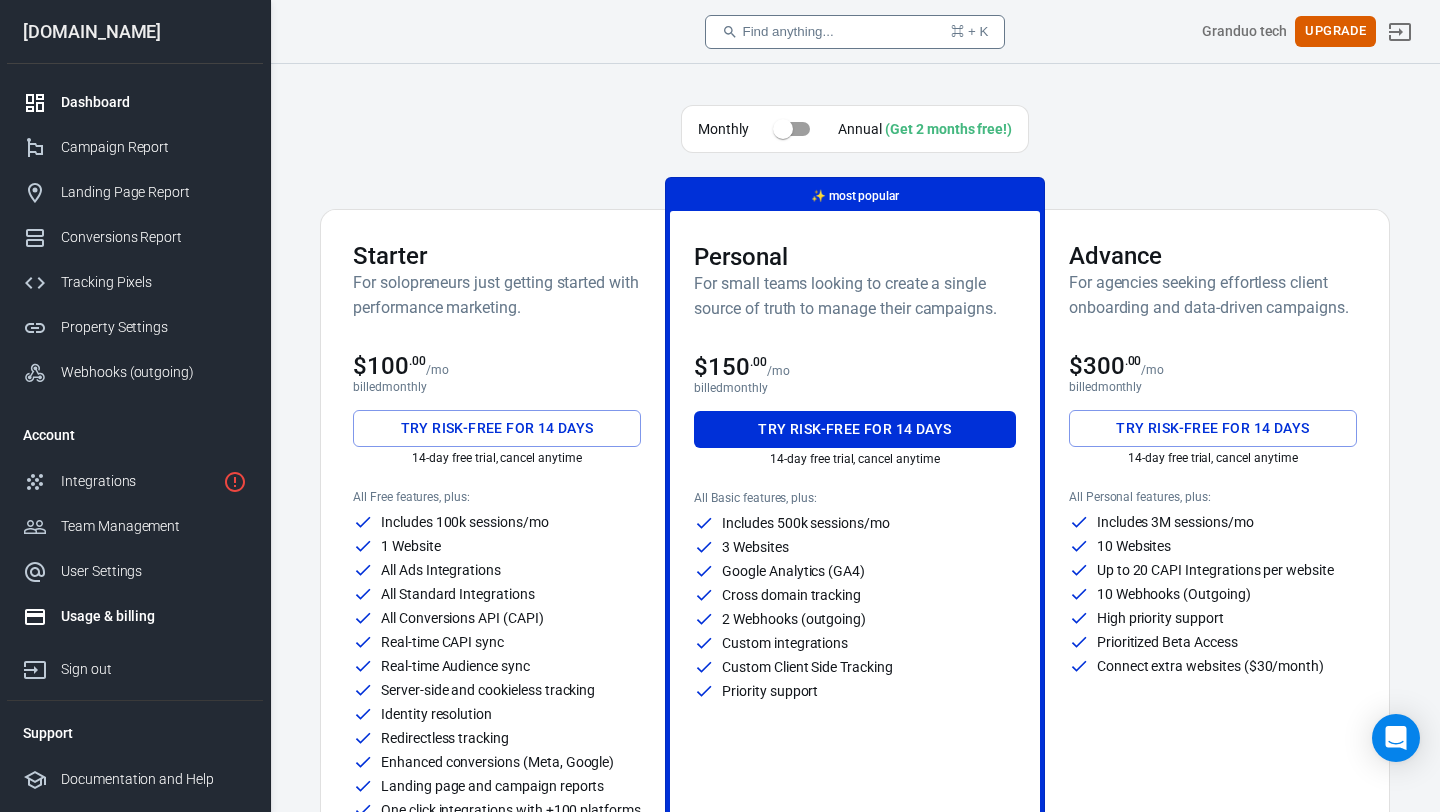 click on "Dashboard" at bounding box center (154, 102) 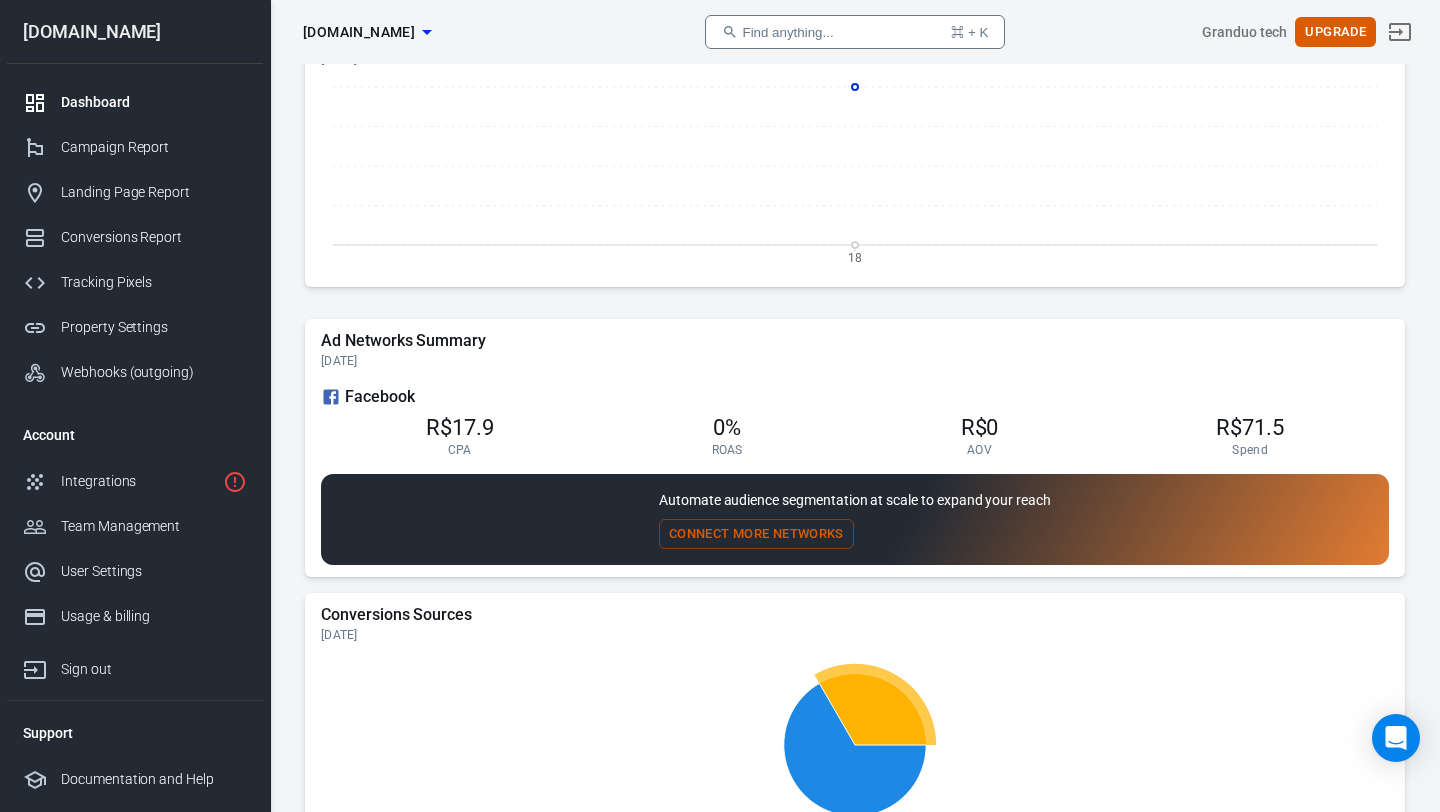 scroll, scrollTop: 1726, scrollLeft: 0, axis: vertical 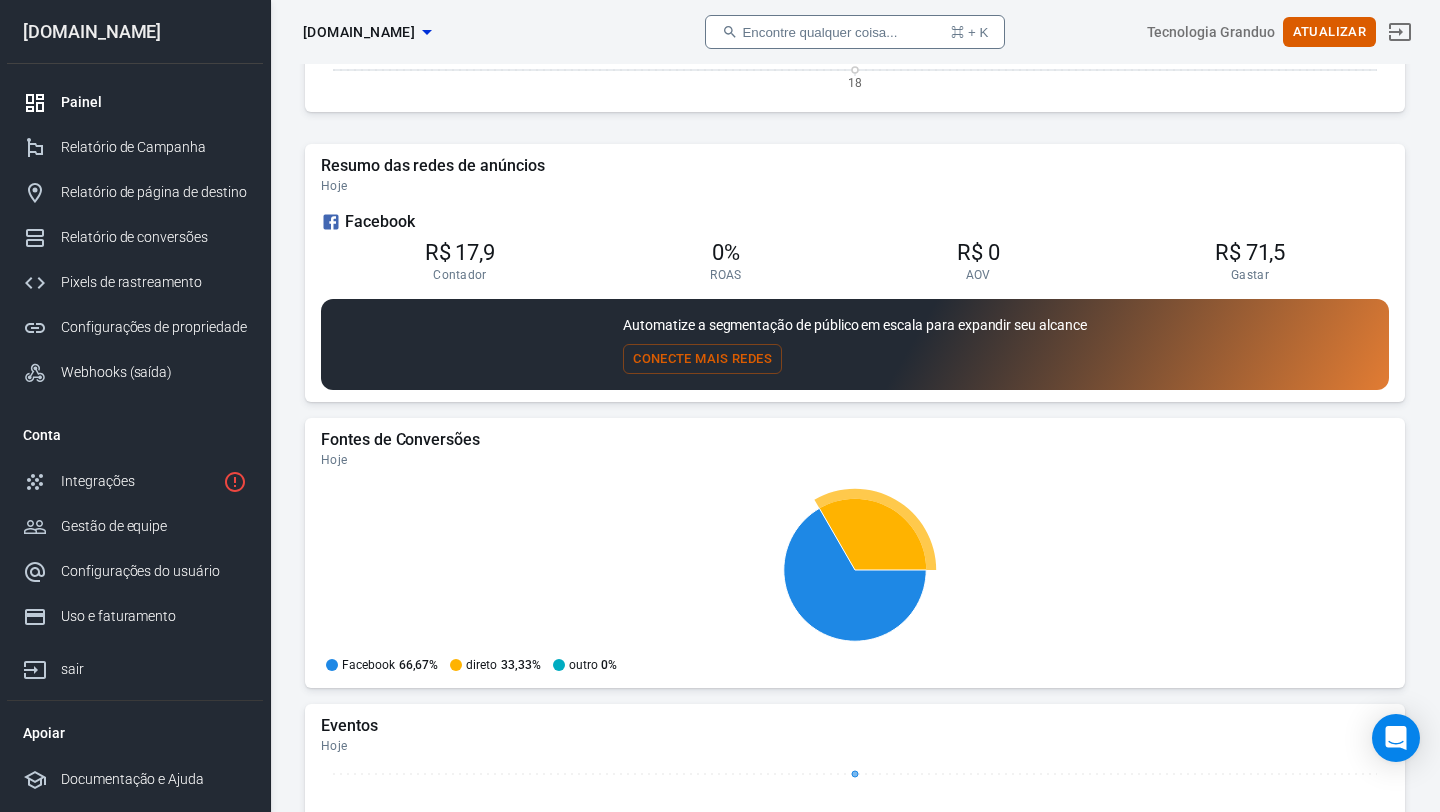 click on "Hoje" at bounding box center (855, 460) 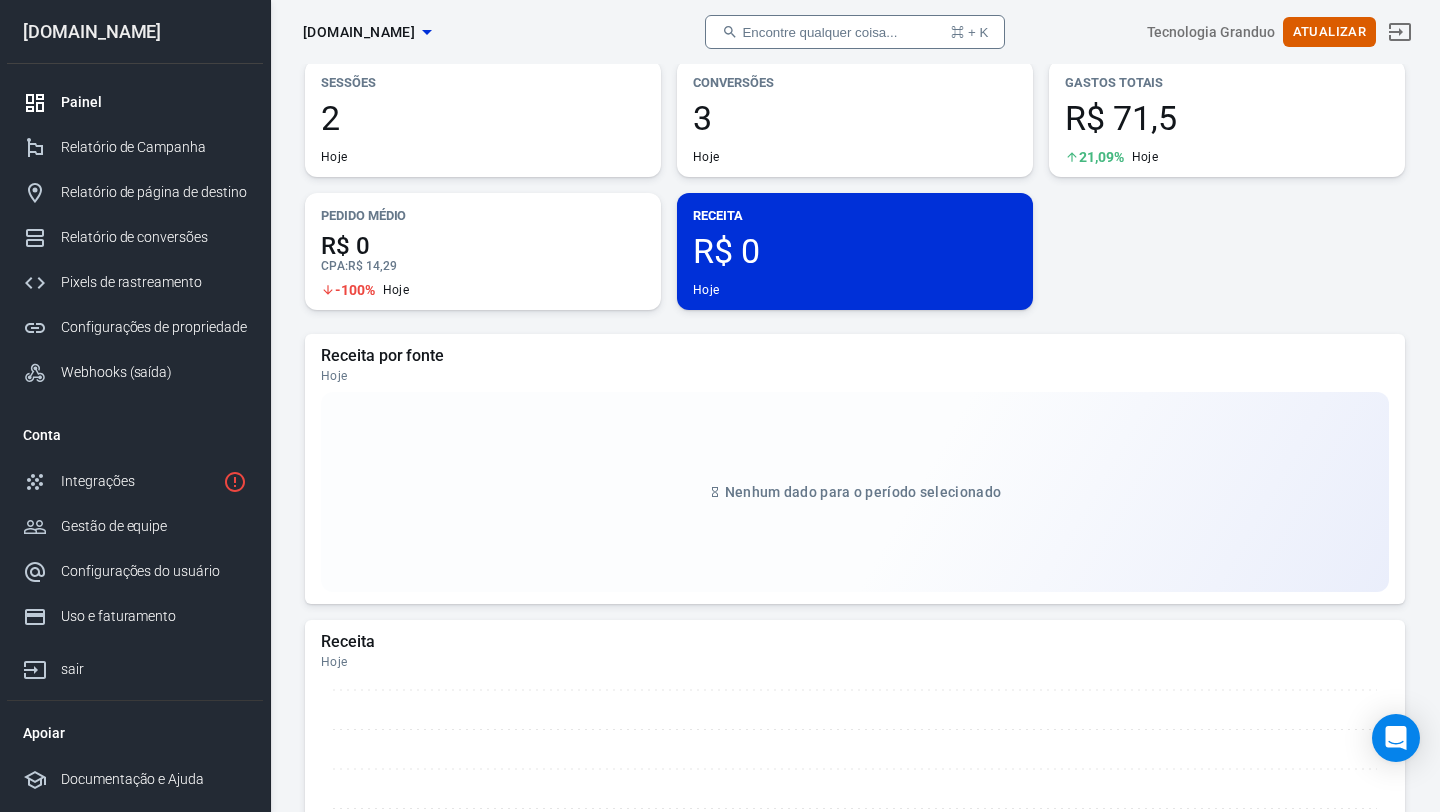 scroll, scrollTop: 0, scrollLeft: 0, axis: both 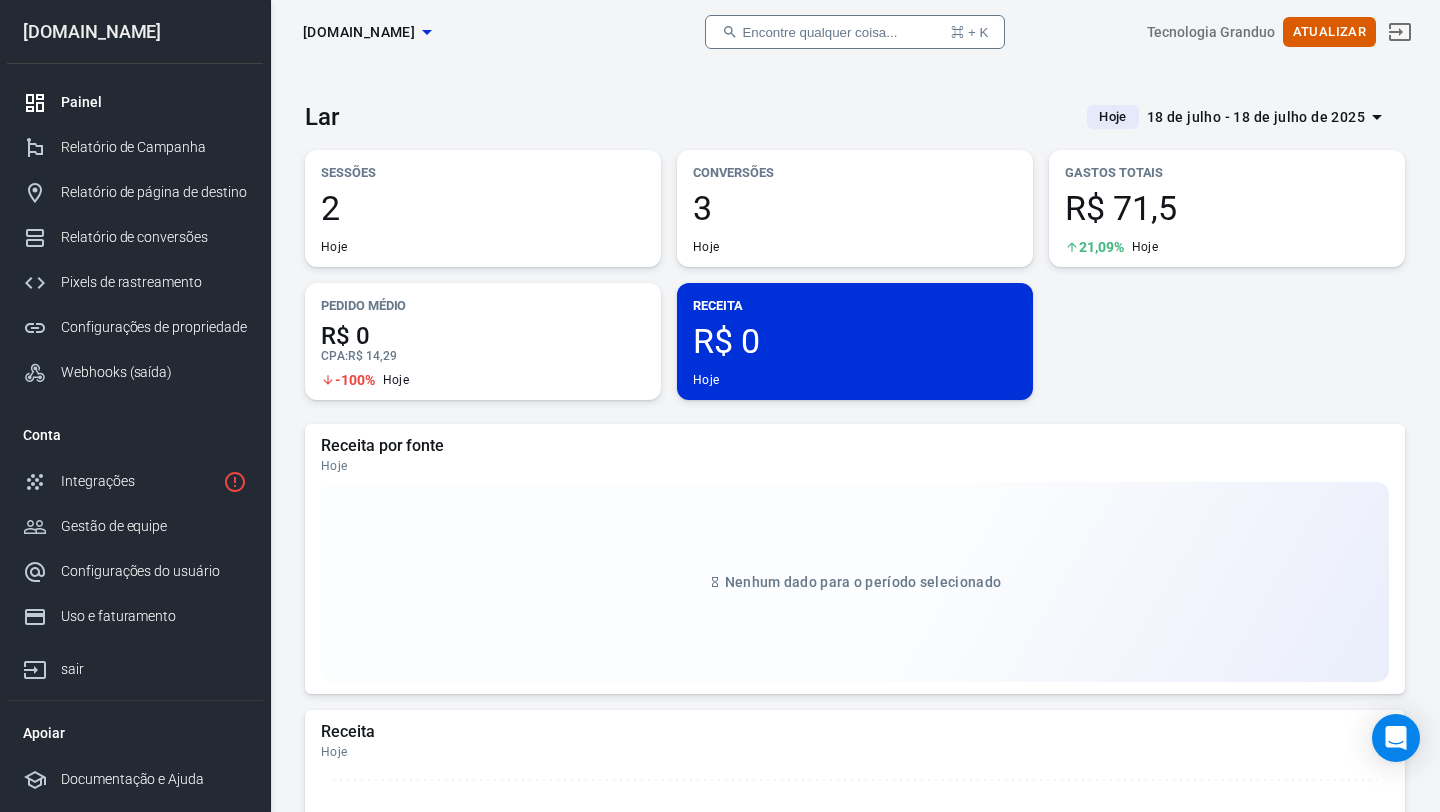 click on "Sessões 2 Hoje" at bounding box center (483, 208) 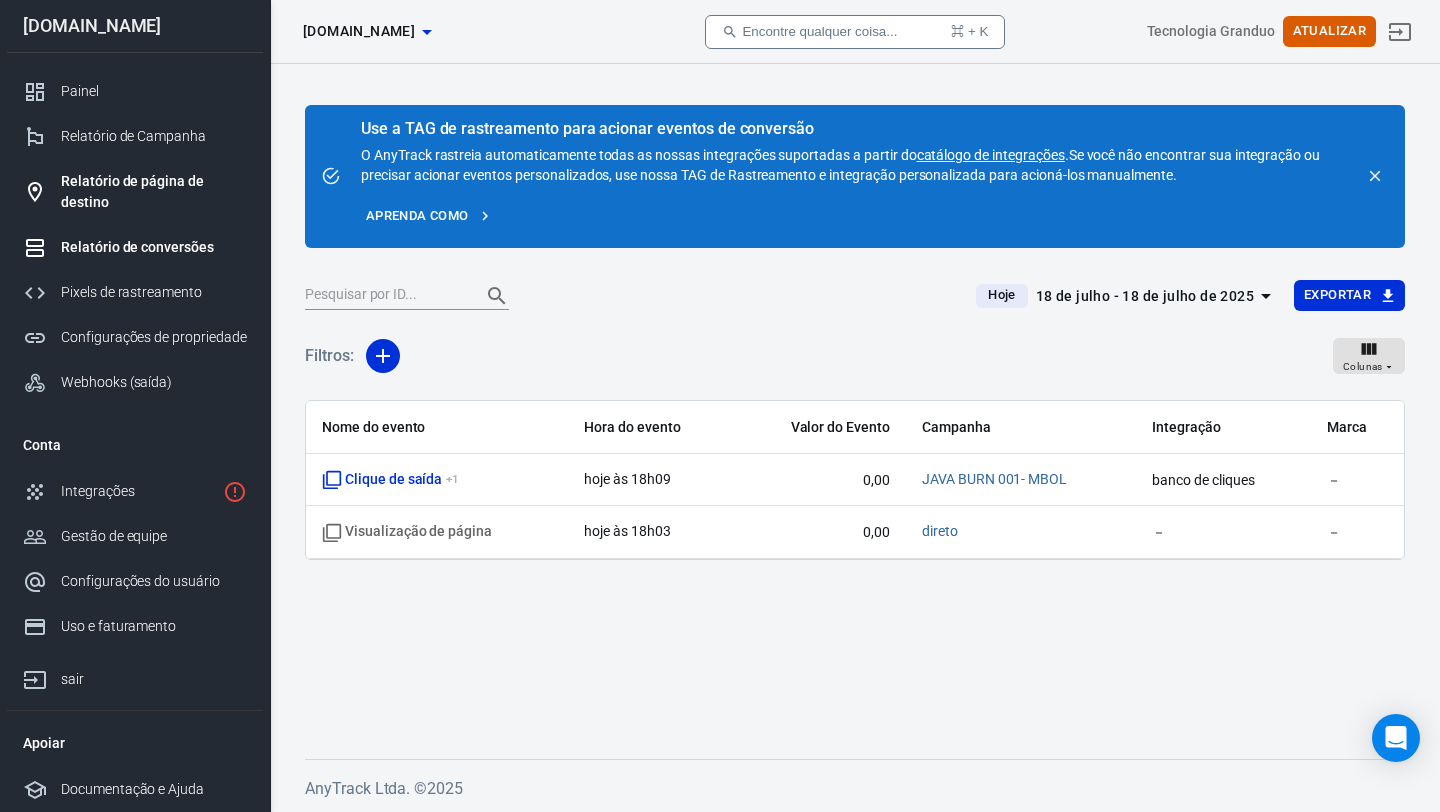 click on "Relatório de página de destino" at bounding box center [132, 191] 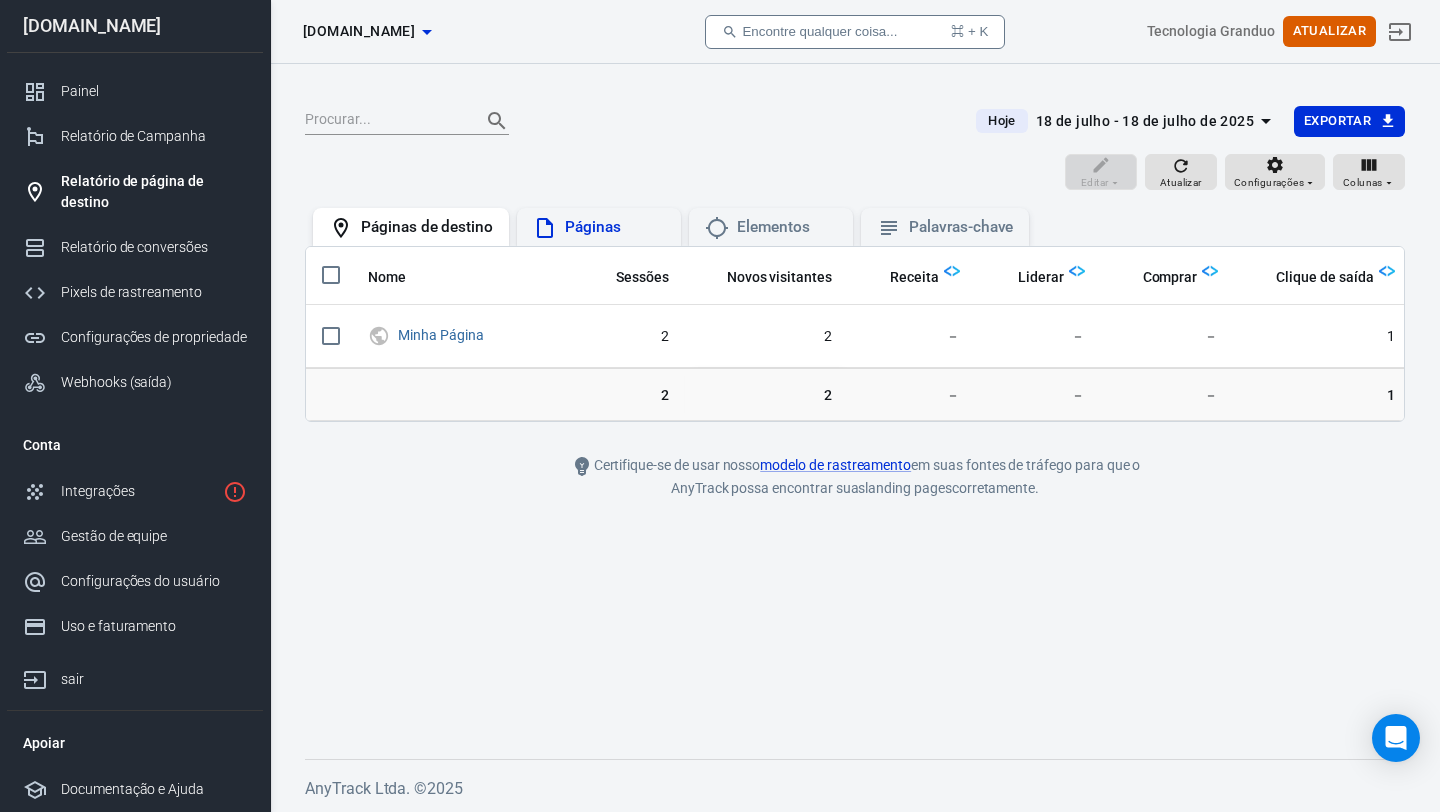 click on "Páginas" at bounding box center (599, 227) 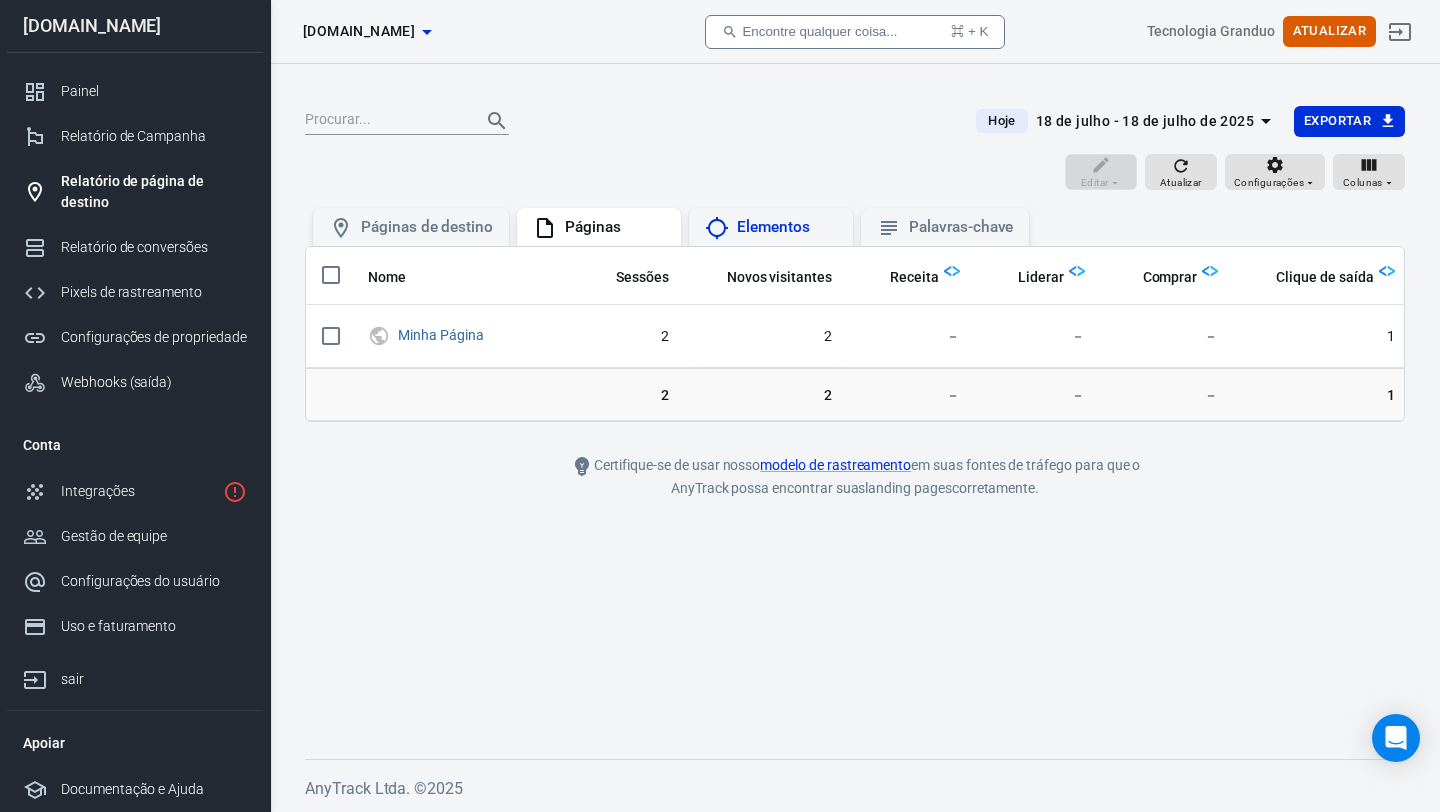 click on "Elementos" at bounding box center (773, 227) 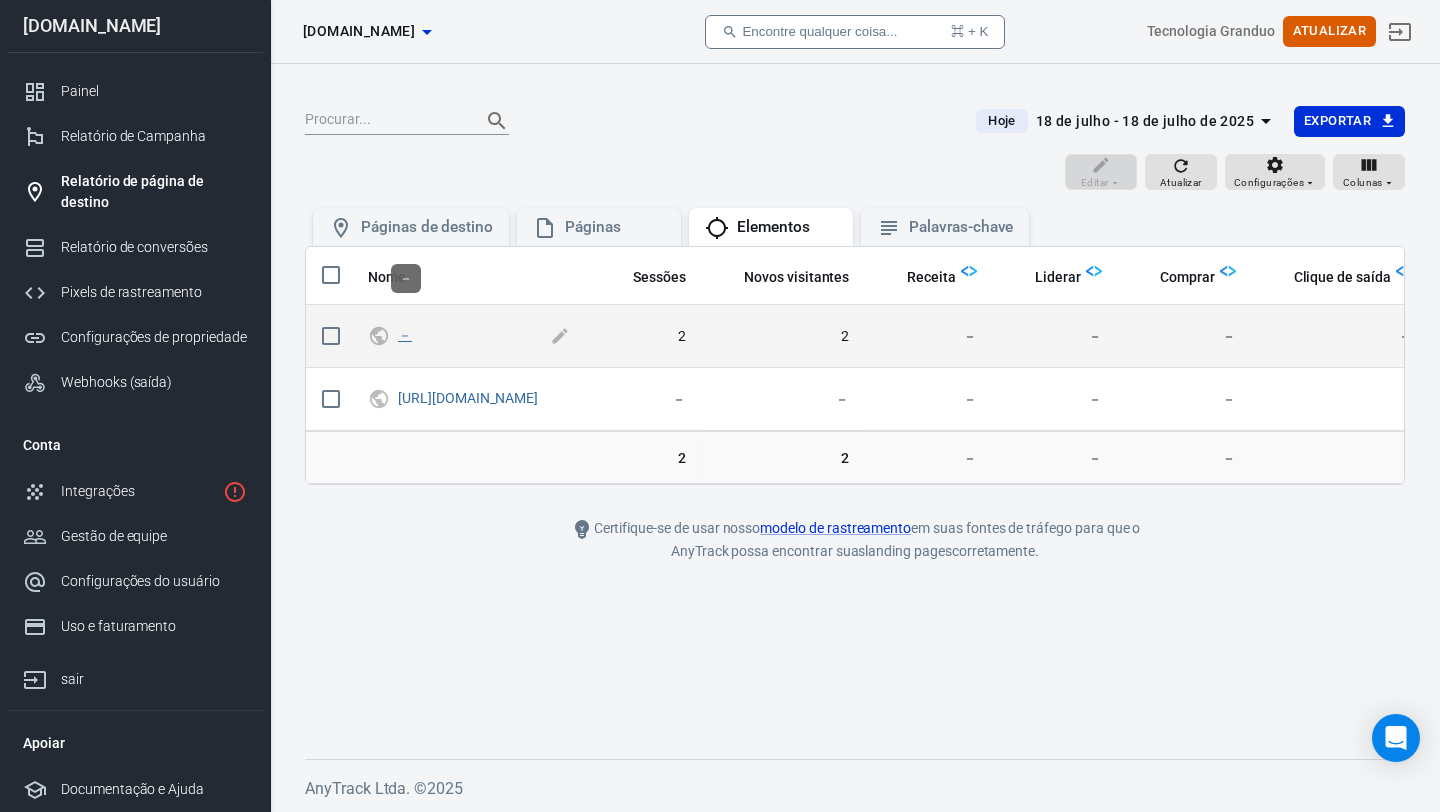 click on "－" at bounding box center (405, 335) 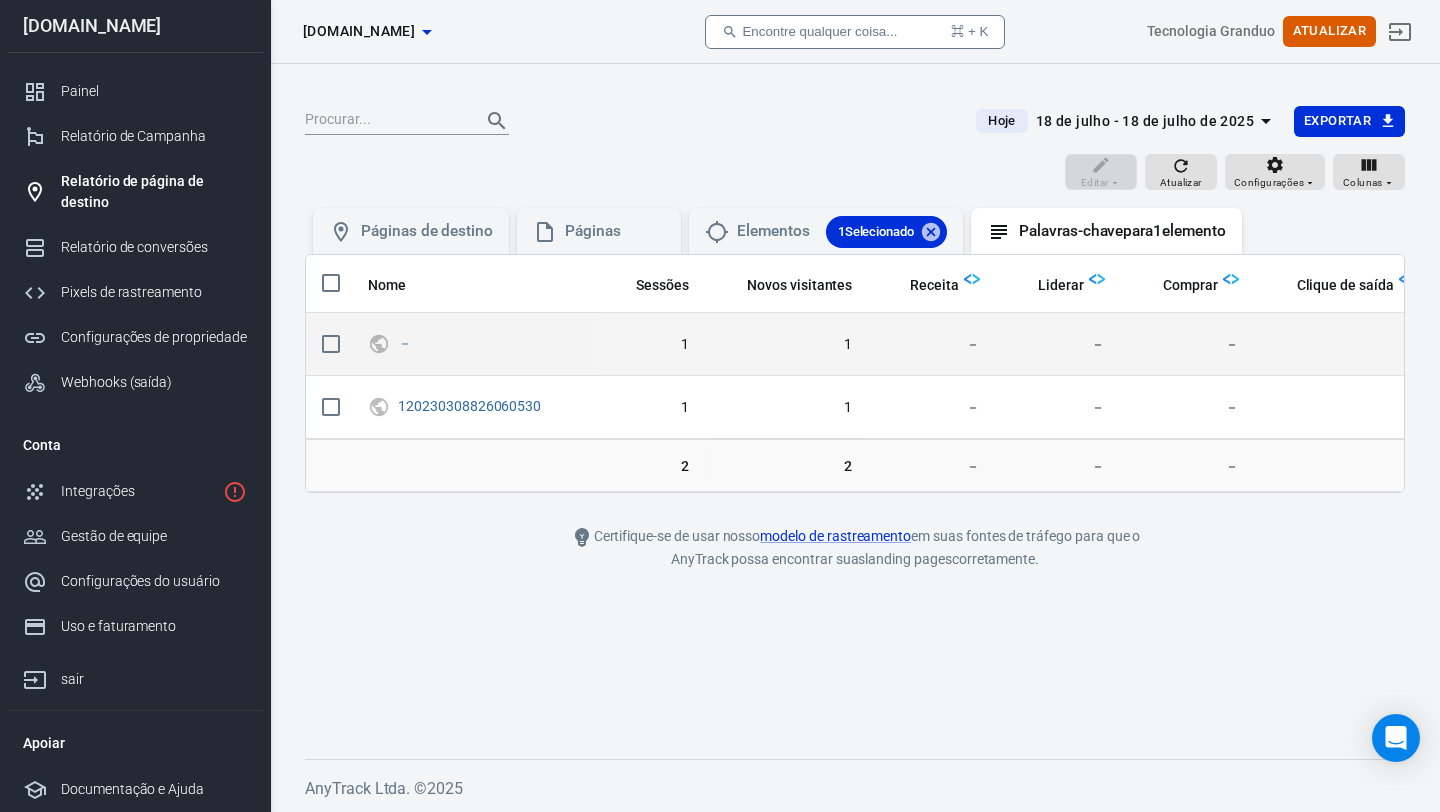 scroll, scrollTop: 0, scrollLeft: 15, axis: horizontal 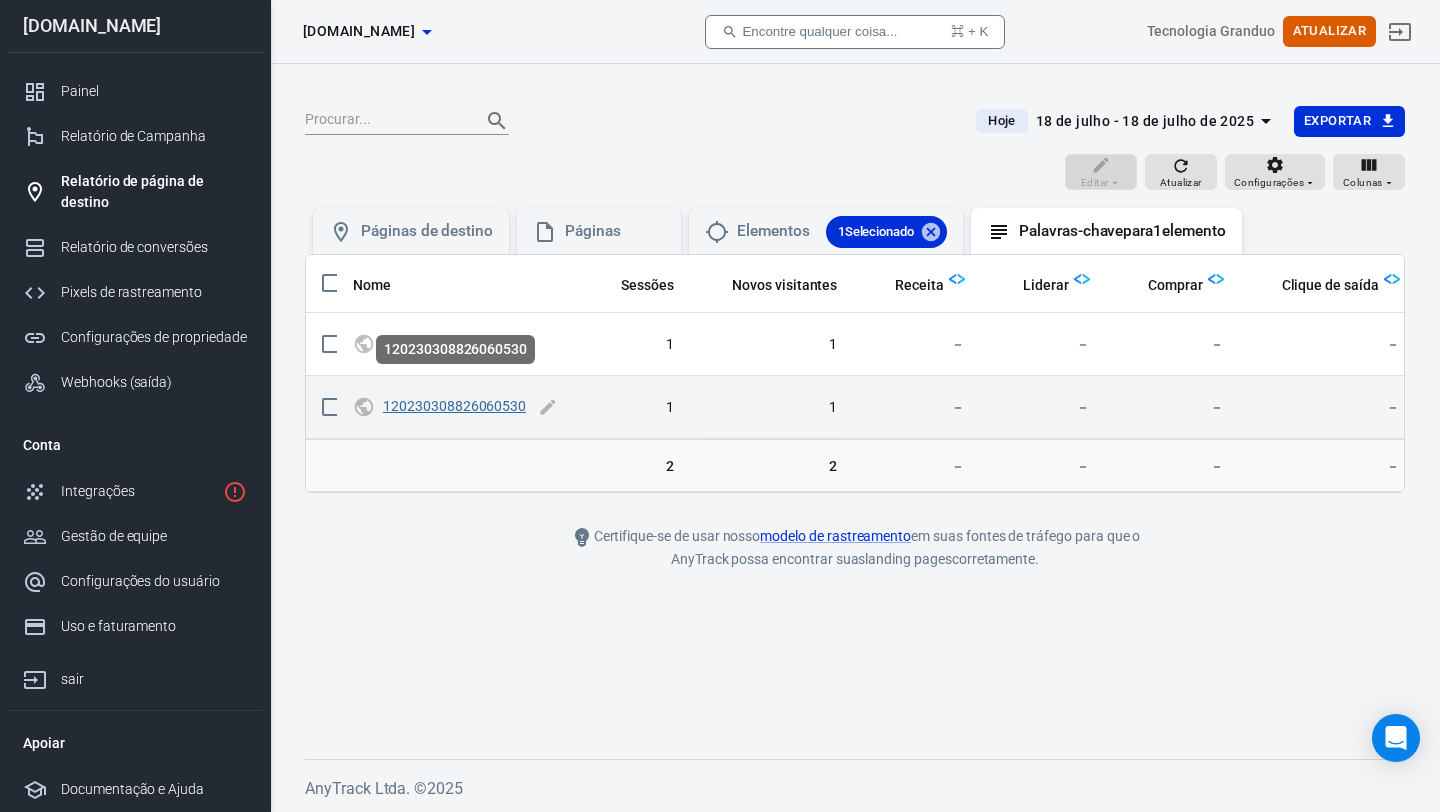 click on "120230308826060530" at bounding box center (454, 406) 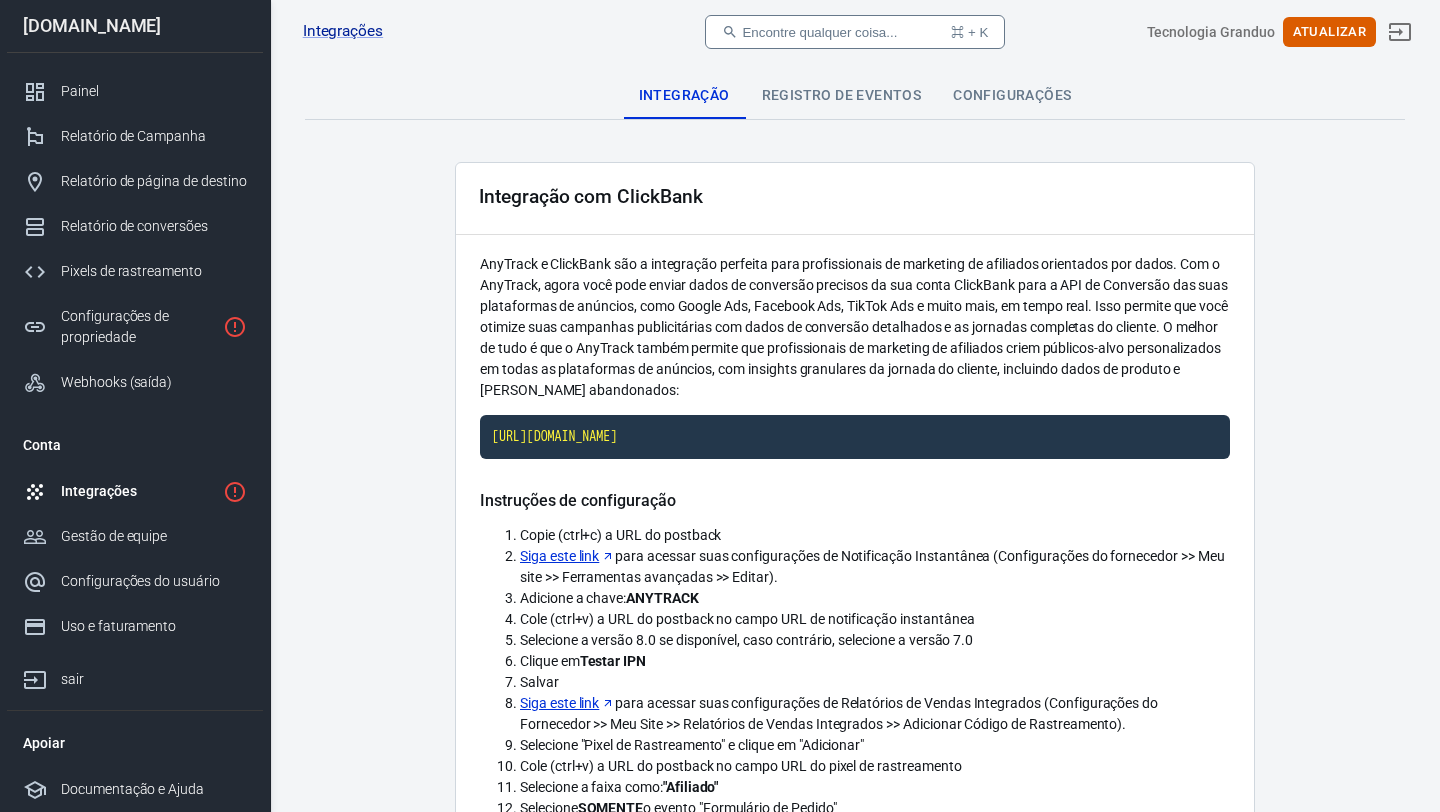 scroll, scrollTop: 0, scrollLeft: 0, axis: both 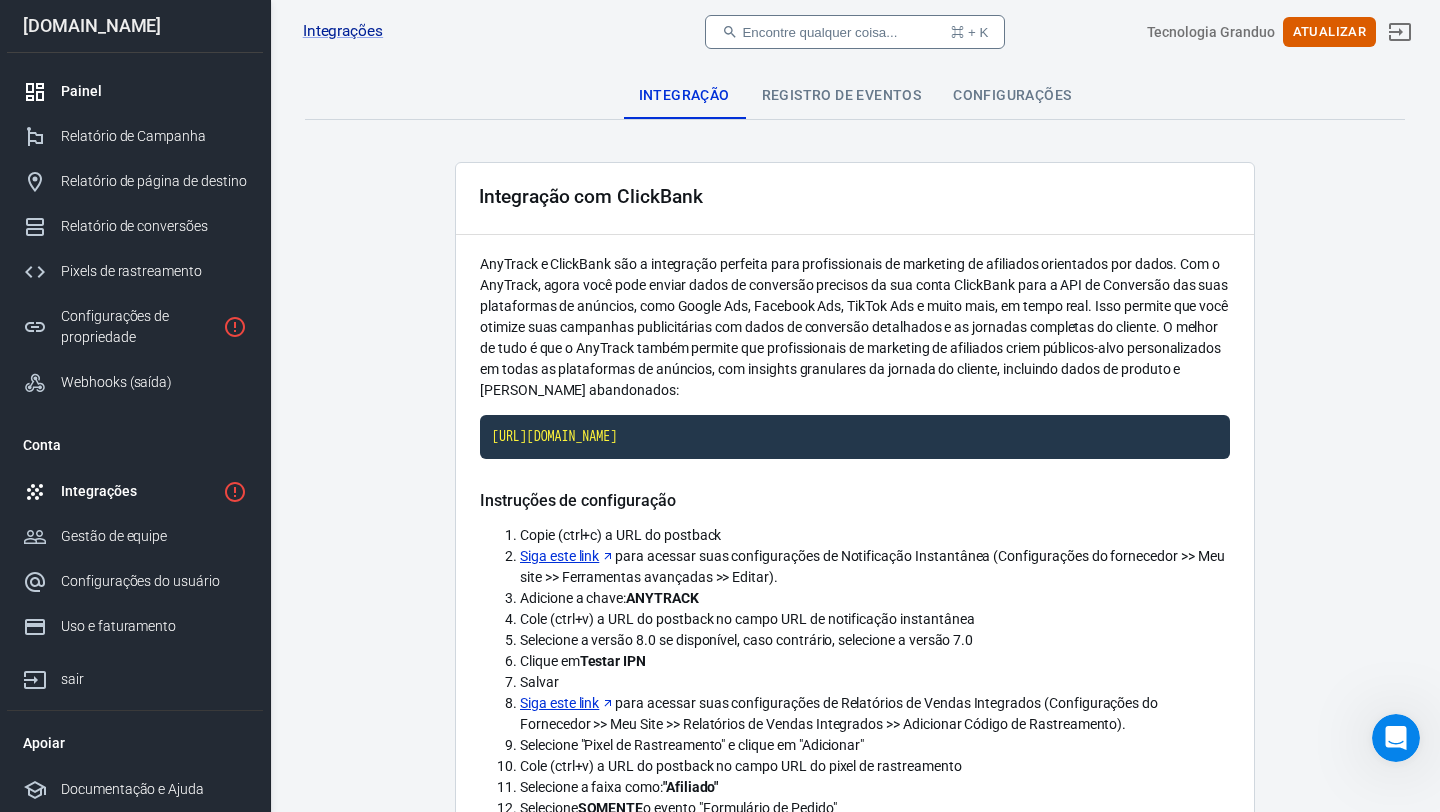 click on "Painel" at bounding box center (135, 91) 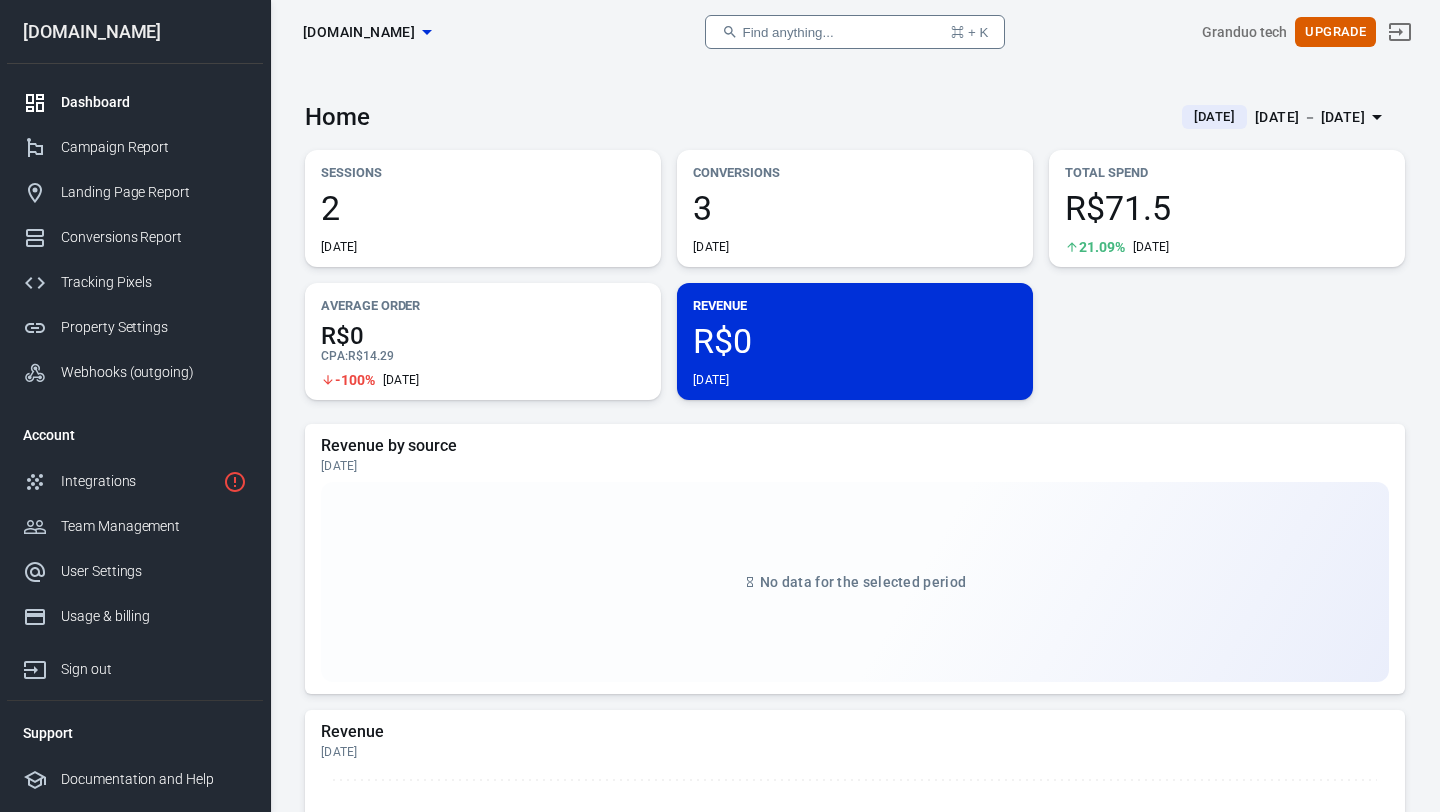 scroll, scrollTop: 0, scrollLeft: 0, axis: both 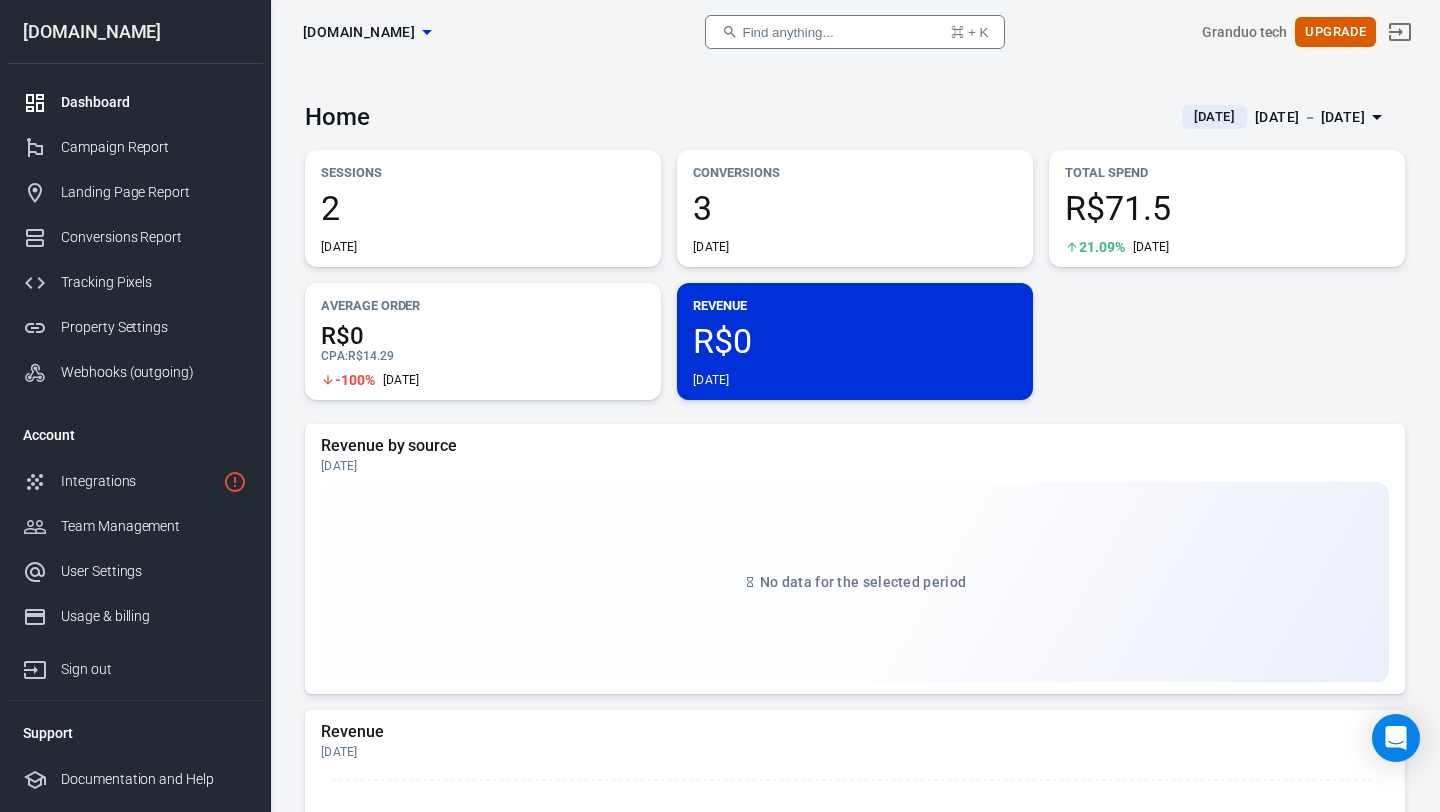 click on "2" at bounding box center (483, 208) 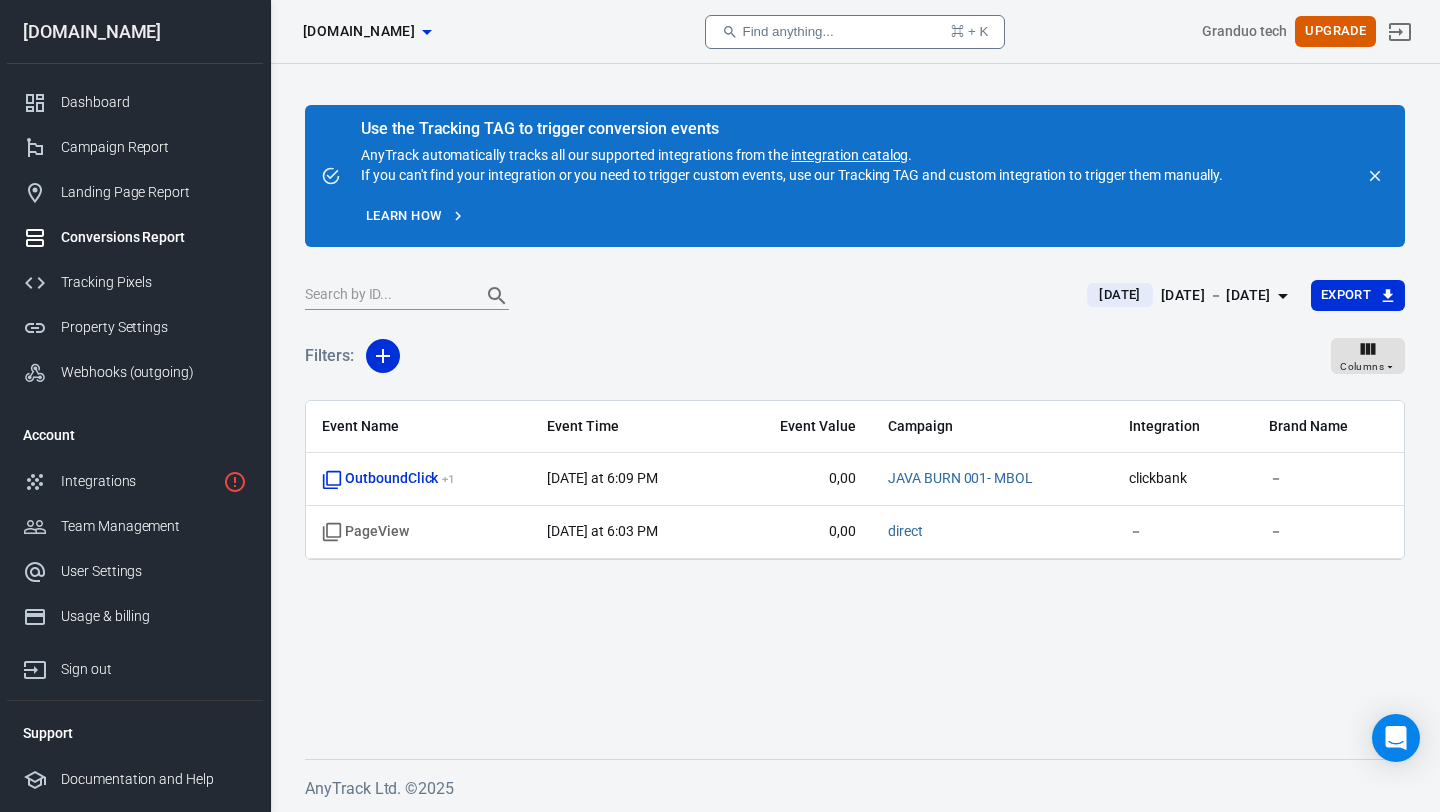 scroll, scrollTop: 0, scrollLeft: 0, axis: both 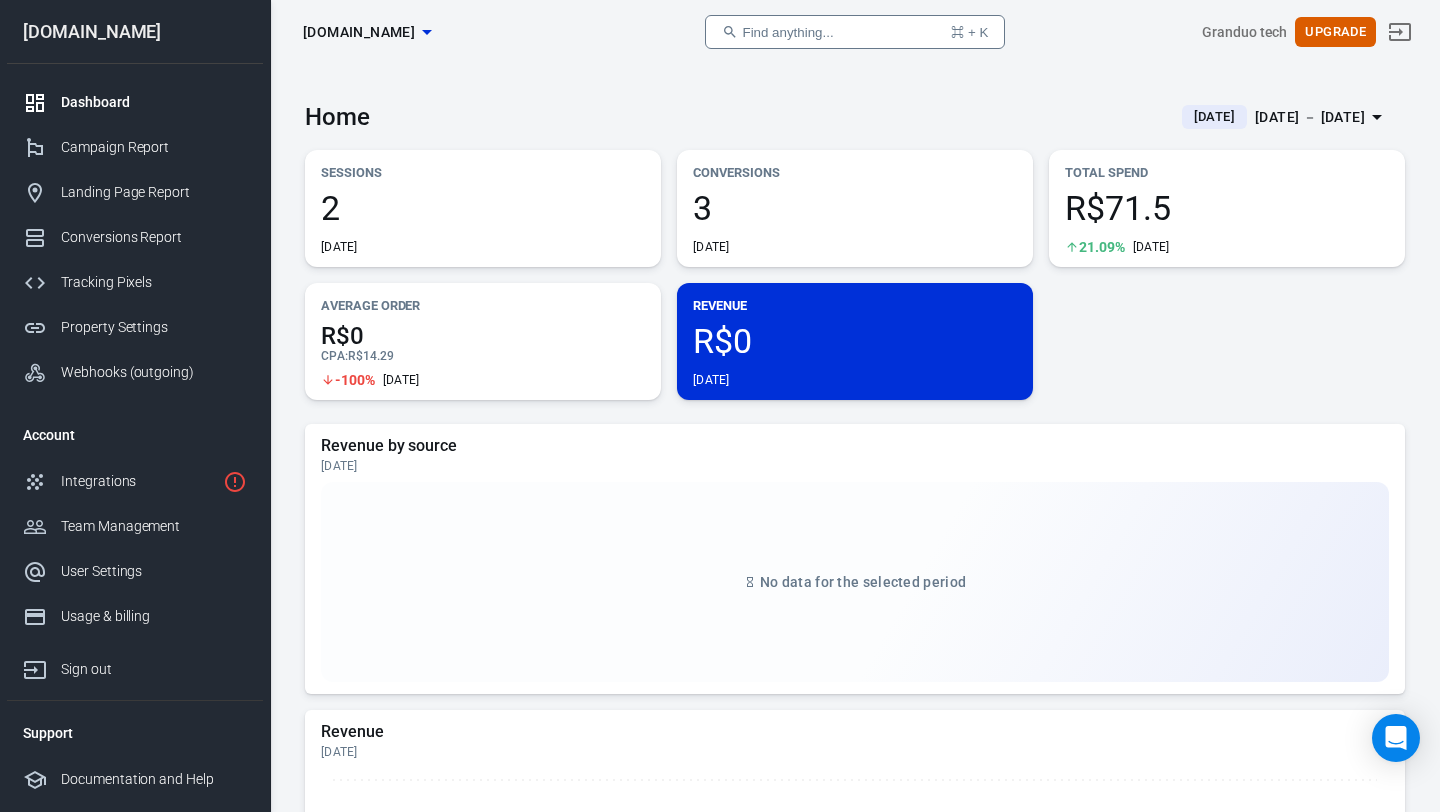 click on "3" at bounding box center [855, 208] 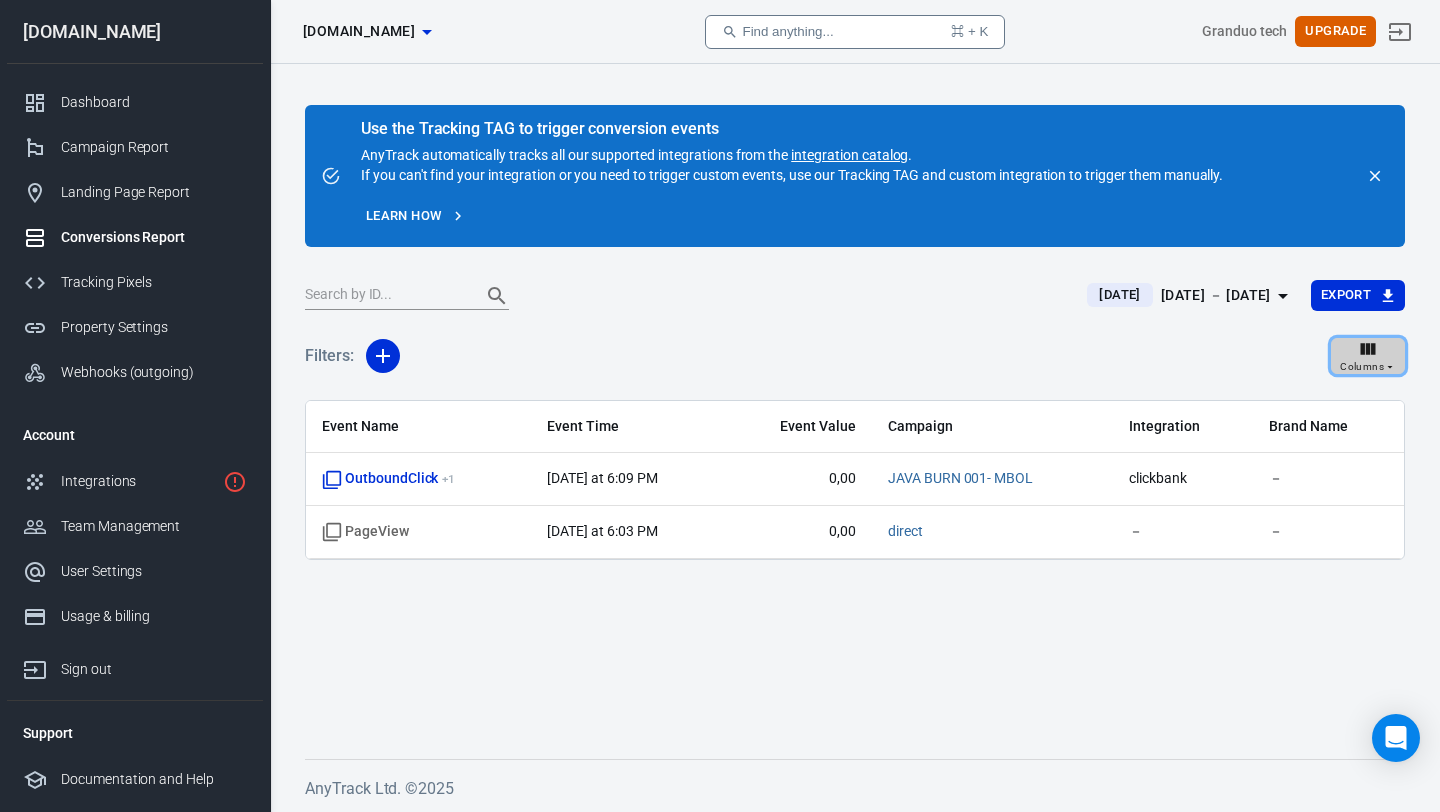 click 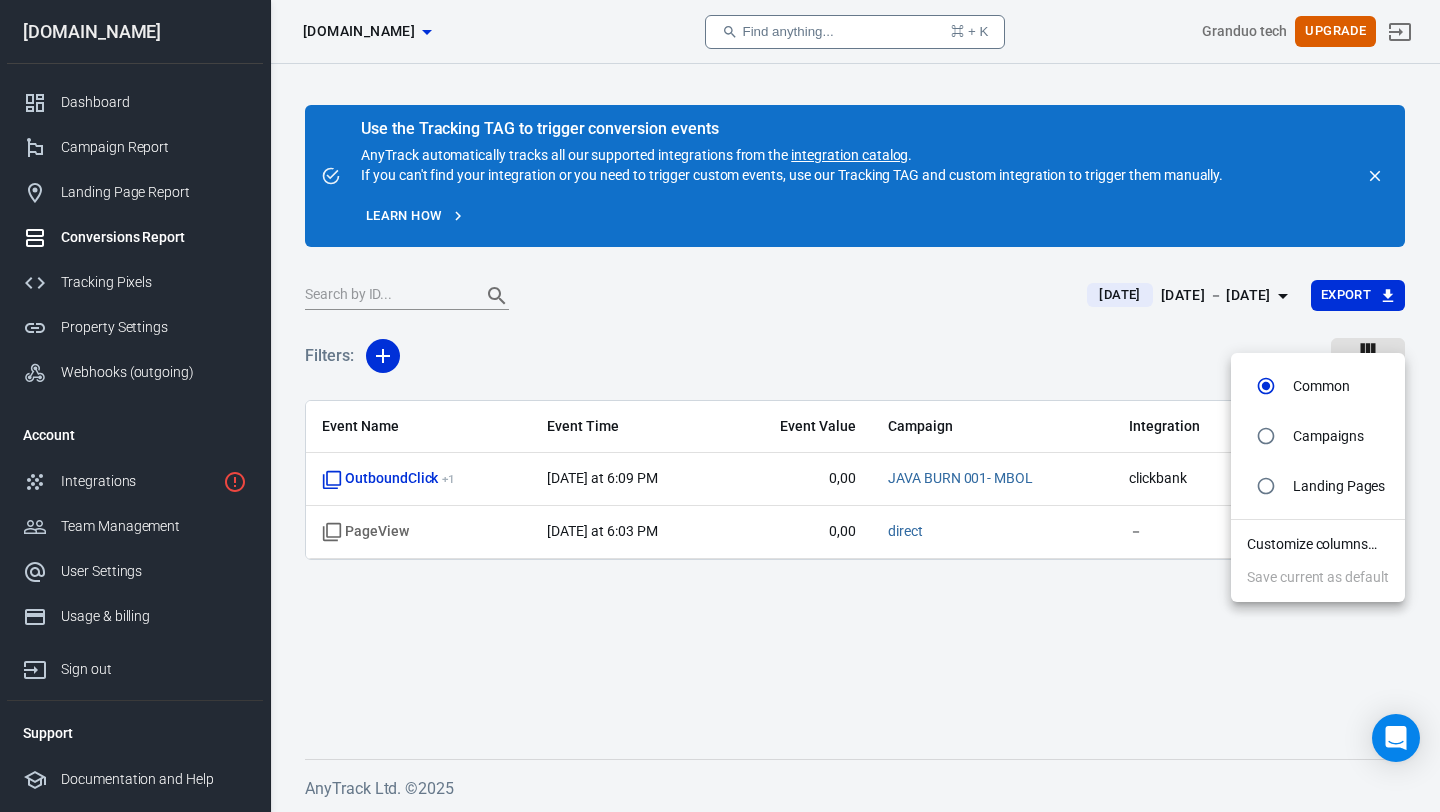click on "Customize columns…" at bounding box center [1318, 544] 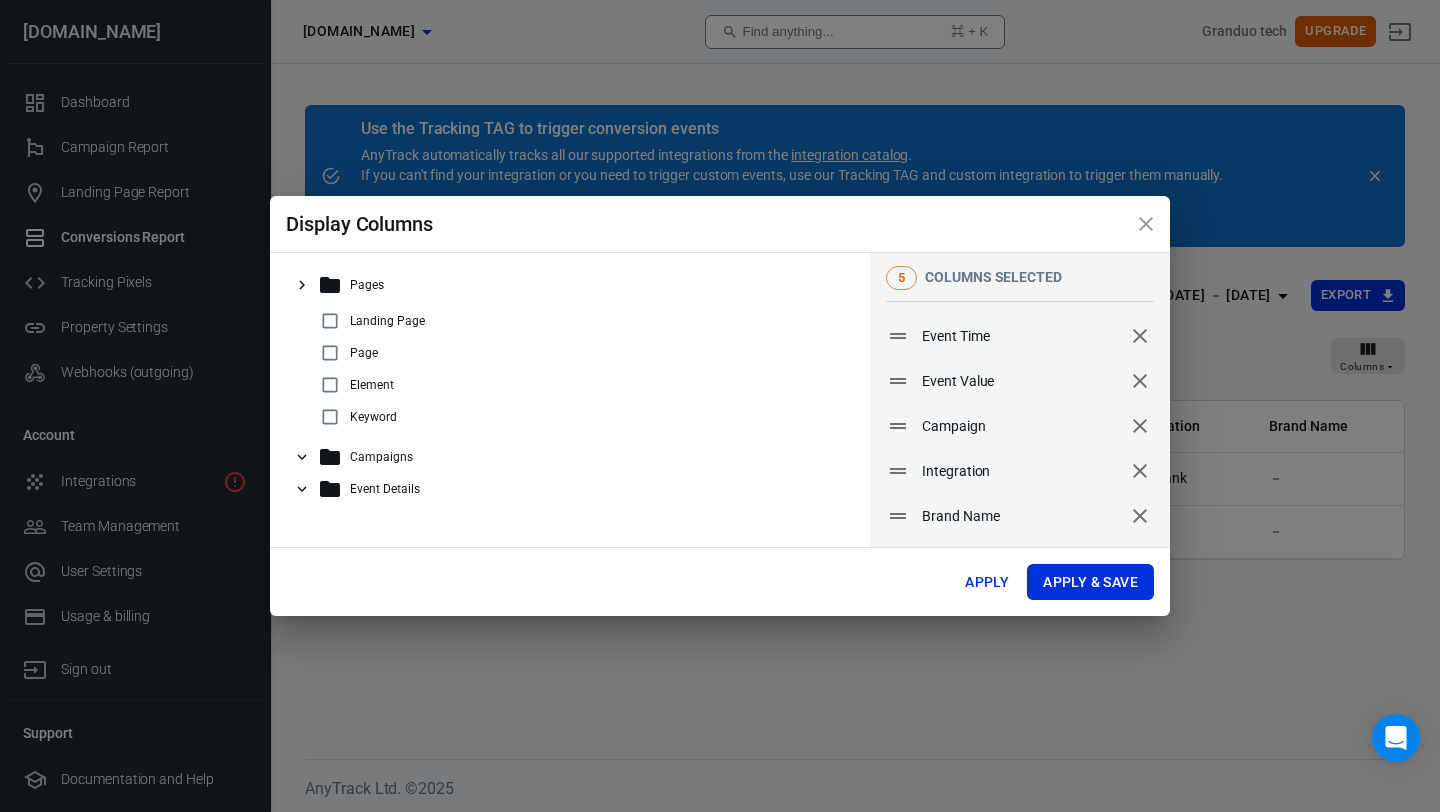 click 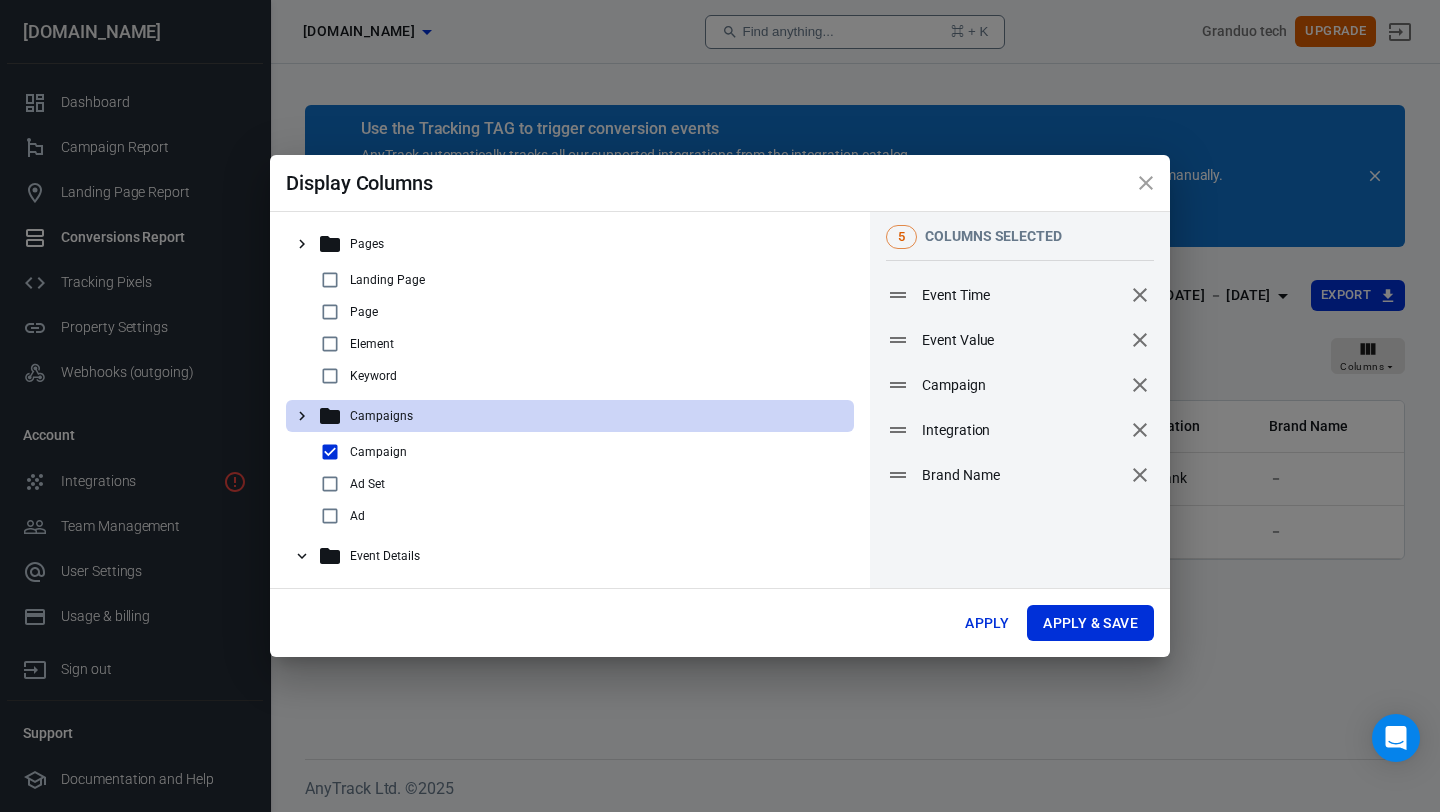 click 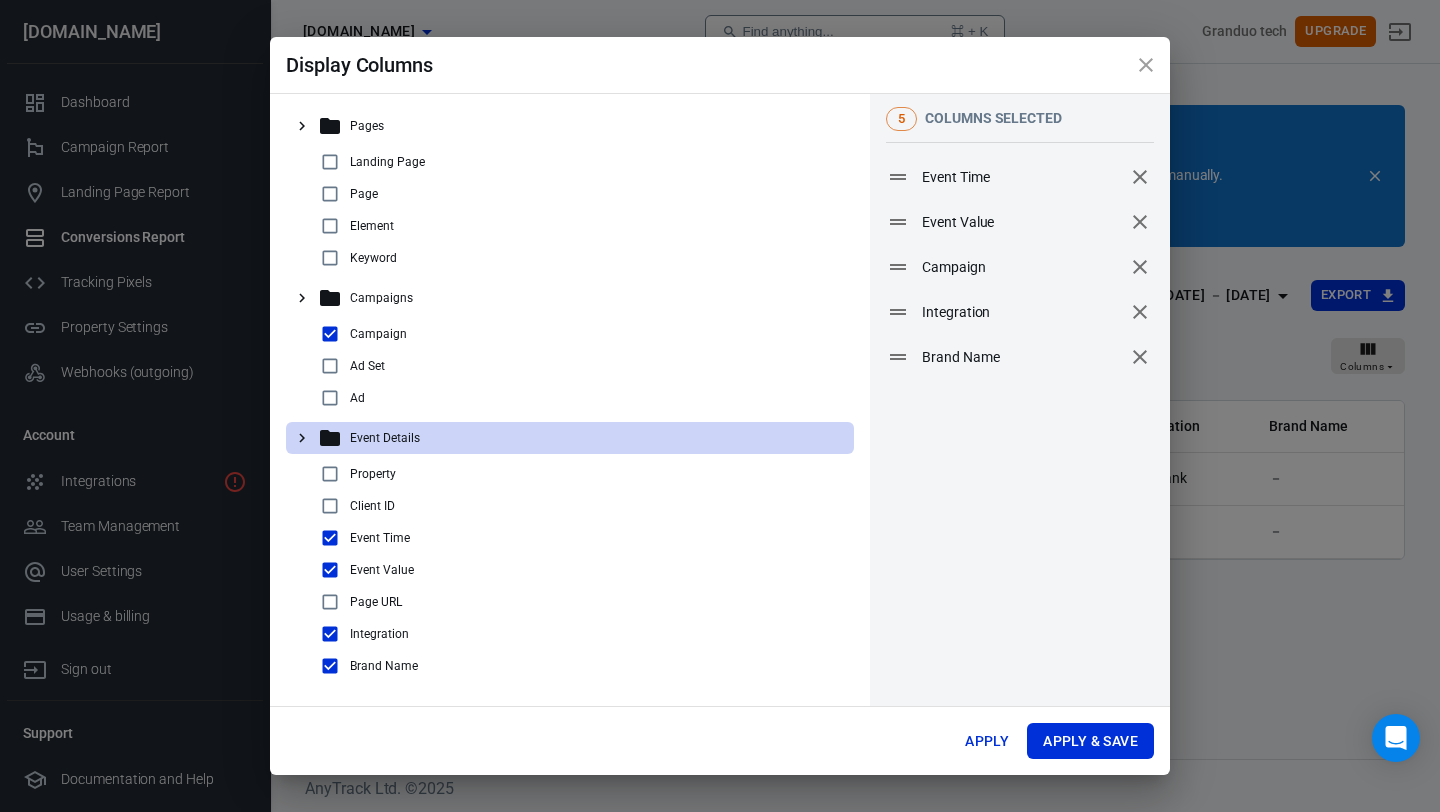 click 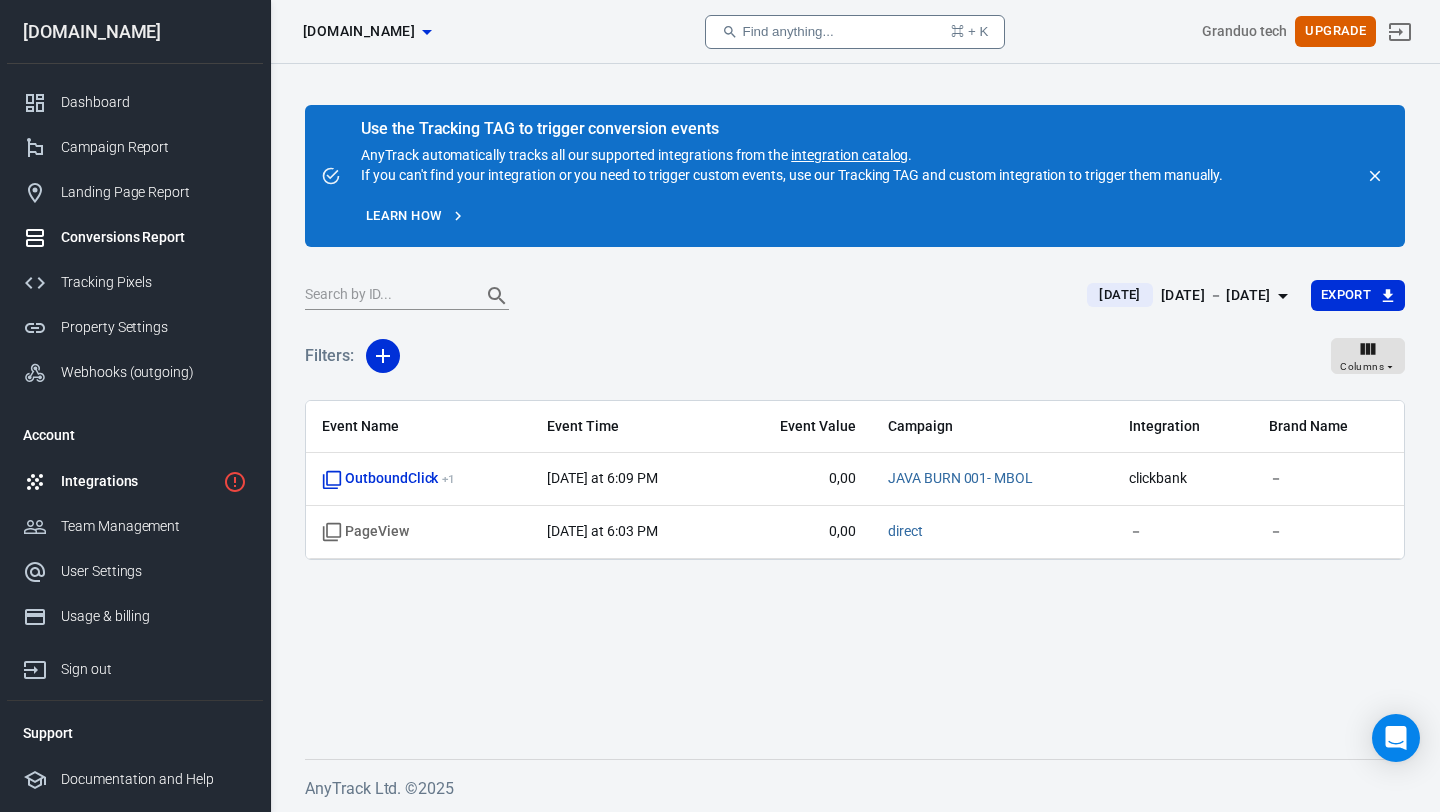 click on "Integrations" at bounding box center (138, 481) 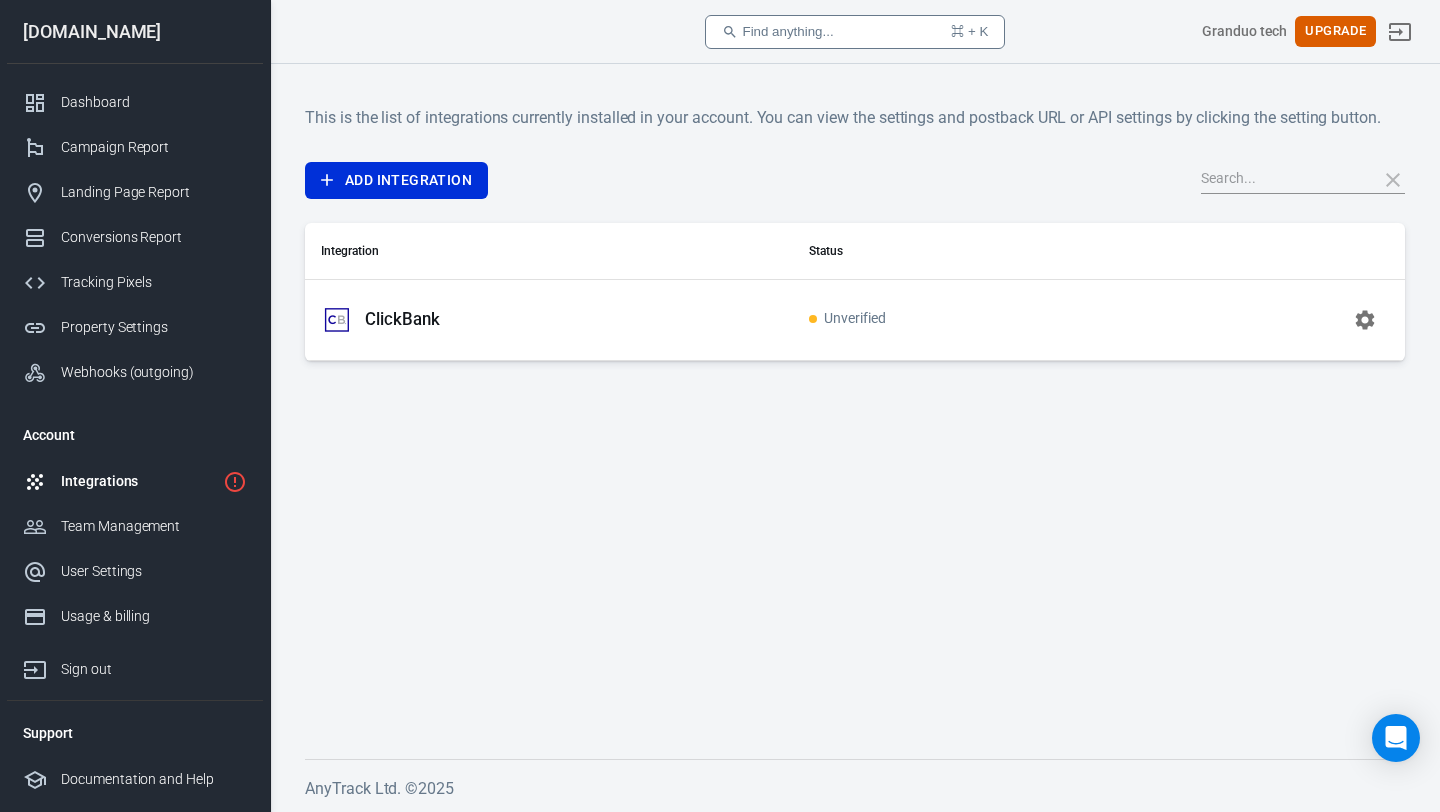 click on "ClickBank" at bounding box center (549, 320) 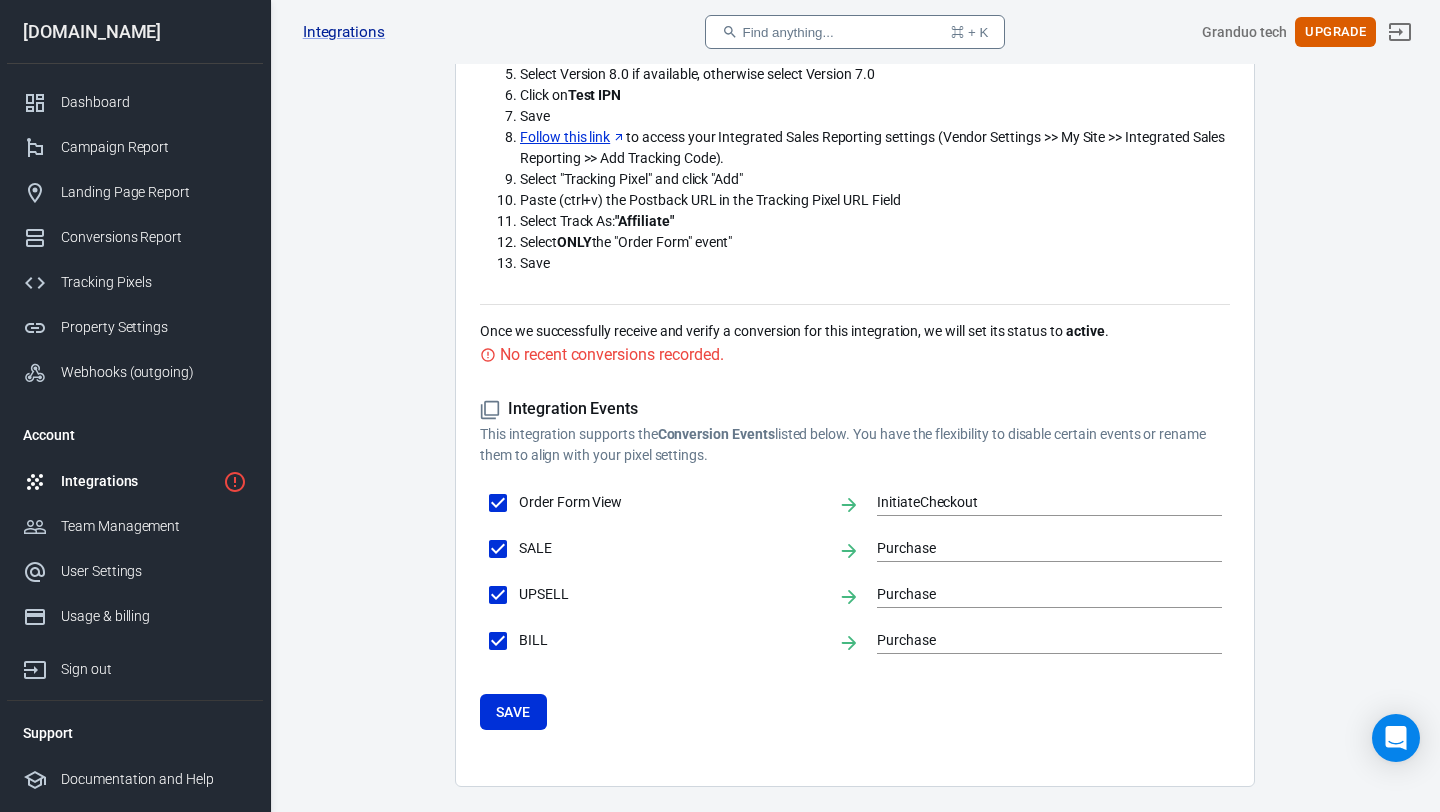scroll, scrollTop: 585, scrollLeft: 0, axis: vertical 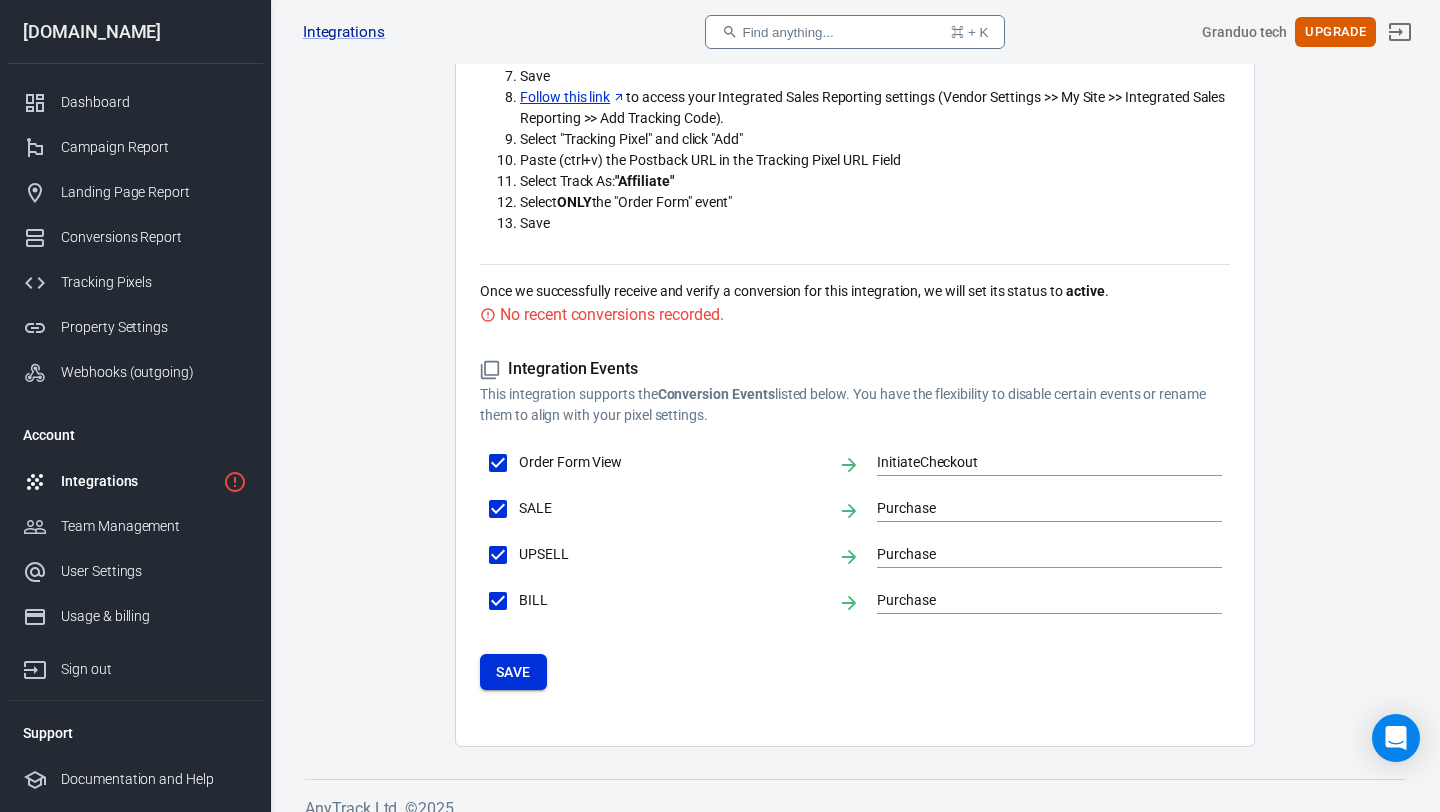 click on "Save" at bounding box center (513, 672) 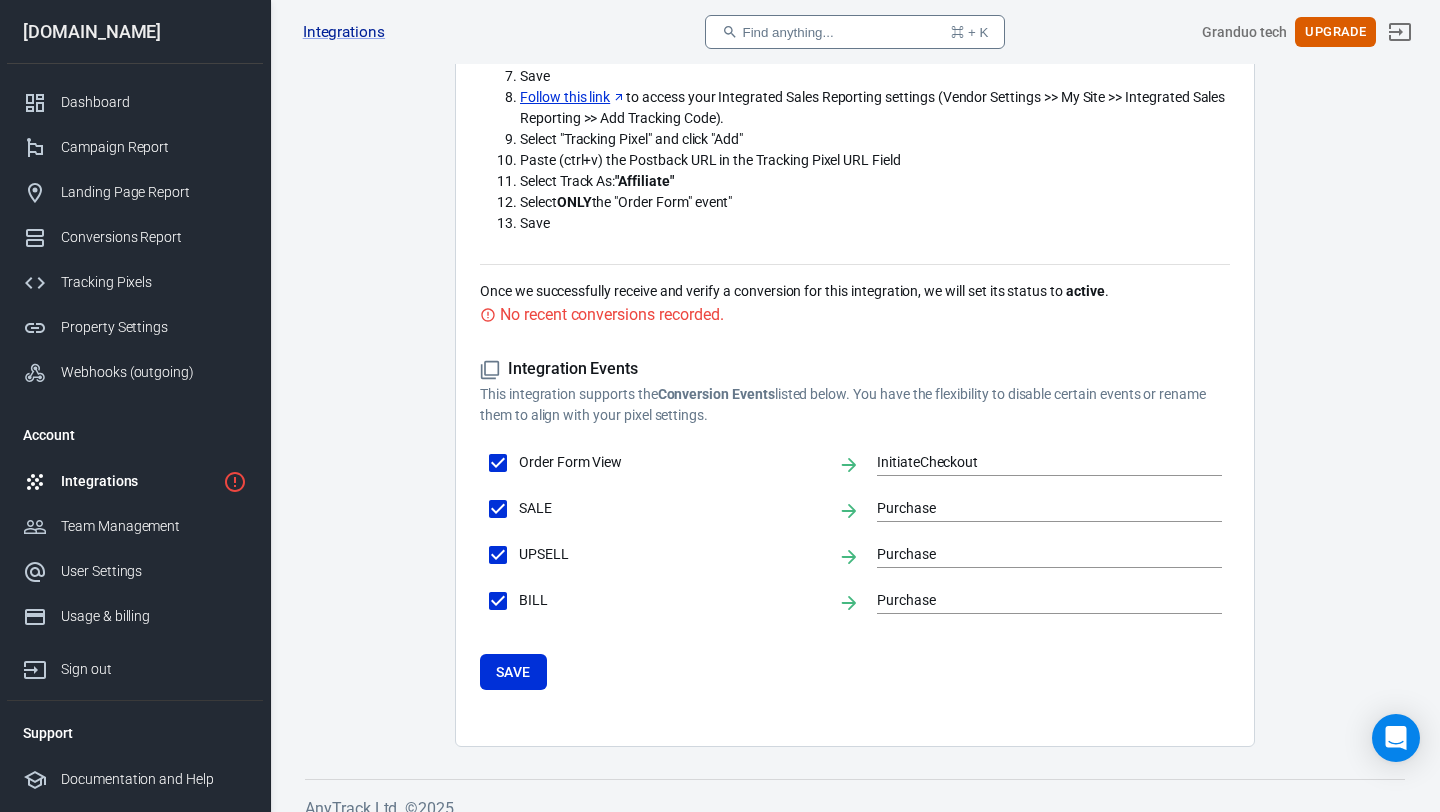 scroll, scrollTop: 540, scrollLeft: 0, axis: vertical 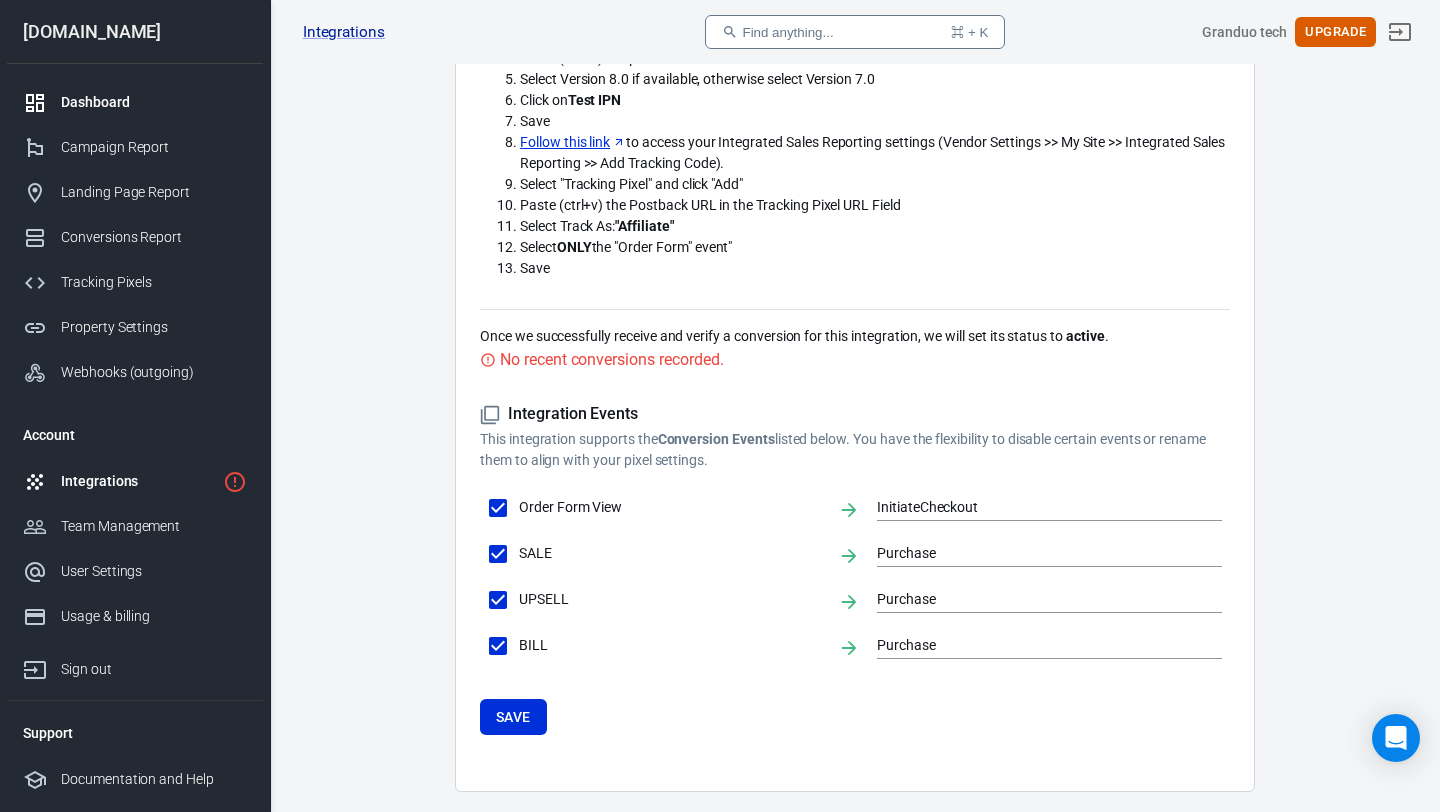 click on "Dashboard" at bounding box center (154, 102) 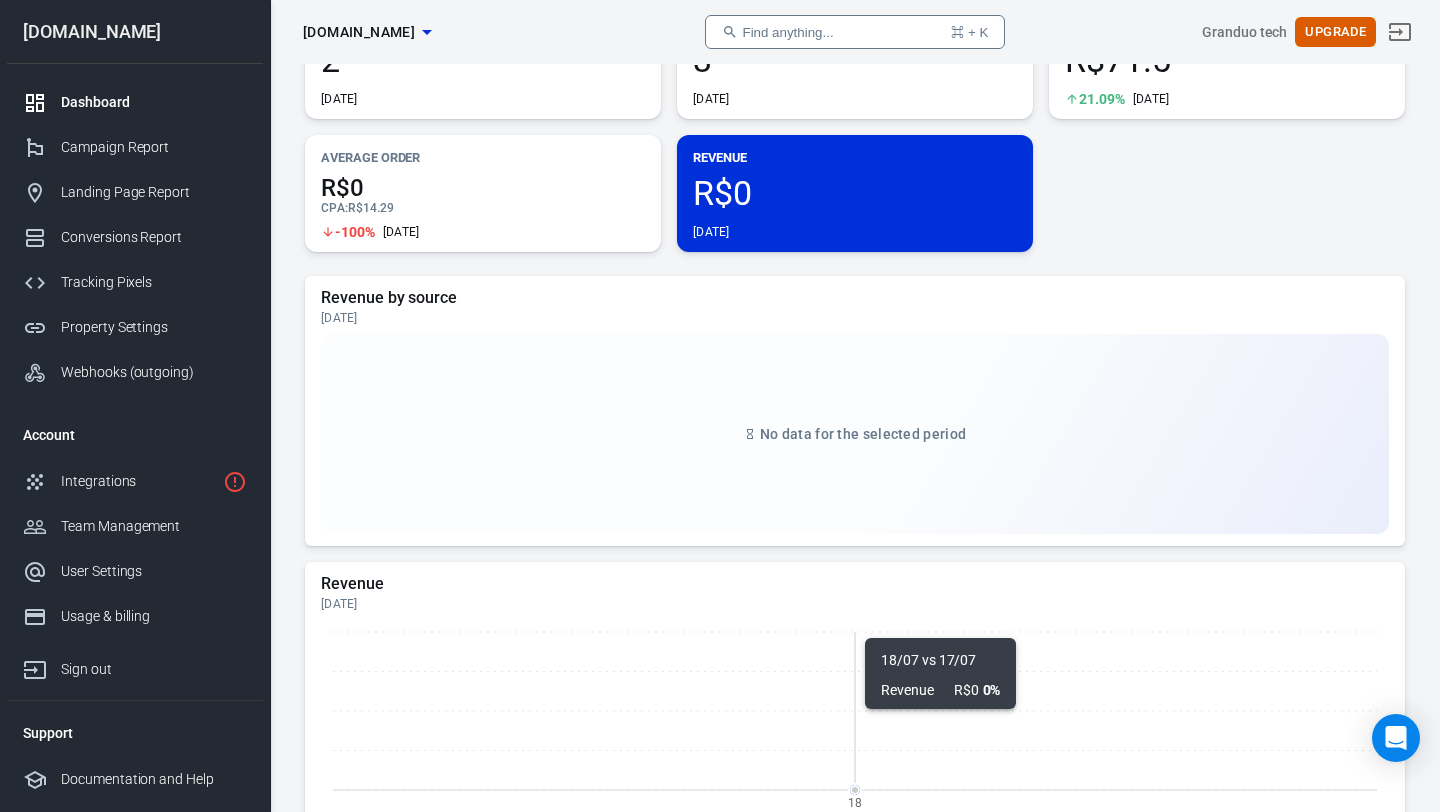 scroll, scrollTop: 0, scrollLeft: 0, axis: both 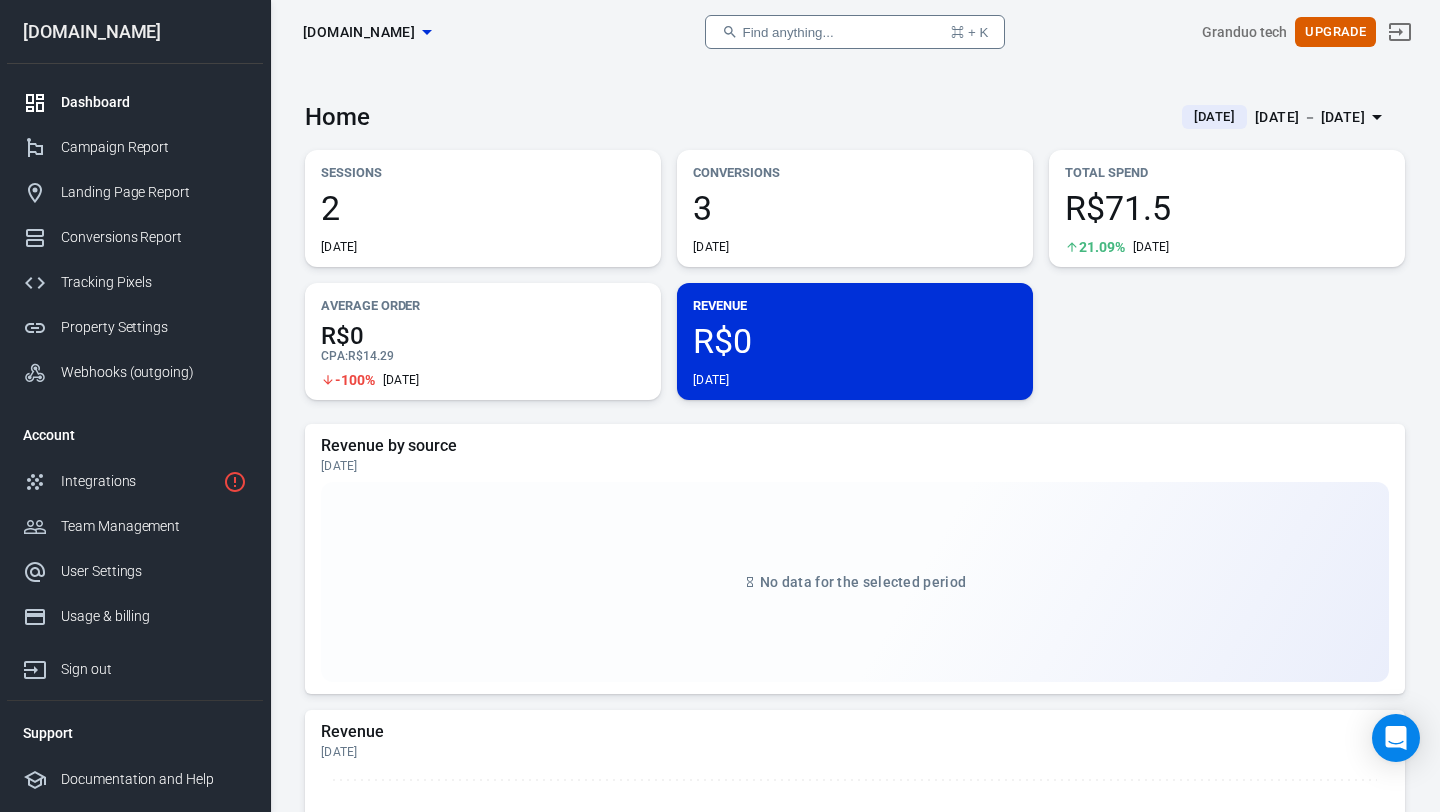 click on "3 [DATE]" at bounding box center [855, 223] 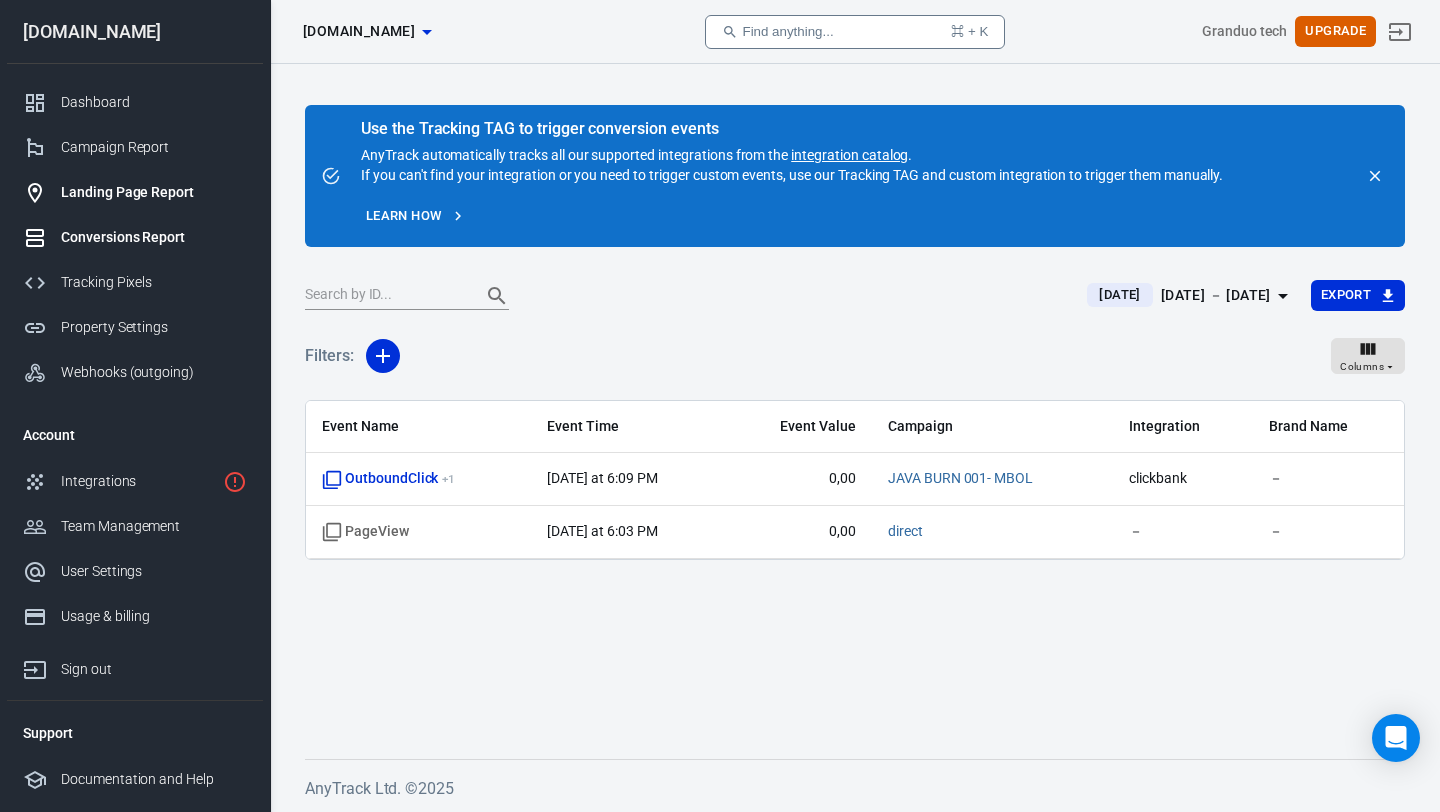 click on "Landing Page Report" at bounding box center (154, 192) 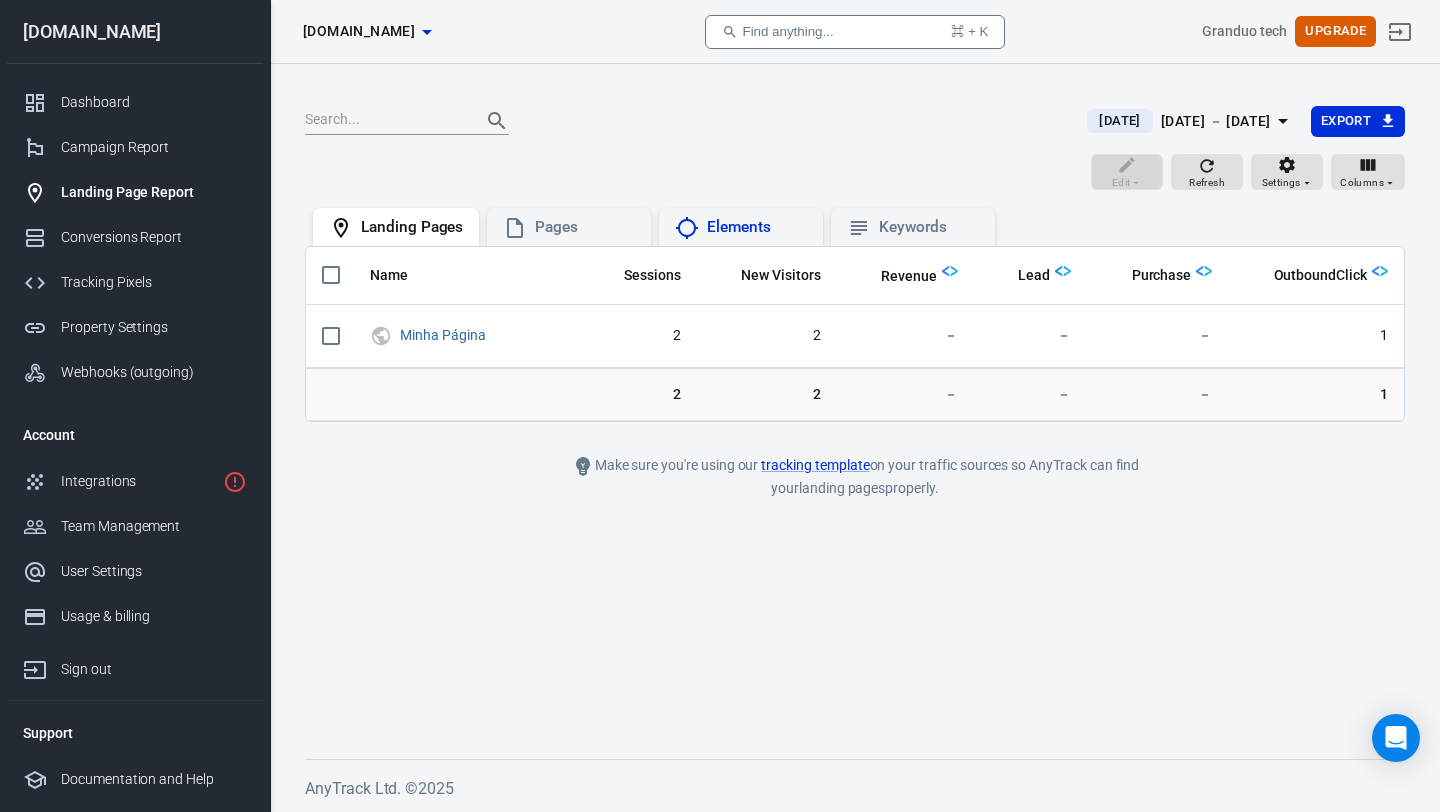 click on "Elements" at bounding box center [757, 227] 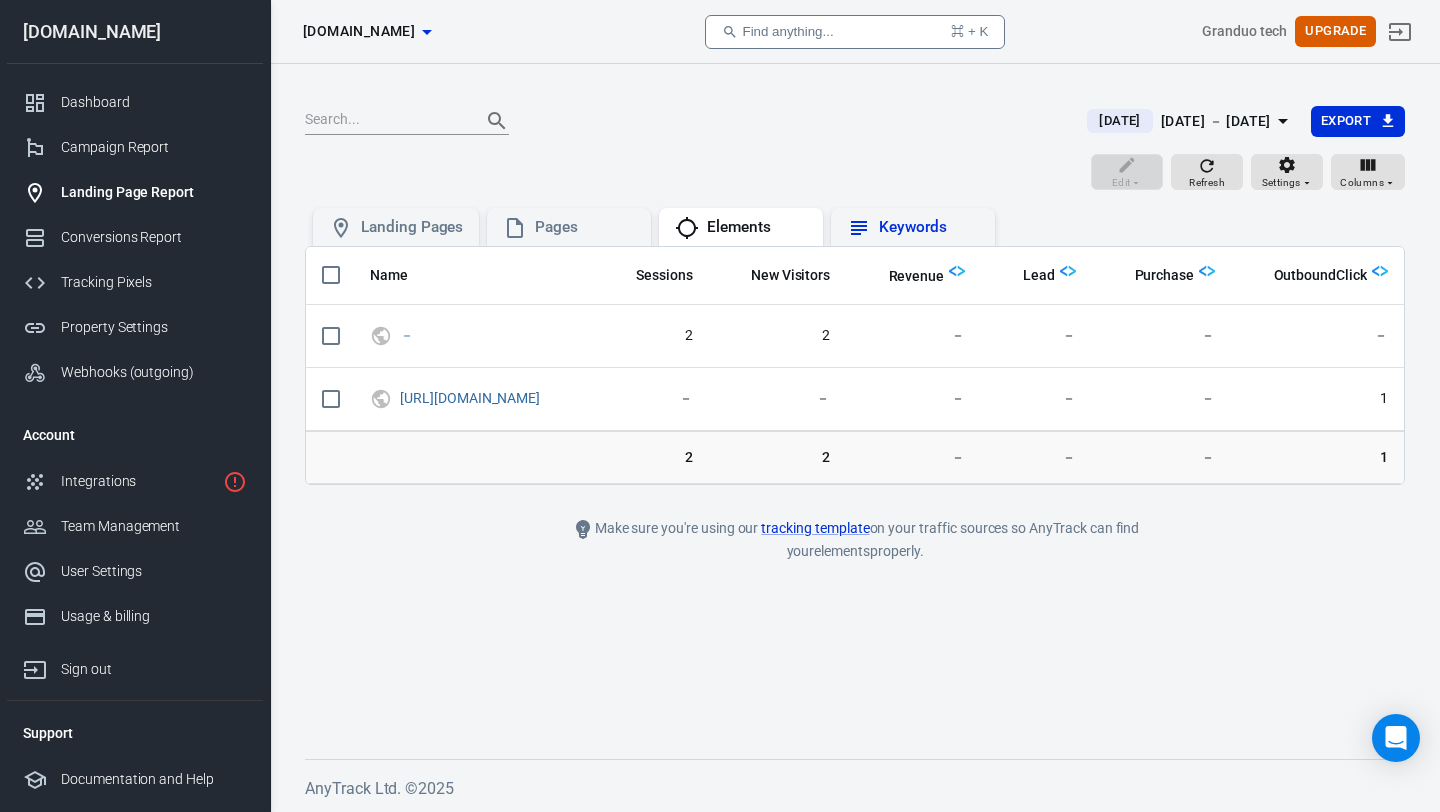 click on "Keywords" at bounding box center [929, 227] 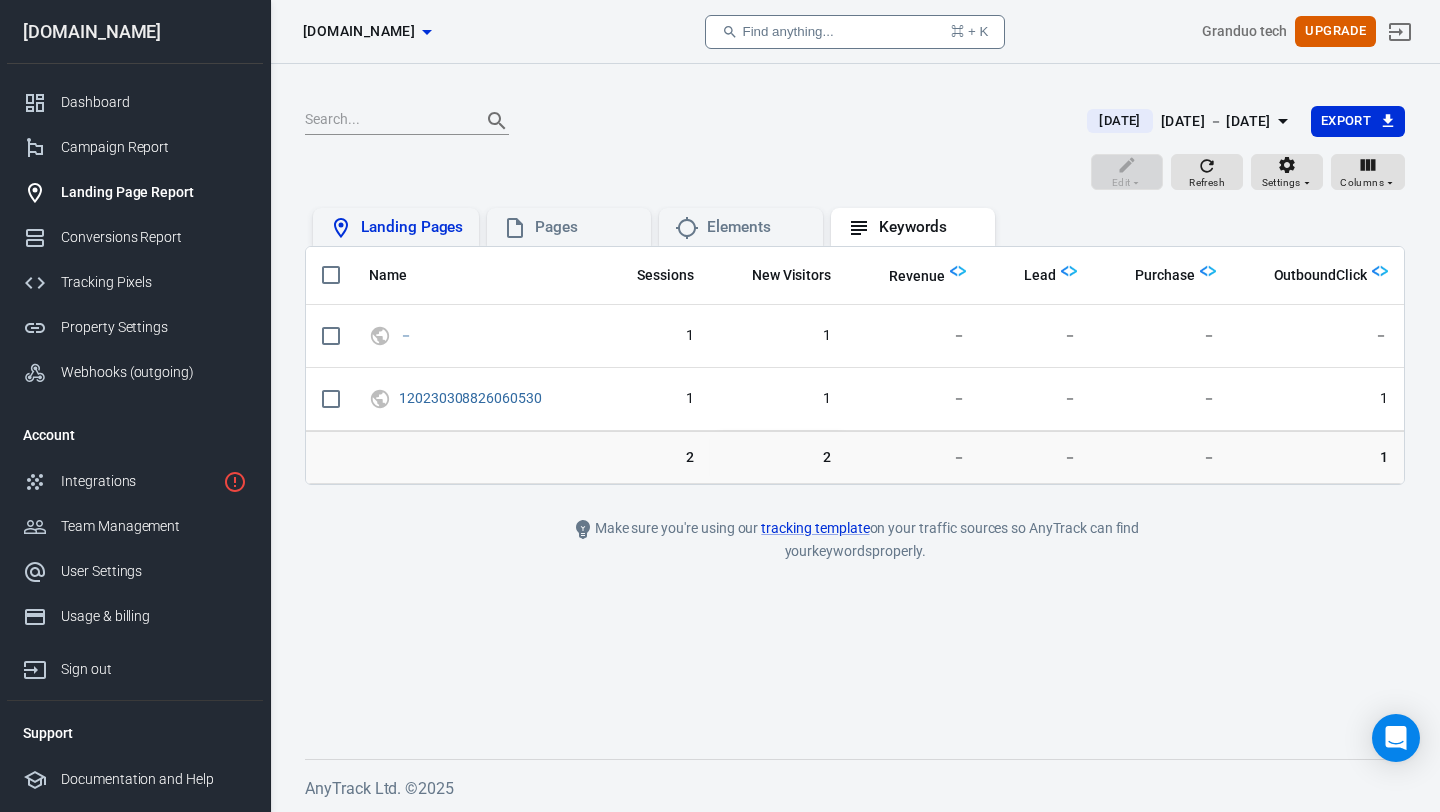 click on "Landing Pages" at bounding box center (412, 227) 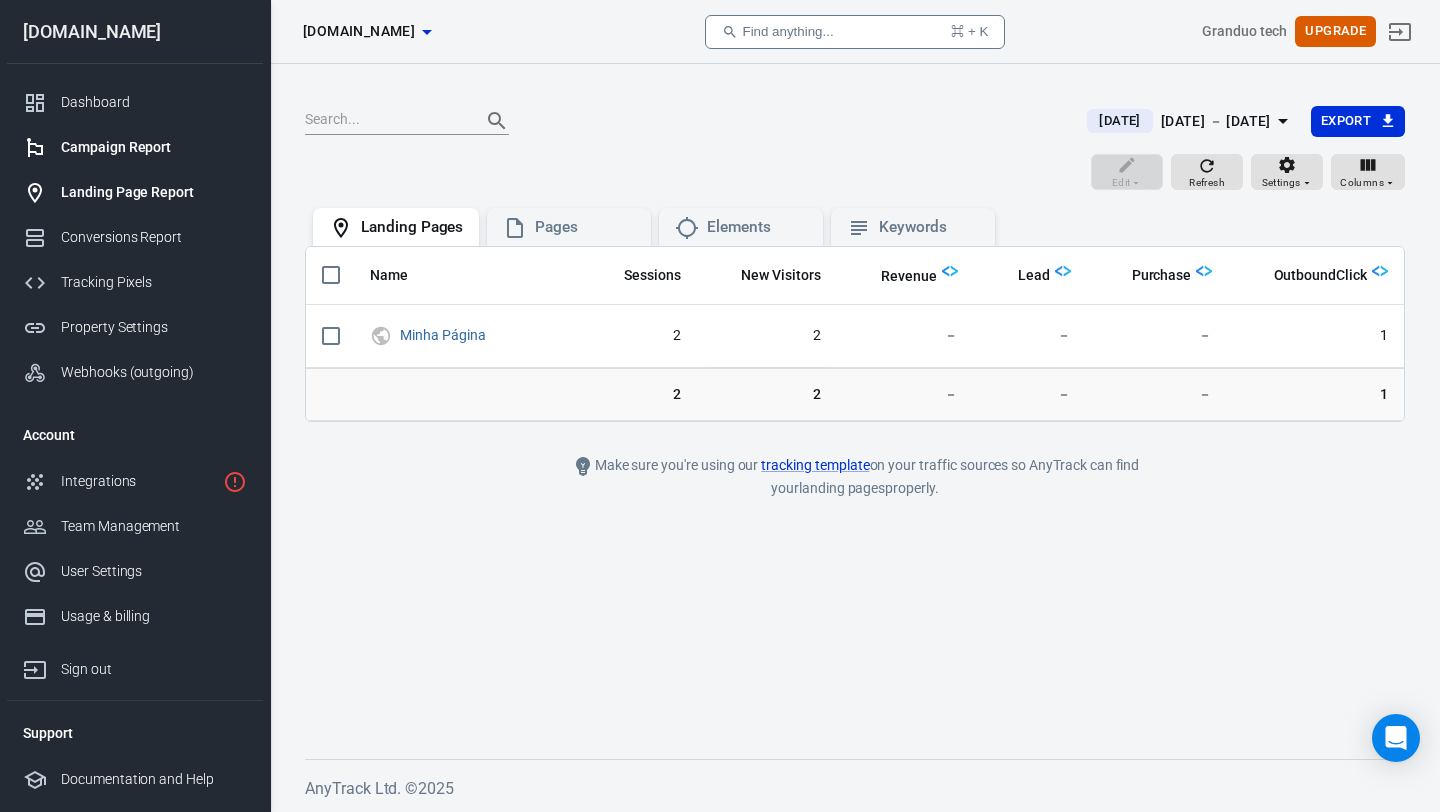 click on "Campaign Report" at bounding box center (135, 147) 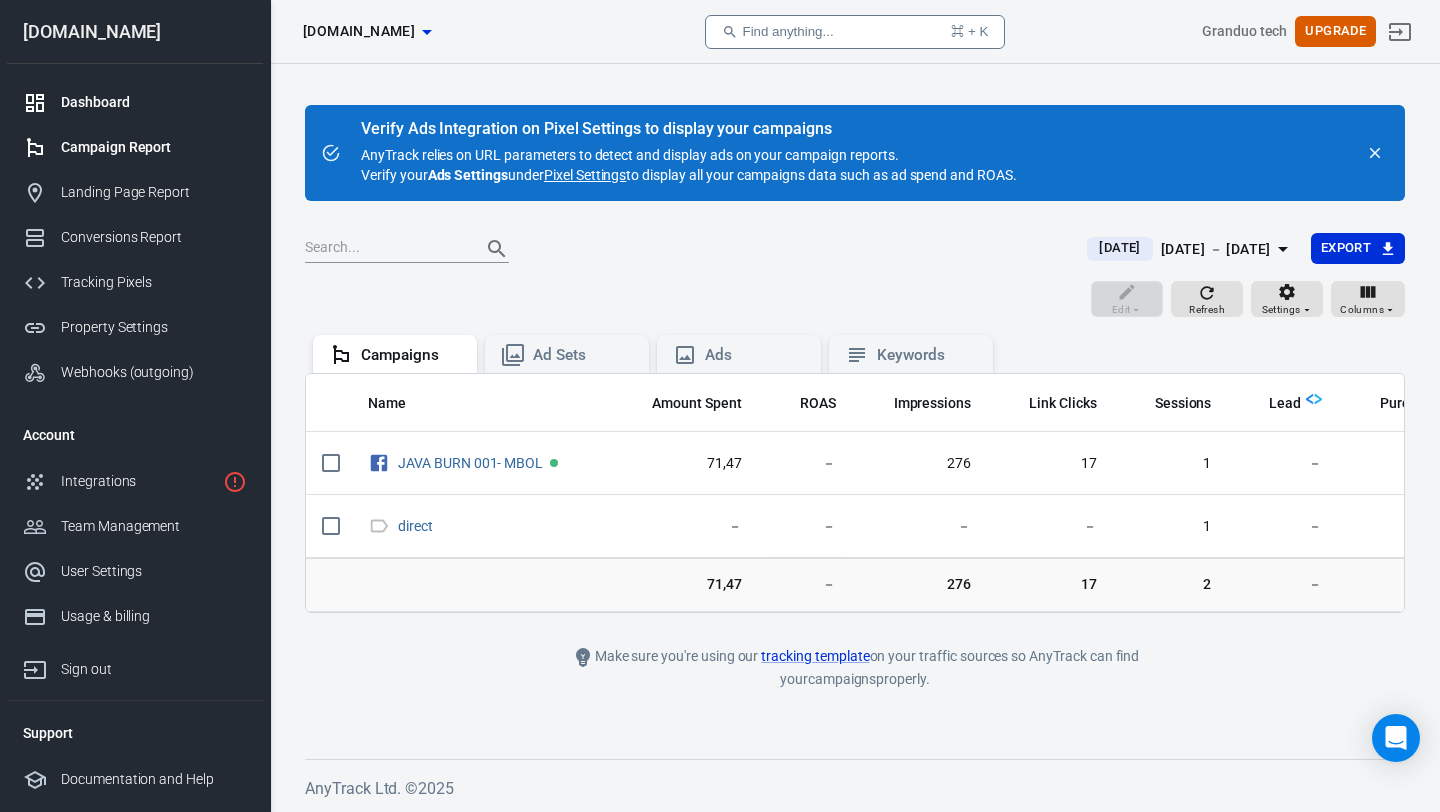 click on "Dashboard" at bounding box center (154, 102) 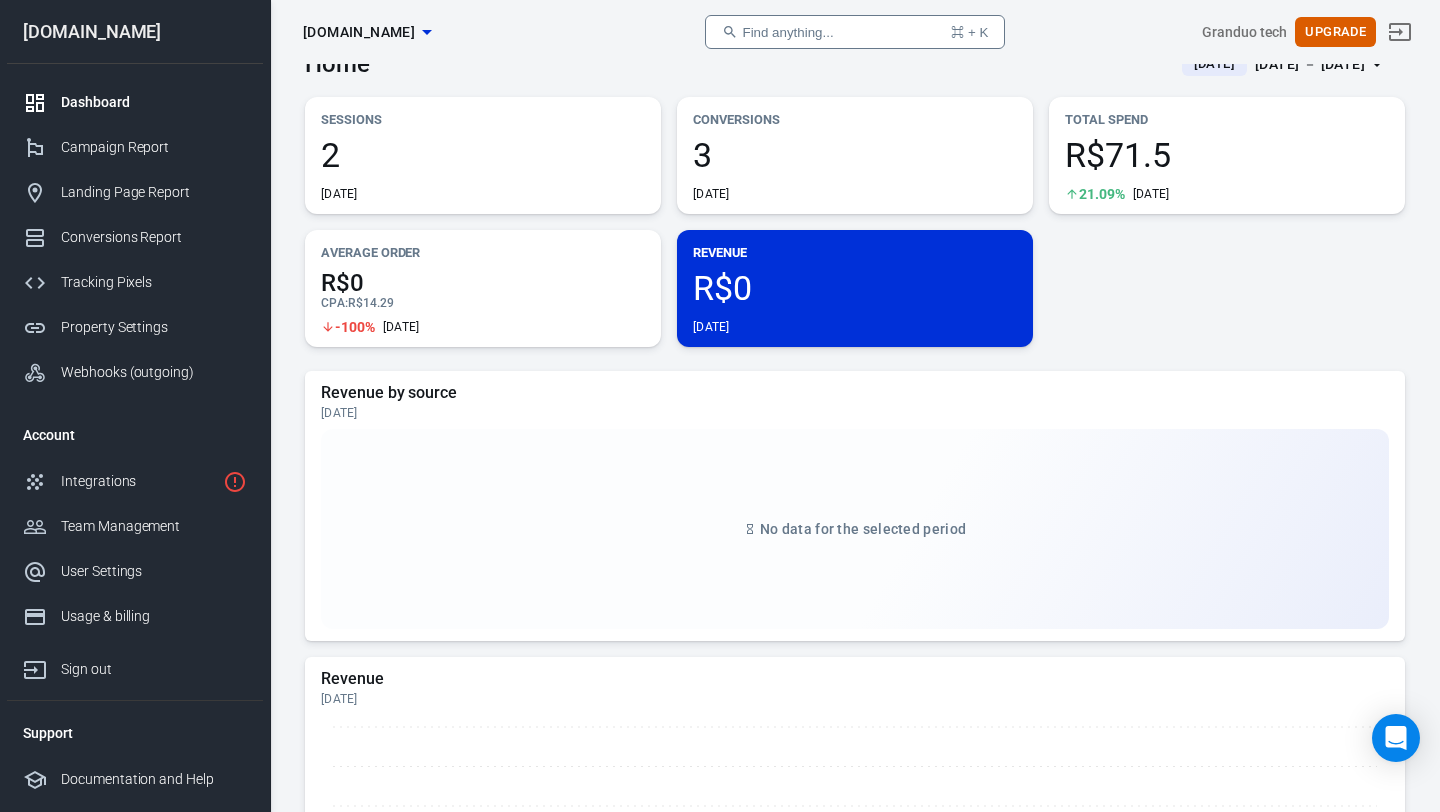 scroll, scrollTop: 0, scrollLeft: 0, axis: both 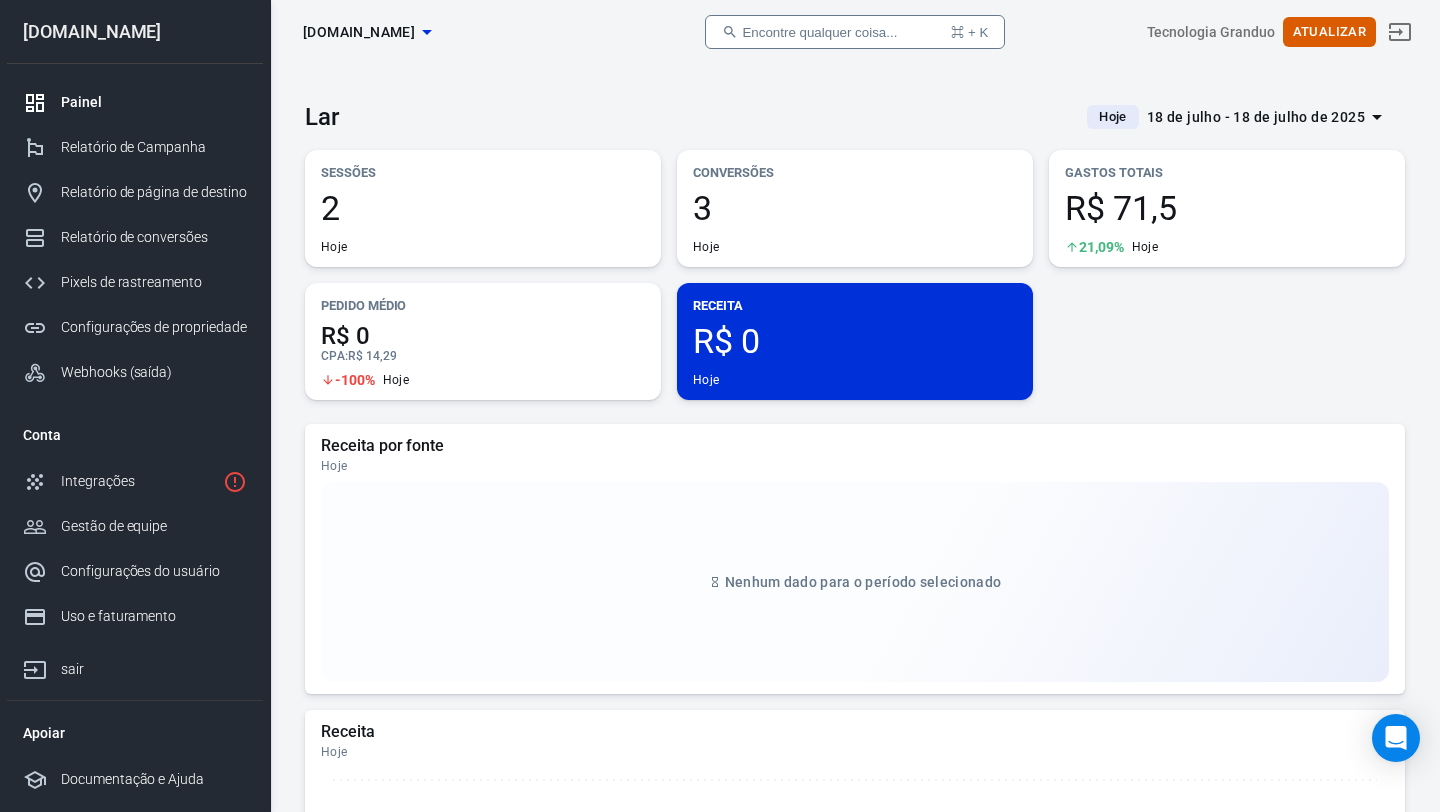 click on "3 Hoje" at bounding box center (855, 223) 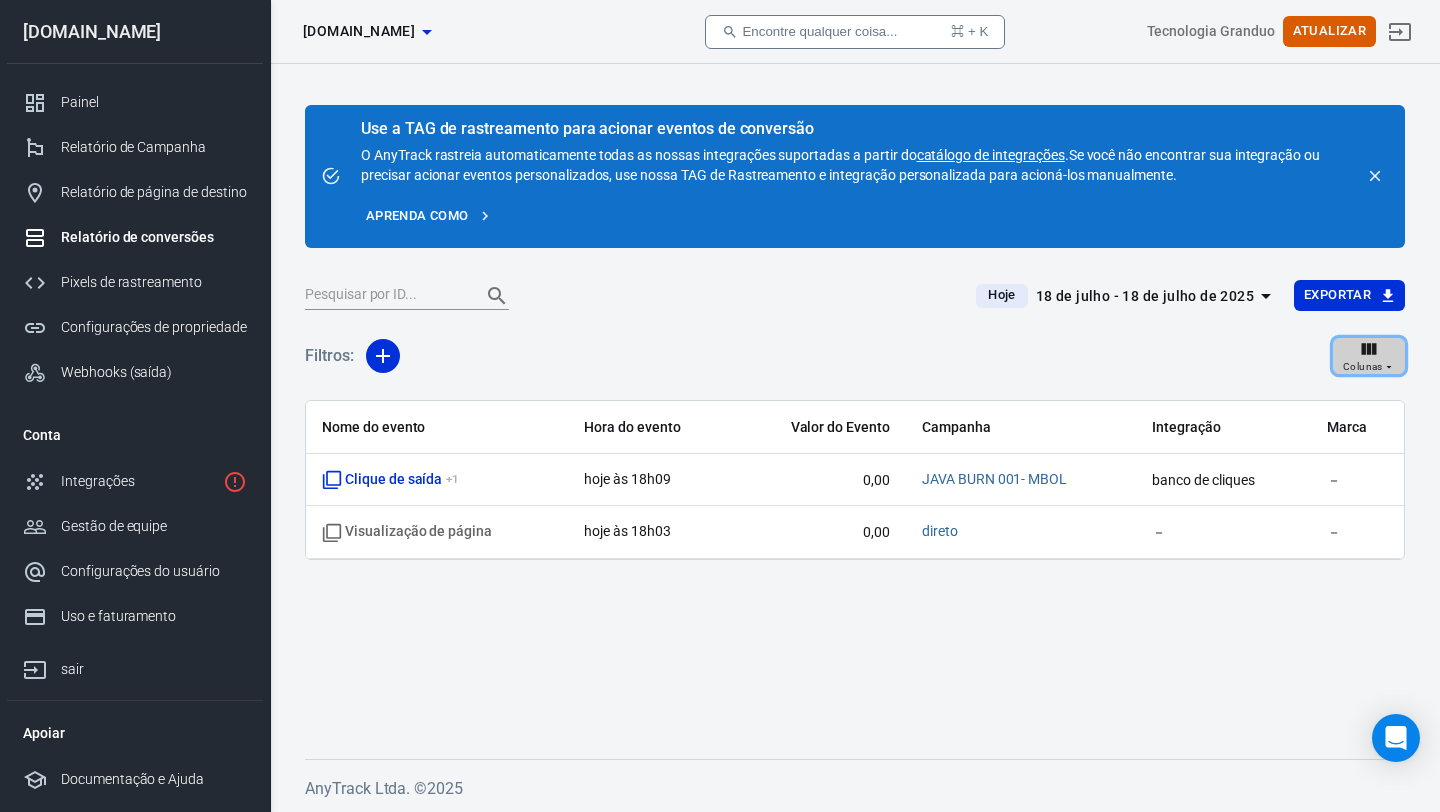 click 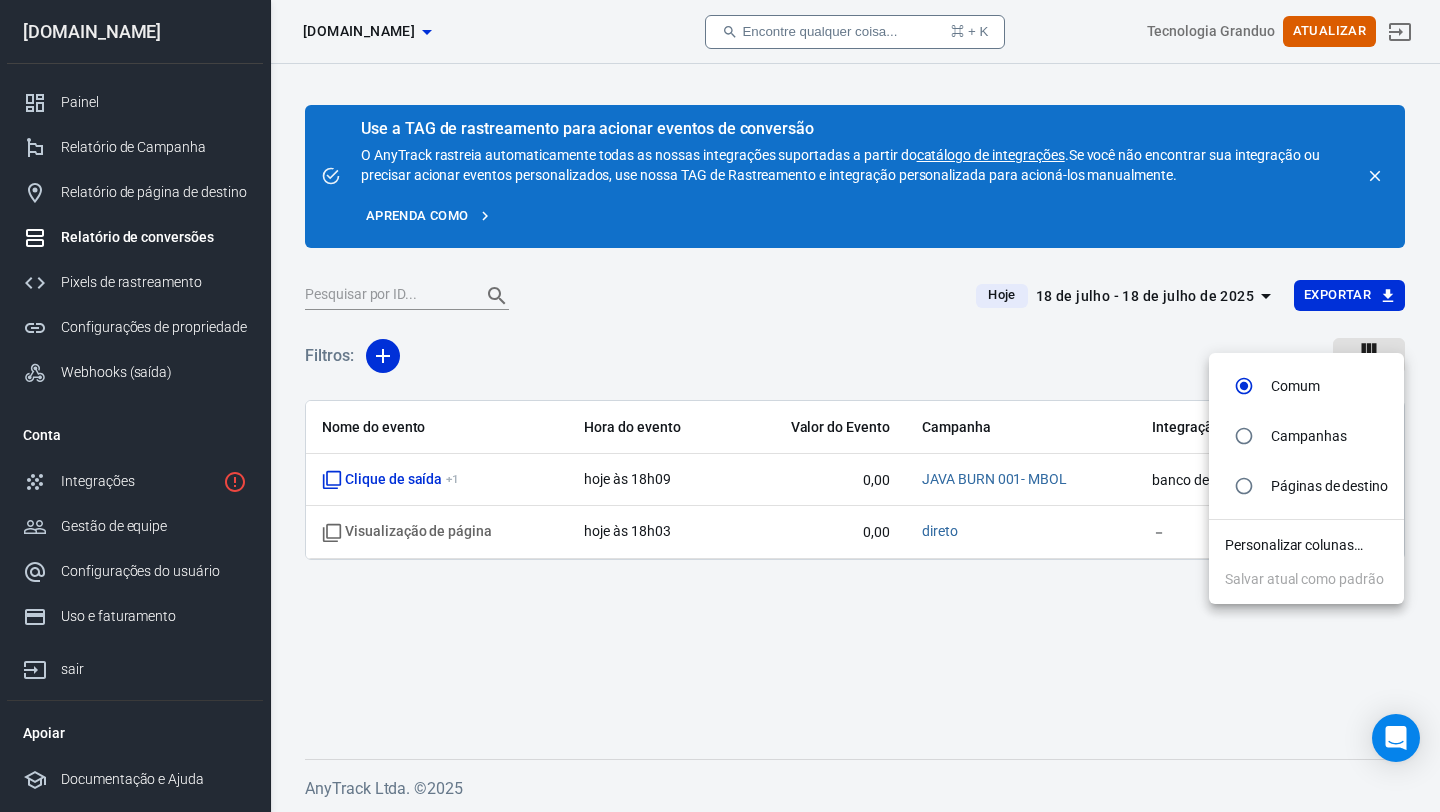 click on "Páginas de destino" at bounding box center (1306, 486) 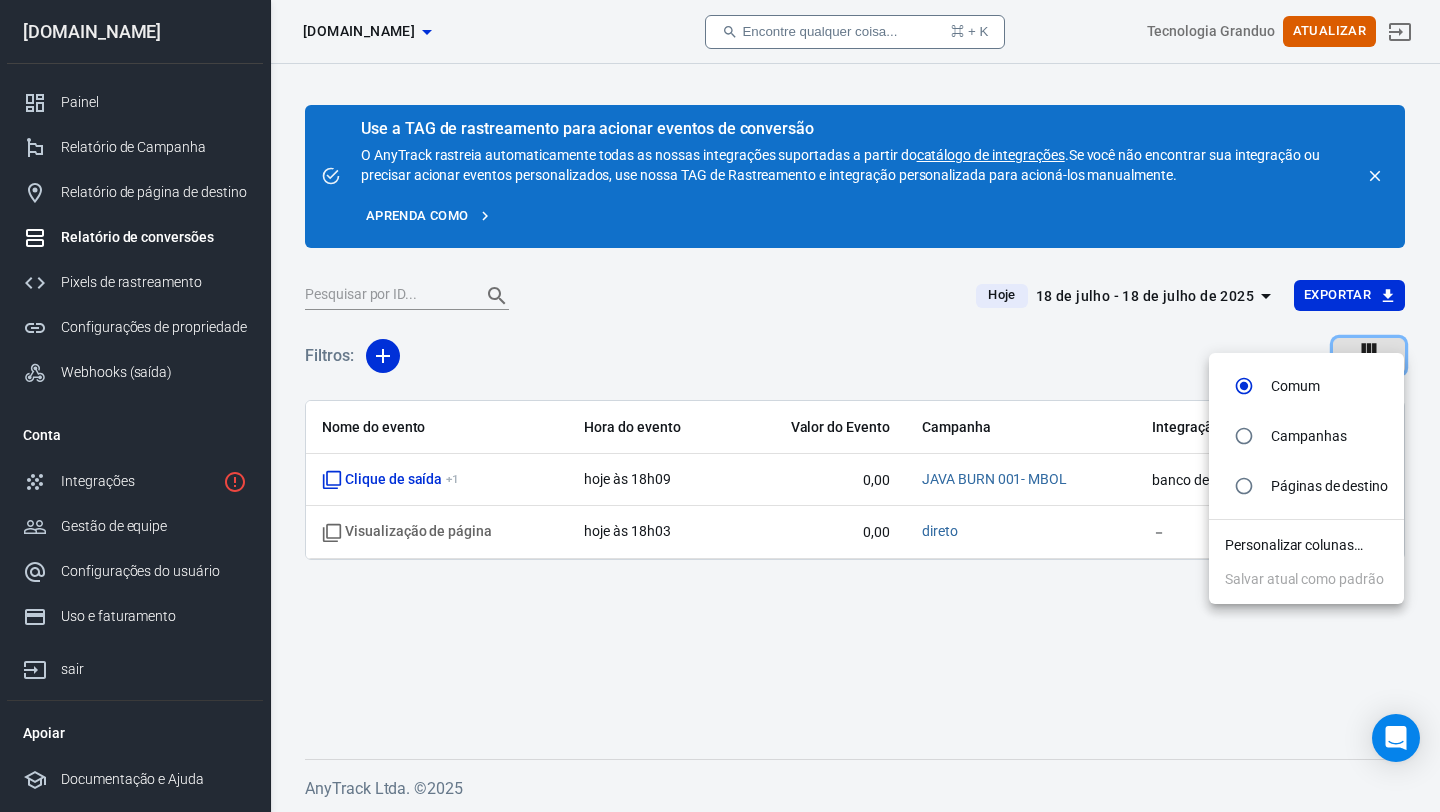 radio on "false" 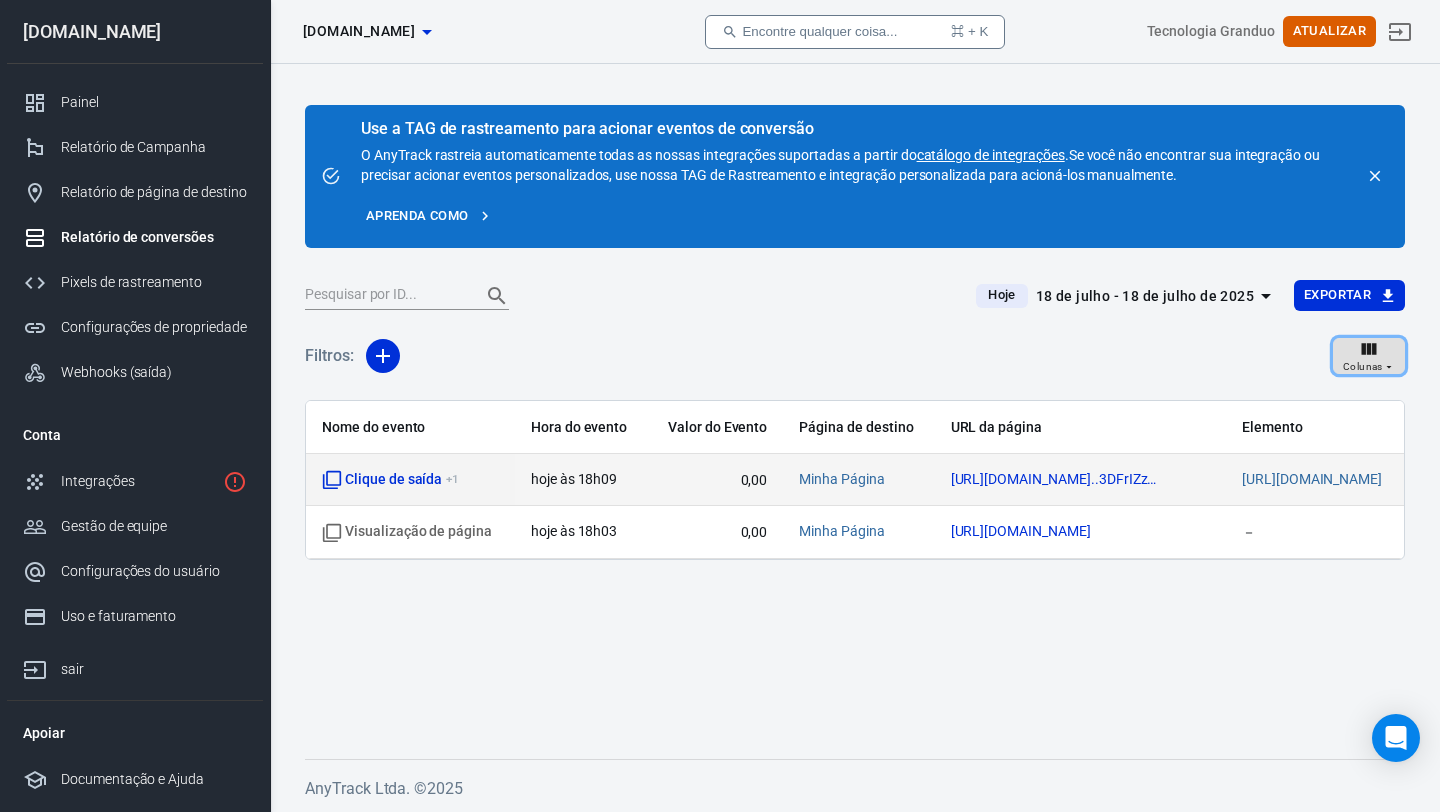 scroll, scrollTop: 0, scrollLeft: 94, axis: horizontal 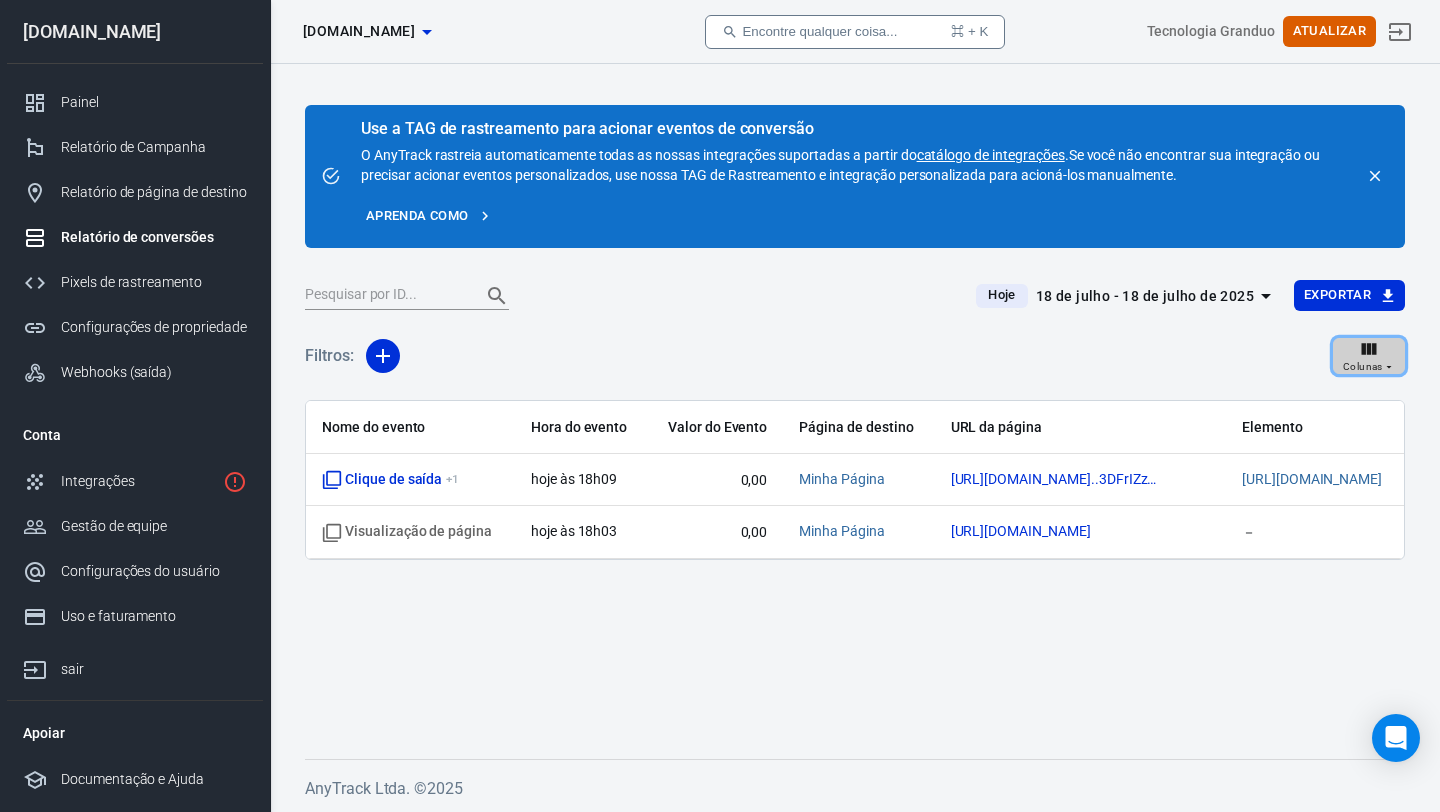 click on "Colunas" at bounding box center (1363, 366) 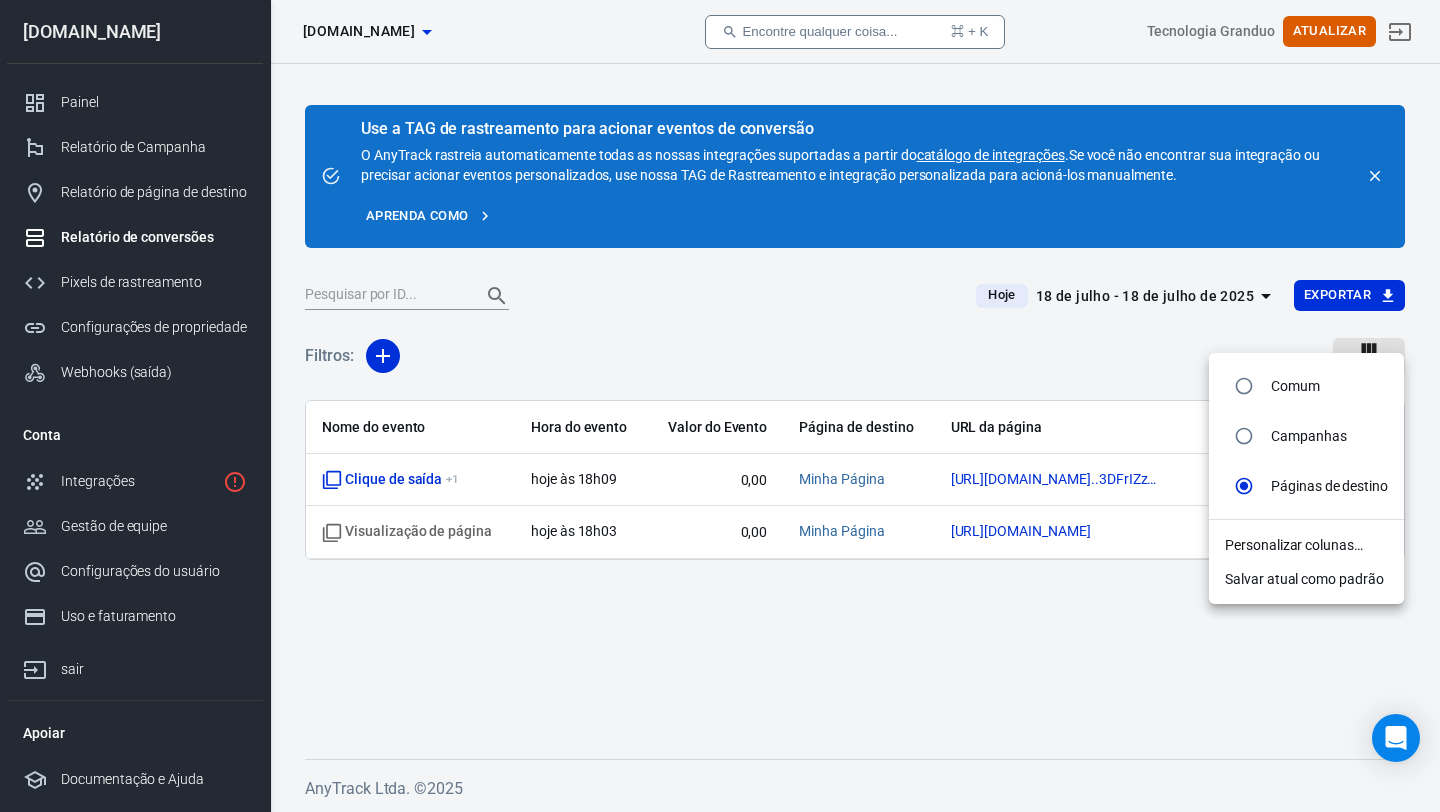 click on "Personalizar colunas…" at bounding box center [1294, 545] 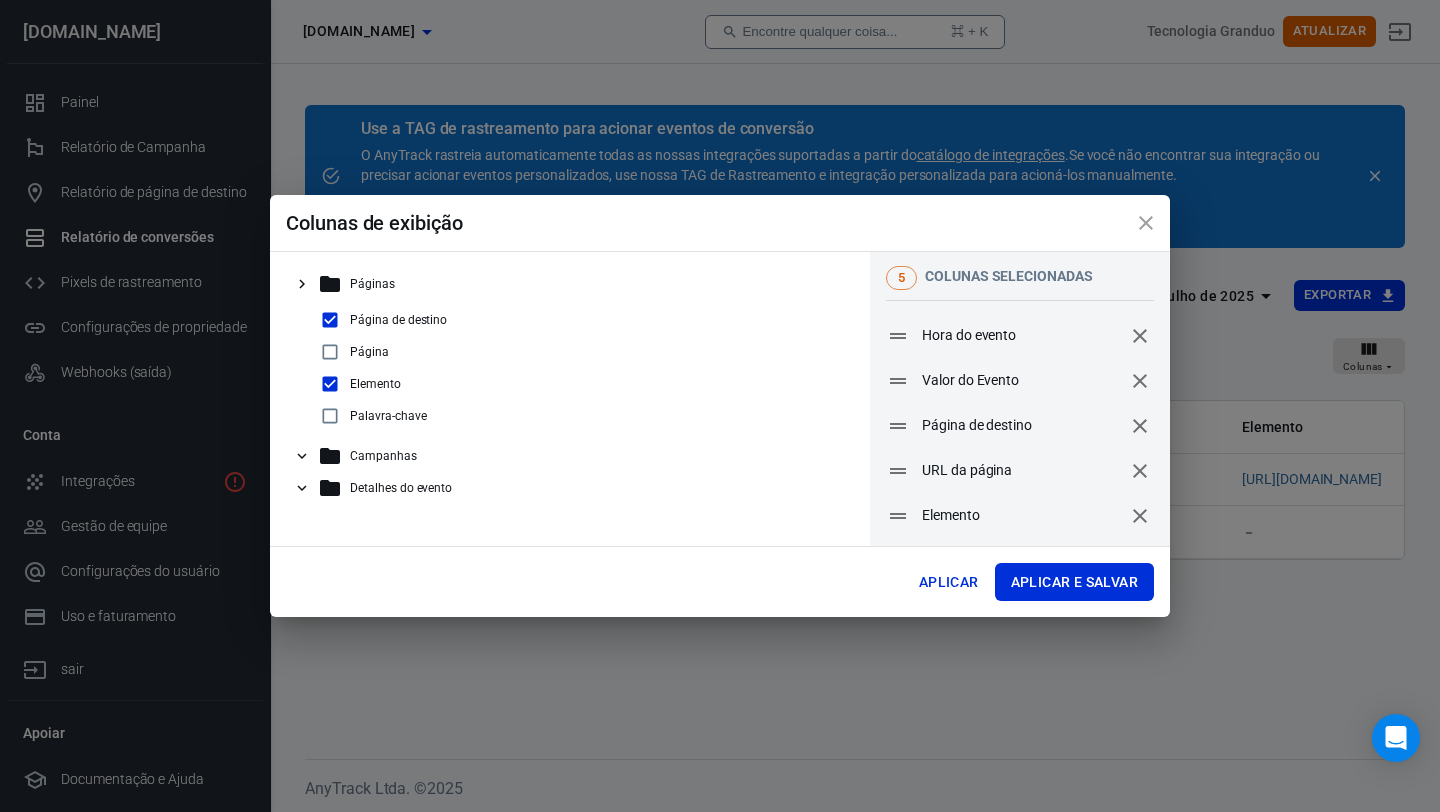 click at bounding box center (330, 320) 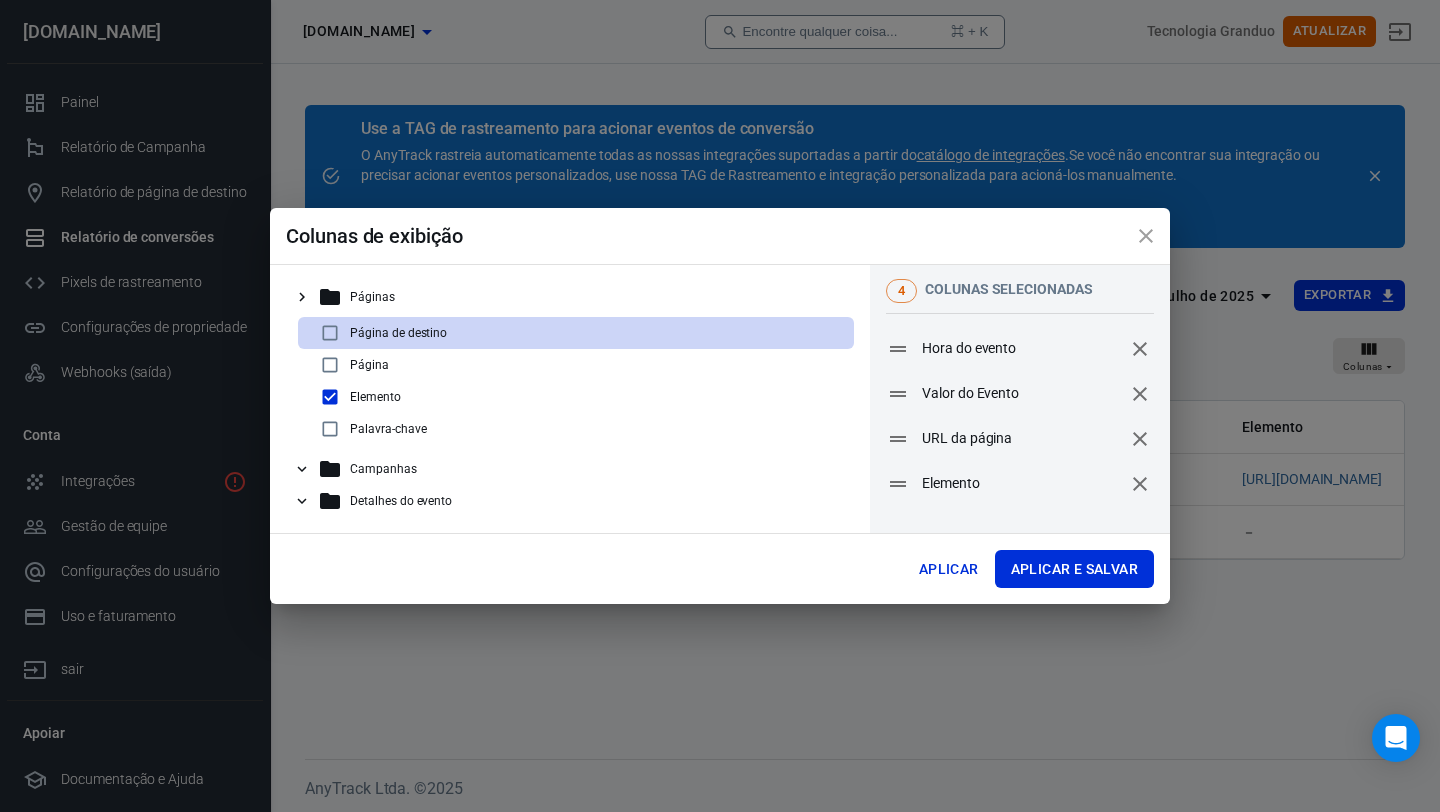 click at bounding box center (330, 397) 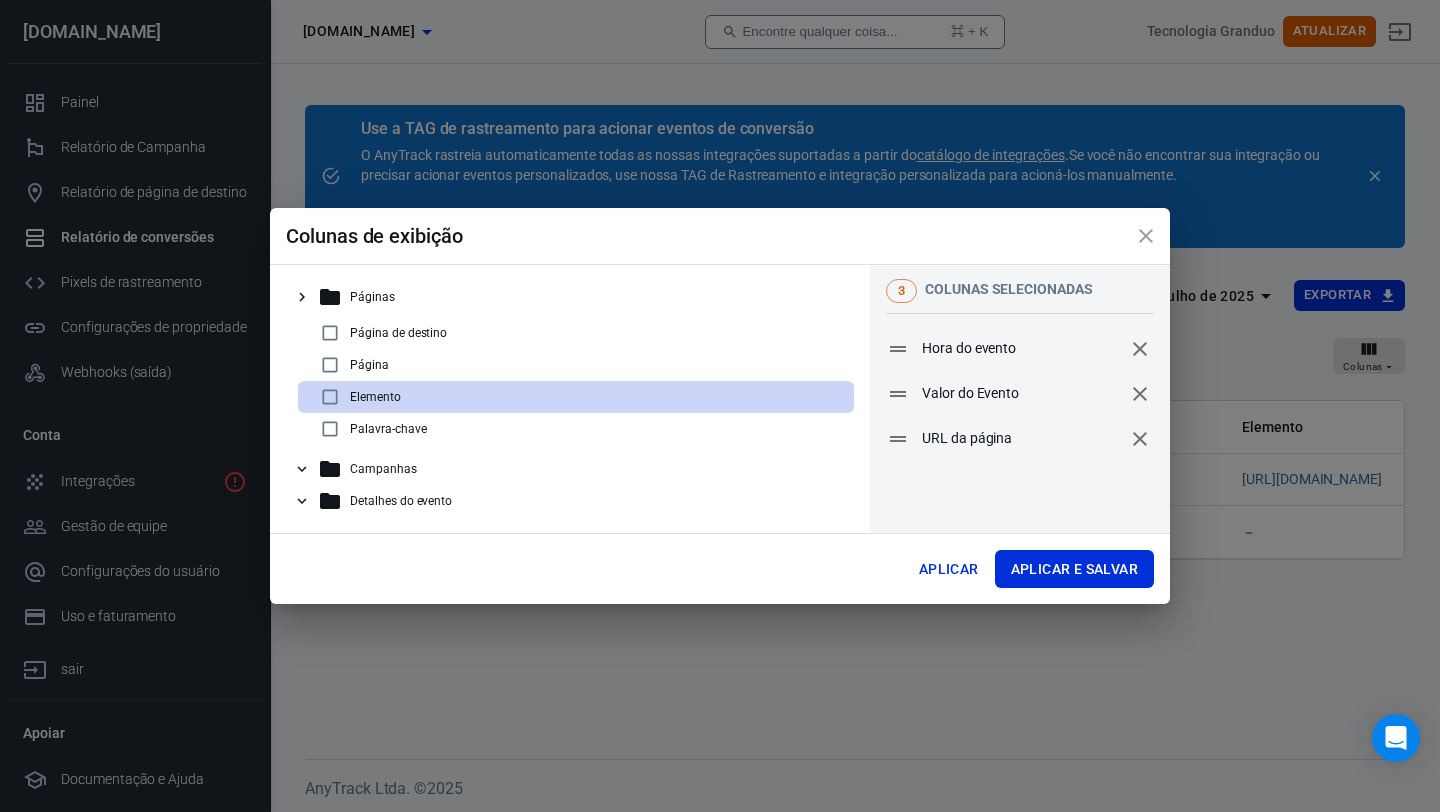 click 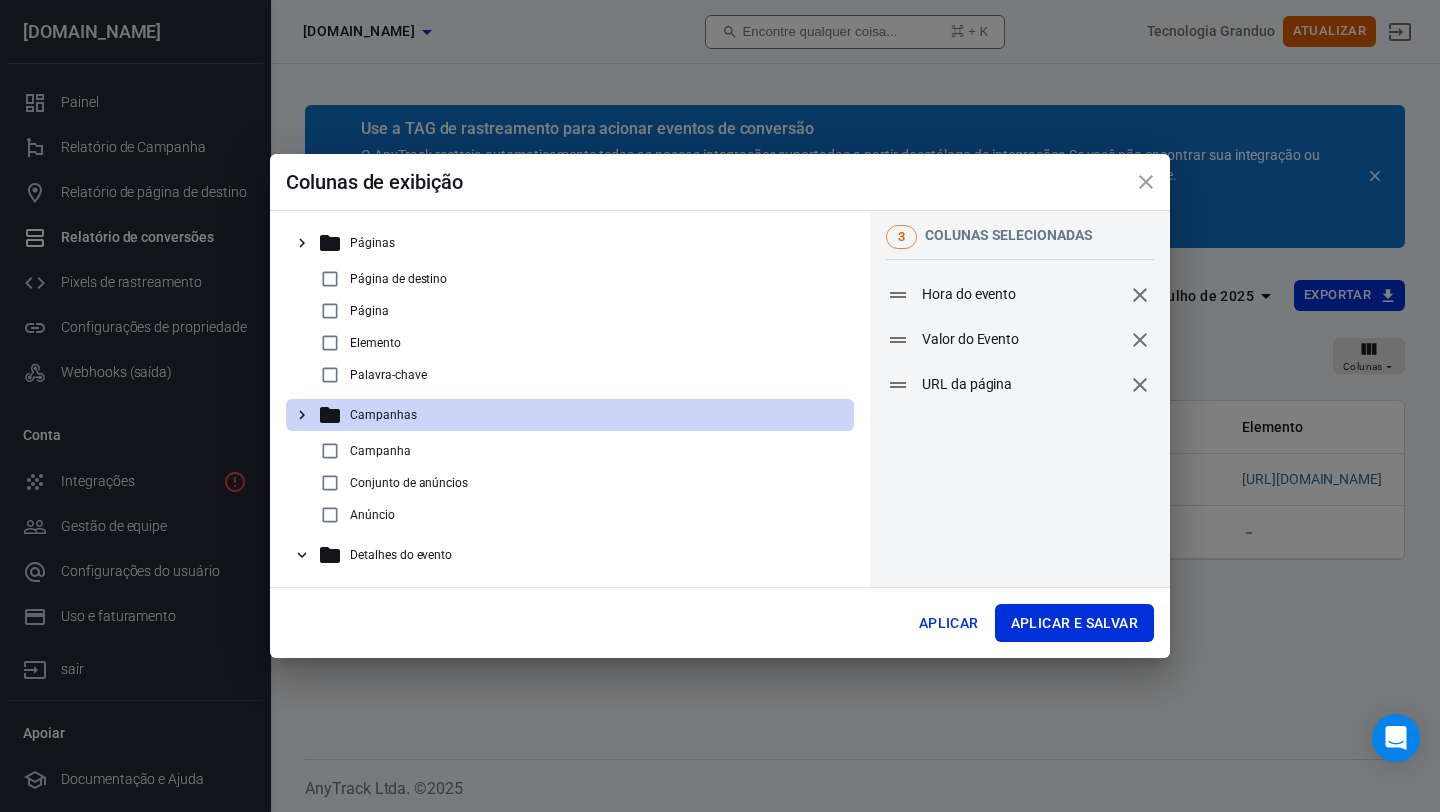 click 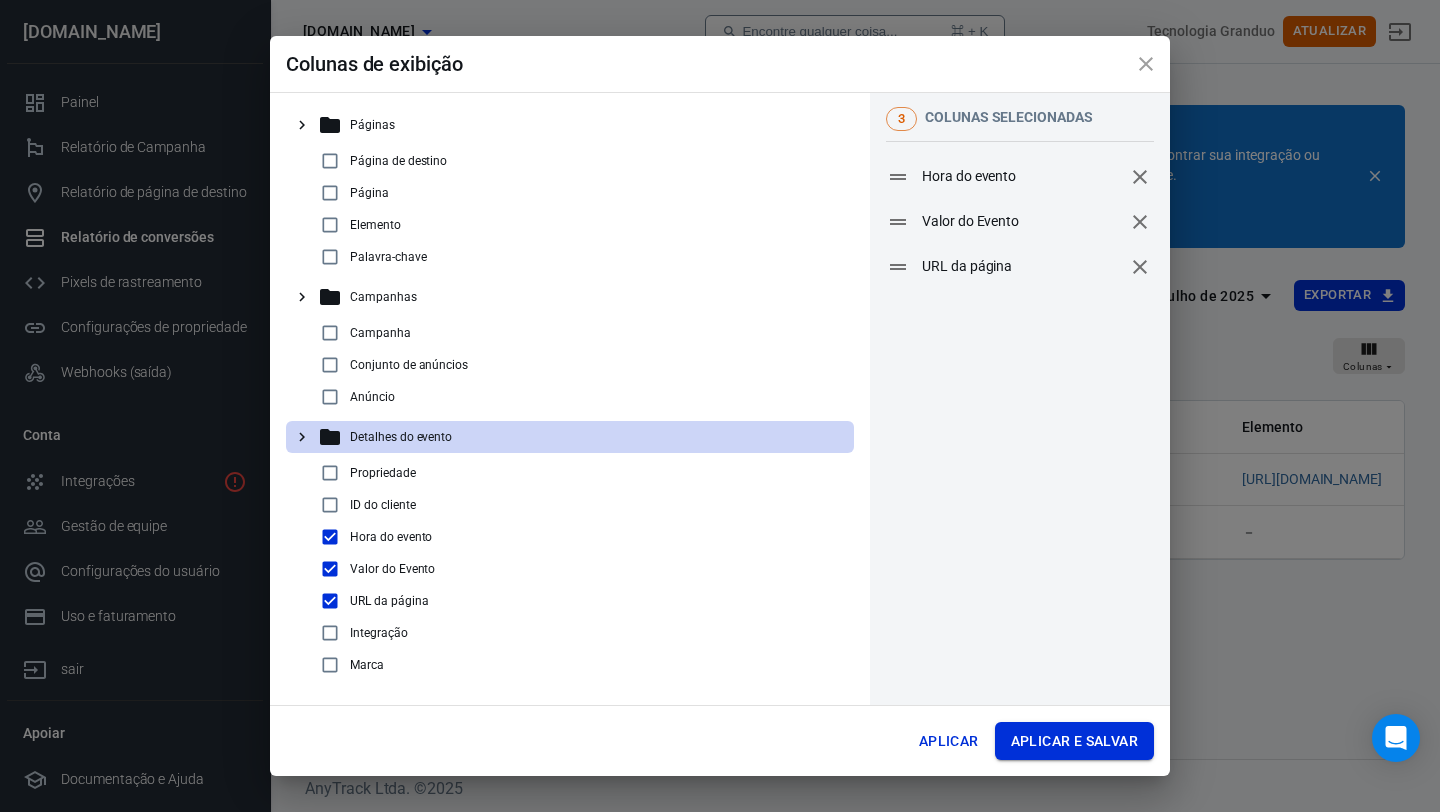 click on "Aplicar e salvar" at bounding box center (1074, 741) 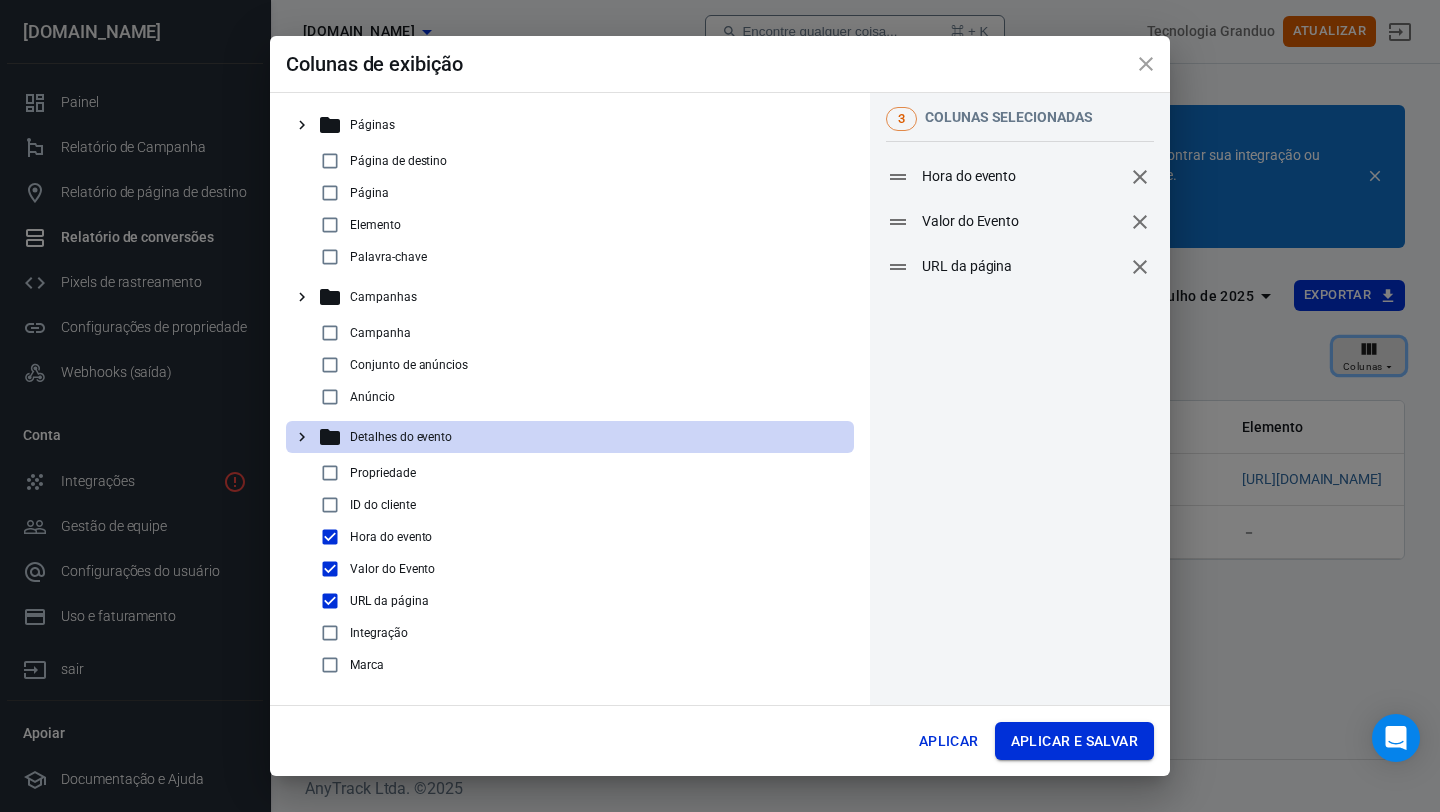radio on "false" 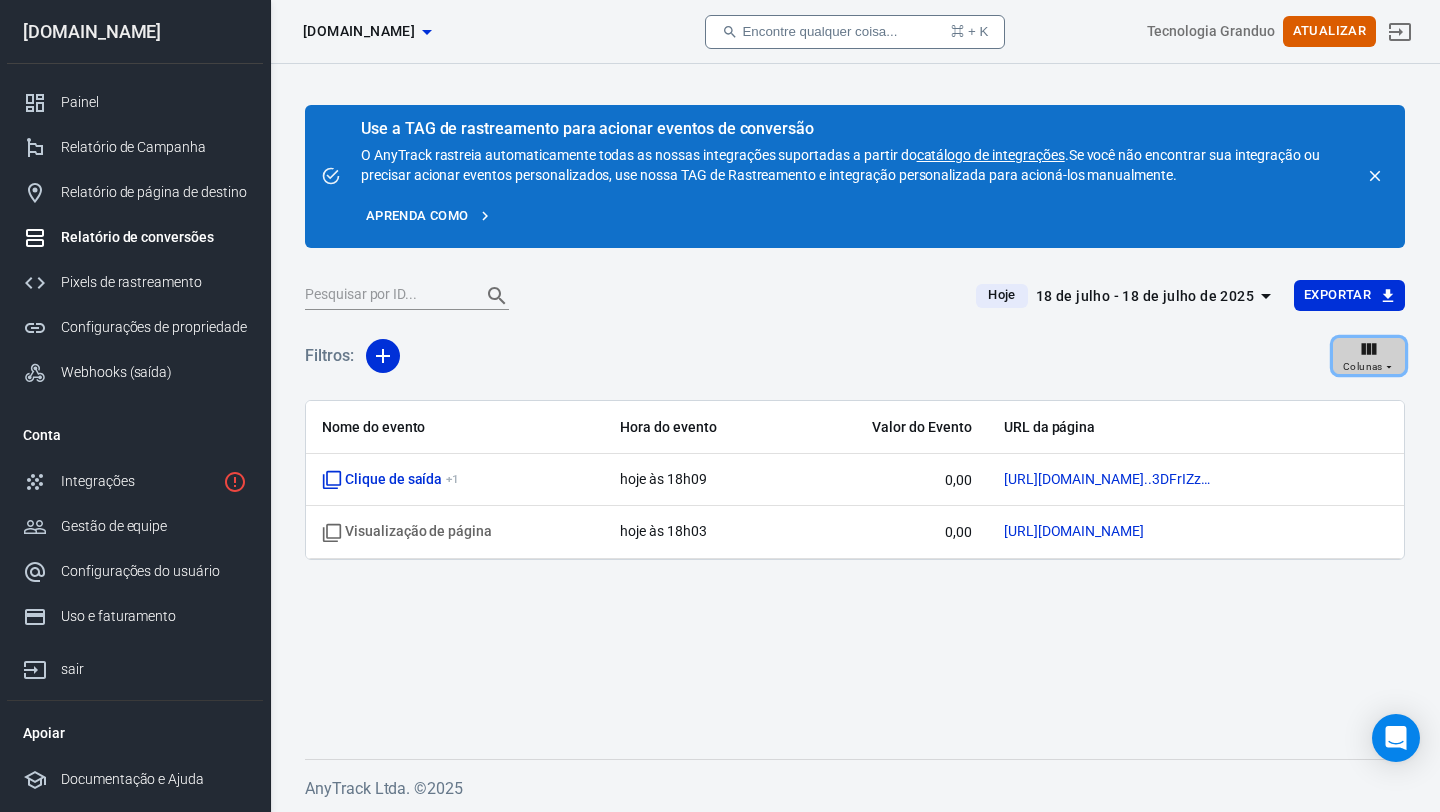 click on "Colunas" at bounding box center [1369, 356] 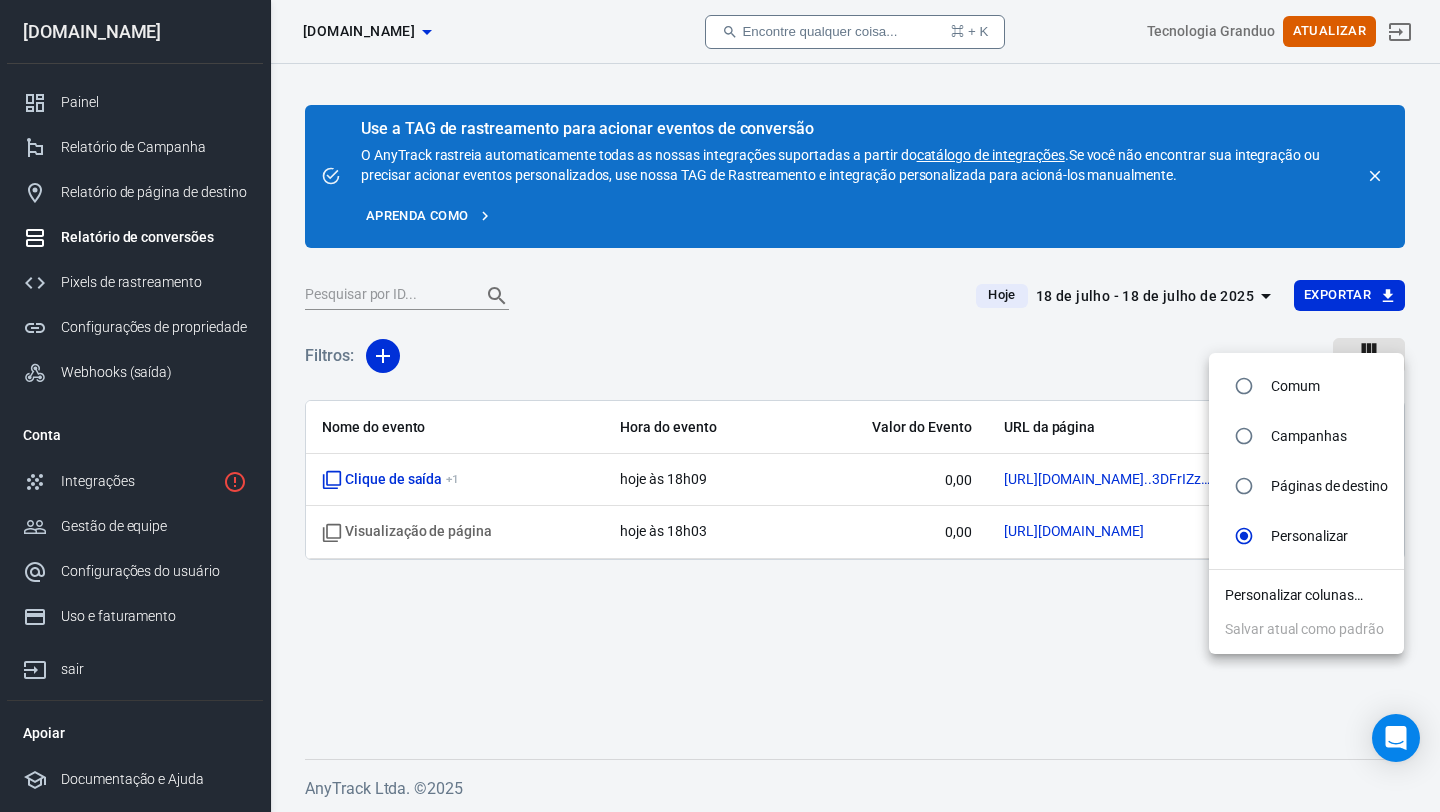 click on "Comum" at bounding box center [1295, 386] 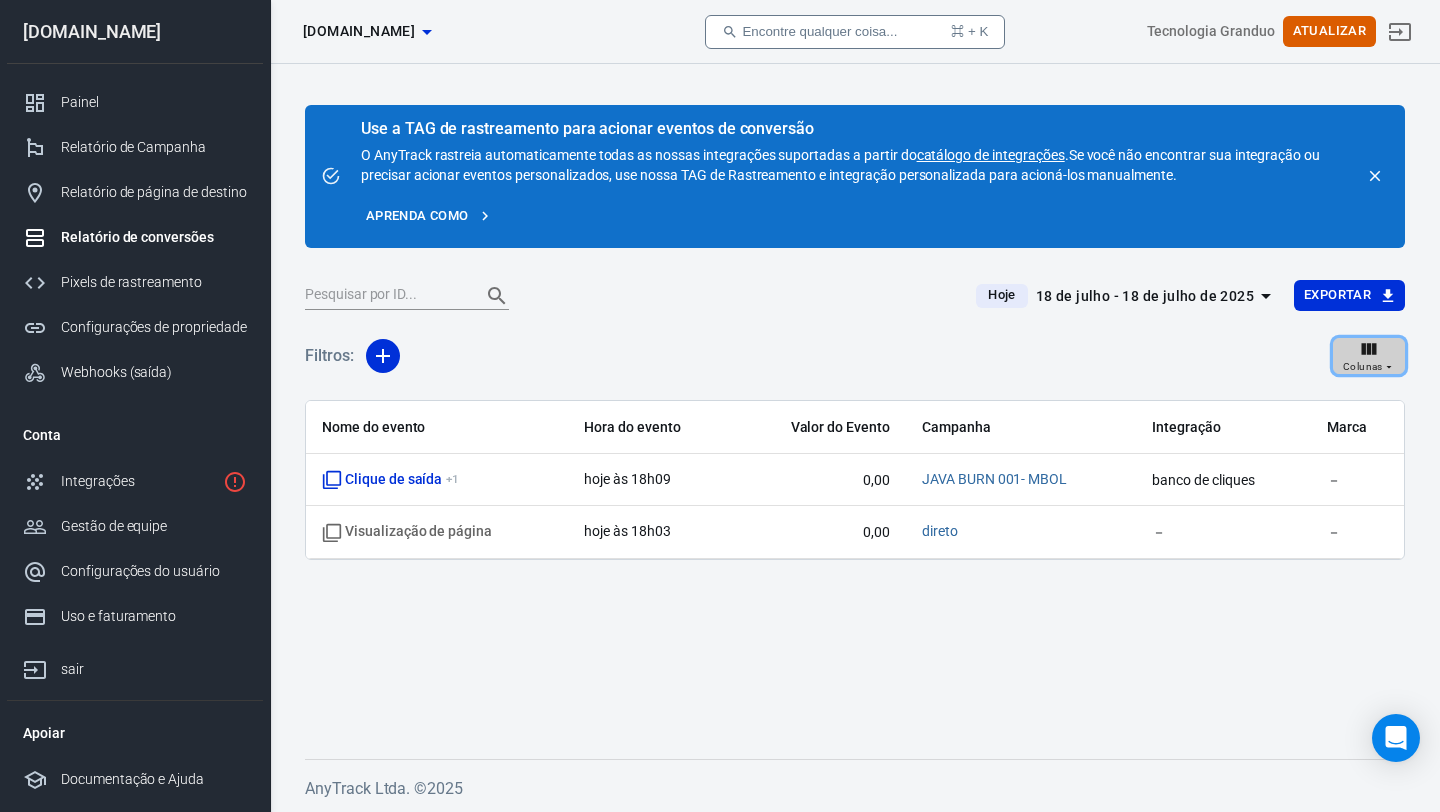 click 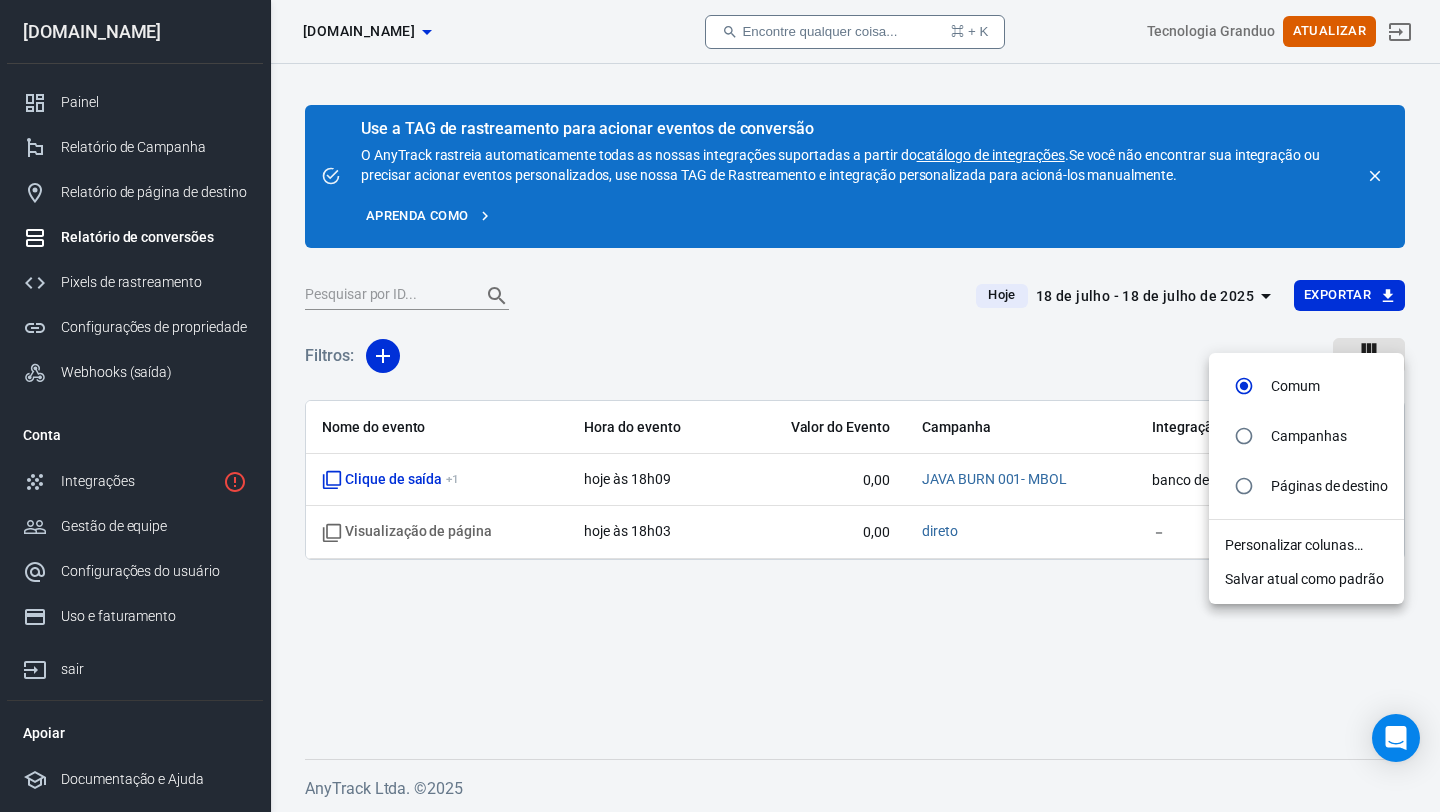 click on "Campanhas" at bounding box center (1306, 436) 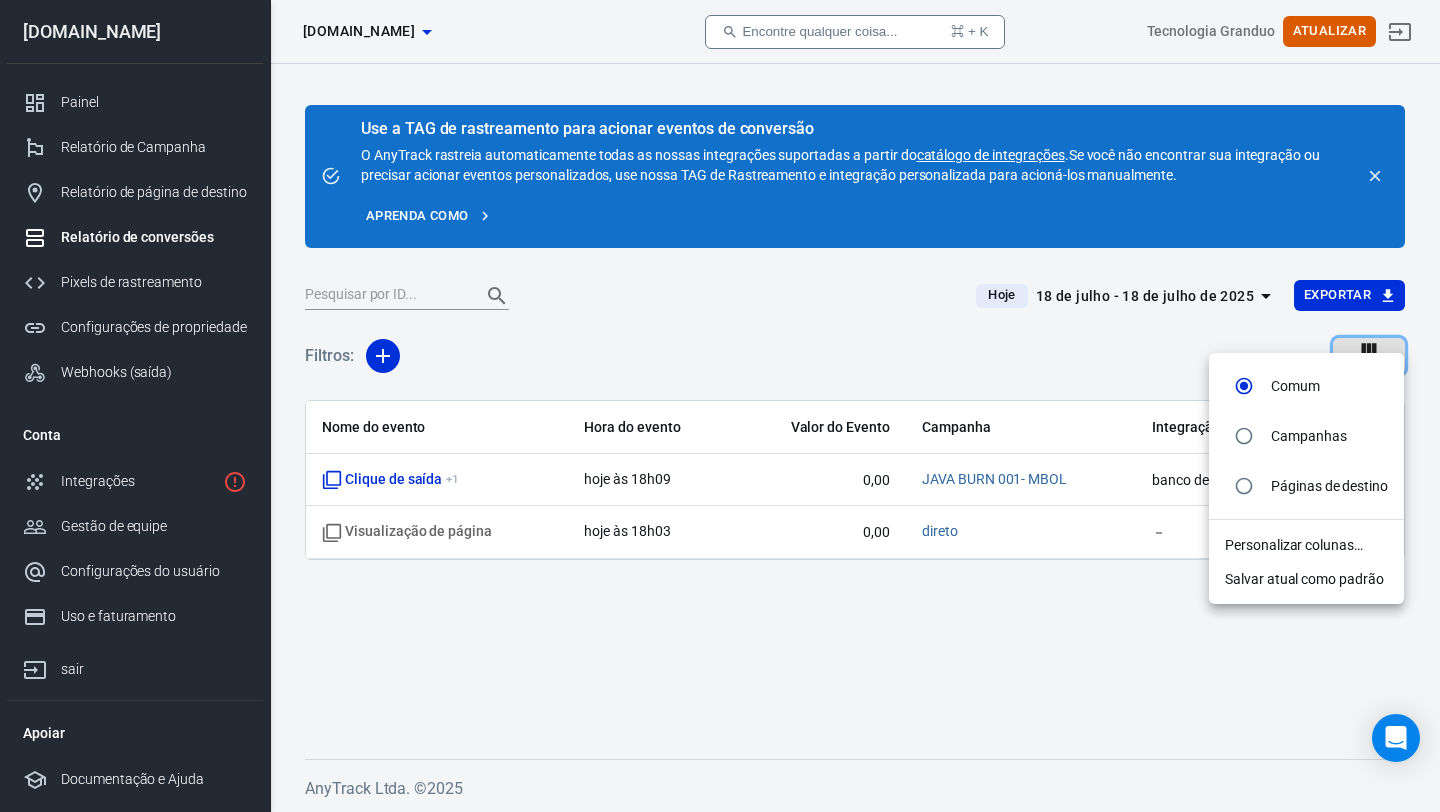 radio on "false" 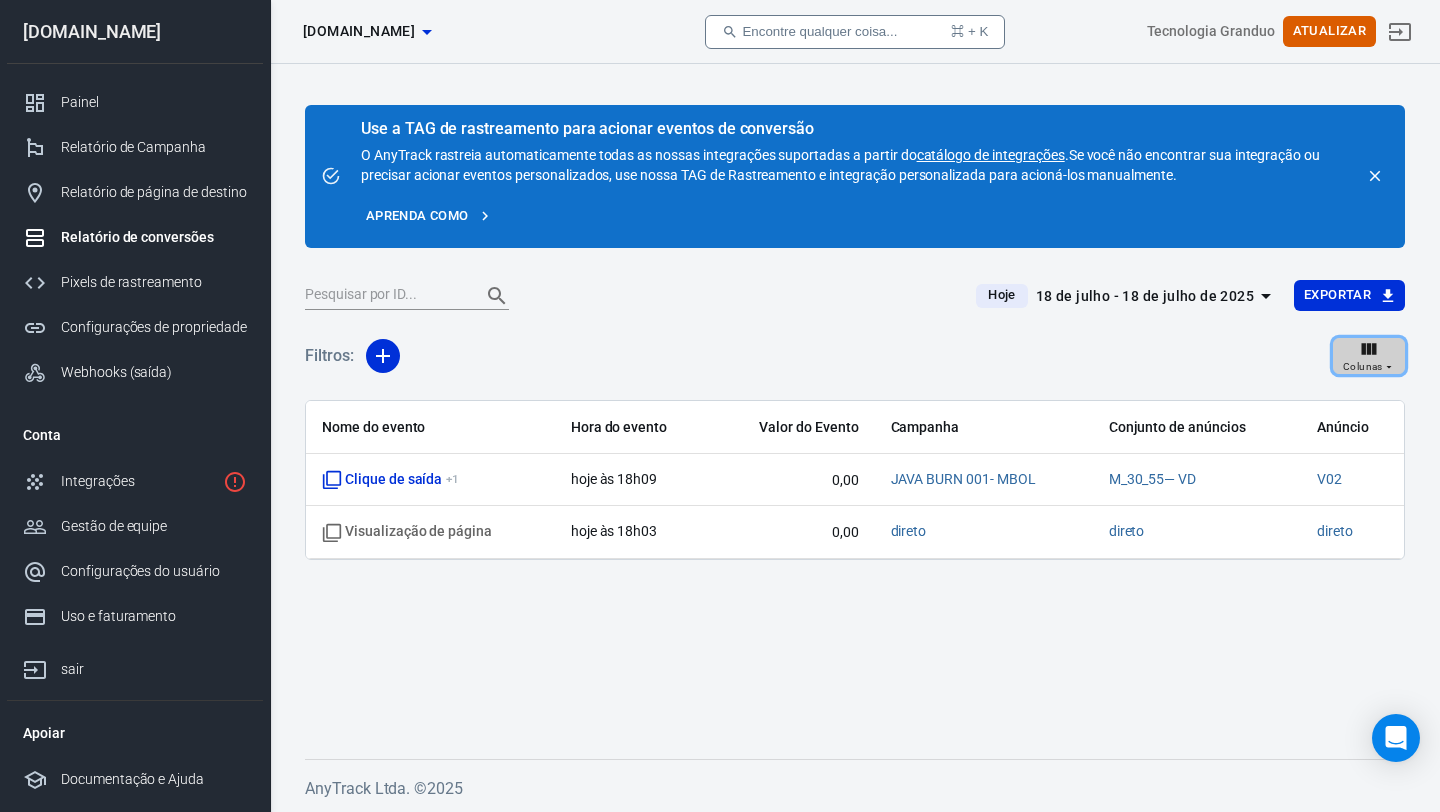 click 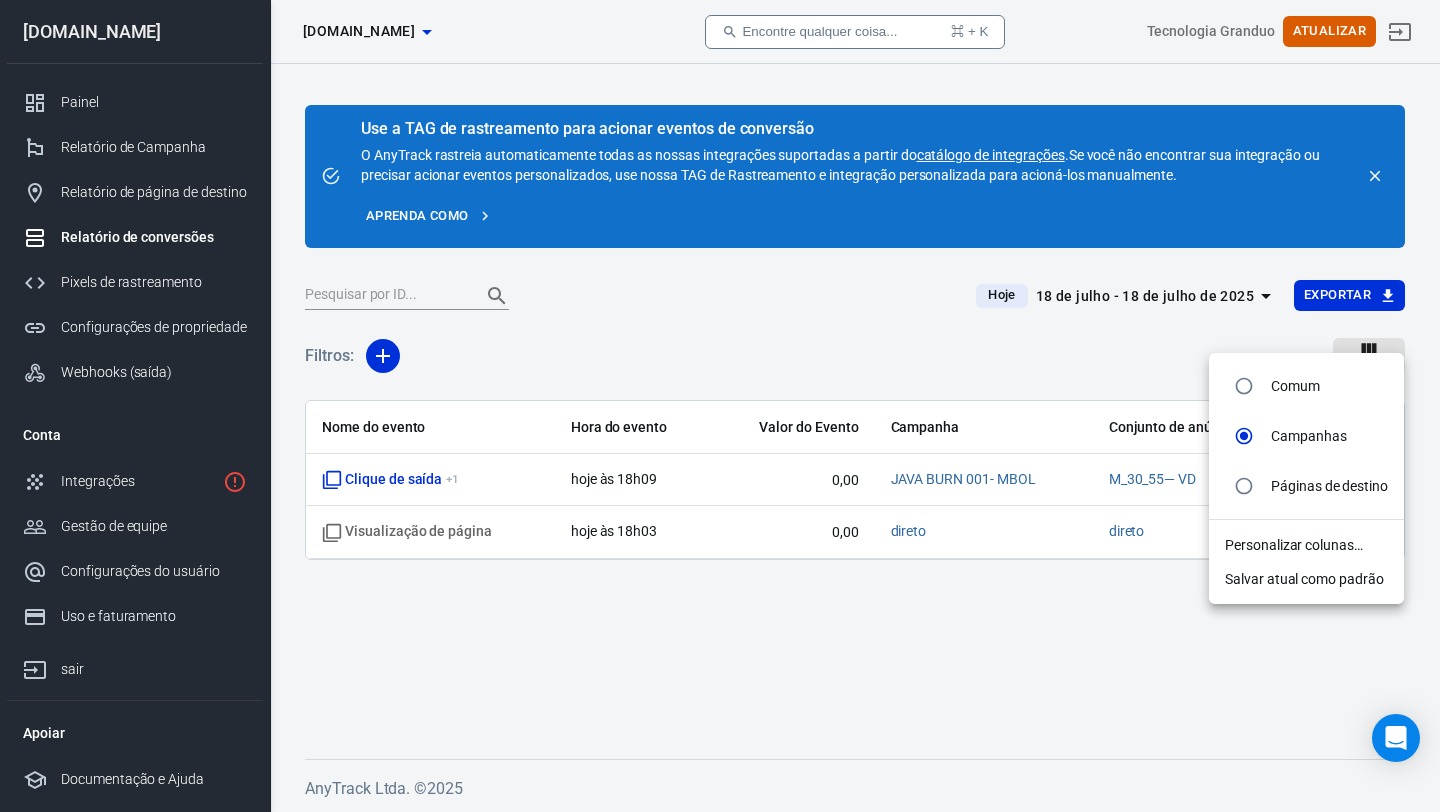 click on "Páginas de destino" at bounding box center [1329, 486] 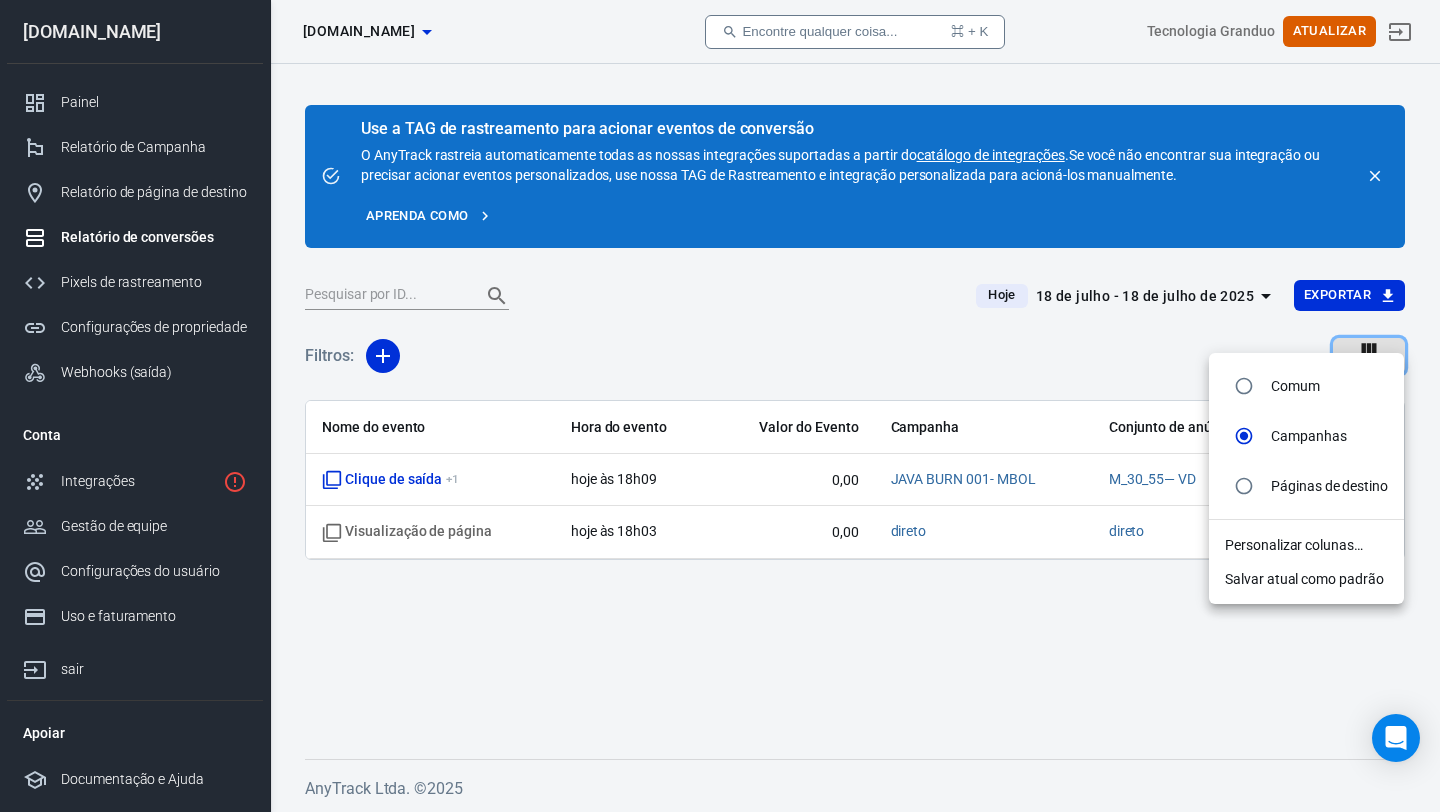 radio on "false" 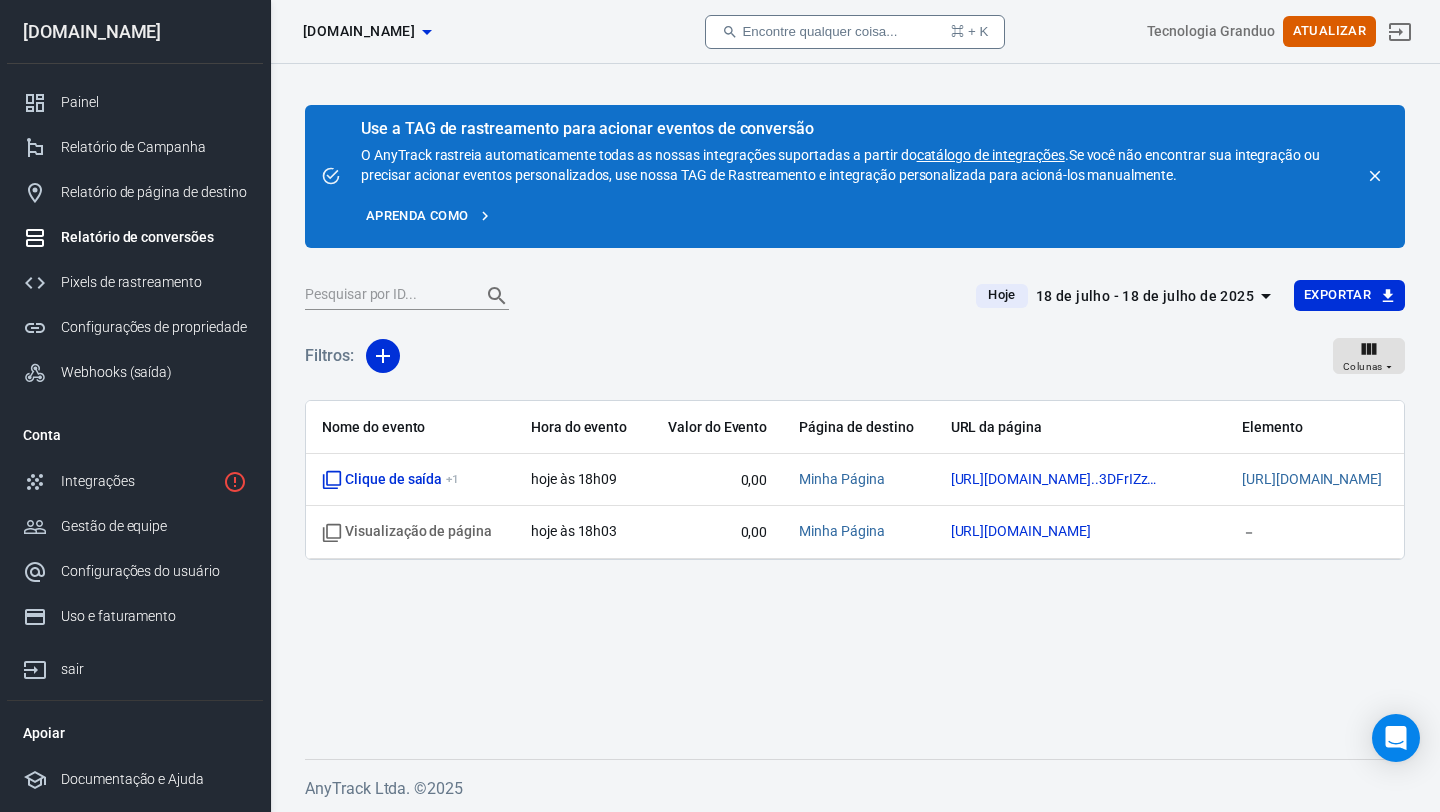 click 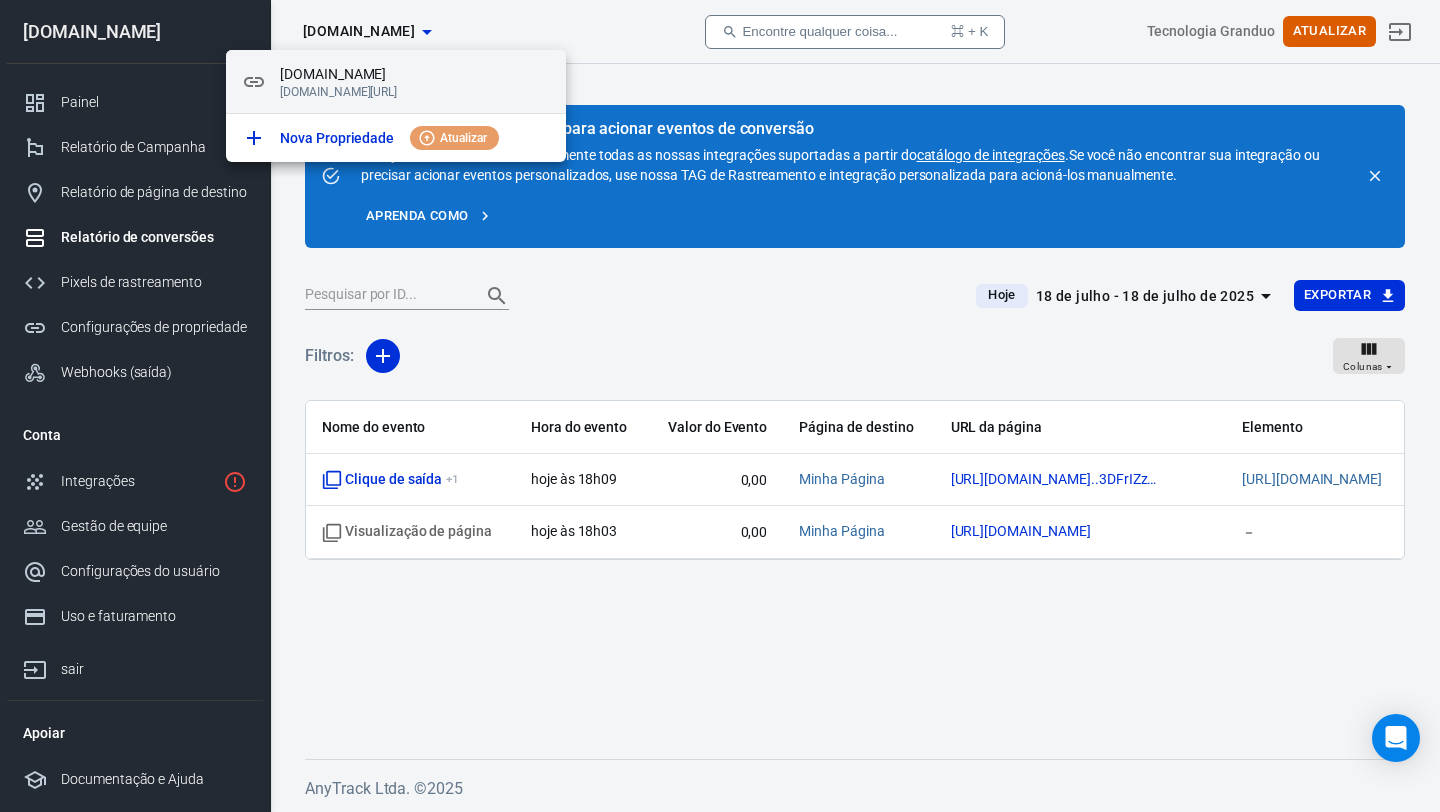 click on "[DOMAIN_NAME] [DOMAIN_NAME][URL]" at bounding box center [396, 82] 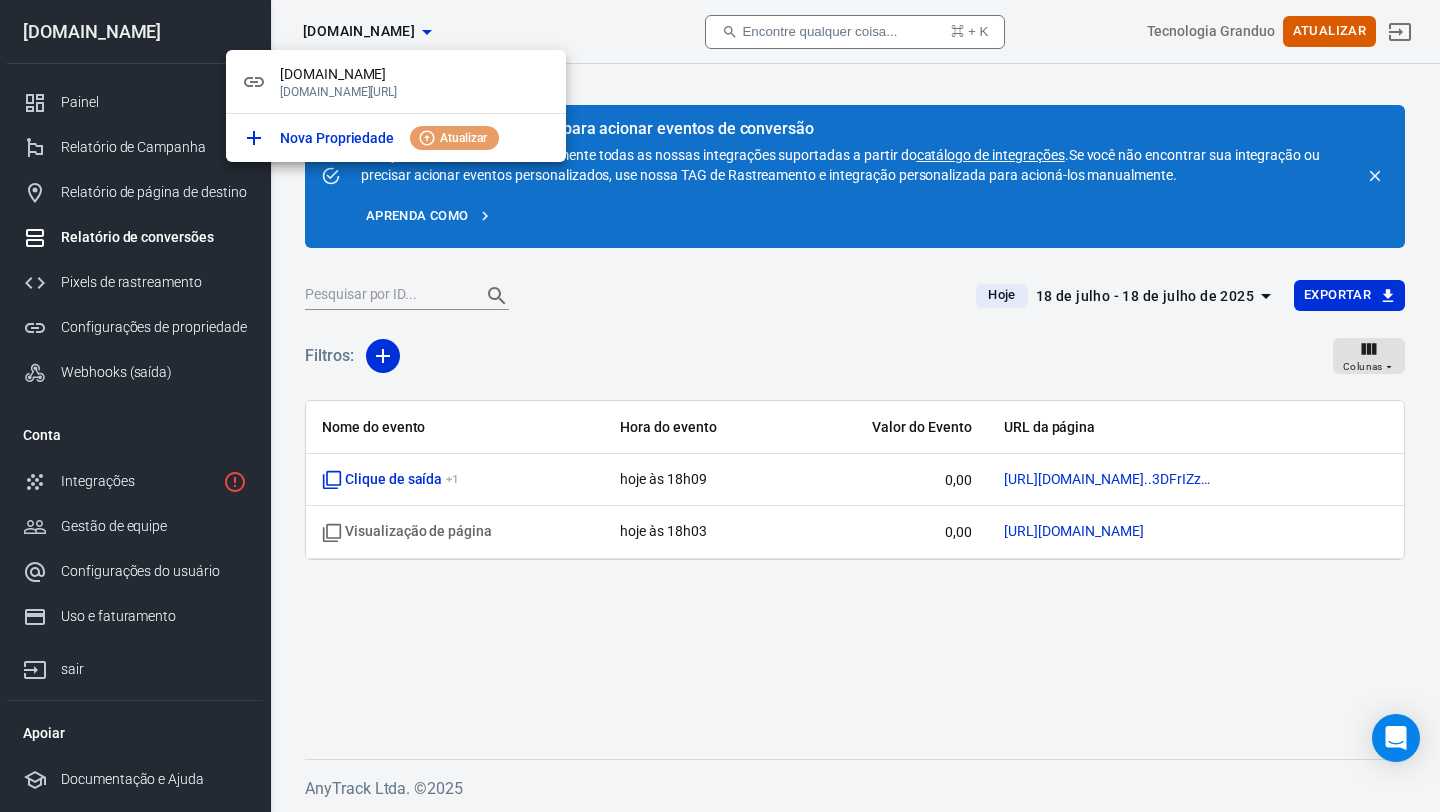 click at bounding box center [720, 406] 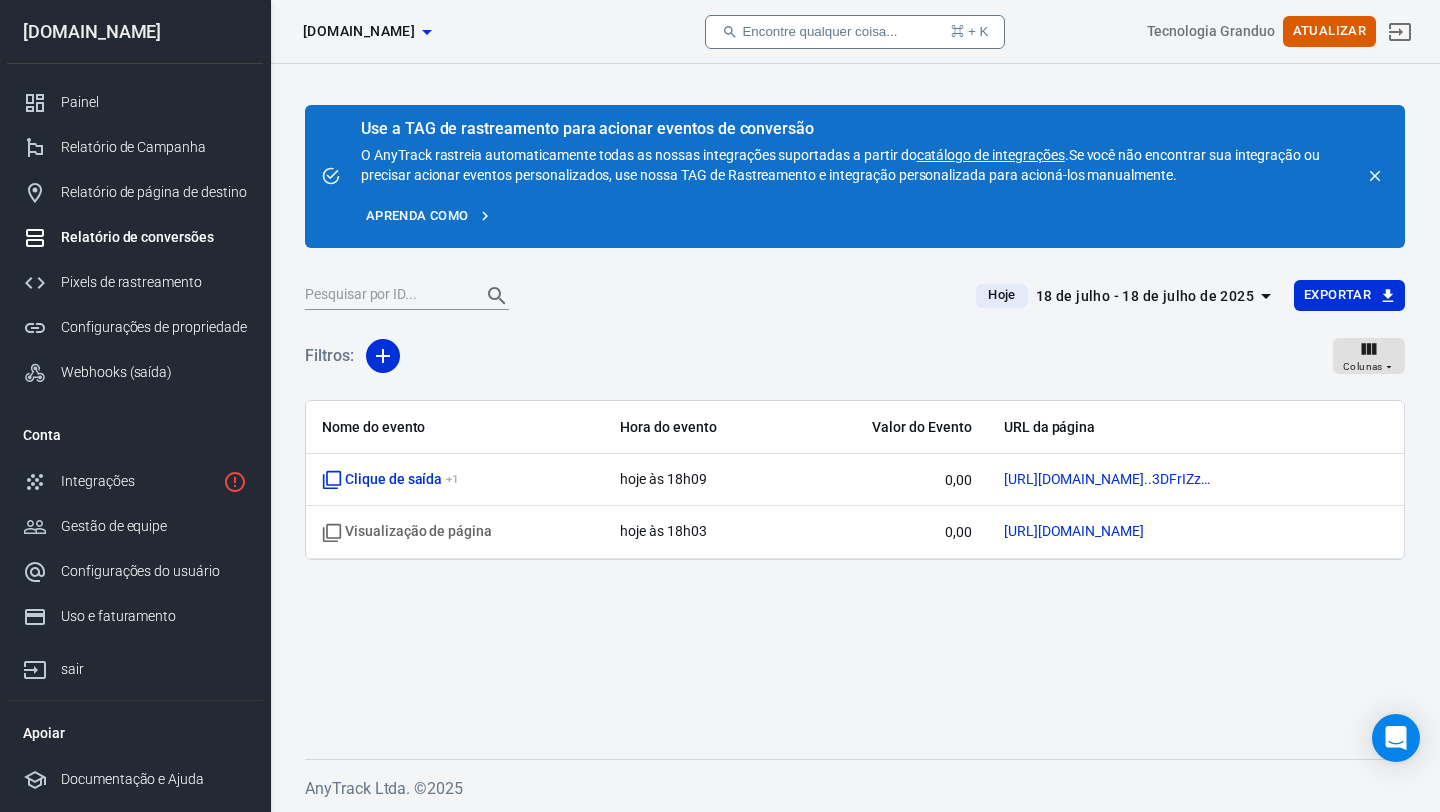 click on "Pixels de rastreamento" at bounding box center (131, 282) 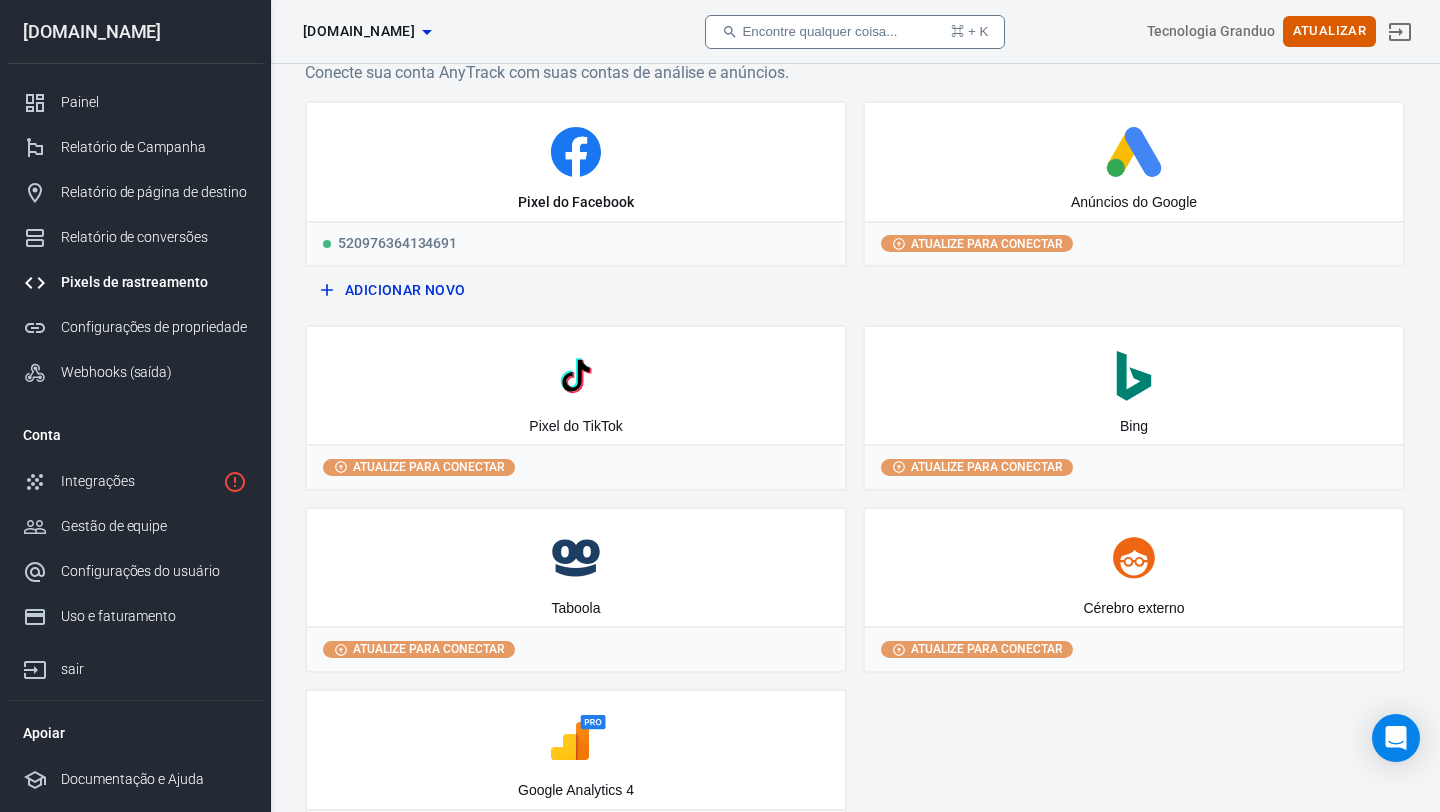 scroll, scrollTop: 0, scrollLeft: 0, axis: both 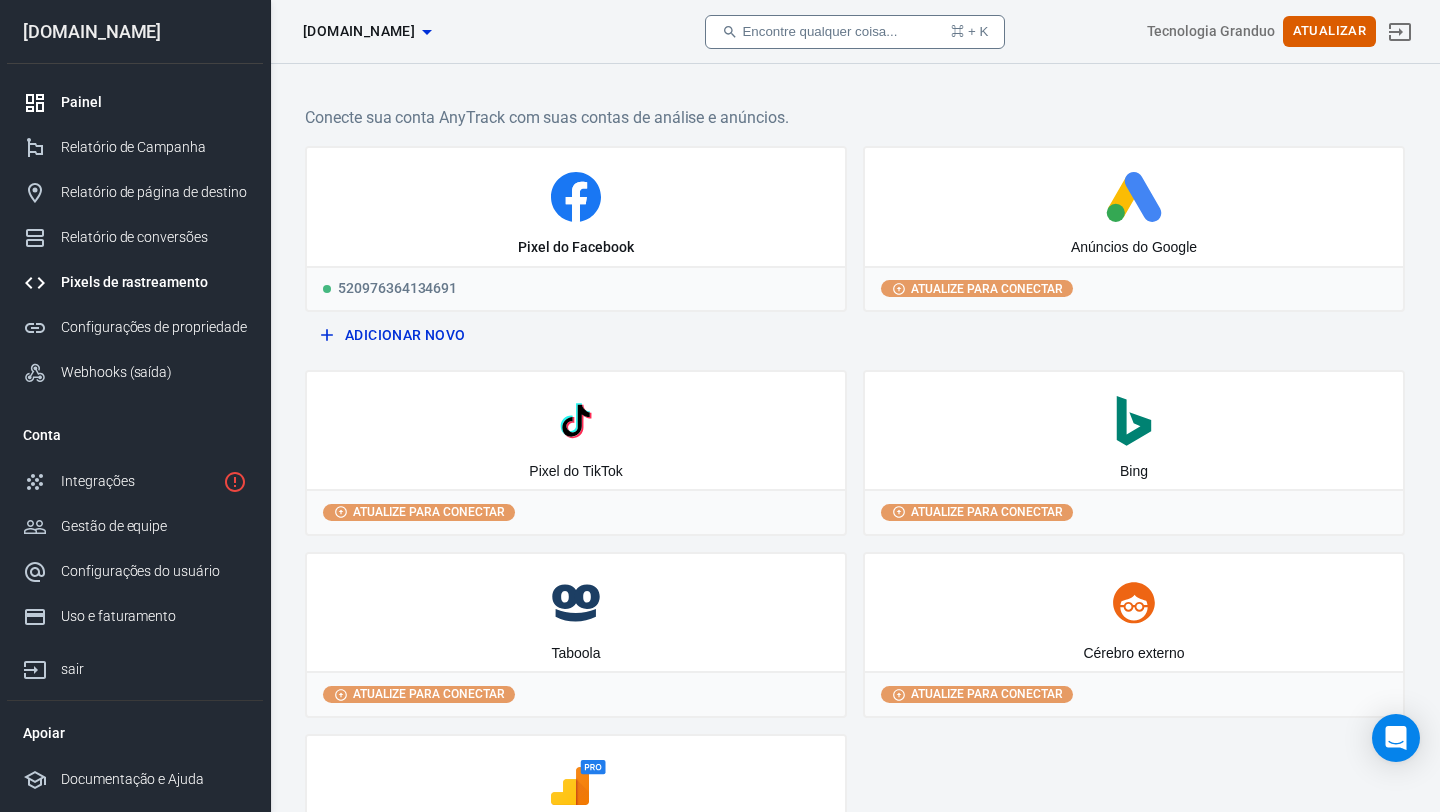 click on "Painel" at bounding box center (154, 102) 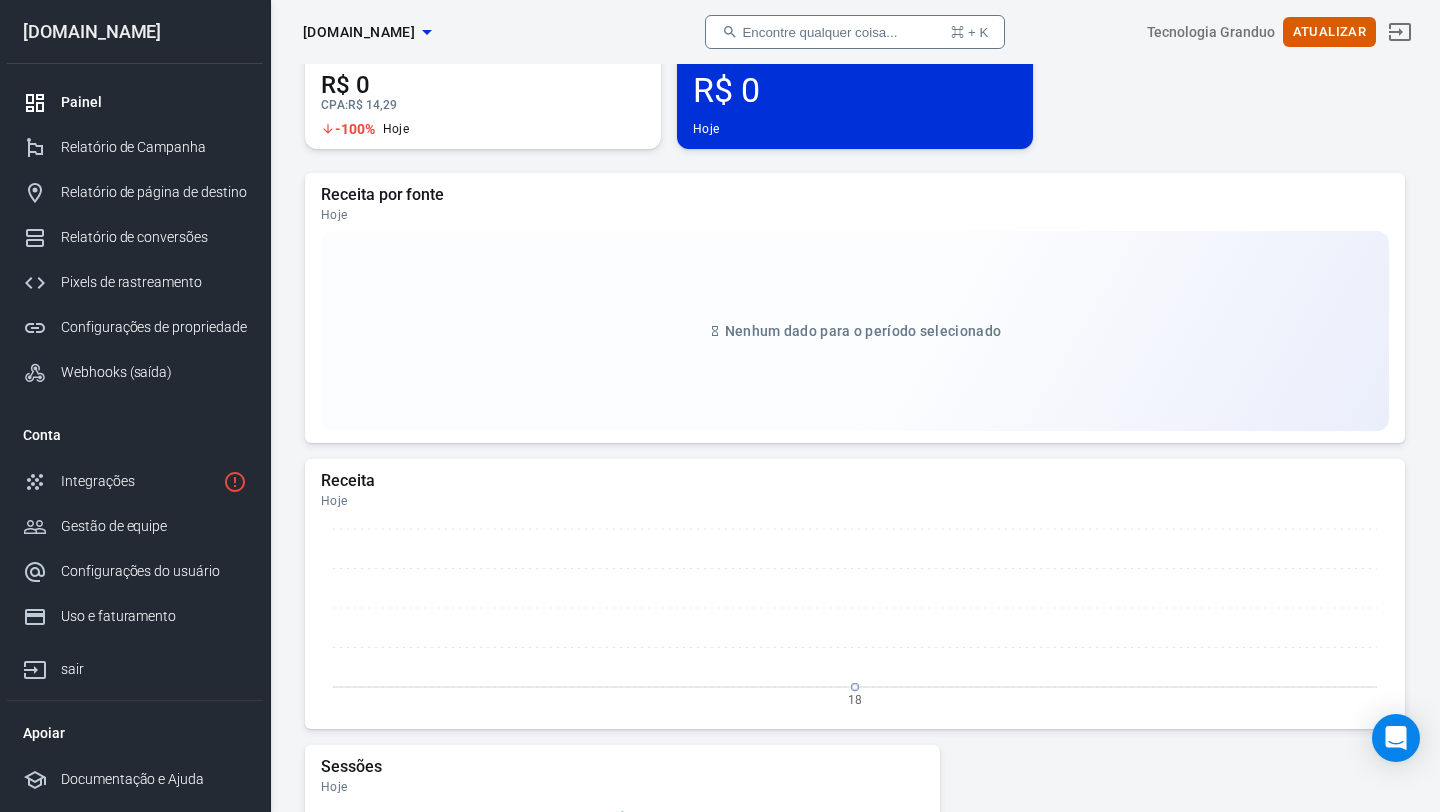 scroll, scrollTop: 0, scrollLeft: 0, axis: both 